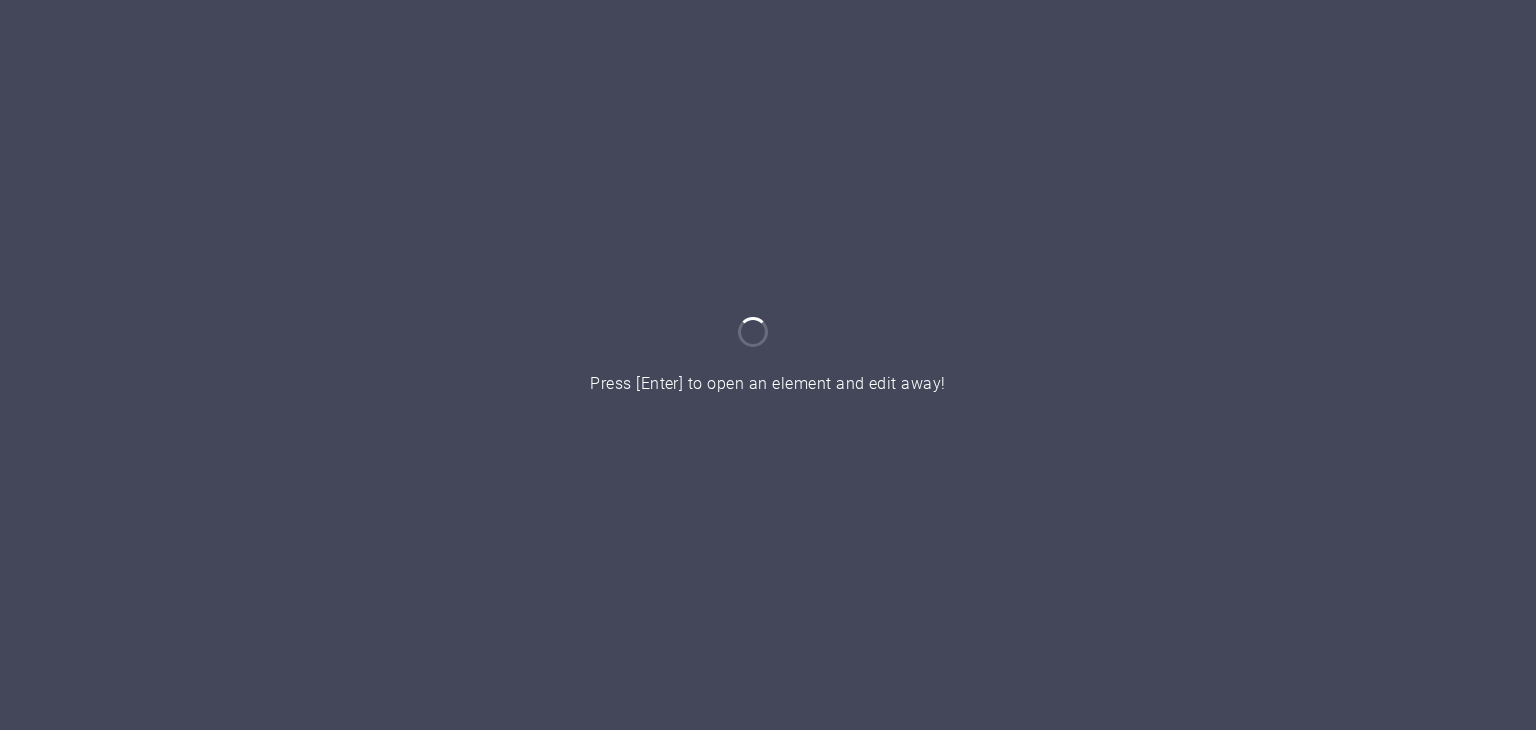 scroll, scrollTop: 0, scrollLeft: 0, axis: both 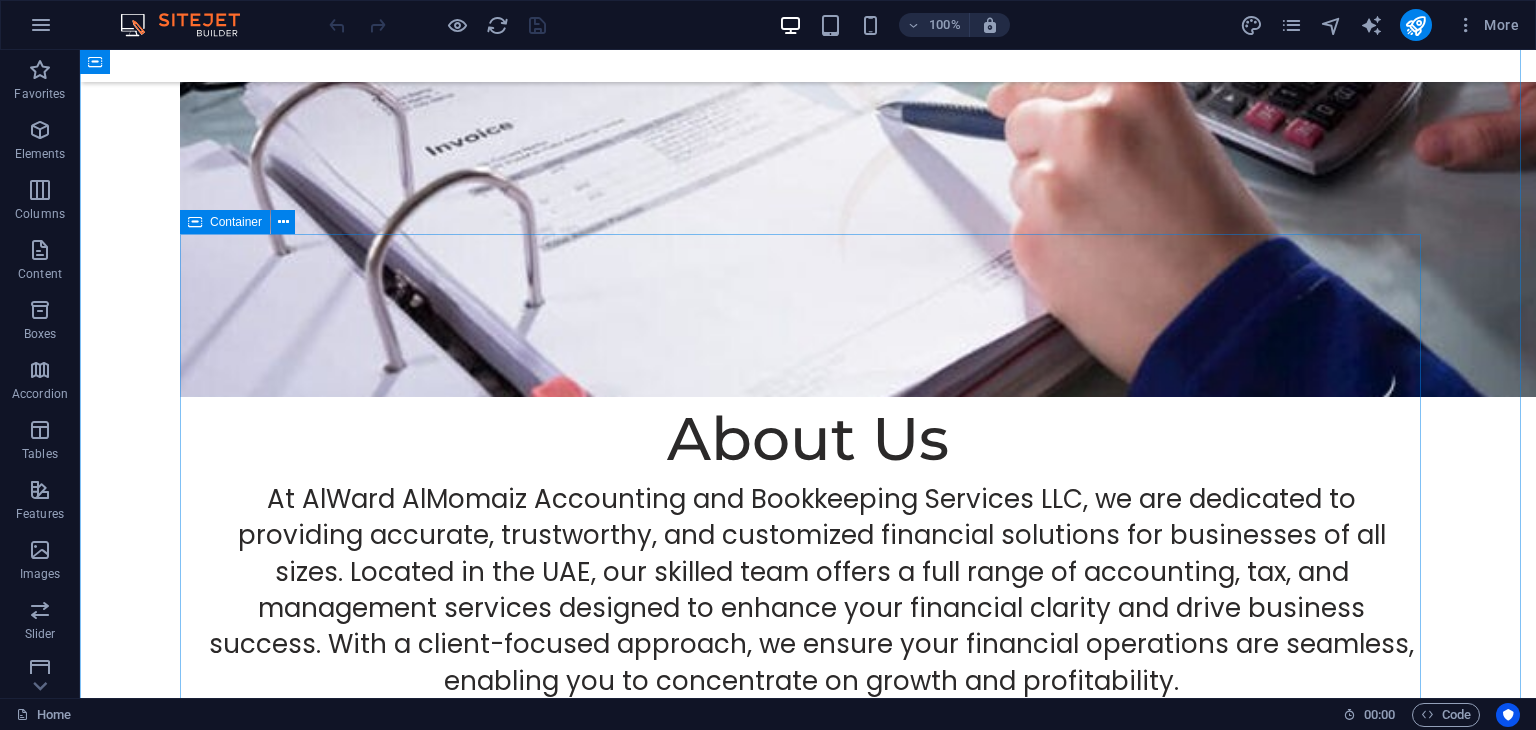 click on "Container" at bounding box center [236, 222] 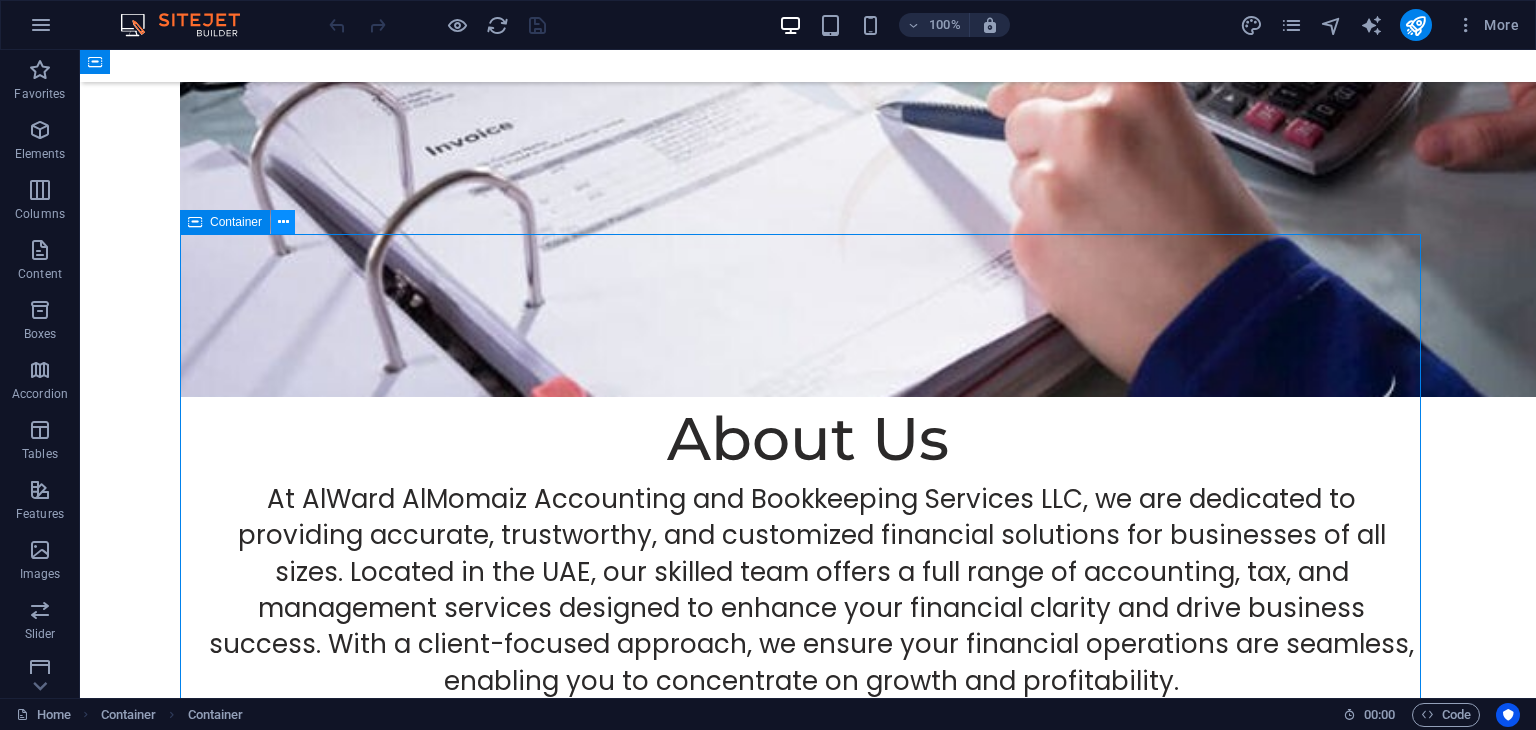 click at bounding box center [283, 222] 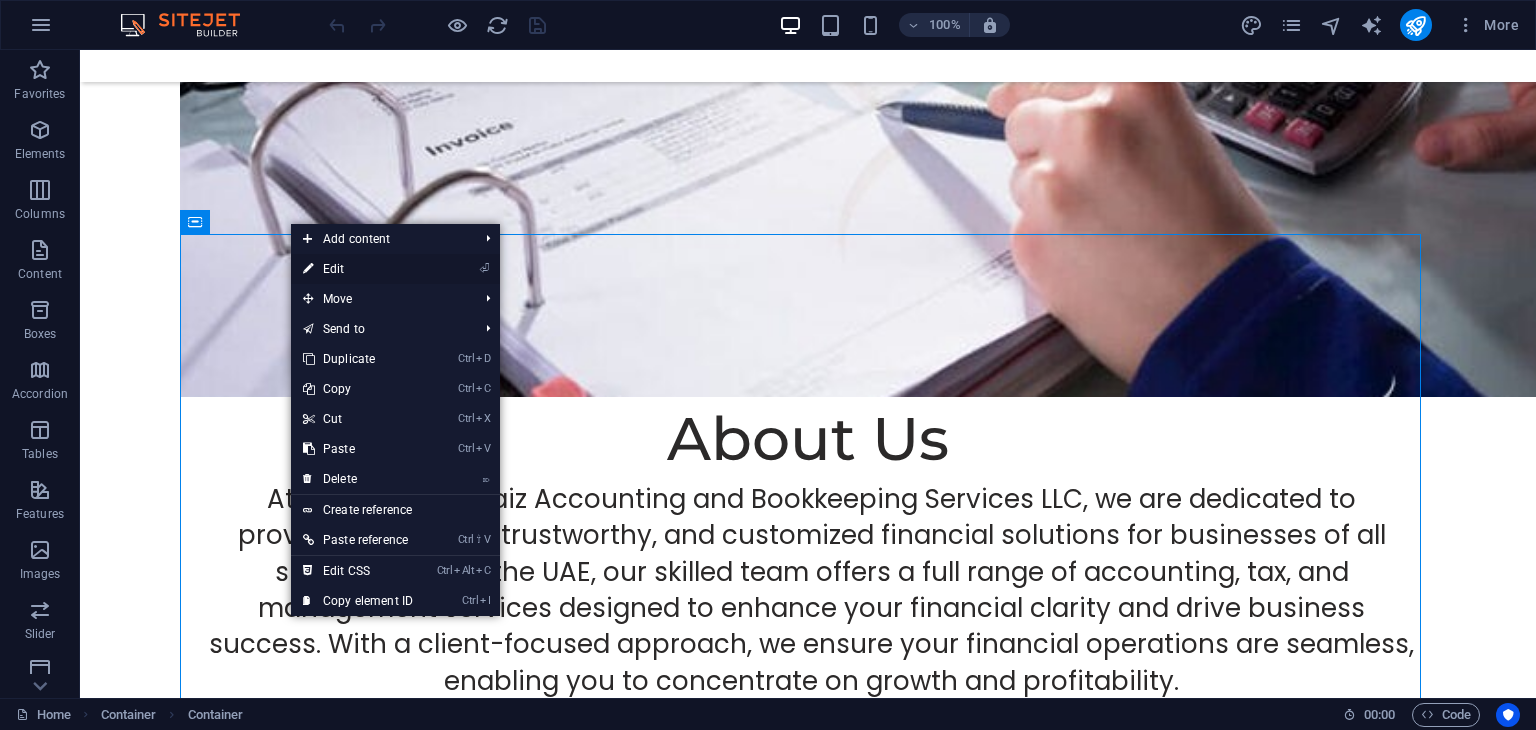 click on "⏎  Edit" at bounding box center (358, 269) 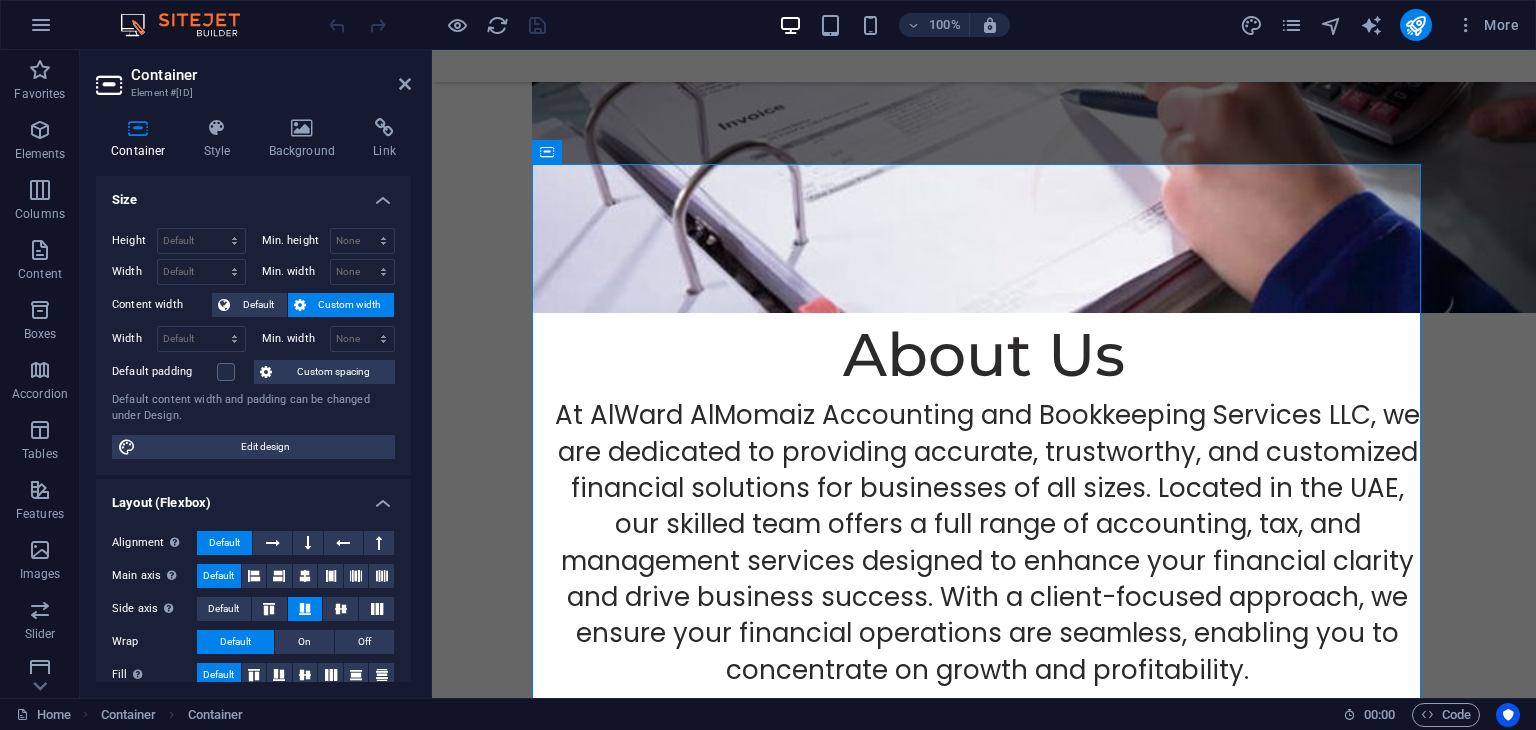 scroll, scrollTop: 2614, scrollLeft: 0, axis: vertical 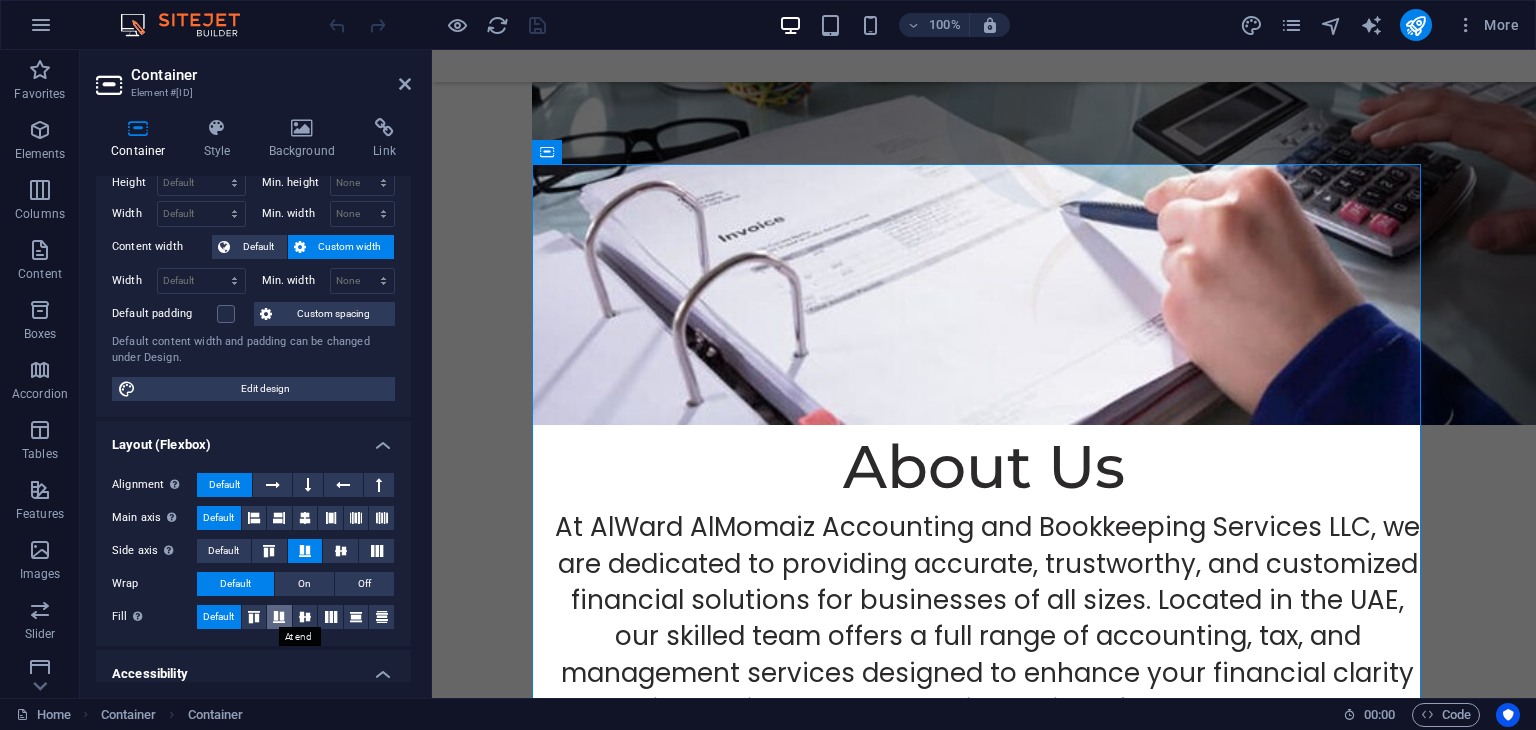 click at bounding box center [279, 617] 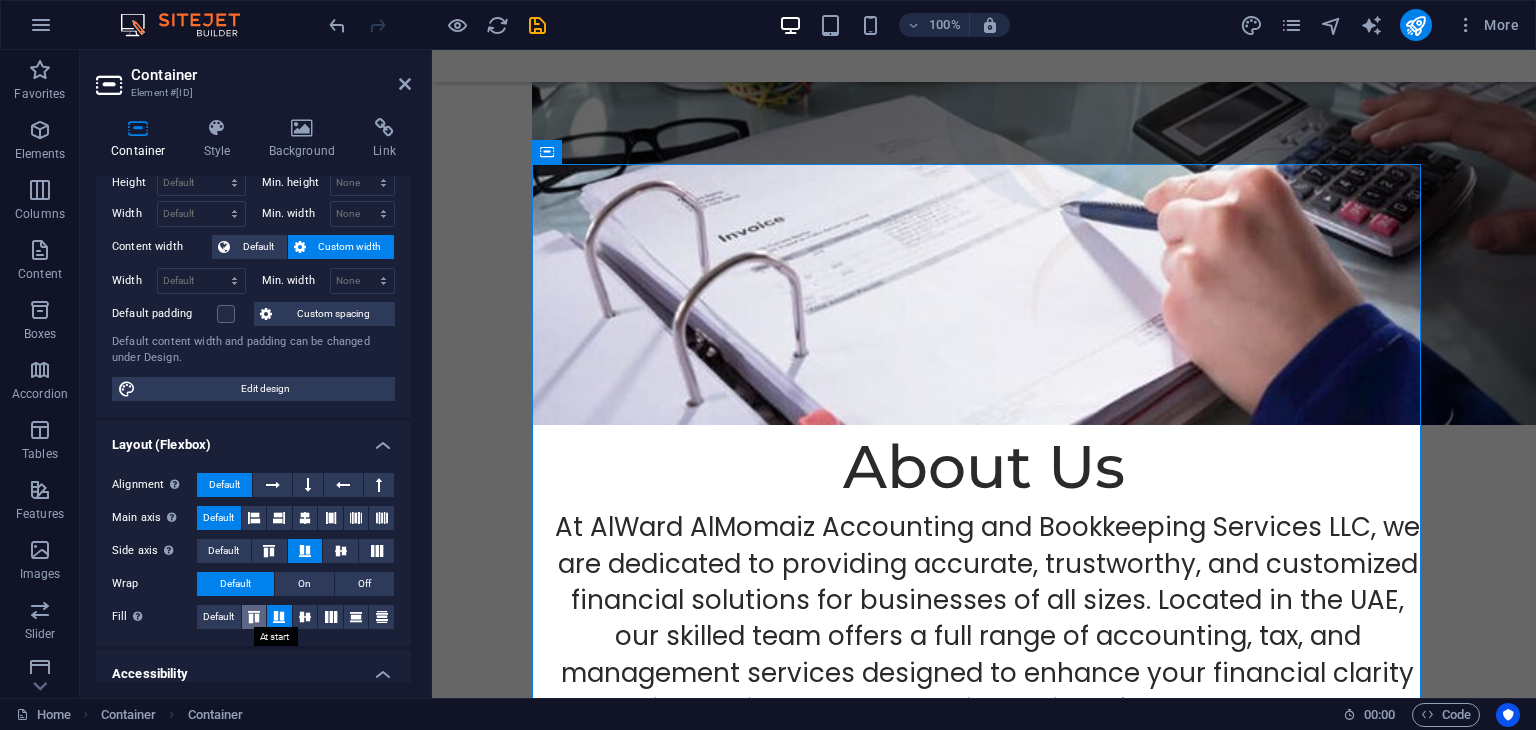 click at bounding box center [254, 617] 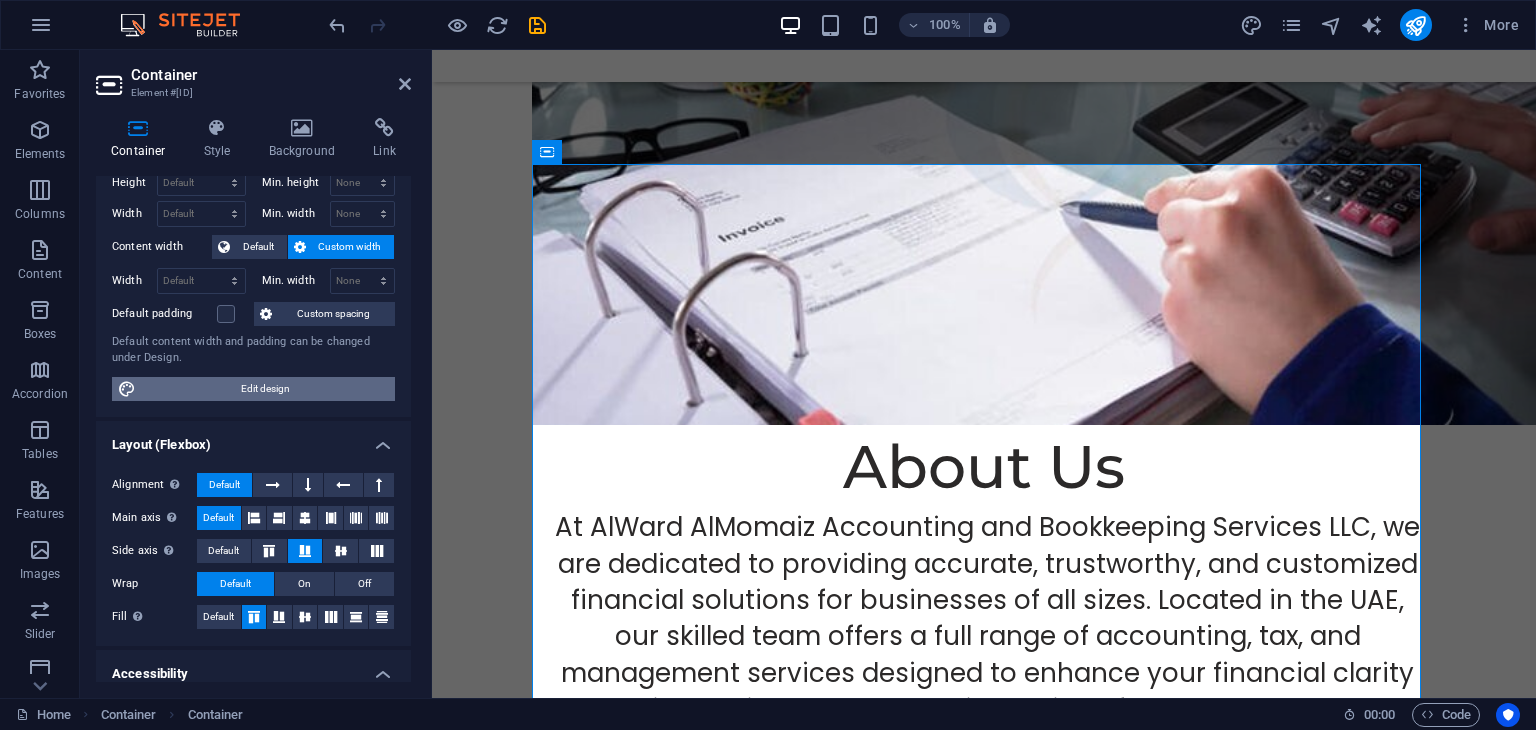 click on "Edit design" at bounding box center [265, 389] 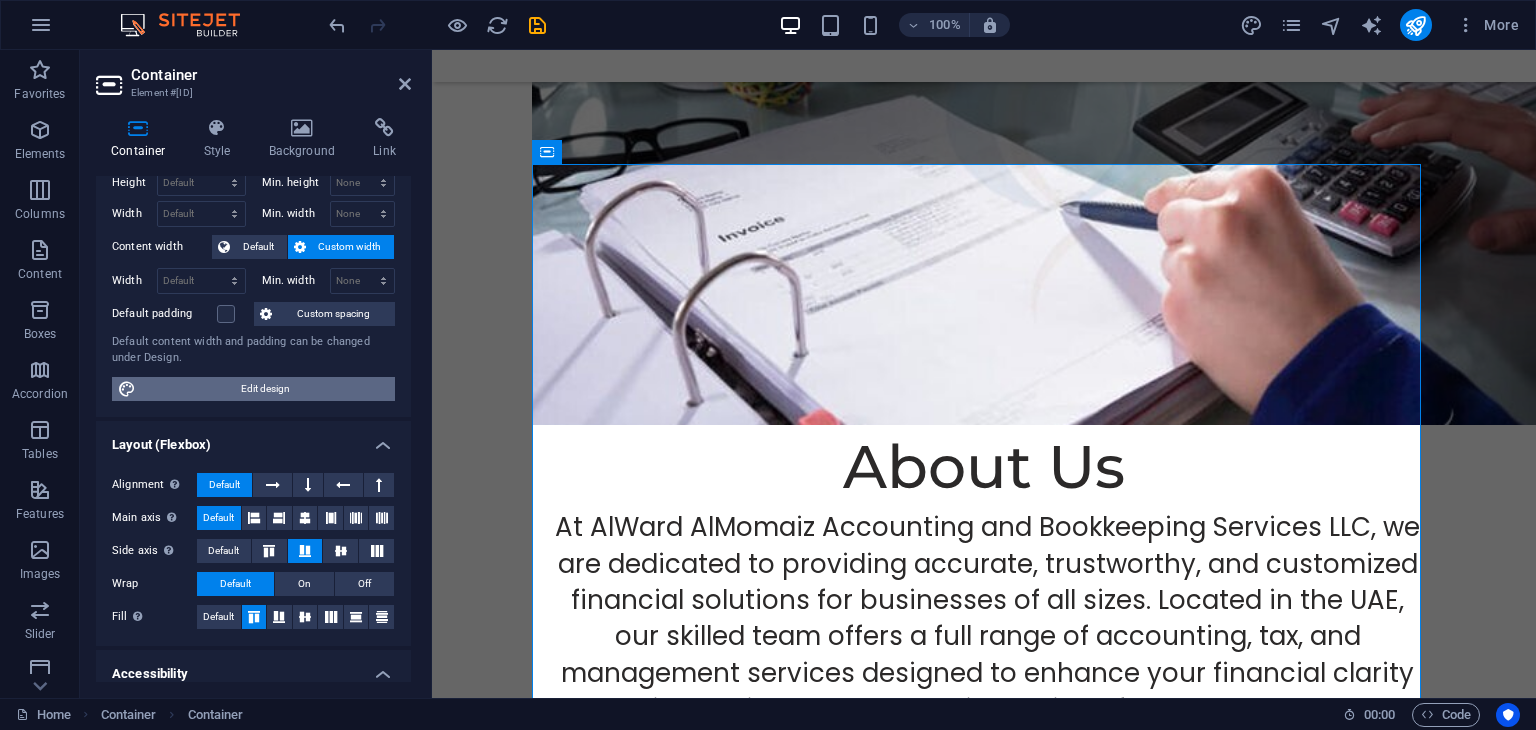 select on "rem" 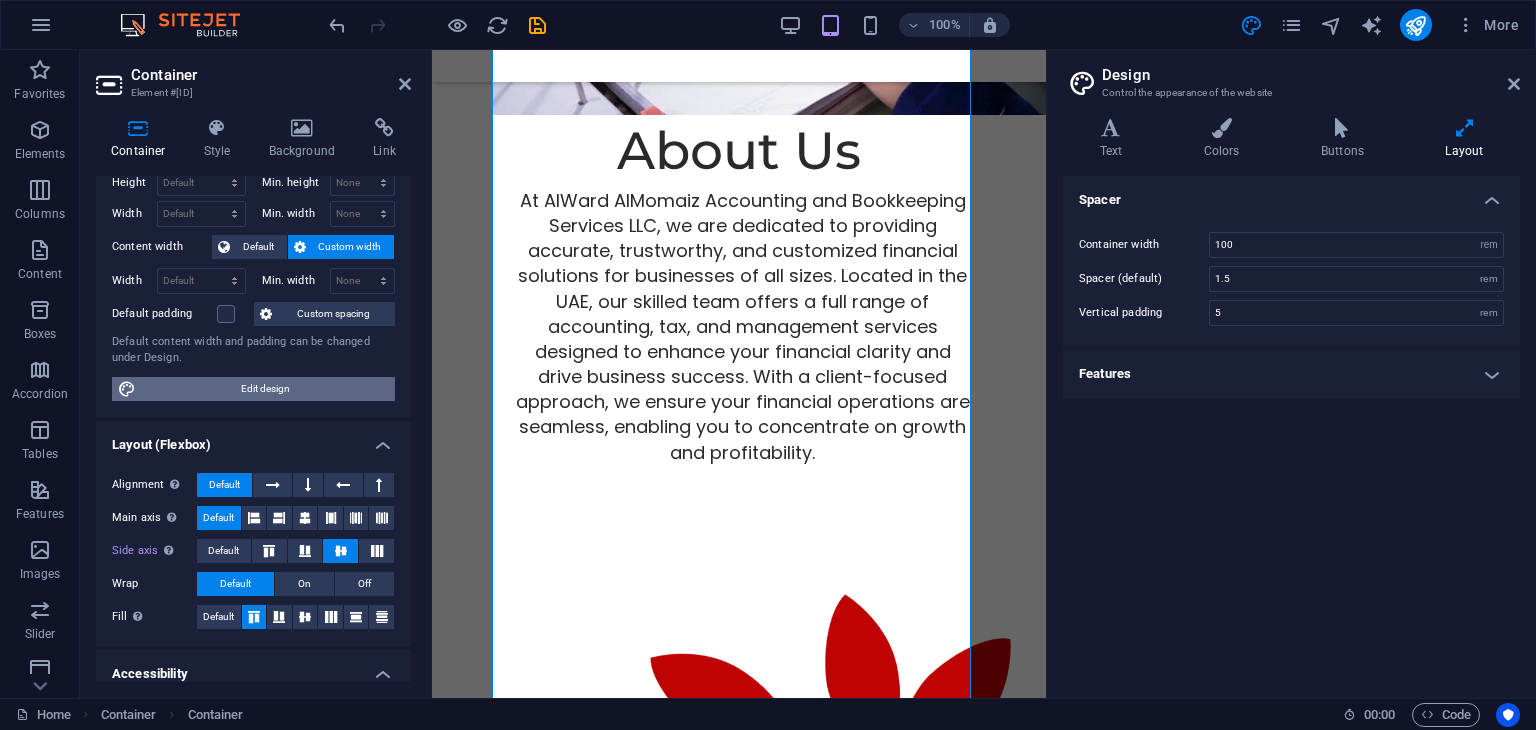 scroll, scrollTop: 2603, scrollLeft: 0, axis: vertical 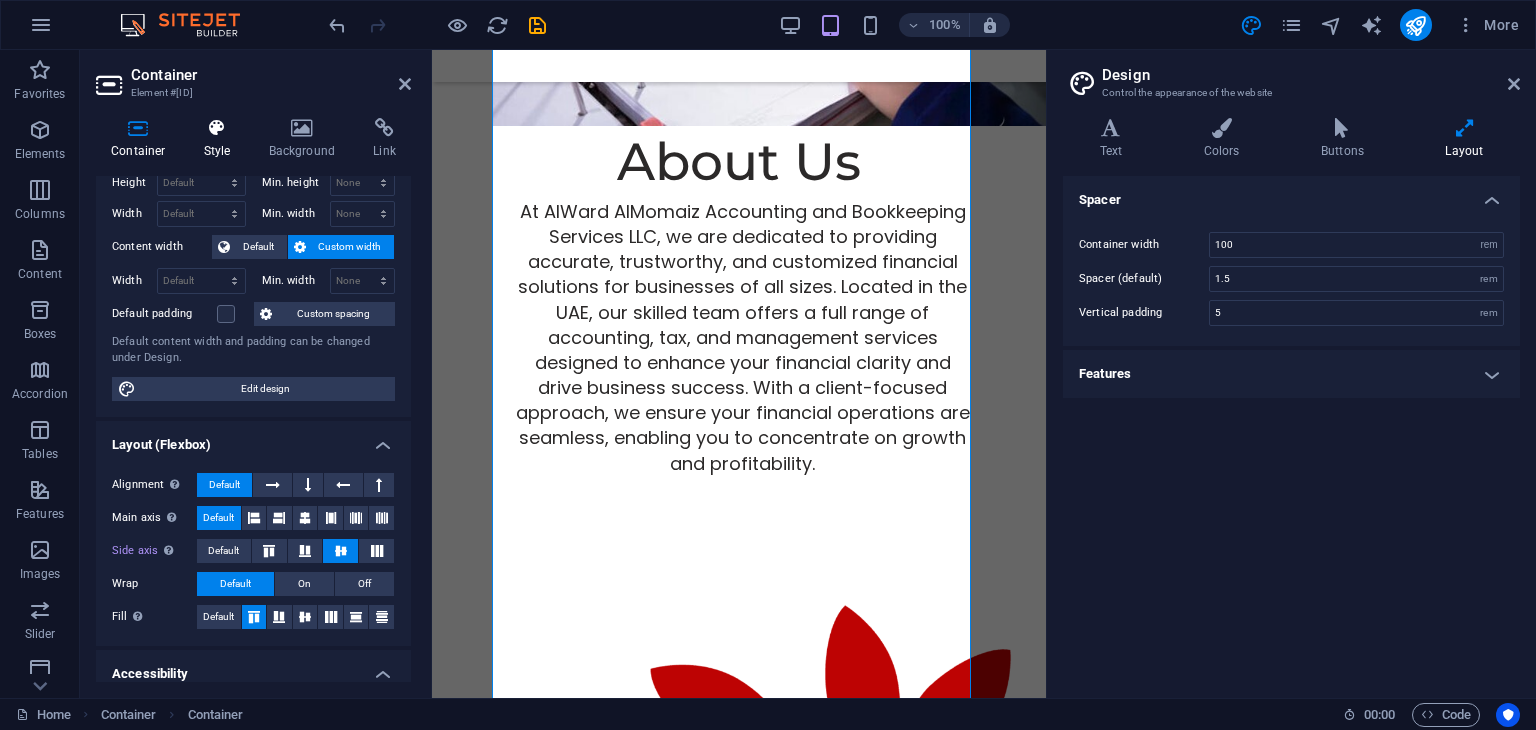 click at bounding box center (217, 128) 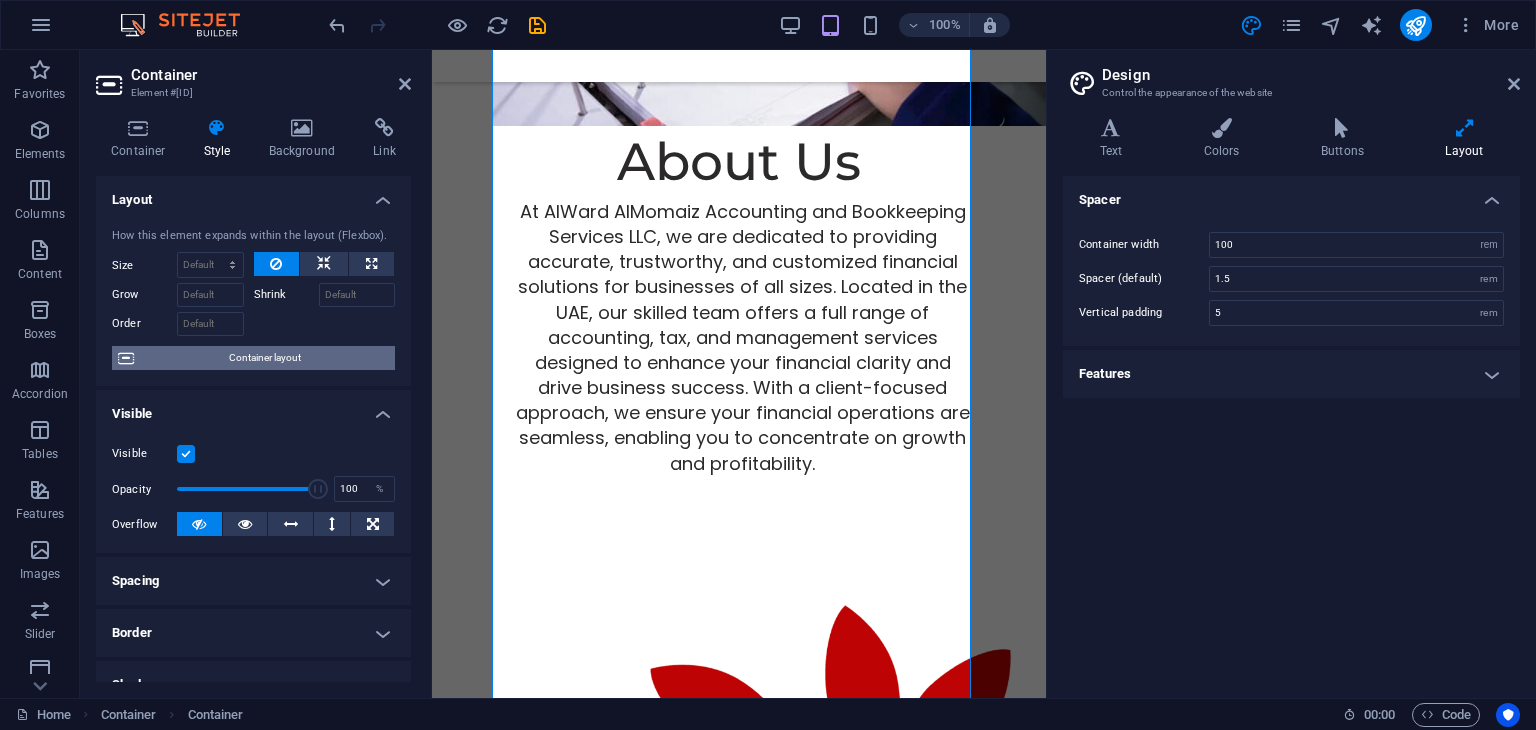 click on "Container layout" at bounding box center (264, 358) 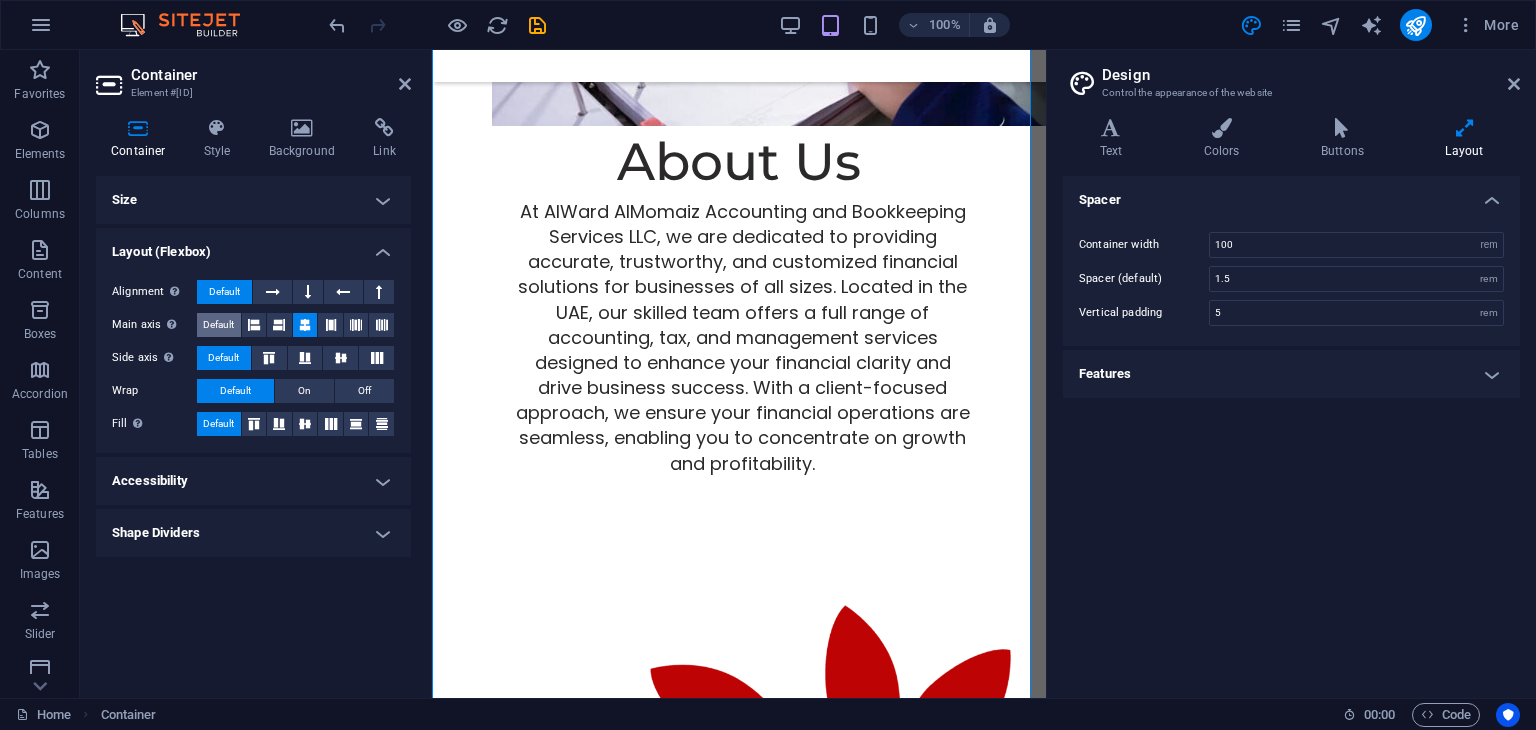 click on "Default" at bounding box center [218, 325] 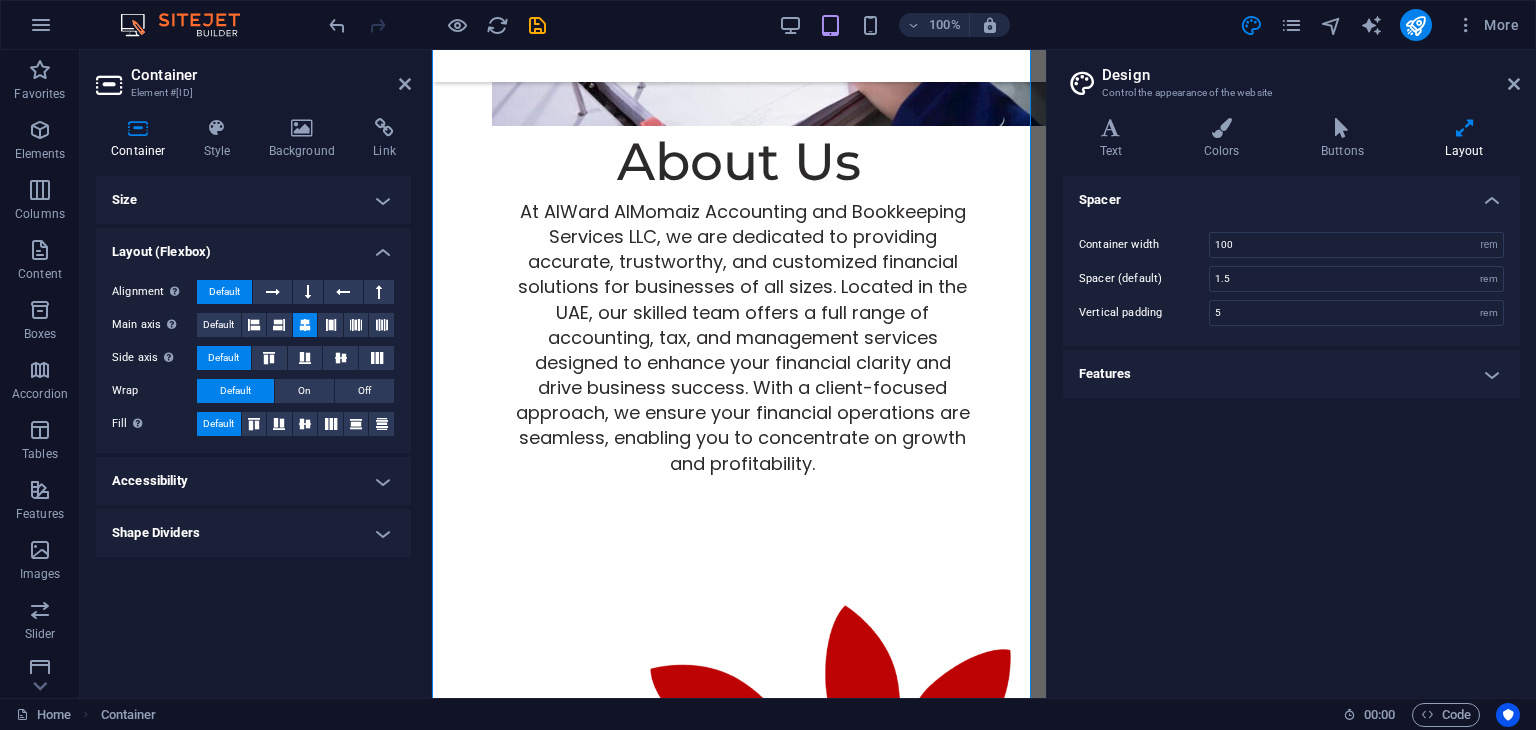 click on "Shape Dividers" at bounding box center (253, 533) 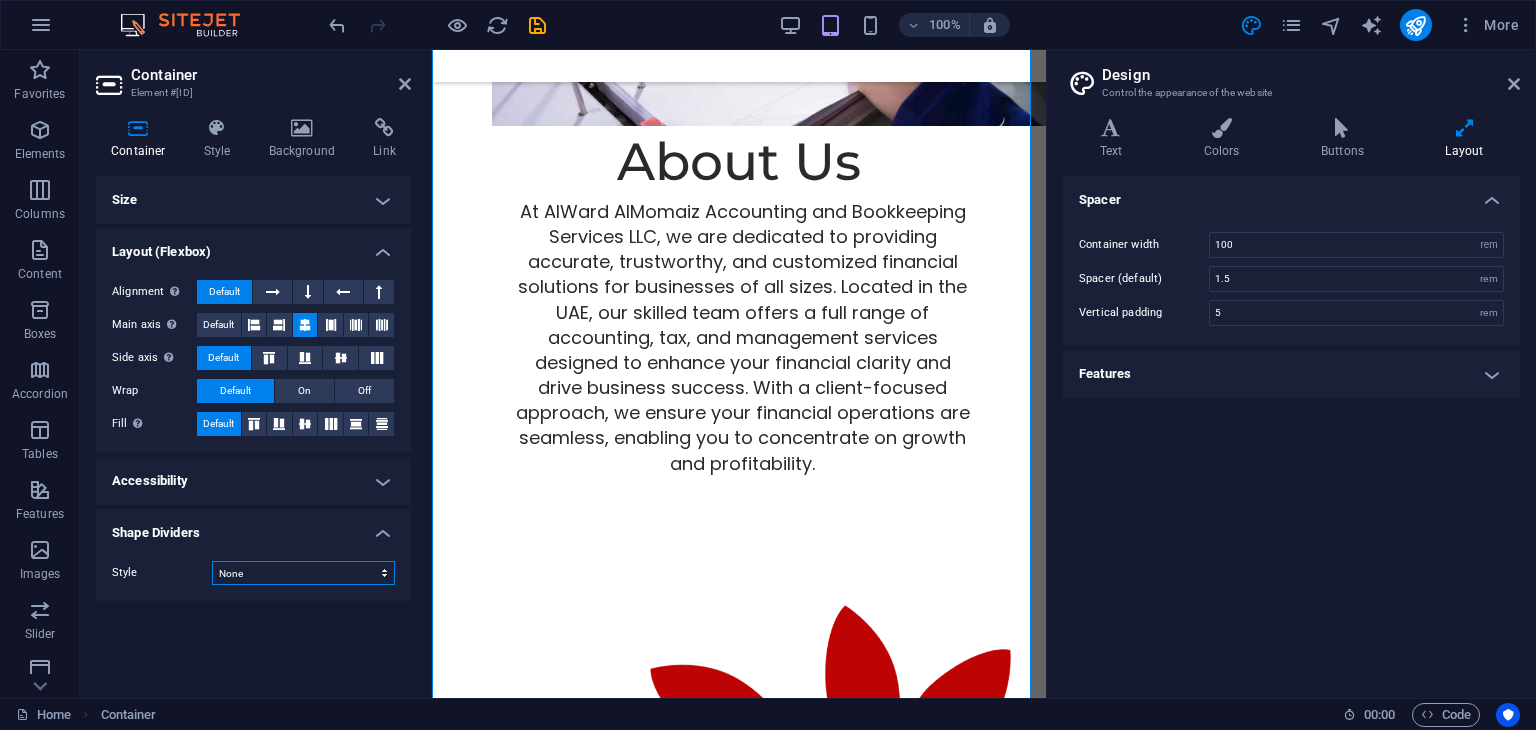 click on "None Triangle Square Diagonal Polygon 1 Polygon 2 Zigzag Multiple Zigzags Waves Multiple Waves Half Circle Circle Circle Shadow Blocks Hexagons Clouds Multiple Clouds Fan Pyramids Book Paint Drip Fire Shredded Paper Arrow" at bounding box center (303, 573) 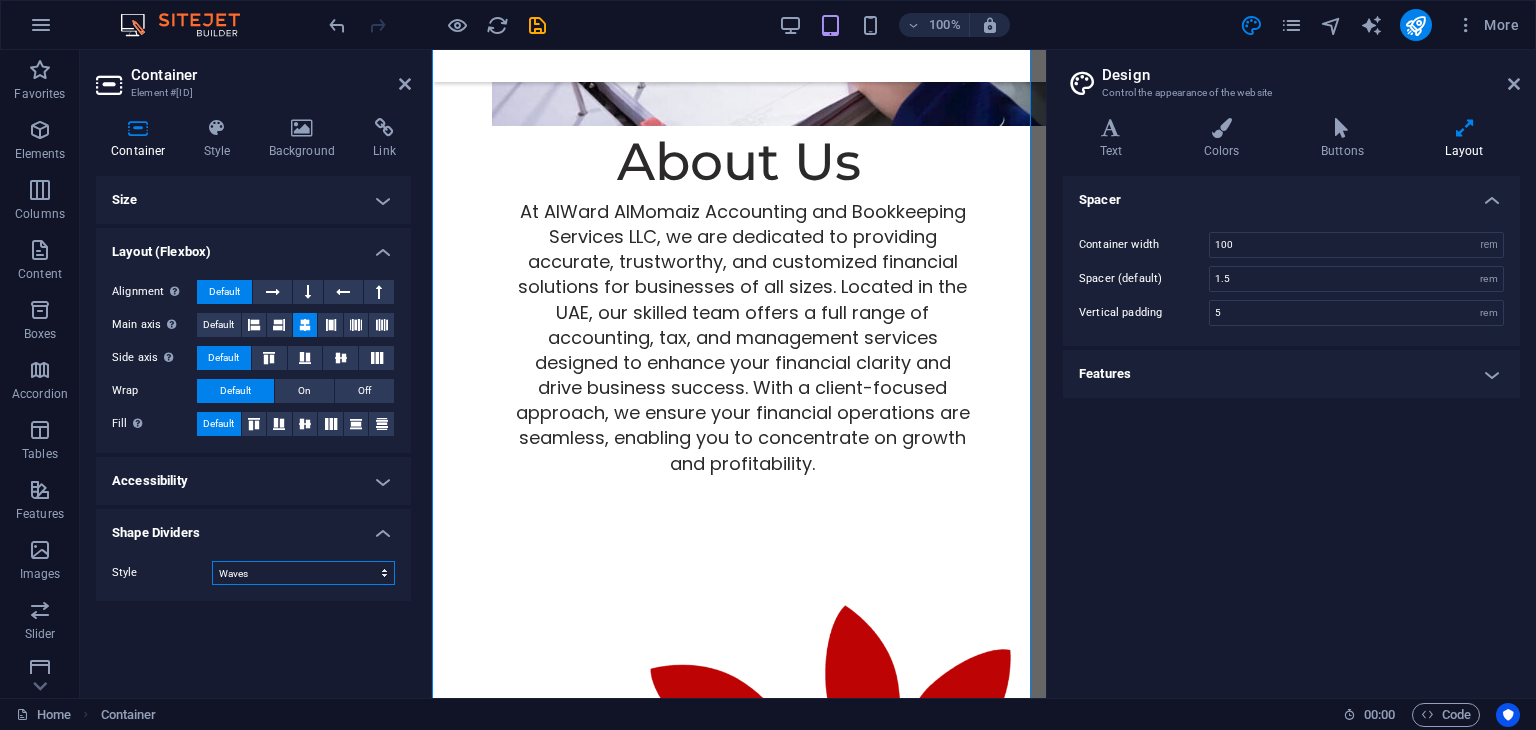 click on "None Triangle Square Diagonal Polygon 1 Polygon 2 Zigzag Multiple Zigzags Waves Multiple Waves Half Circle Circle Circle Shadow Blocks Hexagons Clouds Multiple Clouds Fan Pyramids Book Paint Drip Fire Shredded Paper Arrow" at bounding box center [303, 573] 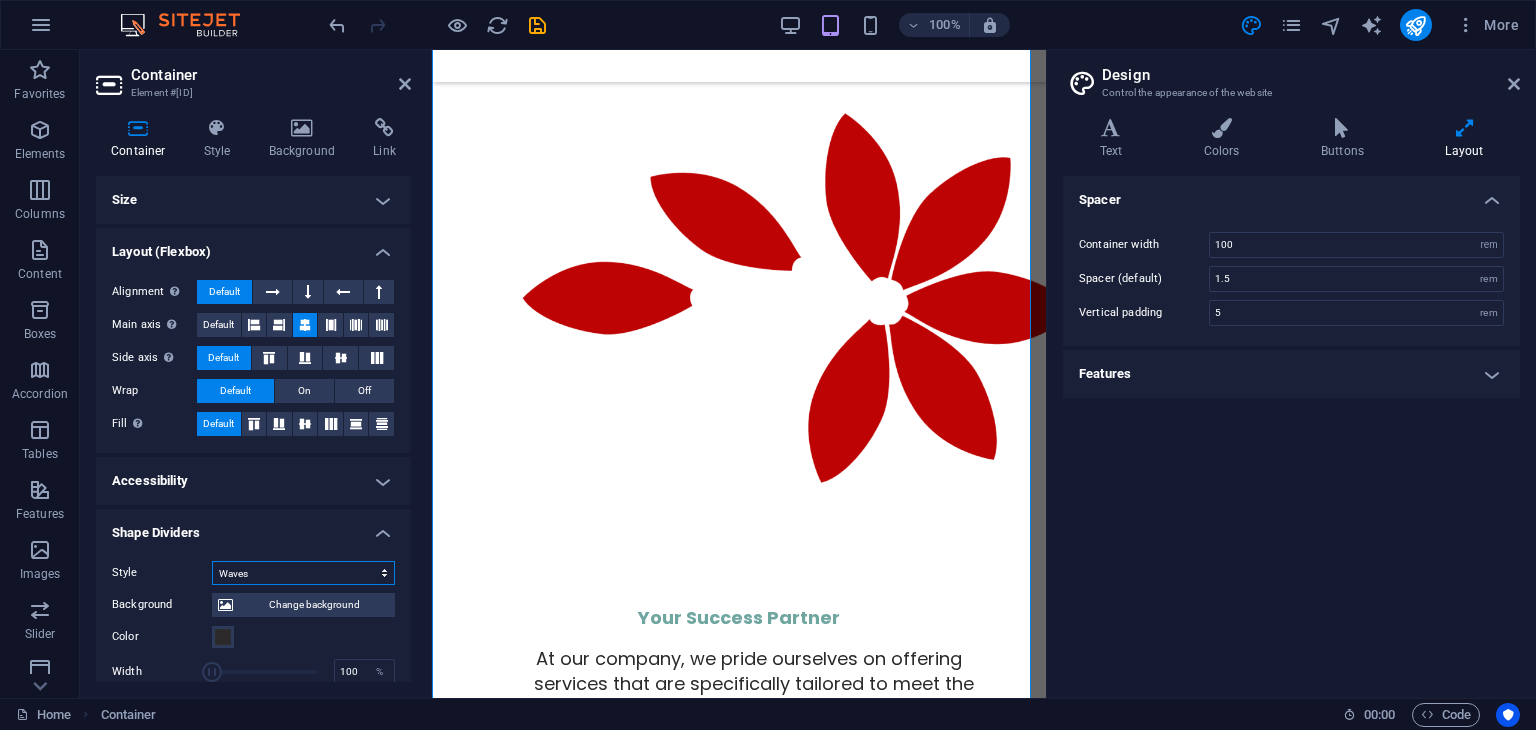 scroll, scrollTop: 3064, scrollLeft: 0, axis: vertical 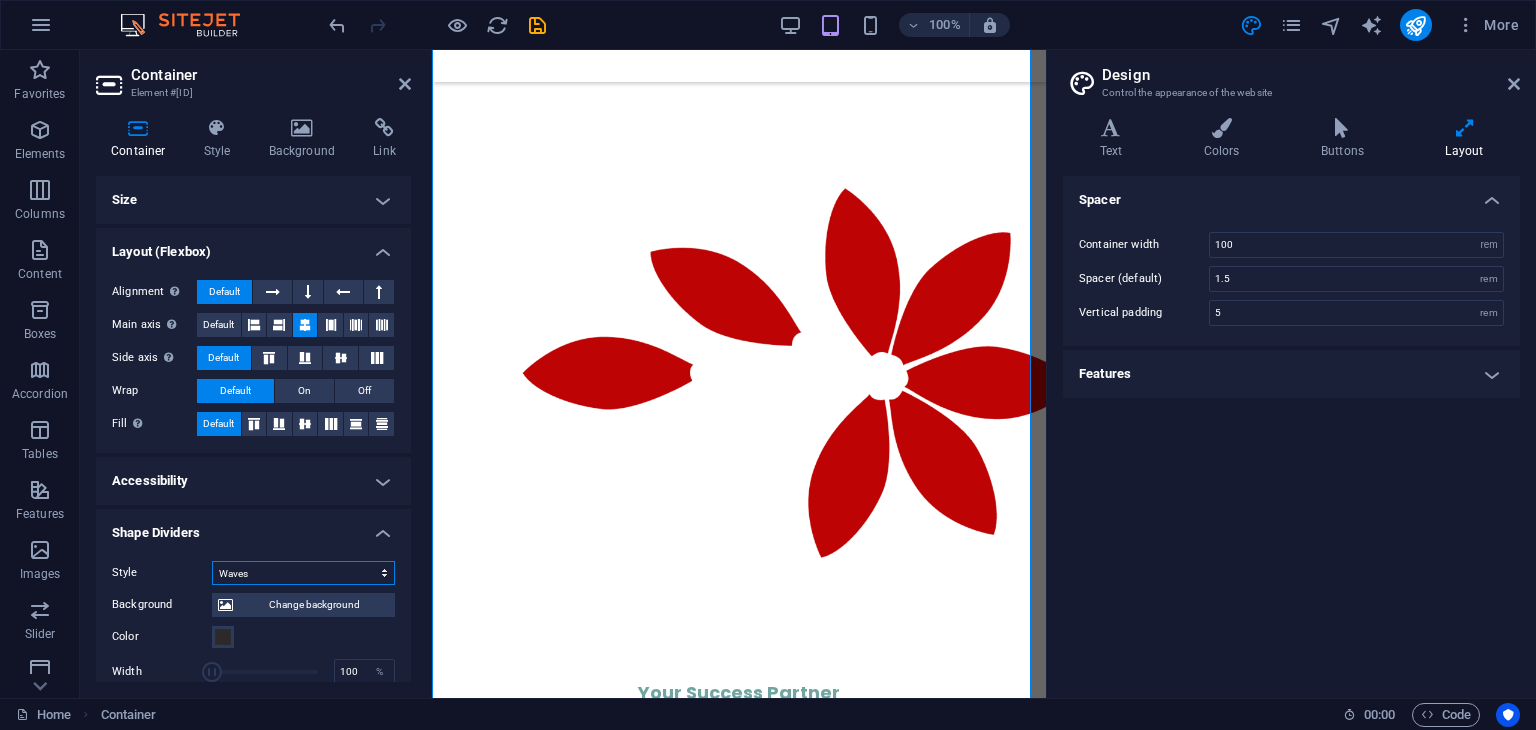 click on "None Triangle Square Diagonal Polygon 1 Polygon 2 Zigzag Multiple Zigzags Waves Multiple Waves Half Circle Circle Circle Shadow Blocks Hexagons Clouds Multiple Clouds Fan Pyramids Book Paint Drip Fire Shredded Paper Arrow" at bounding box center [303, 573] 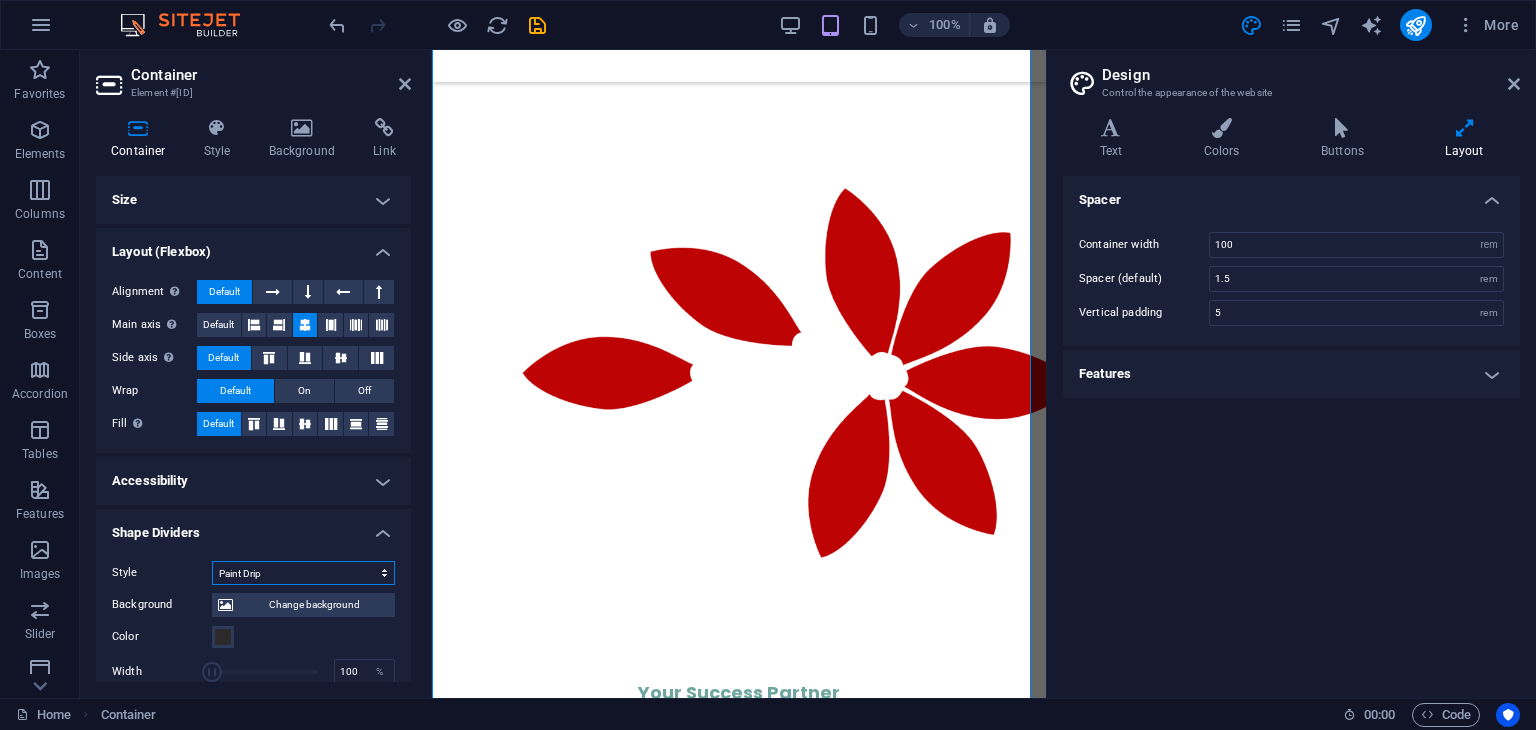 click on "None Triangle Square Diagonal Polygon 1 Polygon 2 Zigzag Multiple Zigzags Waves Multiple Waves Half Circle Circle Circle Shadow Blocks Hexagons Clouds Multiple Clouds Fan Pyramids Book Paint Drip Fire Shredded Paper Arrow" at bounding box center (303, 573) 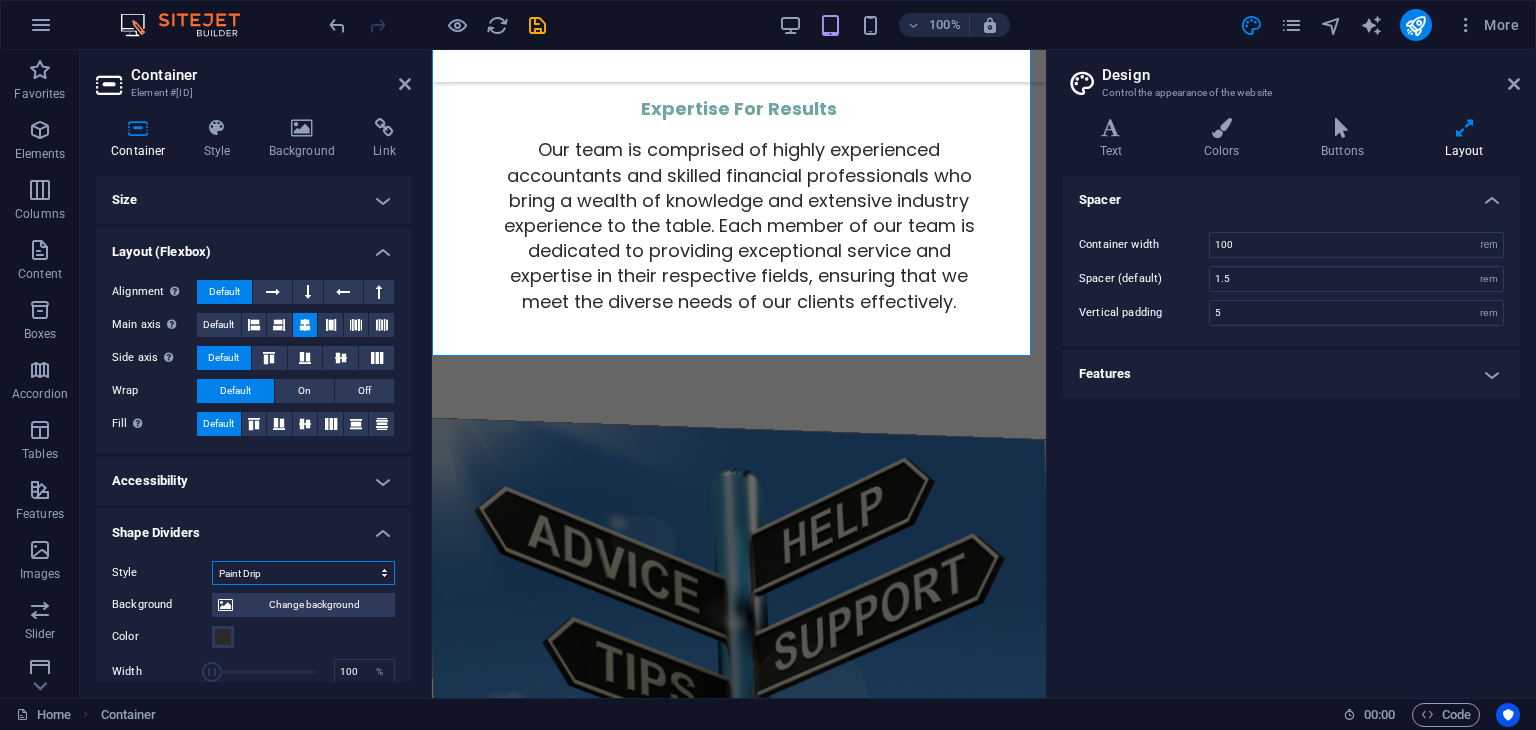 scroll, scrollTop: 4136, scrollLeft: 0, axis: vertical 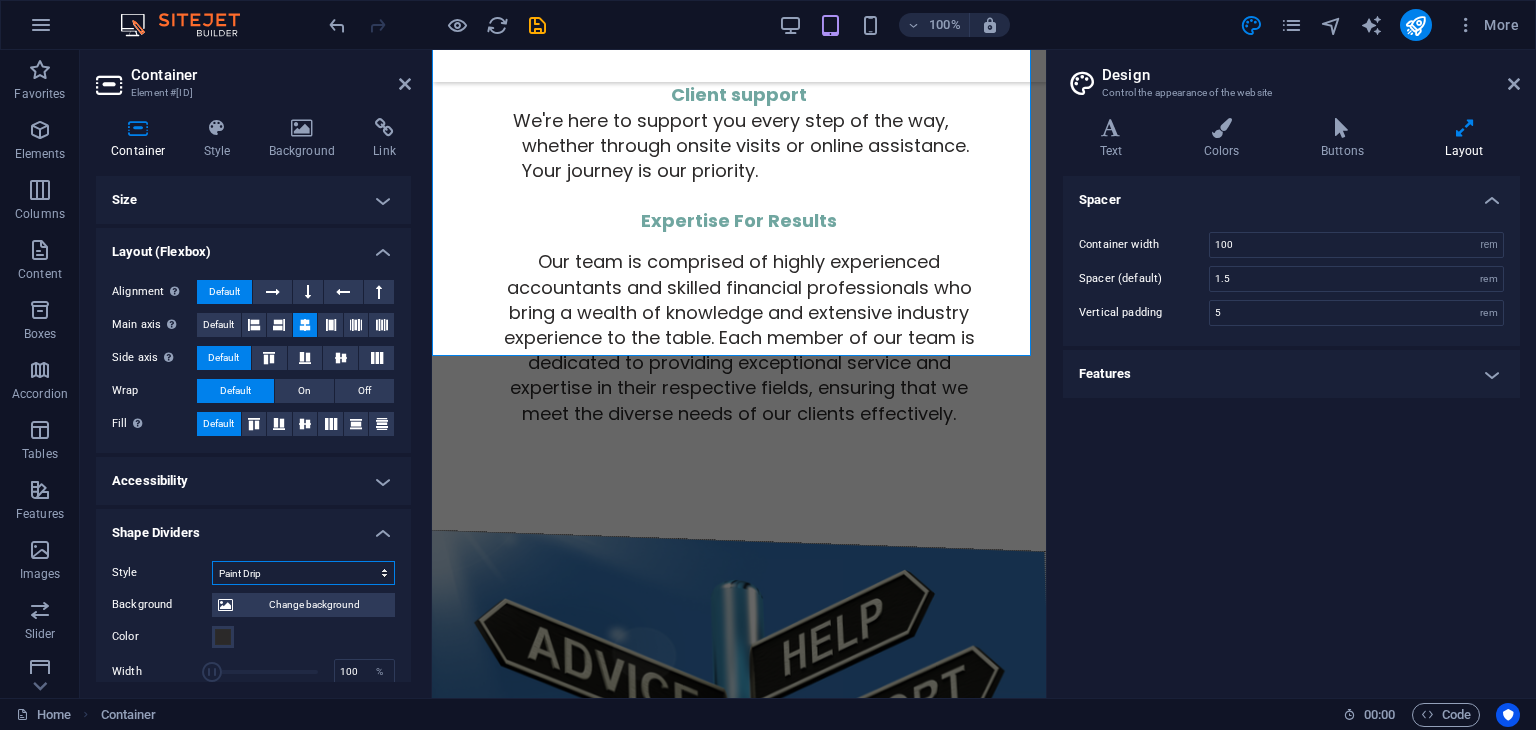 click on "None Triangle Square Diagonal Polygon 1 Polygon 2 Zigzag Multiple Zigzags Waves Multiple Waves Half Circle Circle Circle Shadow Blocks Hexagons Clouds Multiple Clouds Fan Pyramids Book Paint Drip Fire Shredded Paper Arrow" at bounding box center [303, 573] 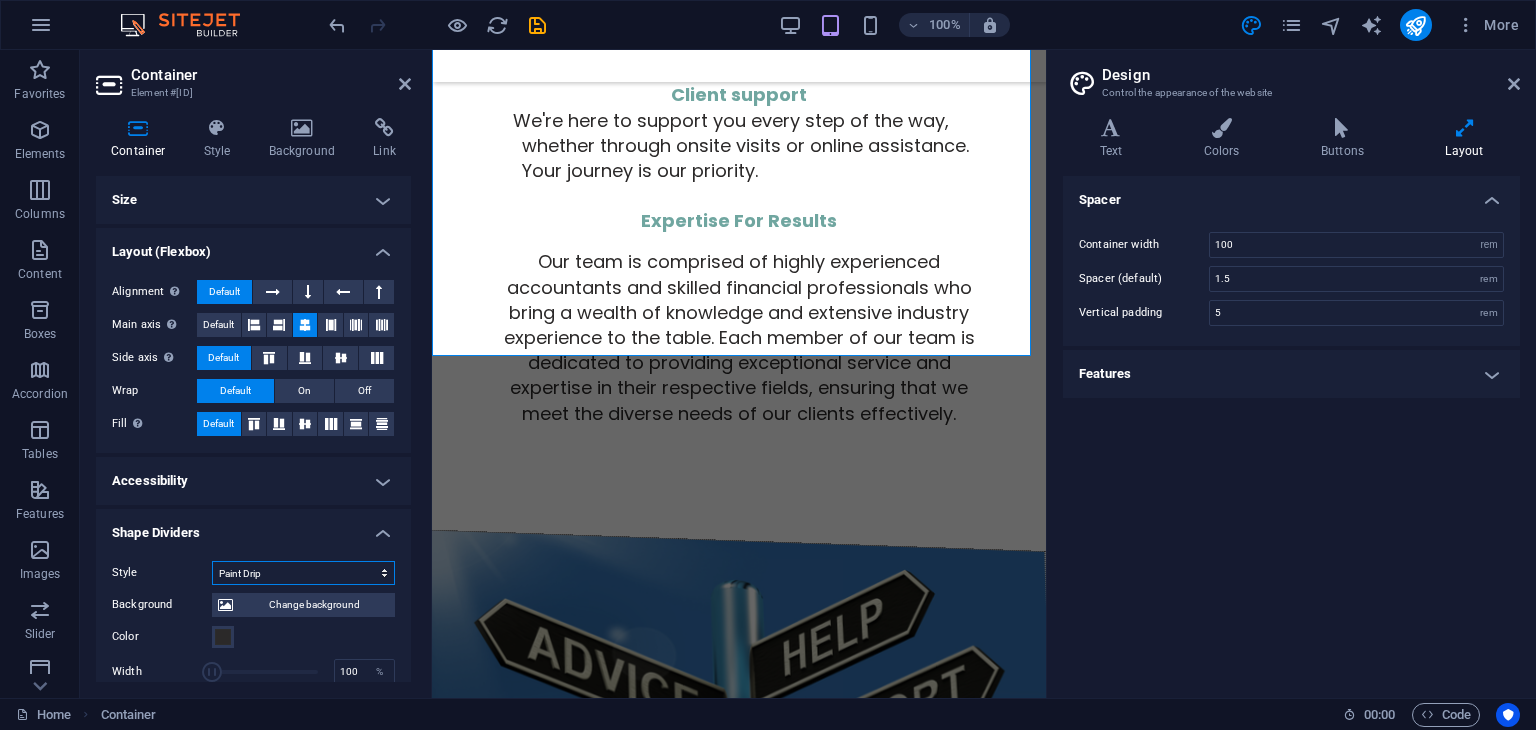 select on "blocks" 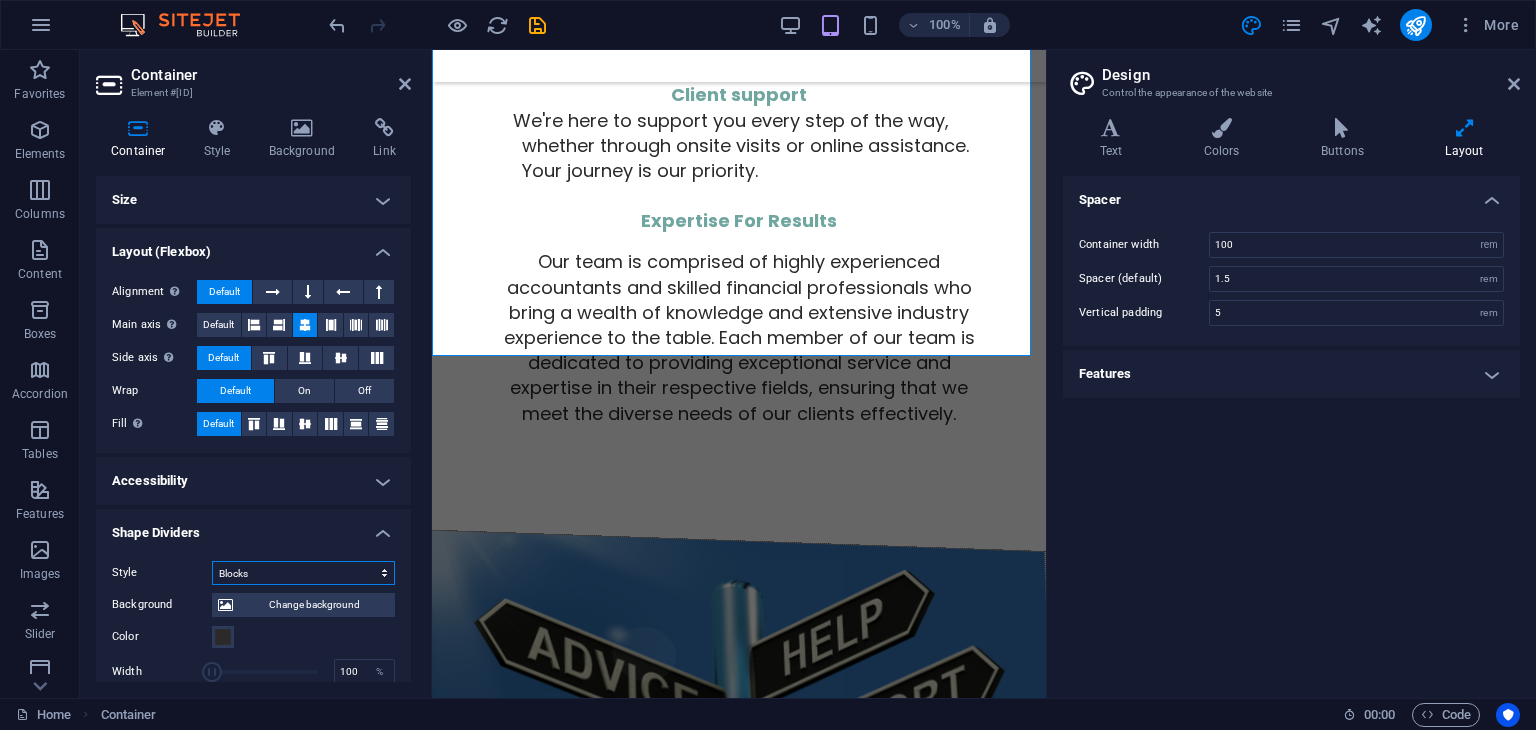 click on "None Triangle Square Diagonal Polygon 1 Polygon 2 Zigzag Multiple Zigzags Waves Multiple Waves Half Circle Circle Circle Shadow Blocks Hexagons Clouds Multiple Clouds Fan Pyramids Book Paint Drip Fire Shredded Paper Arrow" at bounding box center [303, 573] 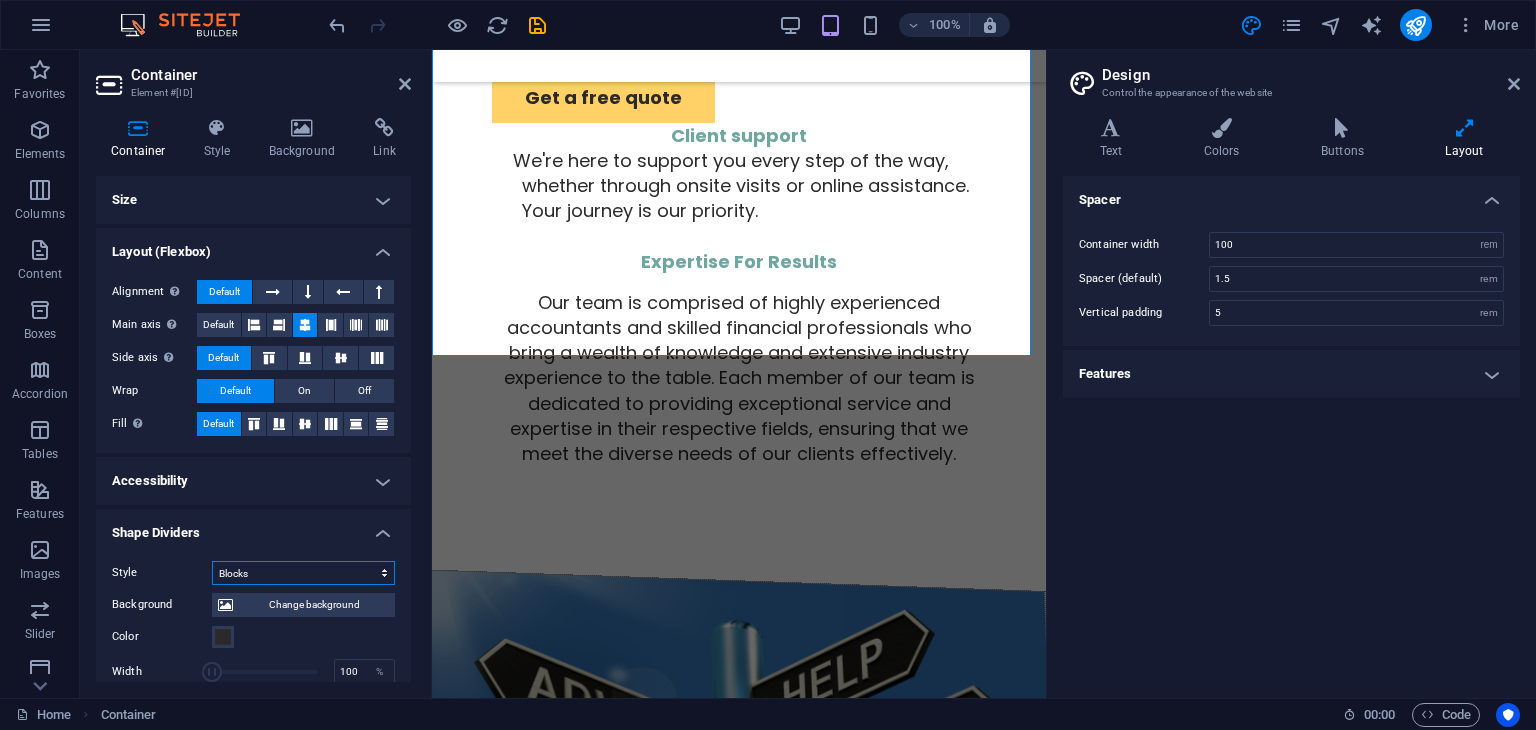 scroll, scrollTop: 4096, scrollLeft: 0, axis: vertical 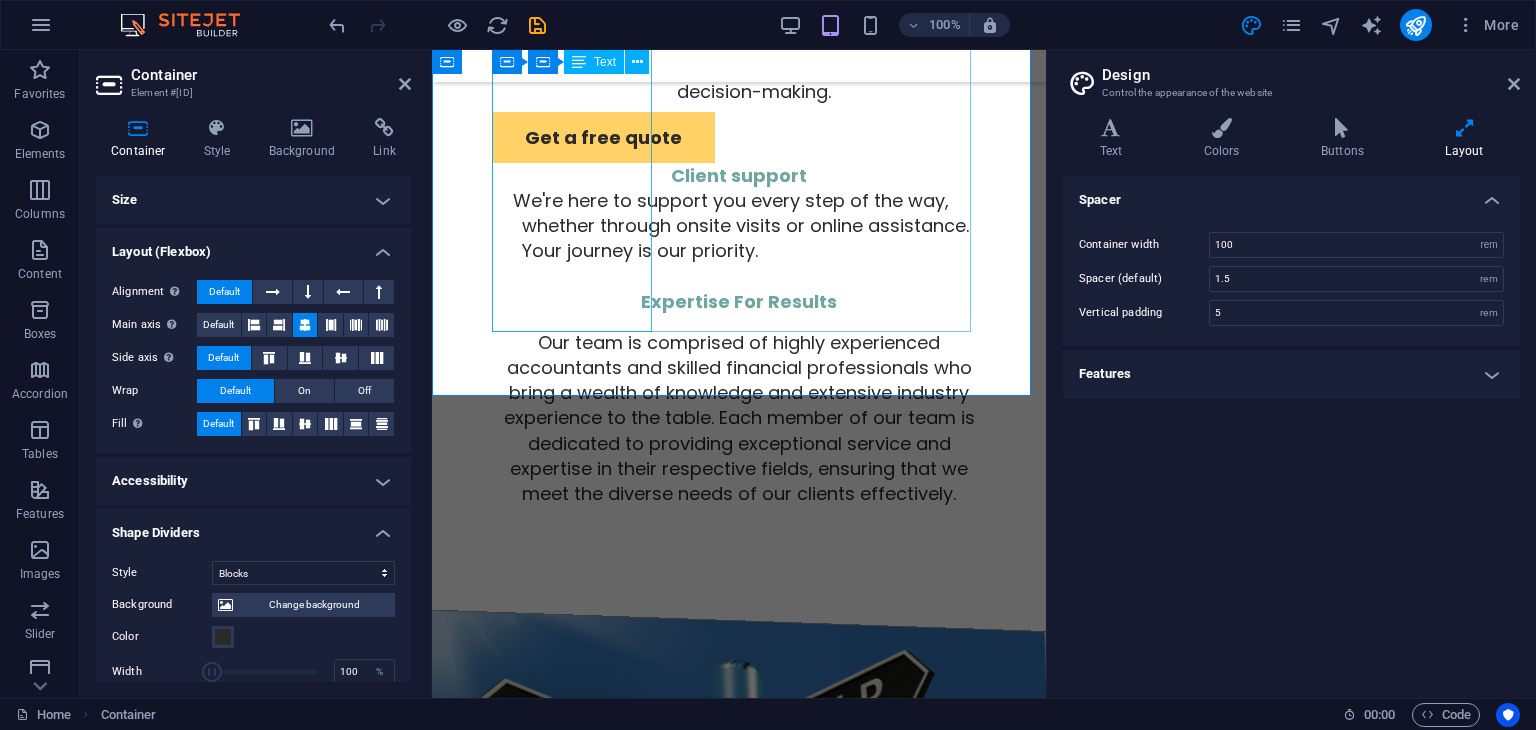 click on "Our team is comprised of highly experienced accountants and skilled financial professionals who bring a wealth of knowledge and extensive industry experience to the table. Each member of our team is dedicated to providing exceptional service and expertise in their respective fields, ensuring that we meet the diverse needs of our clients effectively." at bounding box center (739, 418) 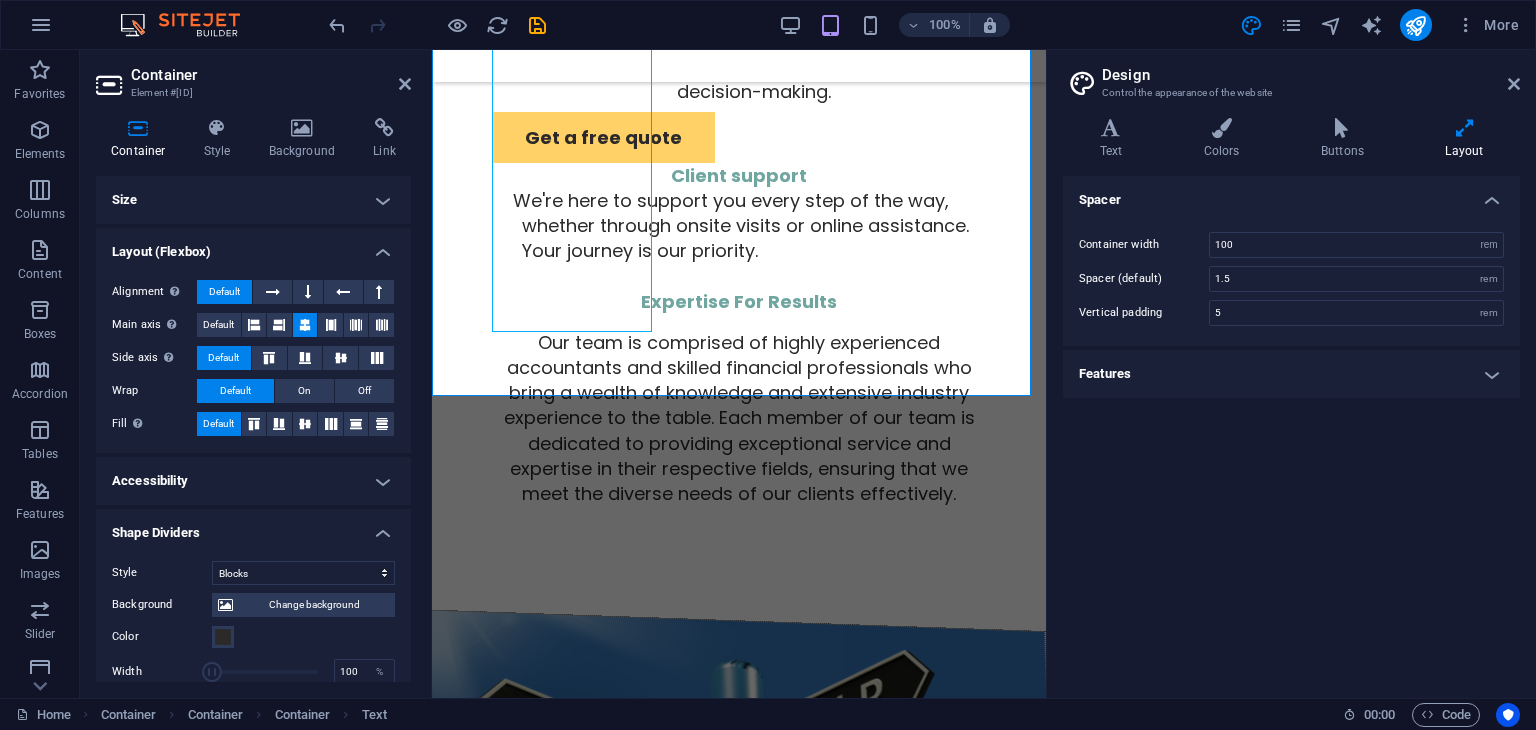 drag, startPoint x: 405, startPoint y: 385, endPoint x: 415, endPoint y: 535, distance: 150.33296 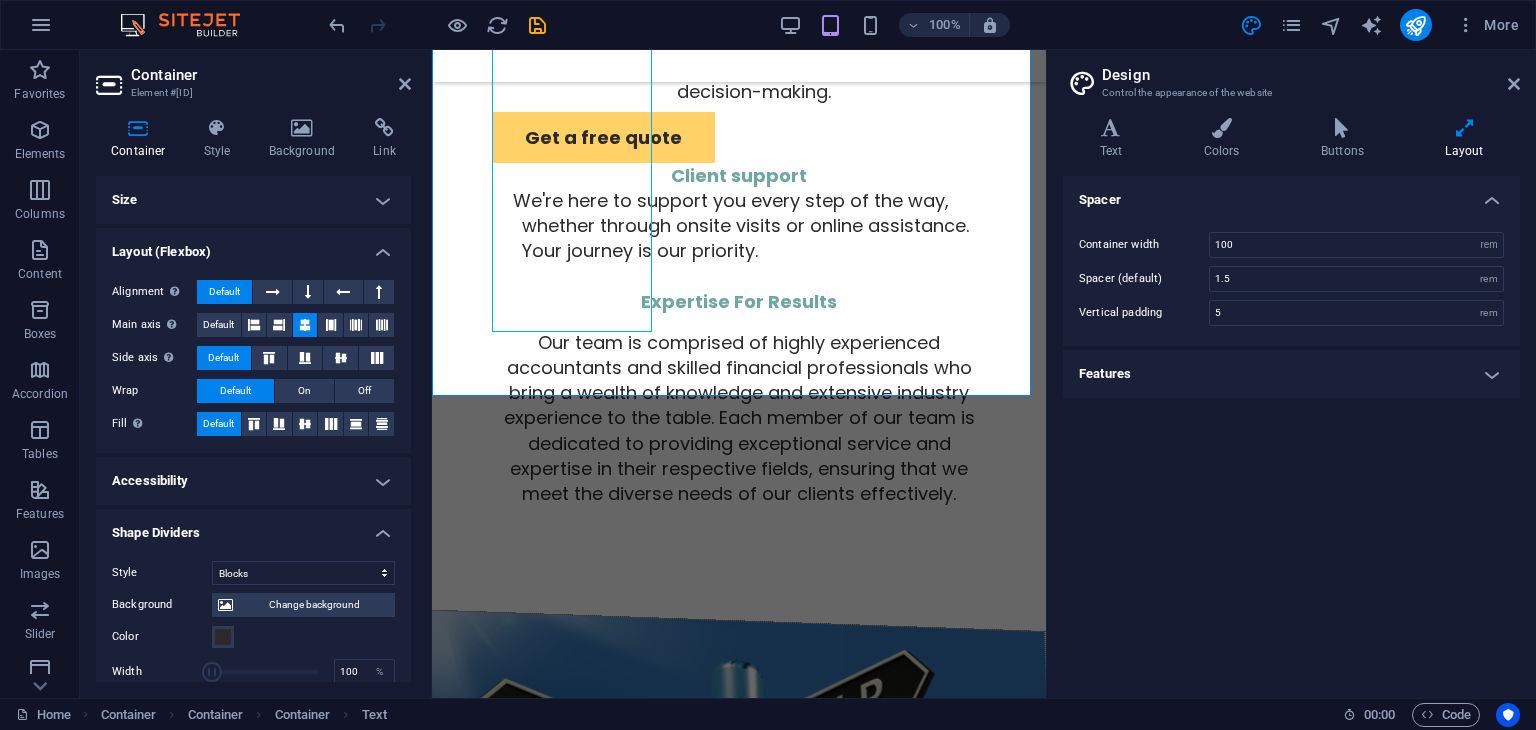 click on "Container Style Background Link Size Height Default px rem % vh vw Min. height None px rem % vh vw Width Default px rem % em vh vw Min. width None px rem % vh vw Content width Default Custom width Width Default px rem % em vh vw Min. width None px rem % vh vw Default padding Custom spacing Default content width and padding can be changed under Design. Edit design Layout (Flexbox) Alignment Determines the flex direction. Default Main axis Determine how elements should behave along the main axis inside this container (justify content). Default Side axis Control the vertical direction of the element inside of the container (align items). Default Wrap Default On Off Fill Controls the distances and direction of elements on the y-axis across several lines (align content). Default Accessibility ARIA helps assistive technologies (like screen readers) to understand the role, state, and behavior of web elements Role The ARIA role defines the purpose of an element.  None Alert Article Banner Comment Fan" at bounding box center [253, 400] 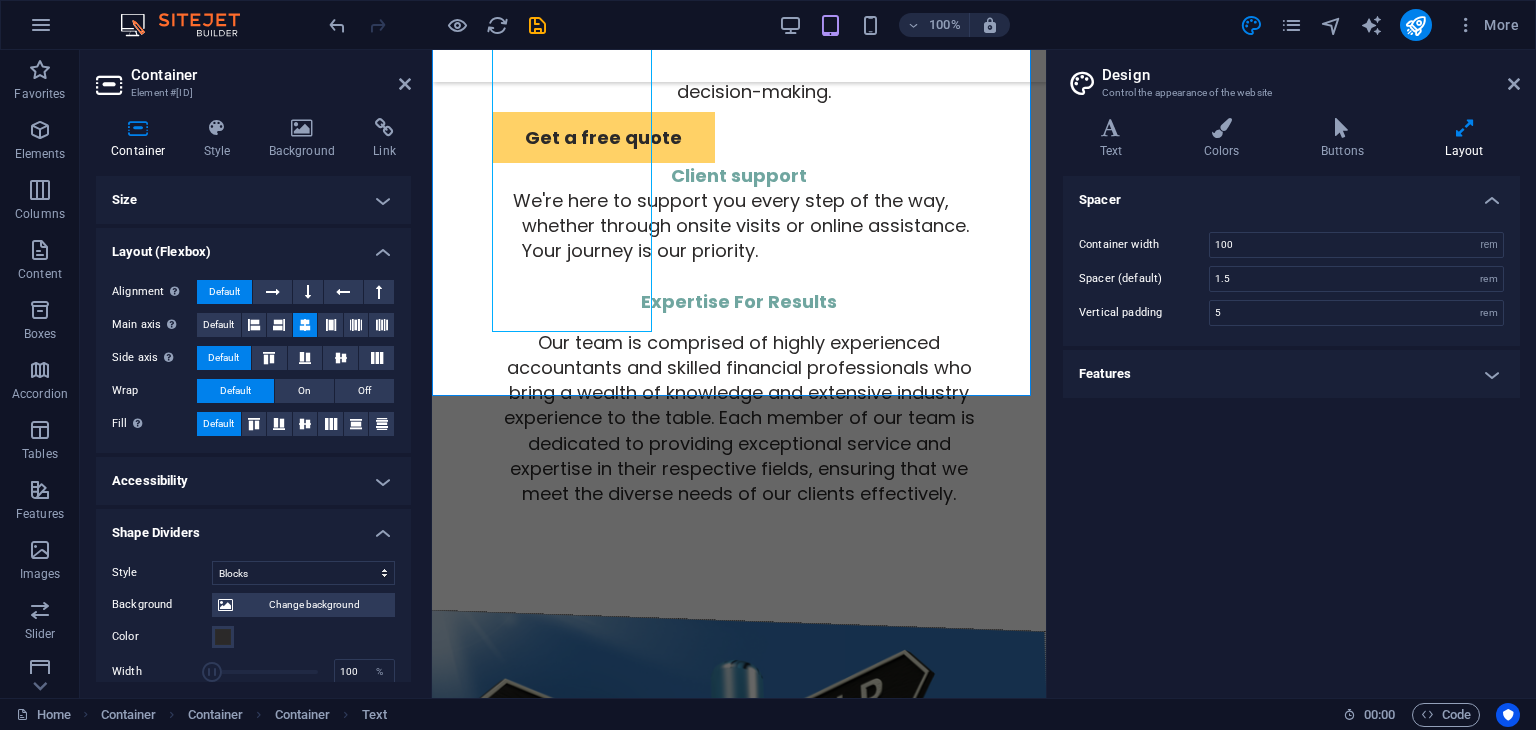 drag, startPoint x: 406, startPoint y: 497, endPoint x: 408, endPoint y: 626, distance: 129.0155 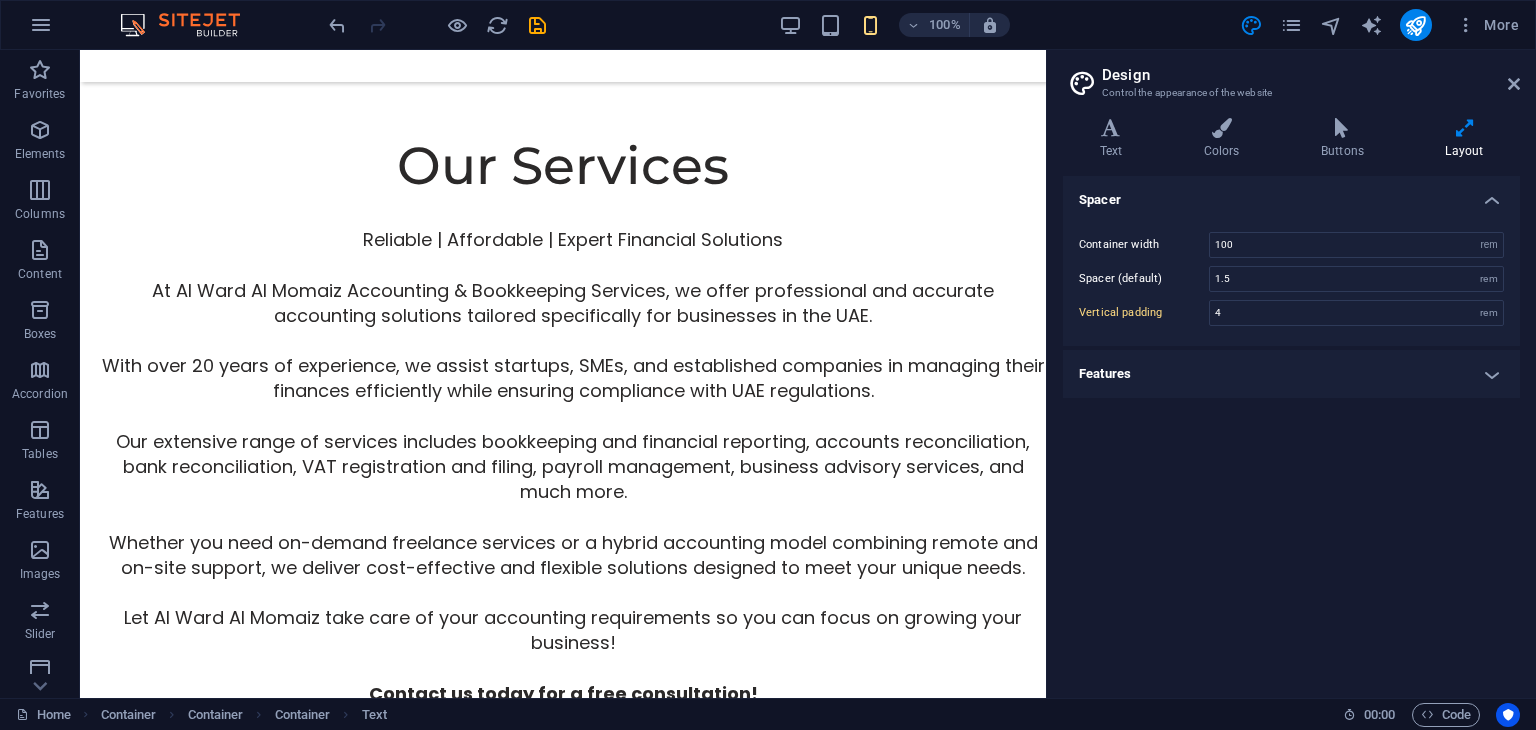 scroll, scrollTop: 2372, scrollLeft: 0, axis: vertical 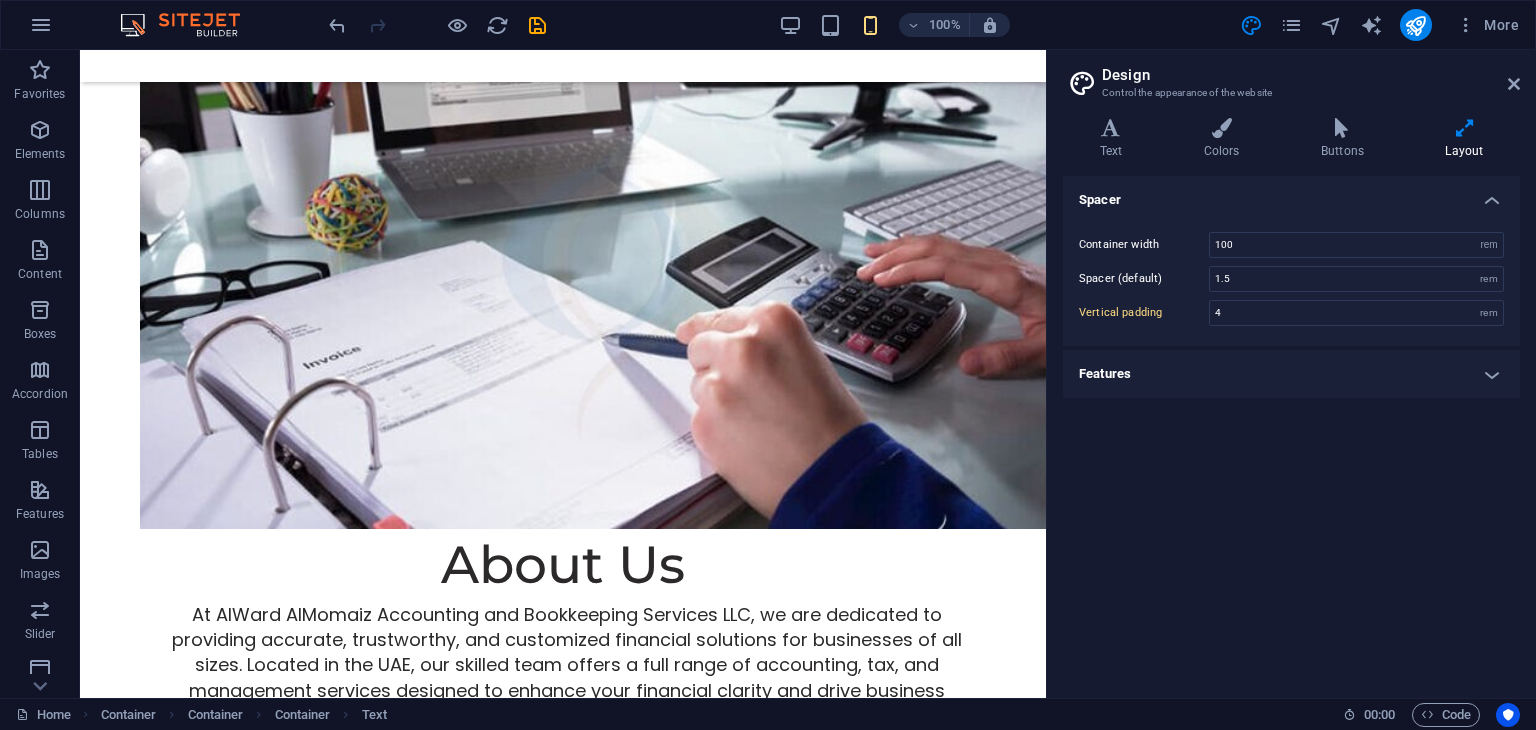 type on "5" 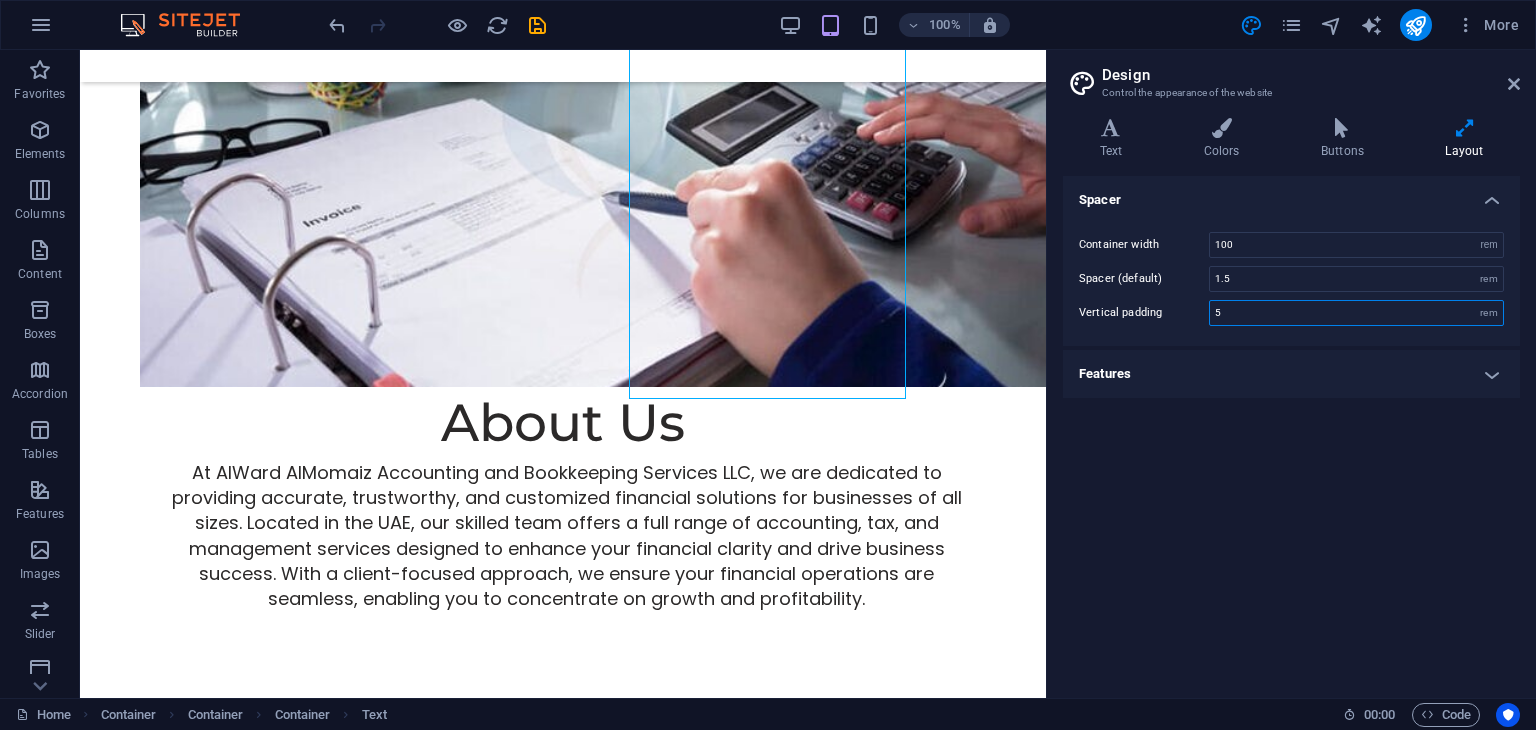 click on "5" at bounding box center [1356, 313] 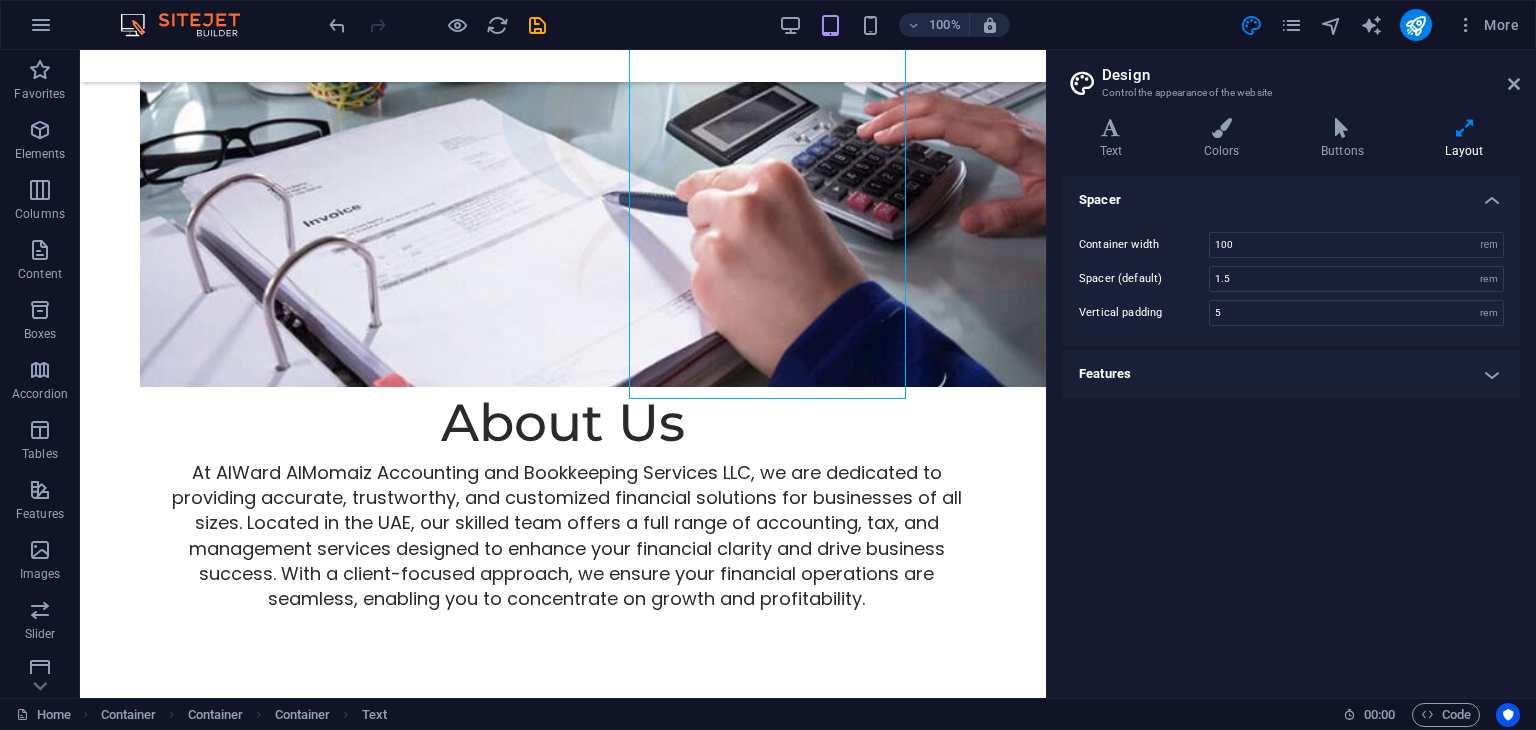 click at bounding box center [1464, 128] 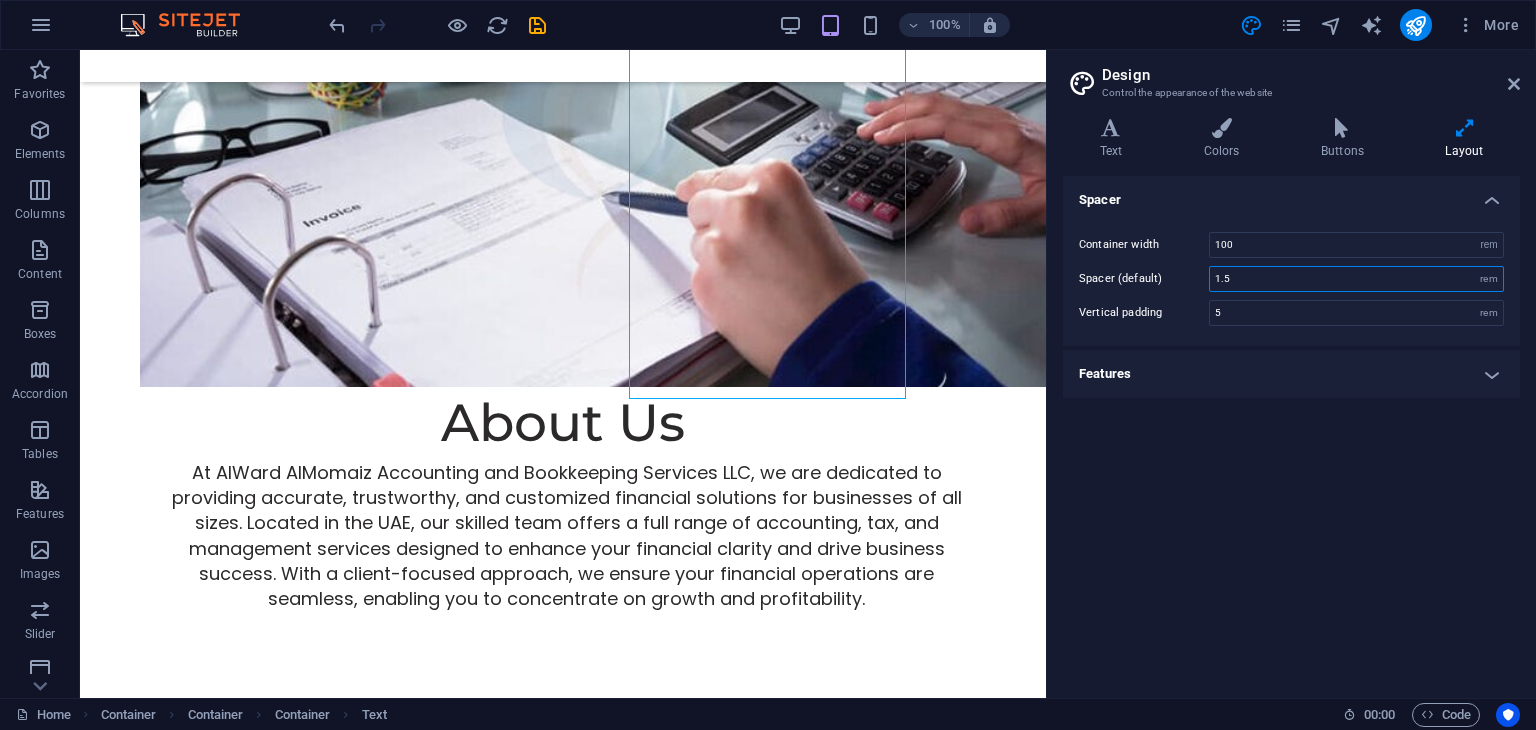 drag, startPoint x: 1352, startPoint y: 284, endPoint x: 1224, endPoint y: 280, distance: 128.06248 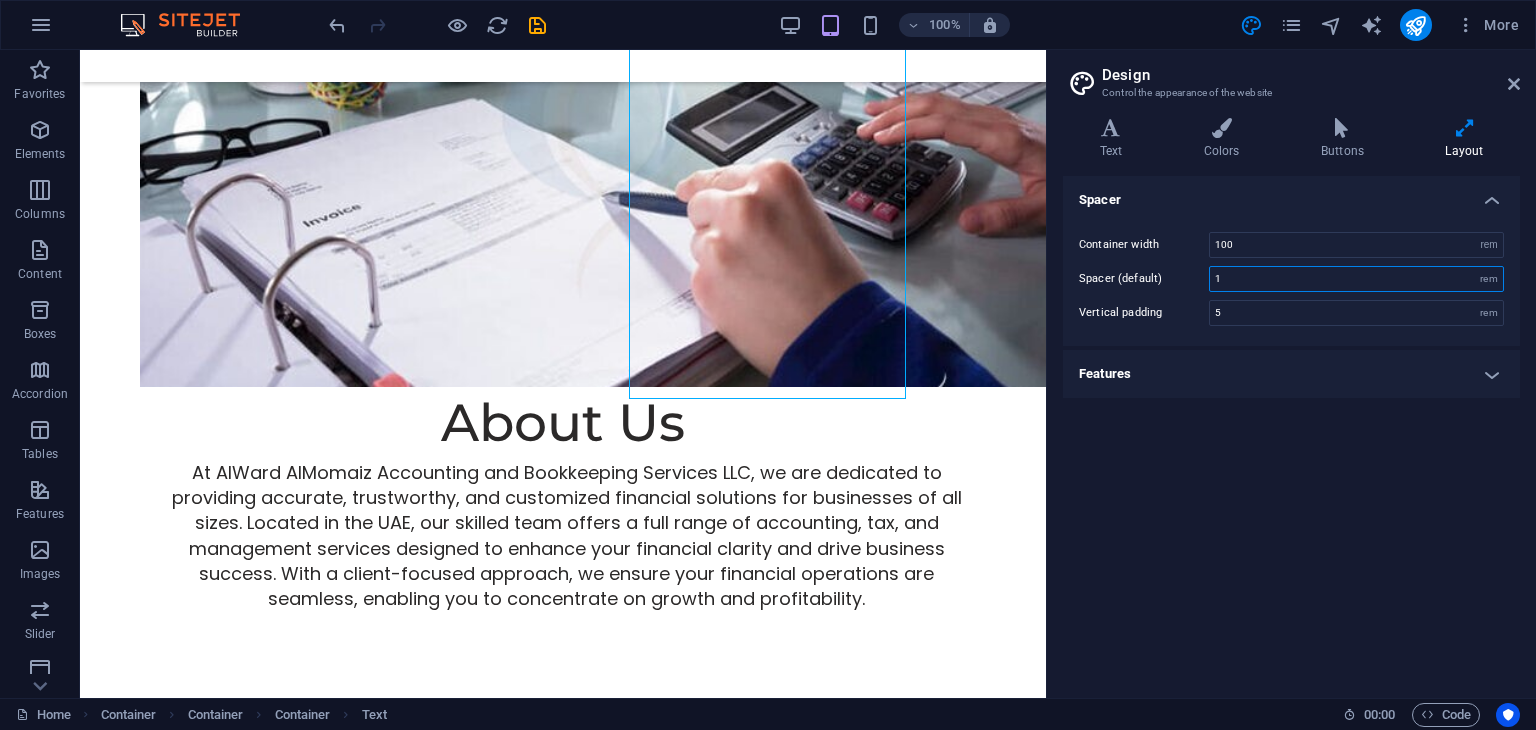 click on "1" at bounding box center [1356, 279] 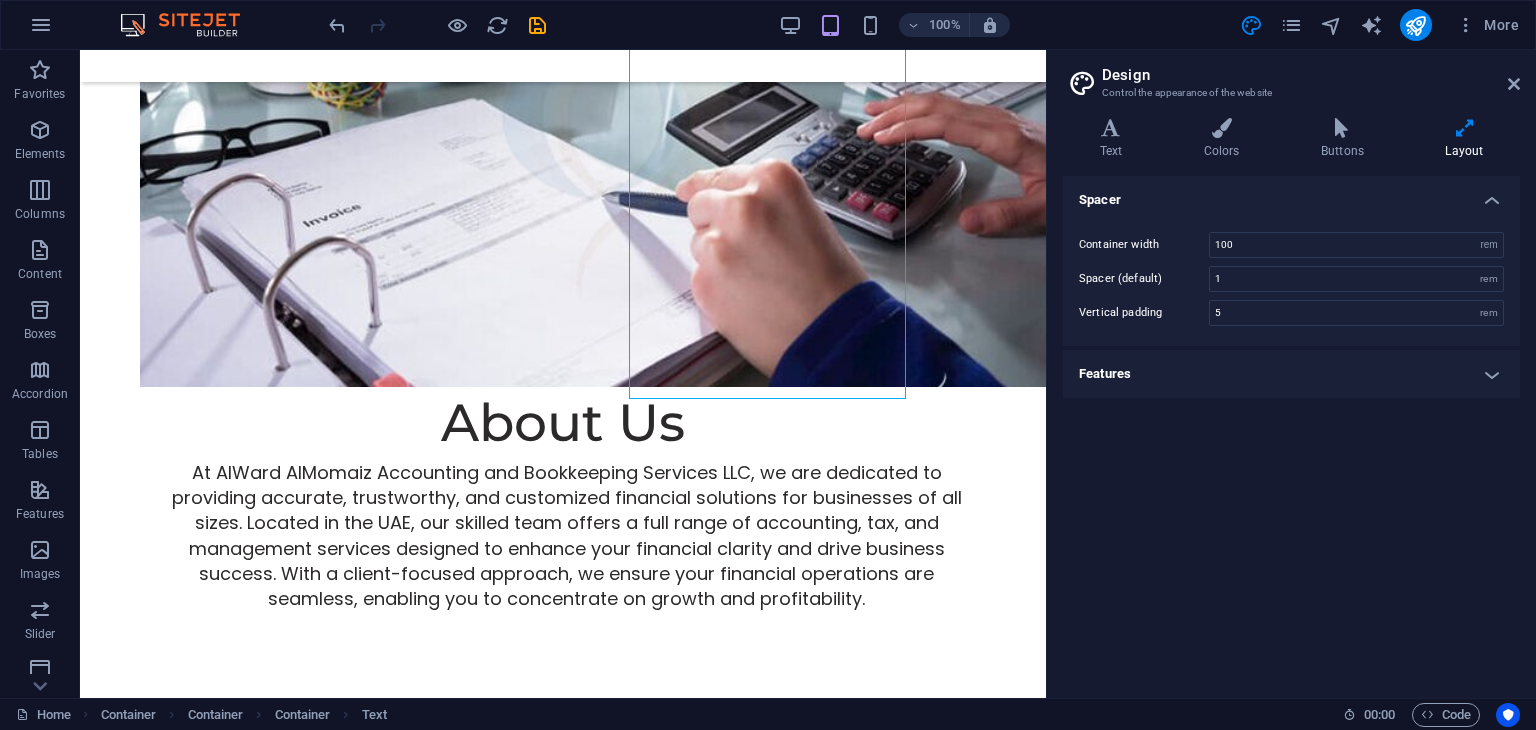 click on "Features" at bounding box center [1291, 374] 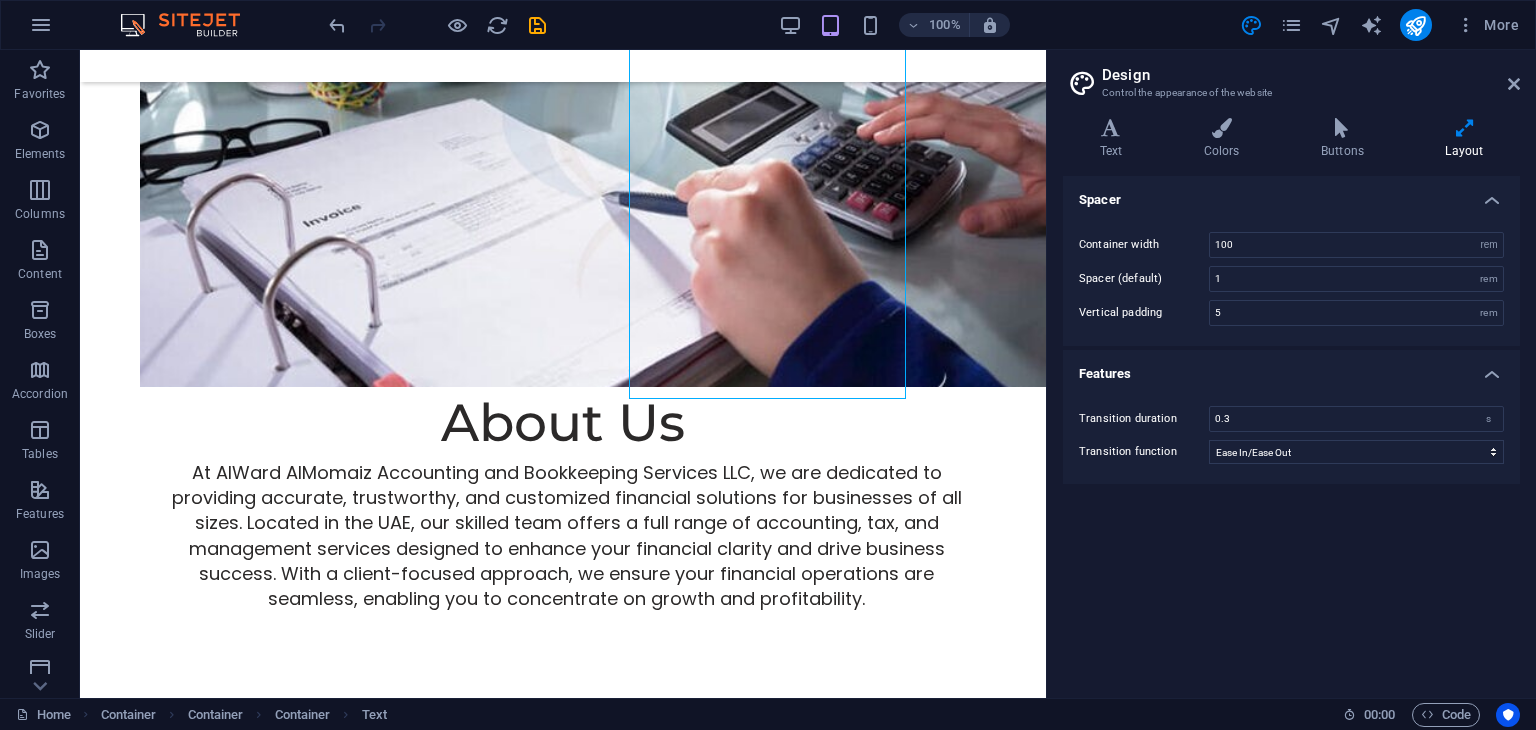 click on "Design Control the appearance of the website" at bounding box center [1293, 76] 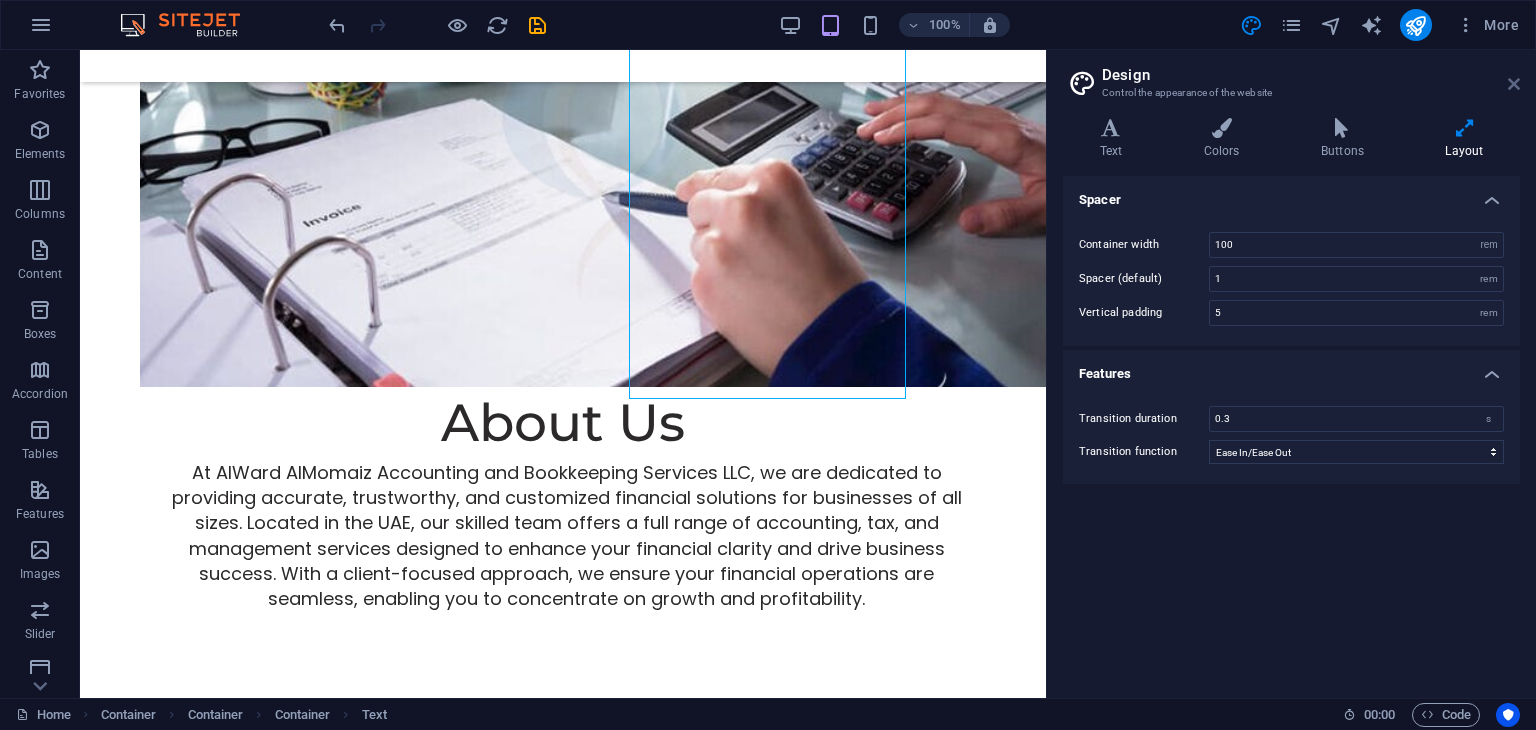 click at bounding box center [1514, 84] 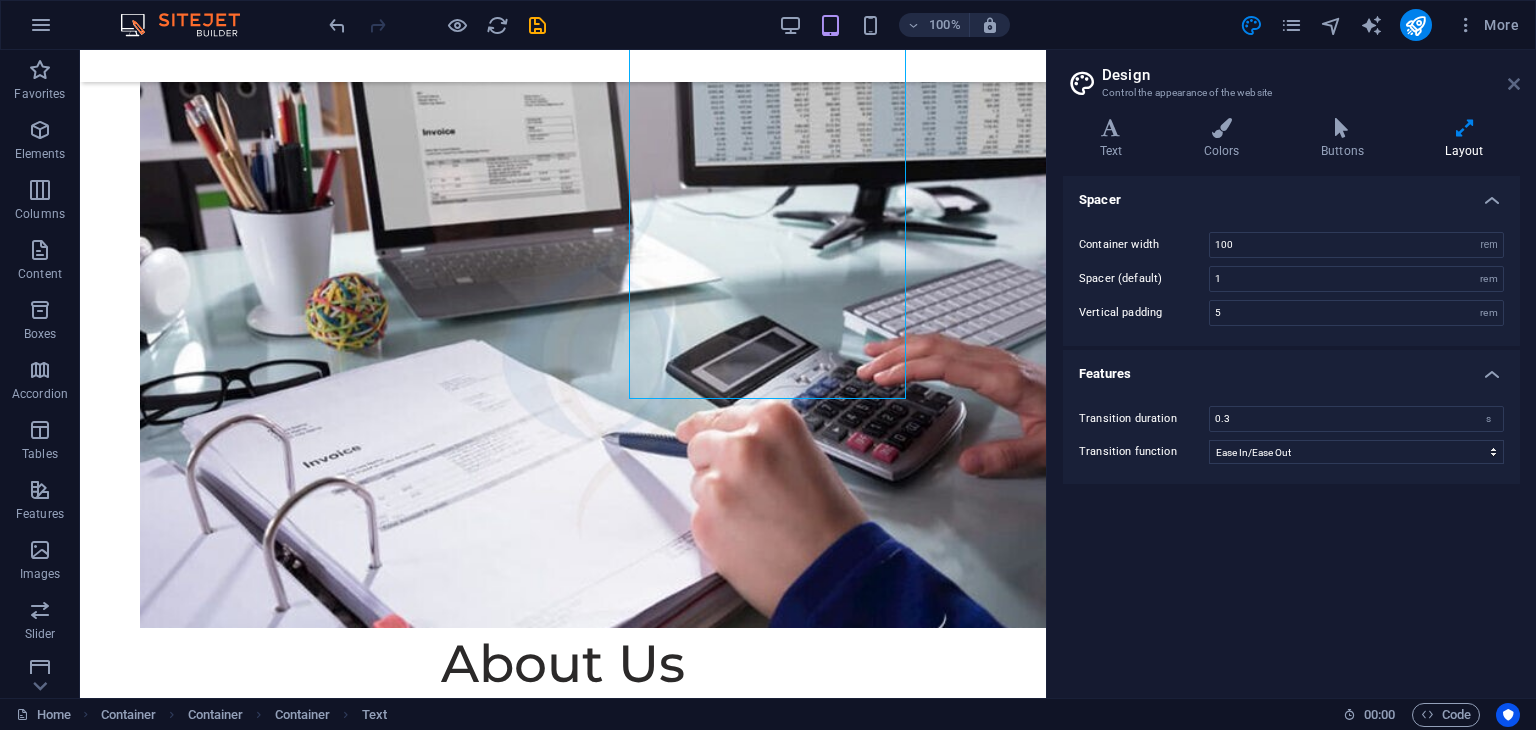 scroll, scrollTop: 3263, scrollLeft: 0, axis: vertical 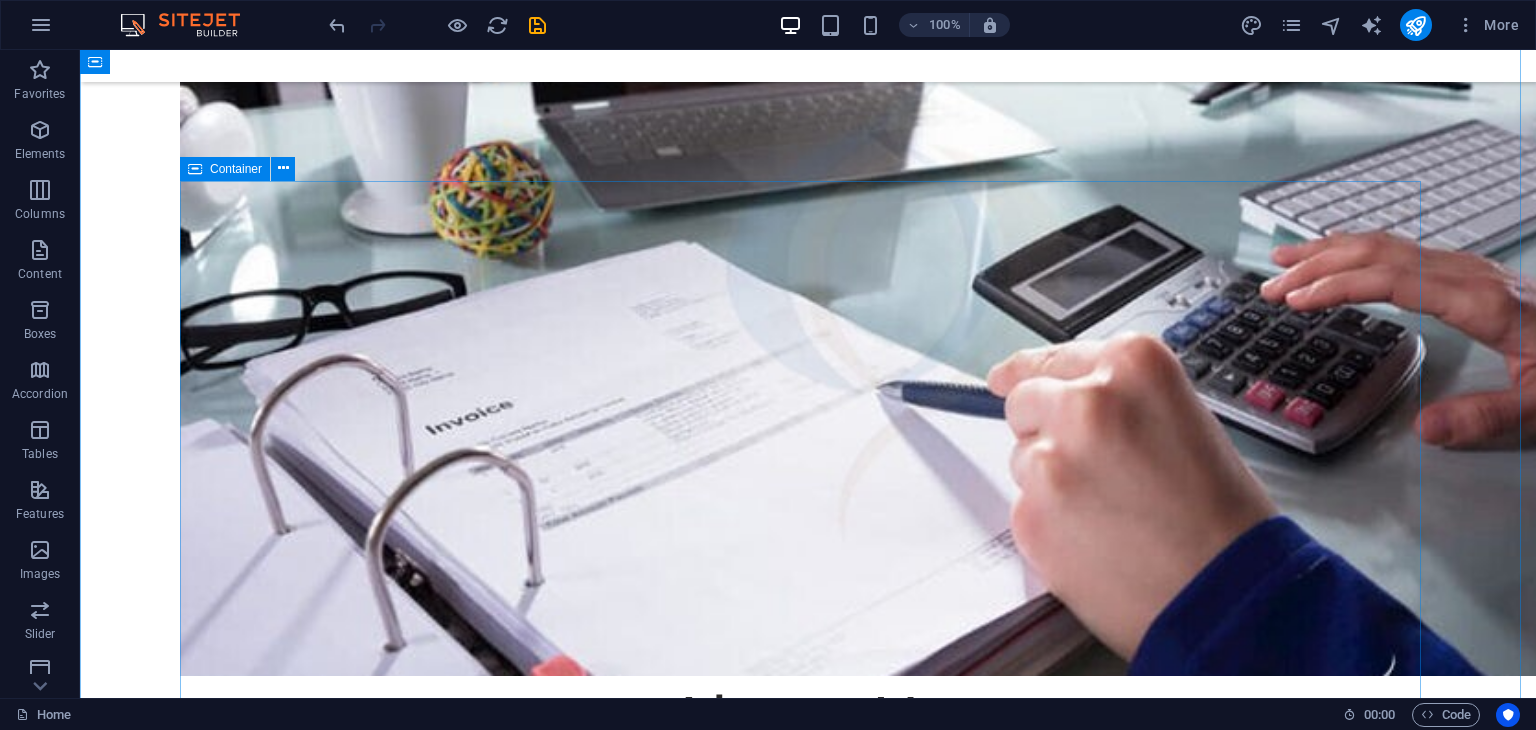 click on "Container" at bounding box center [236, 169] 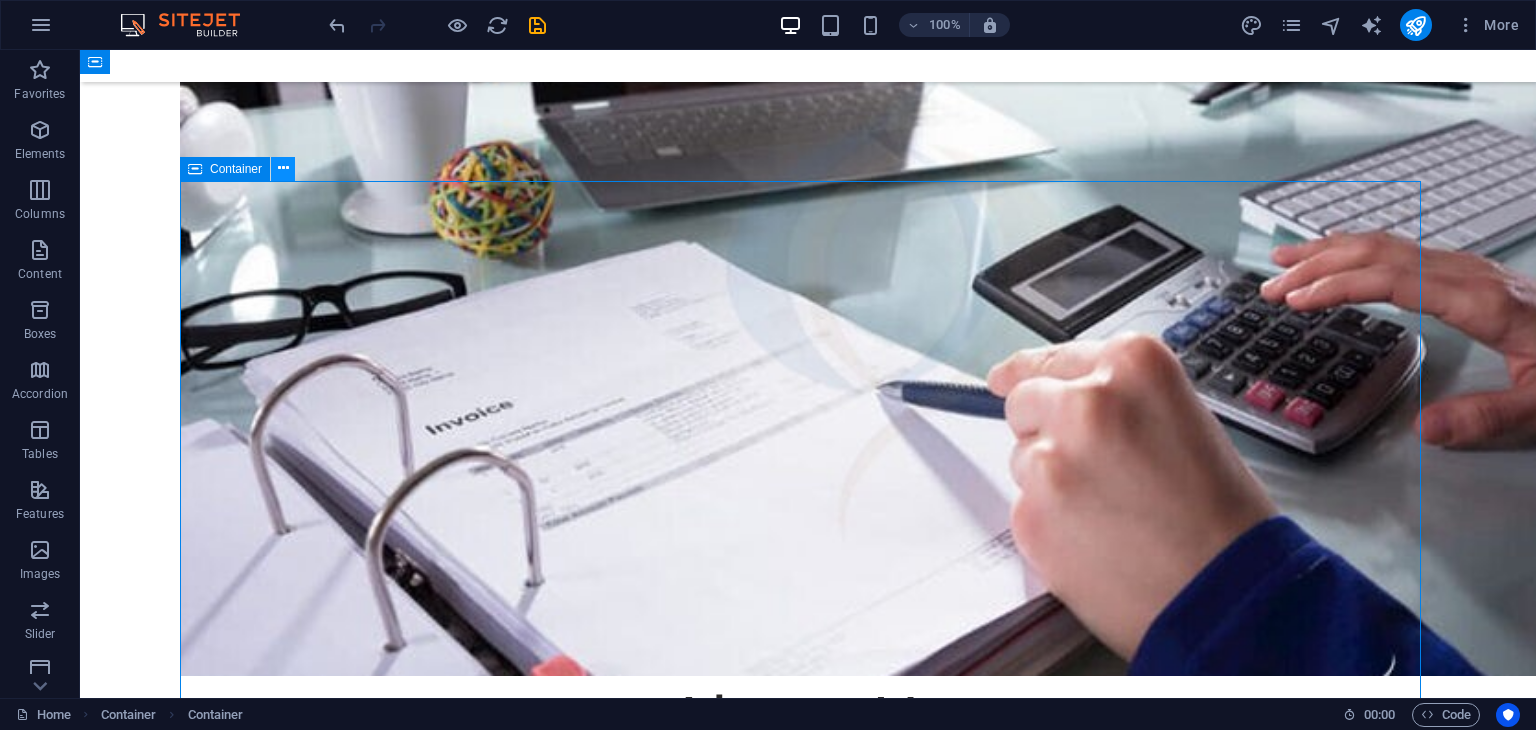 click at bounding box center (283, 168) 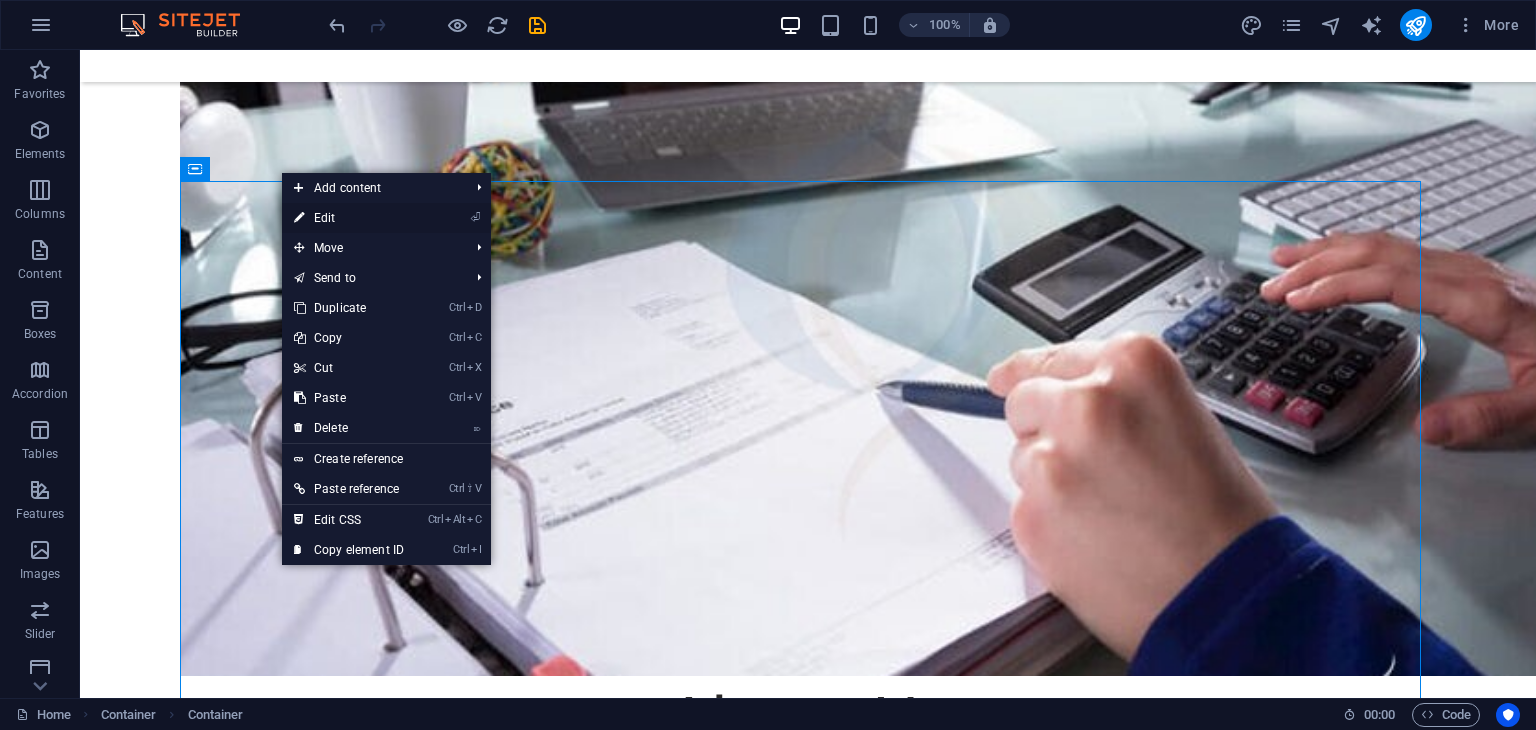 click on "⏎  Edit" at bounding box center (349, 218) 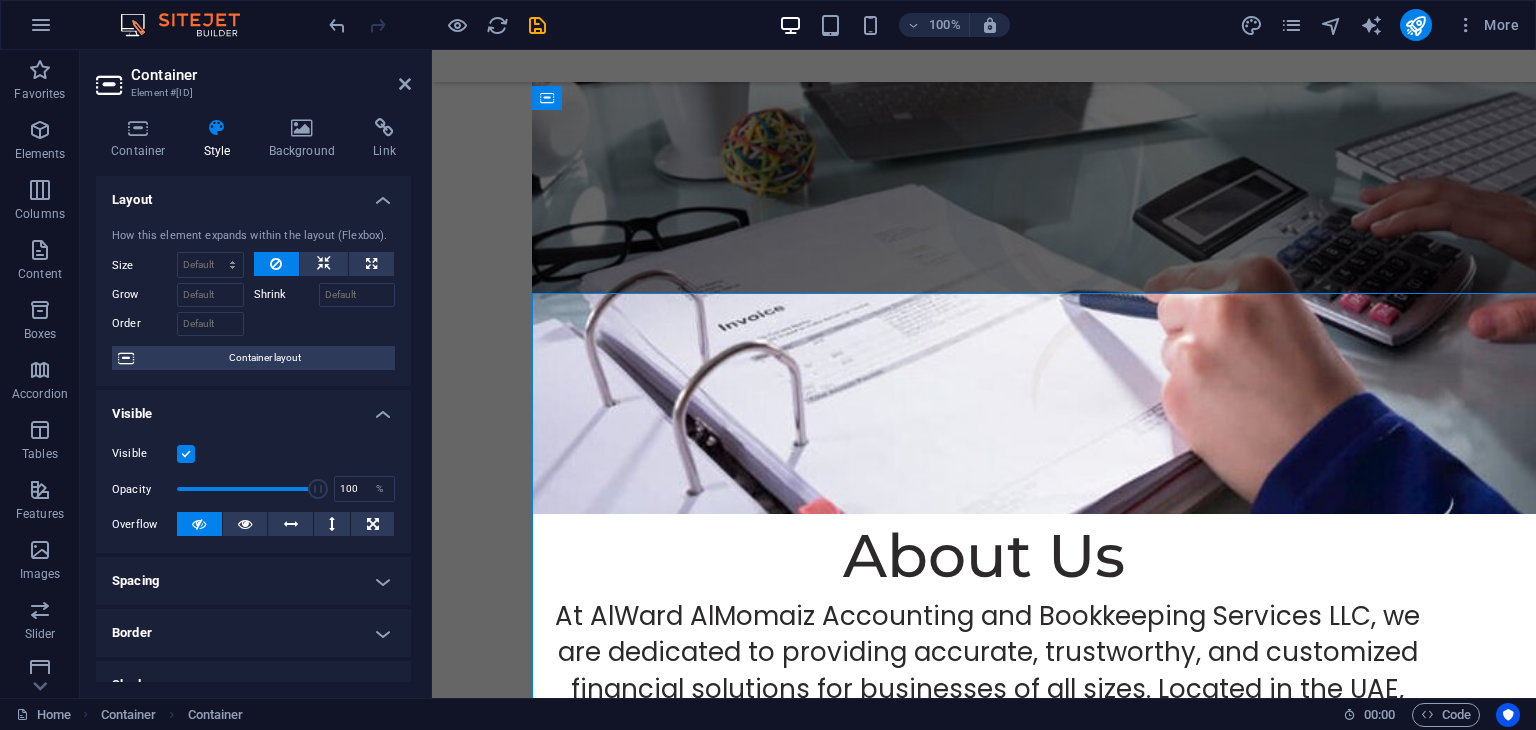 scroll, scrollTop: 2668, scrollLeft: 0, axis: vertical 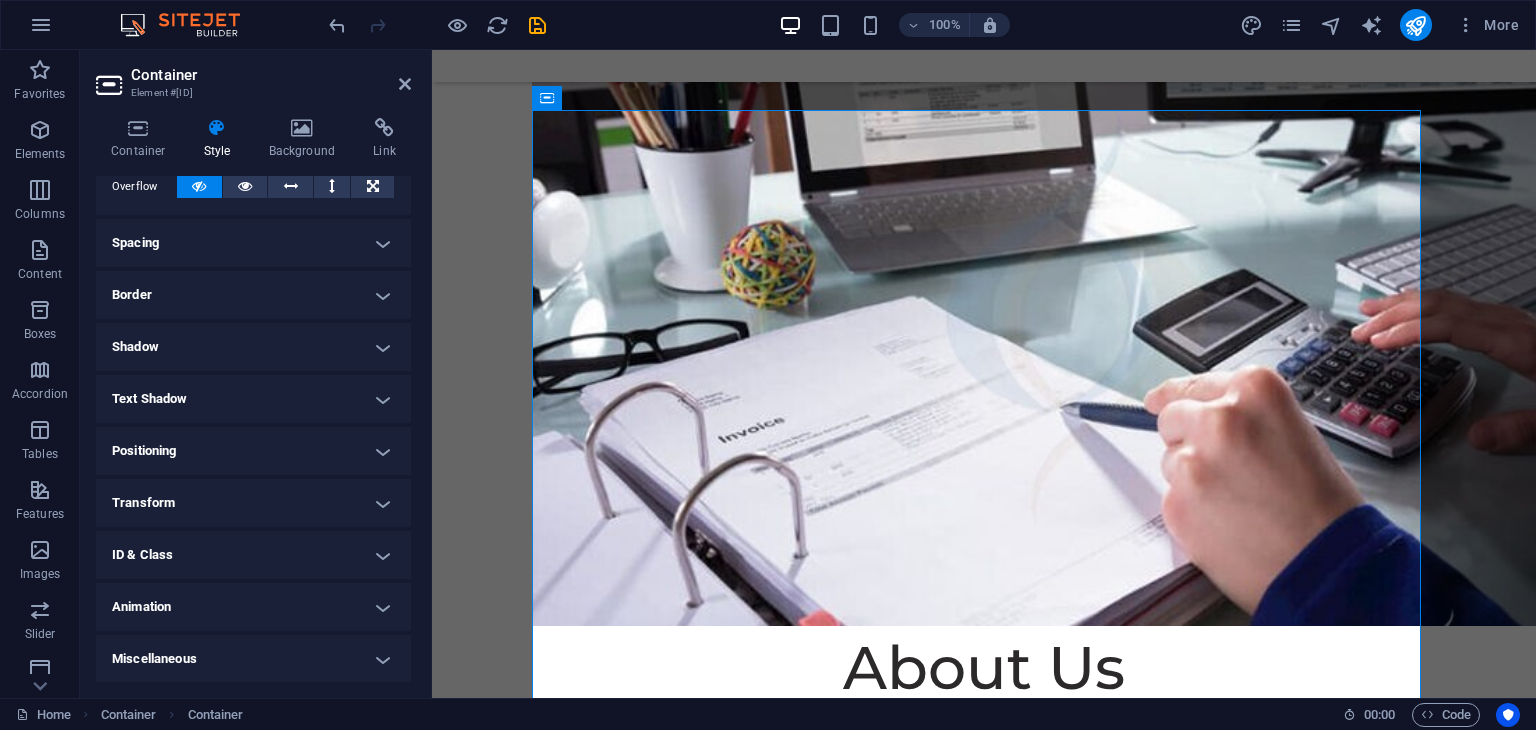click on "Spacing" at bounding box center [253, 243] 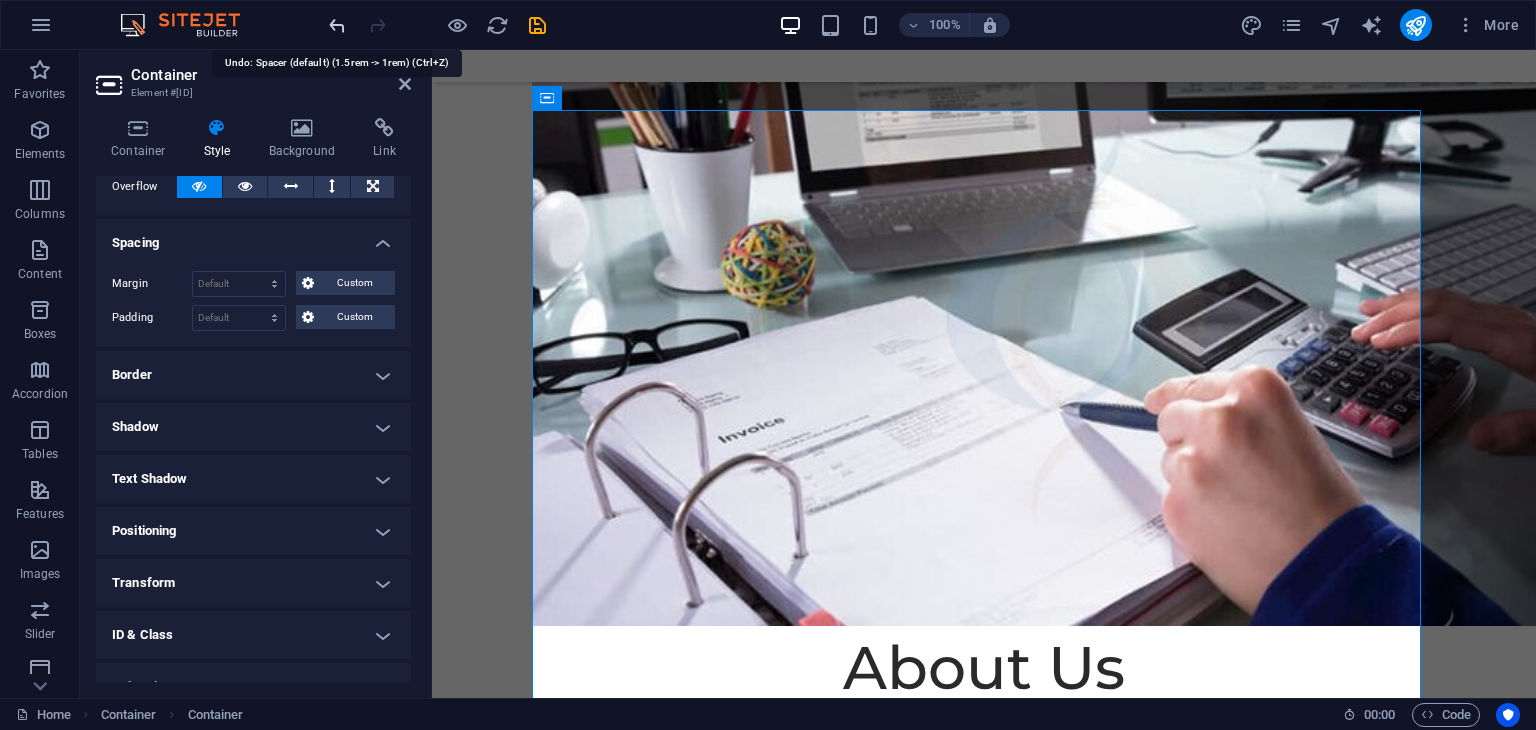 click at bounding box center (337, 25) 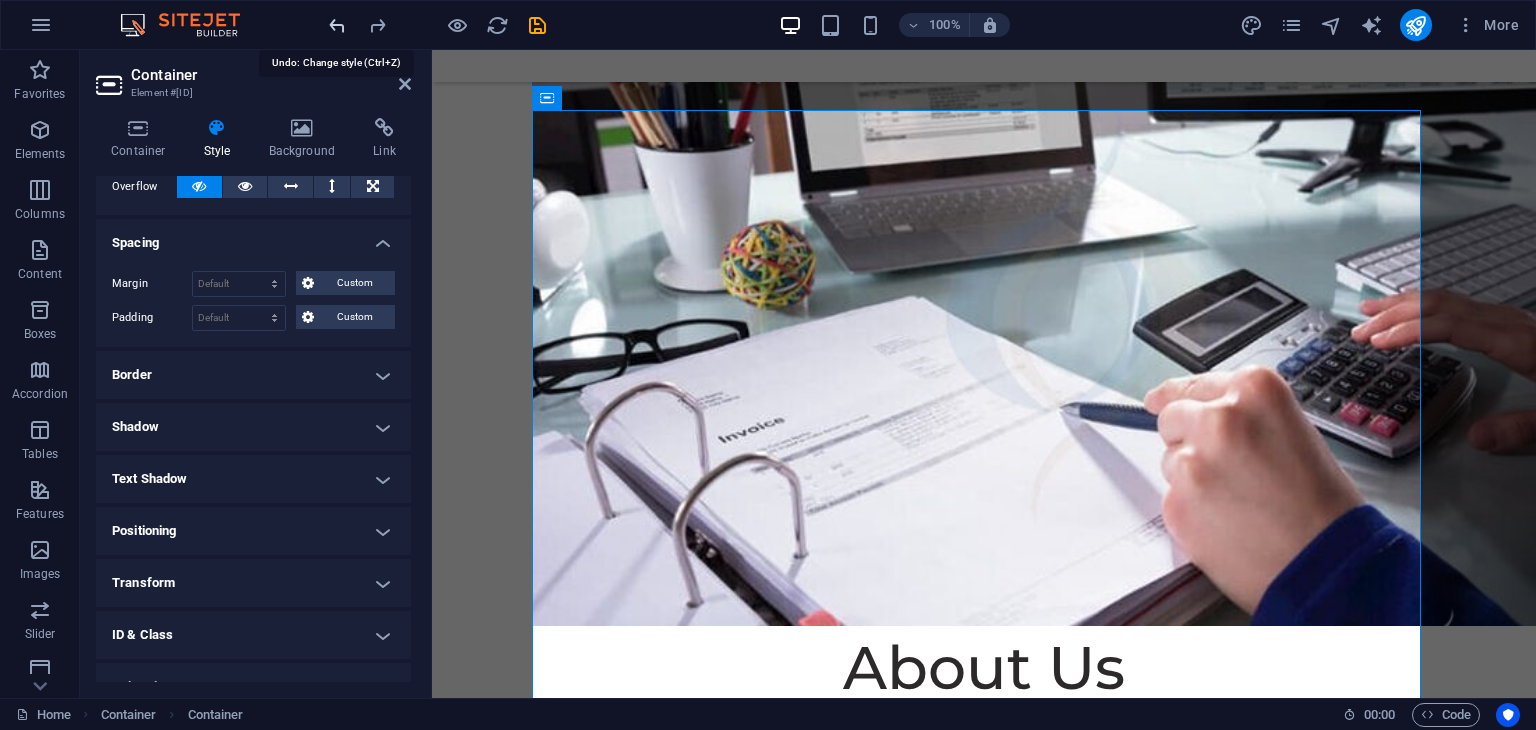 click at bounding box center [337, 25] 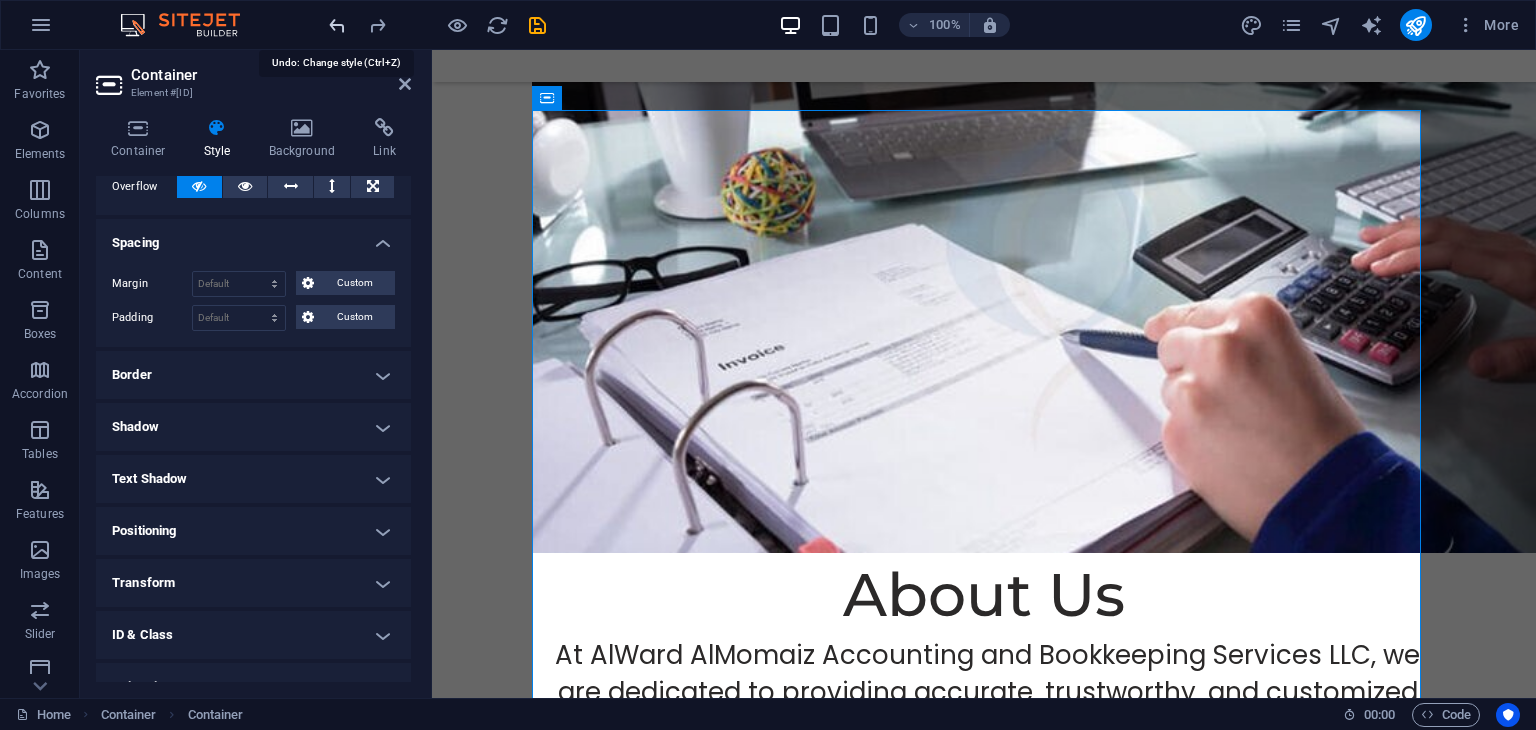 click at bounding box center (337, 25) 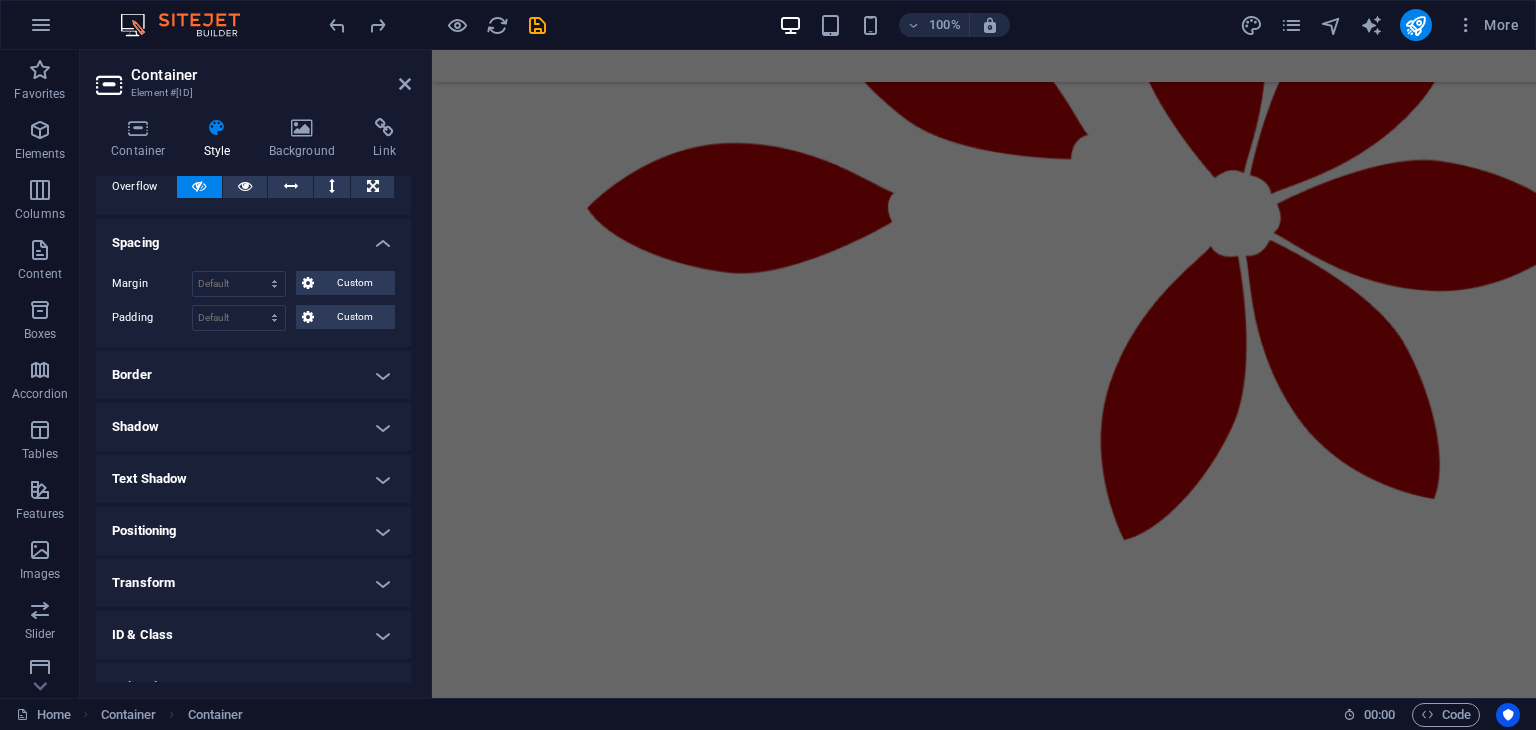 scroll, scrollTop: 3476, scrollLeft: 0, axis: vertical 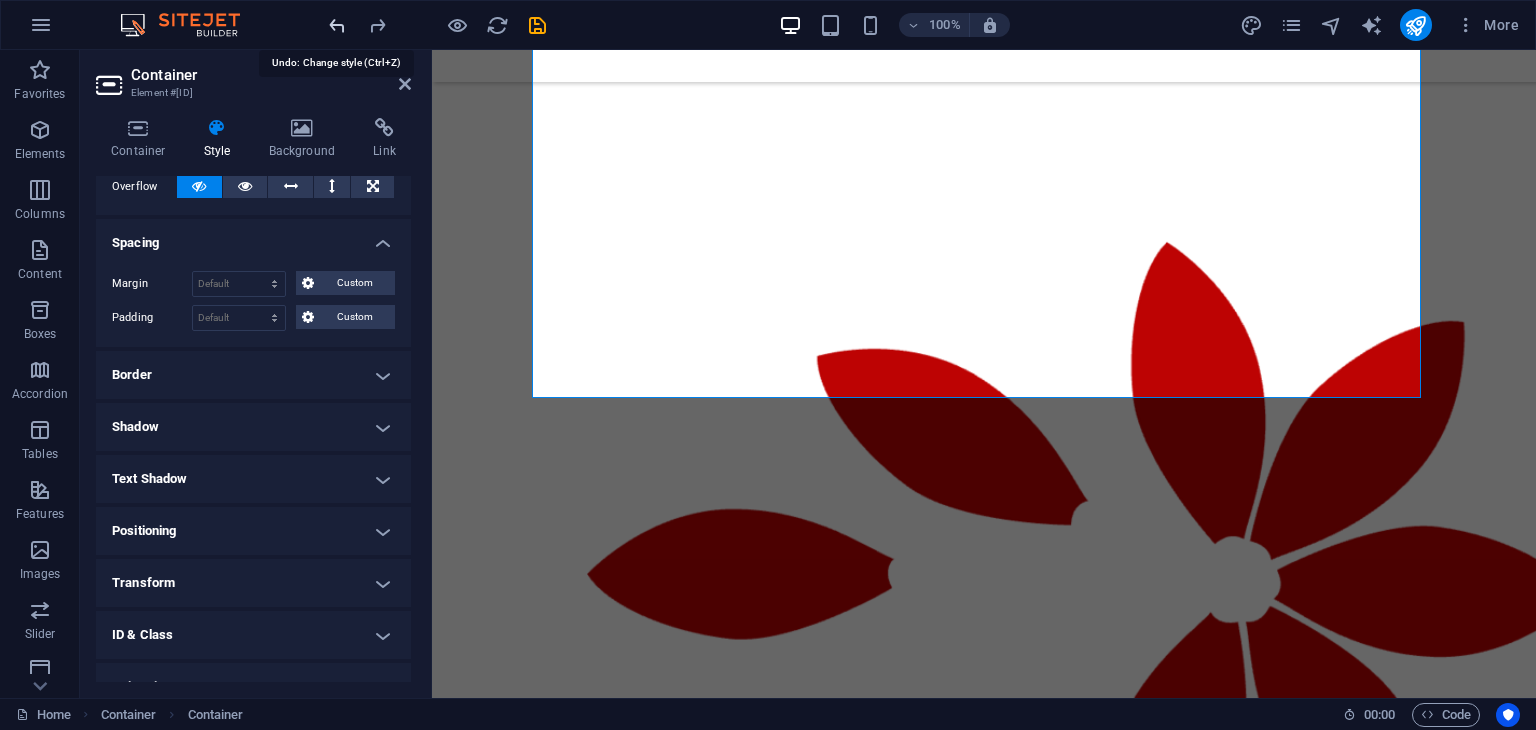 click at bounding box center (337, 25) 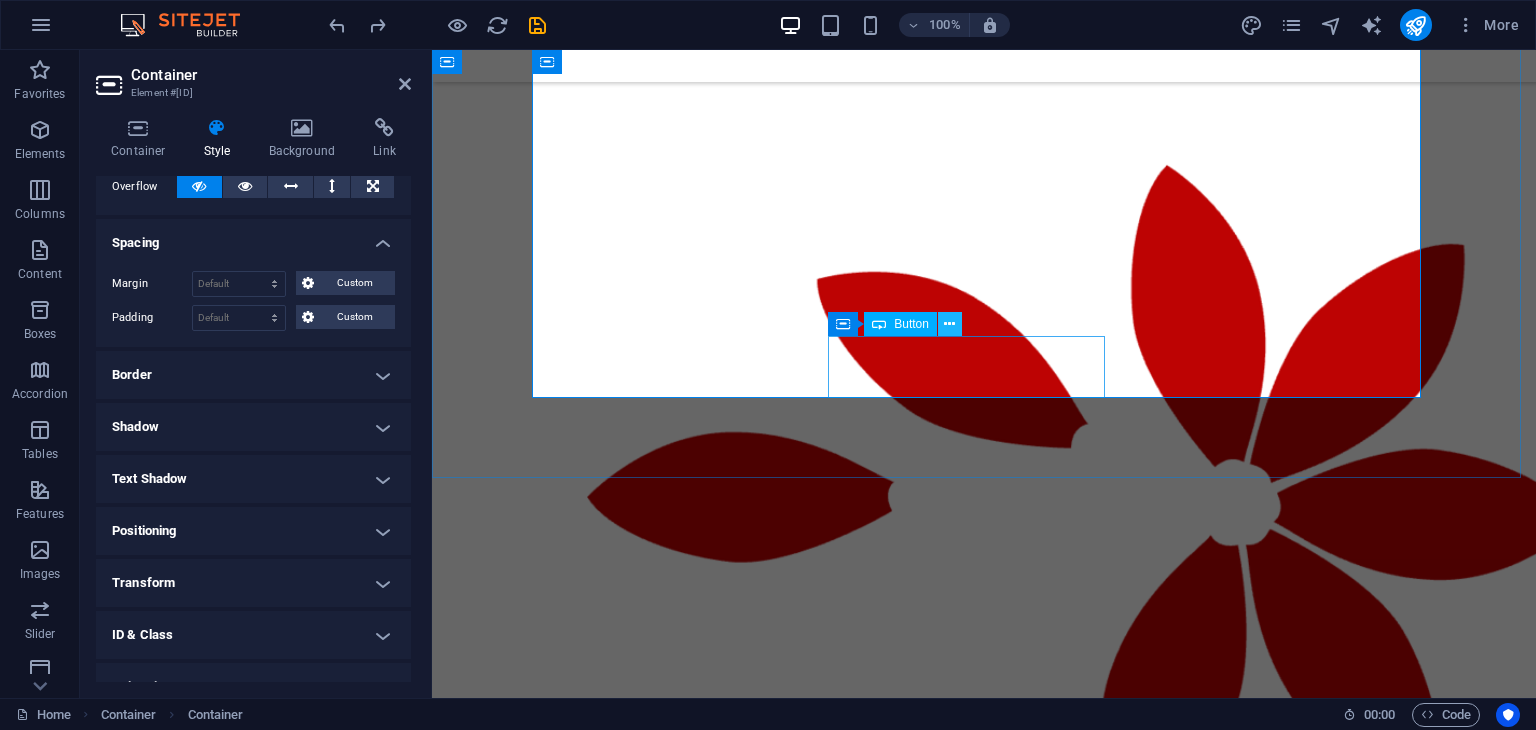 click at bounding box center (949, 324) 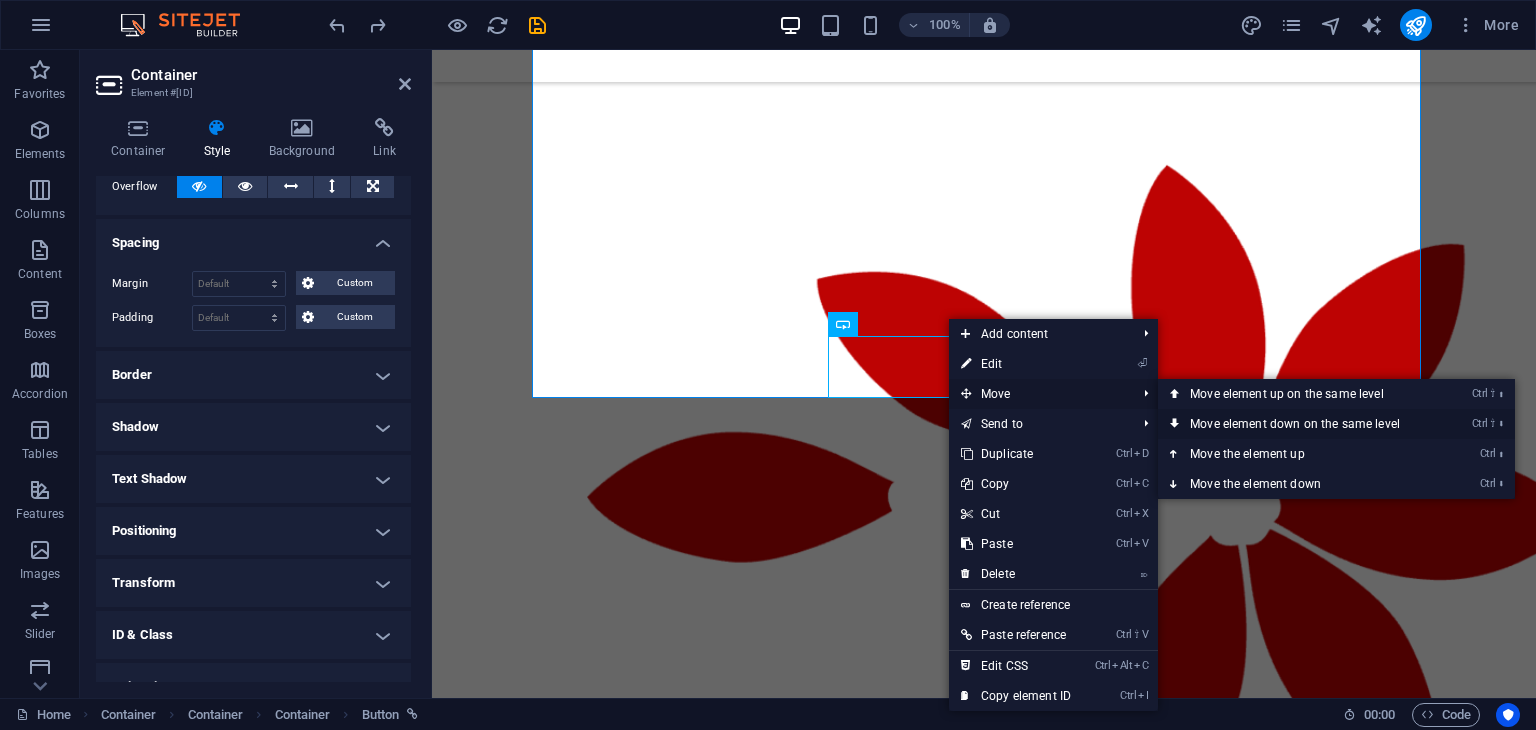 click on "Ctrl ⇧ ⬇  Move element down on the same level" at bounding box center [1299, 424] 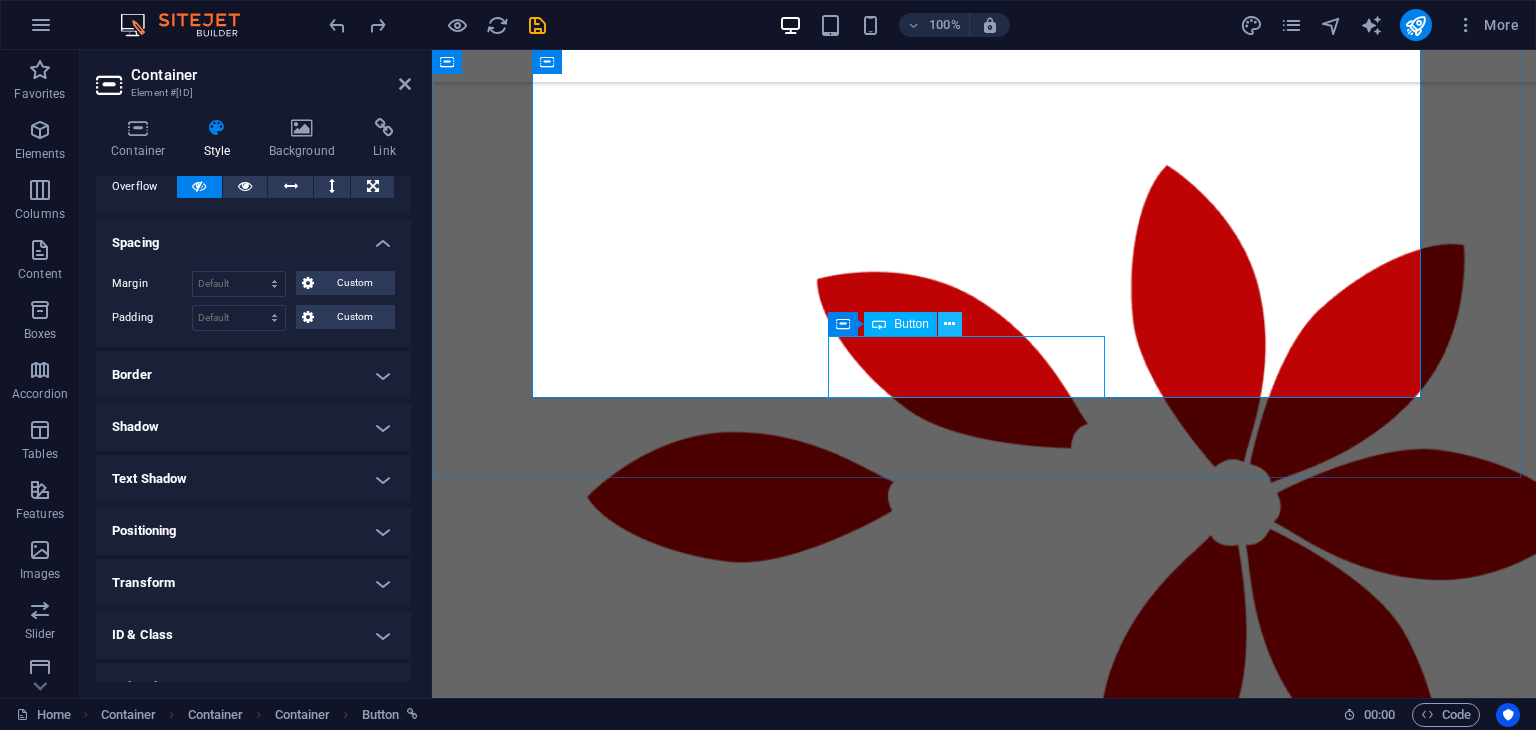 click at bounding box center (949, 324) 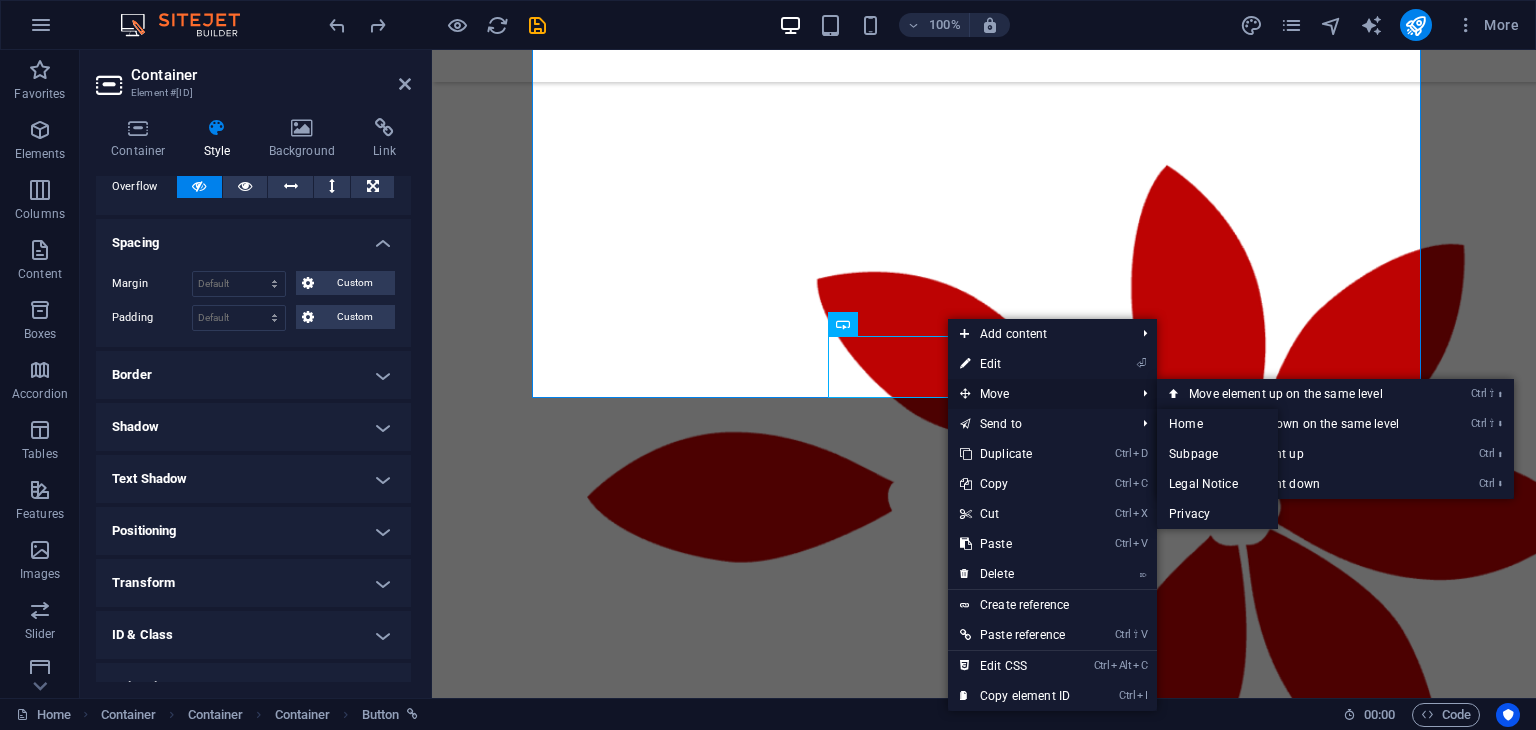click on "Move" at bounding box center [1037, 394] 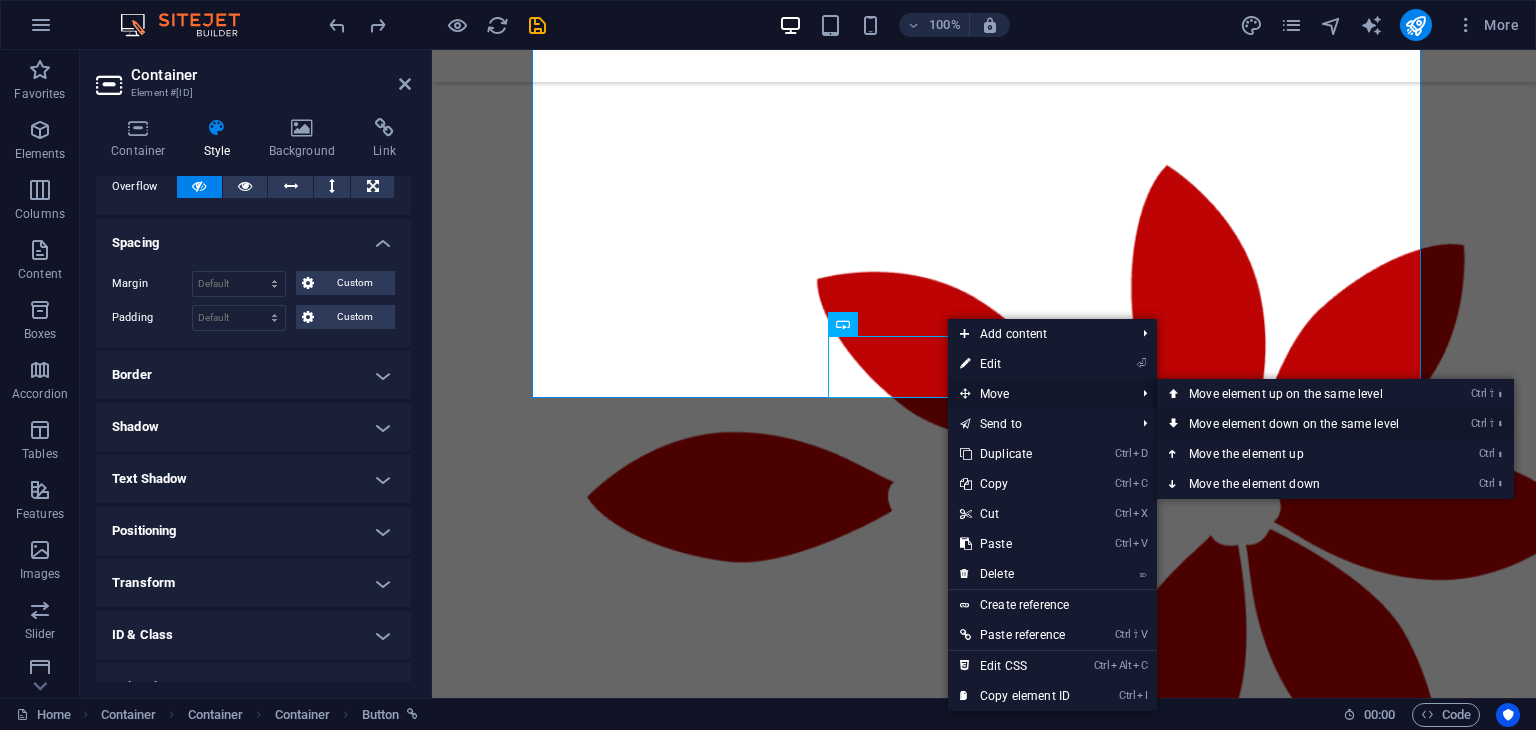 click on "Ctrl ⇧ ⬇  Move element down on the same level" at bounding box center (1298, 424) 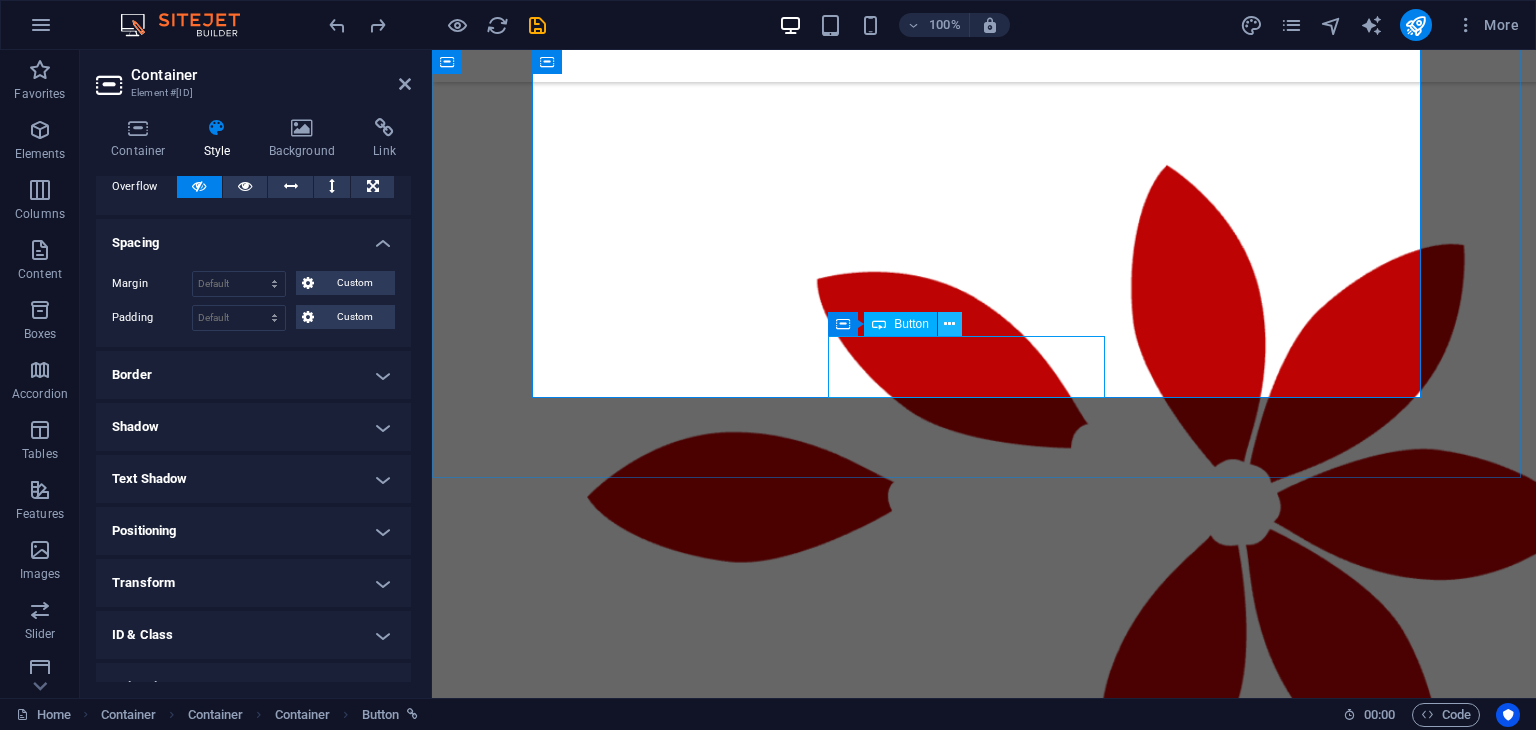 click at bounding box center [950, 324] 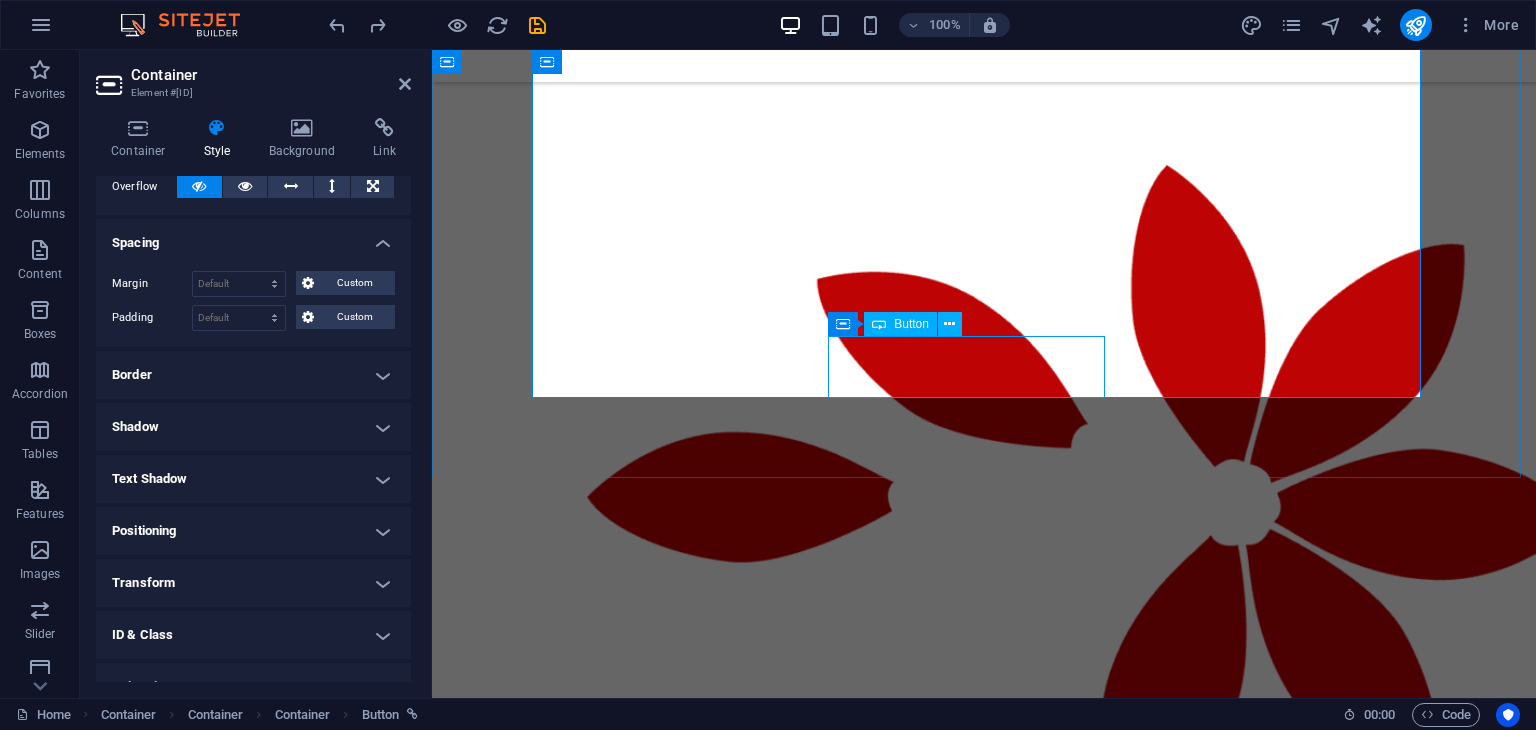 click on "Get a free quote" at bounding box center (984, 1518) 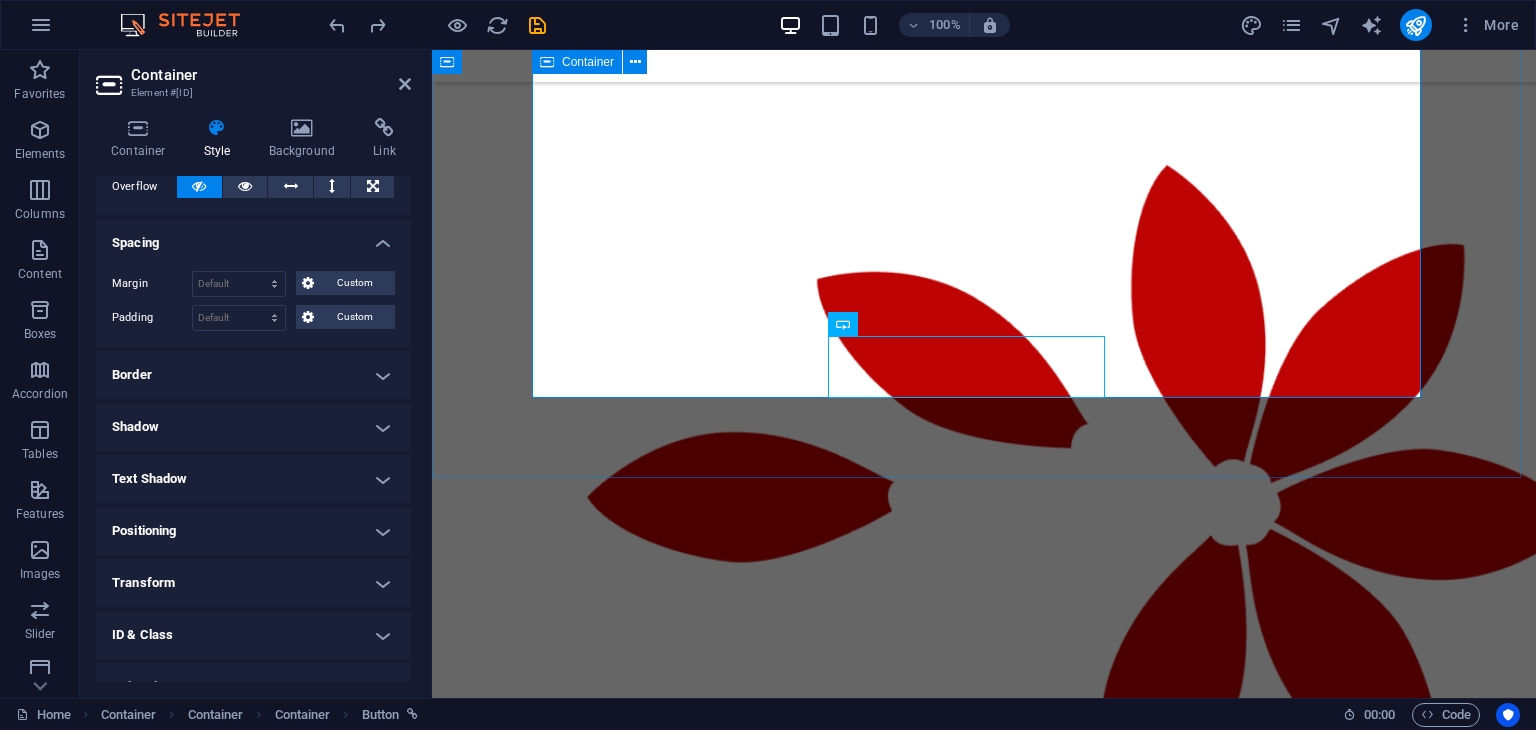 click on "Container" at bounding box center (588, 62) 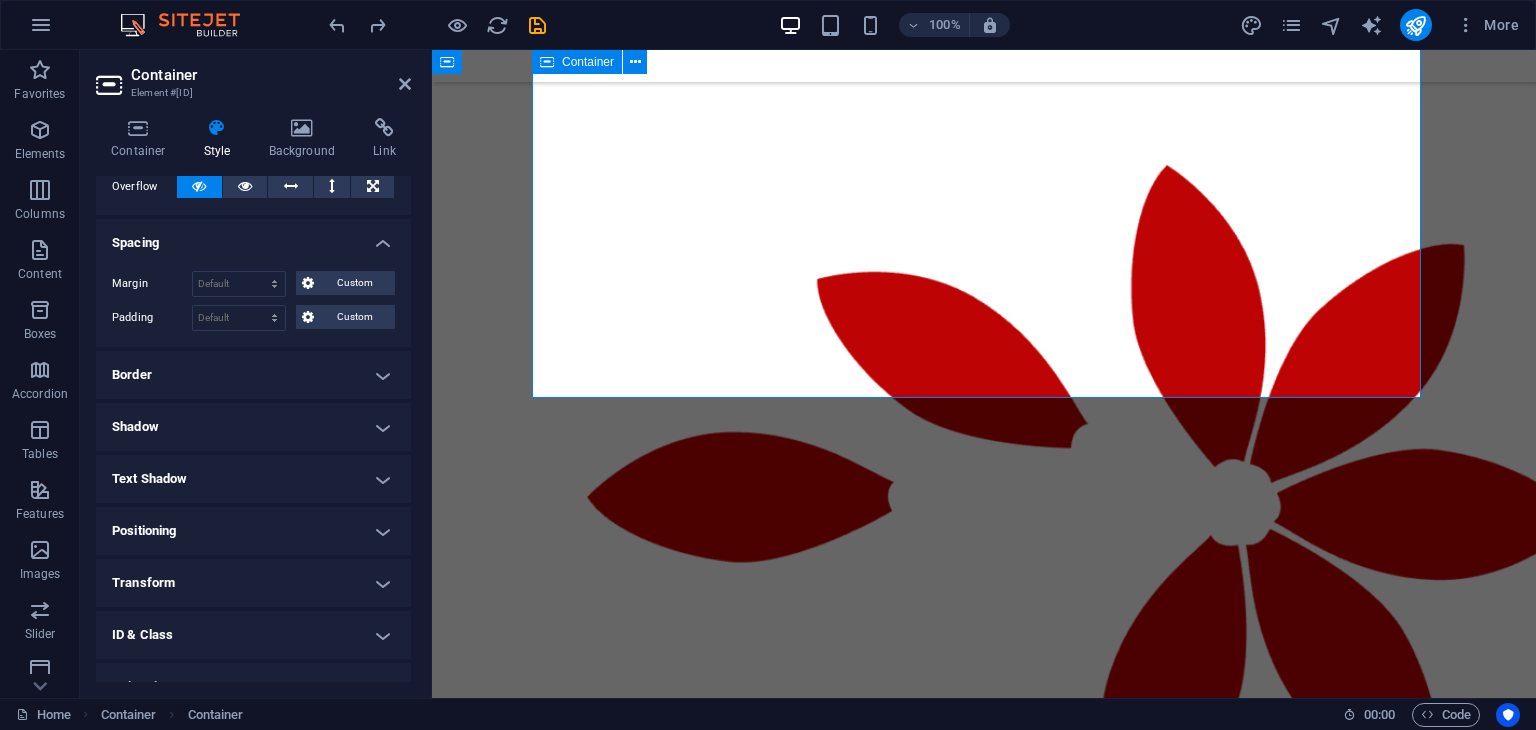 click on "Container" at bounding box center (588, 62) 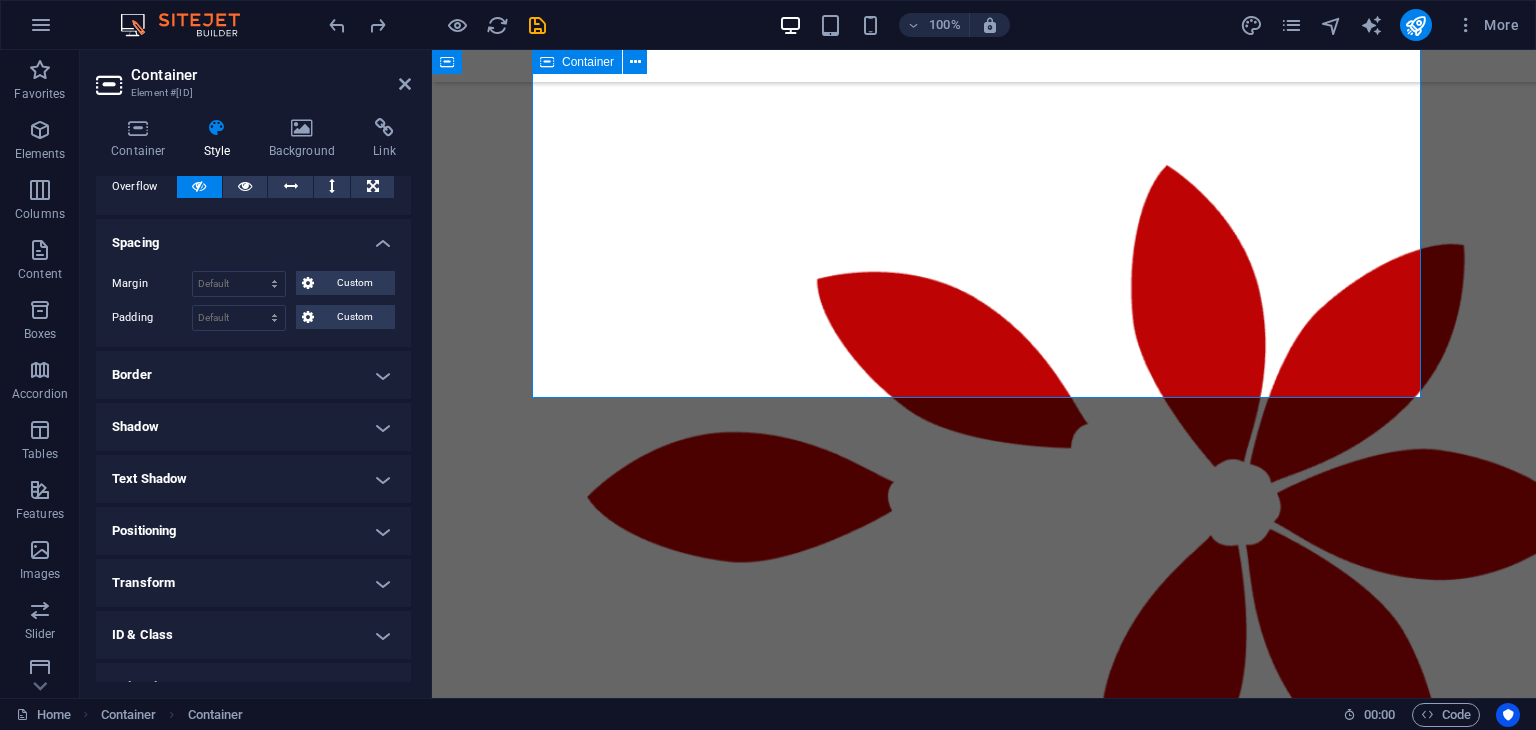 click on "Container" at bounding box center (588, 62) 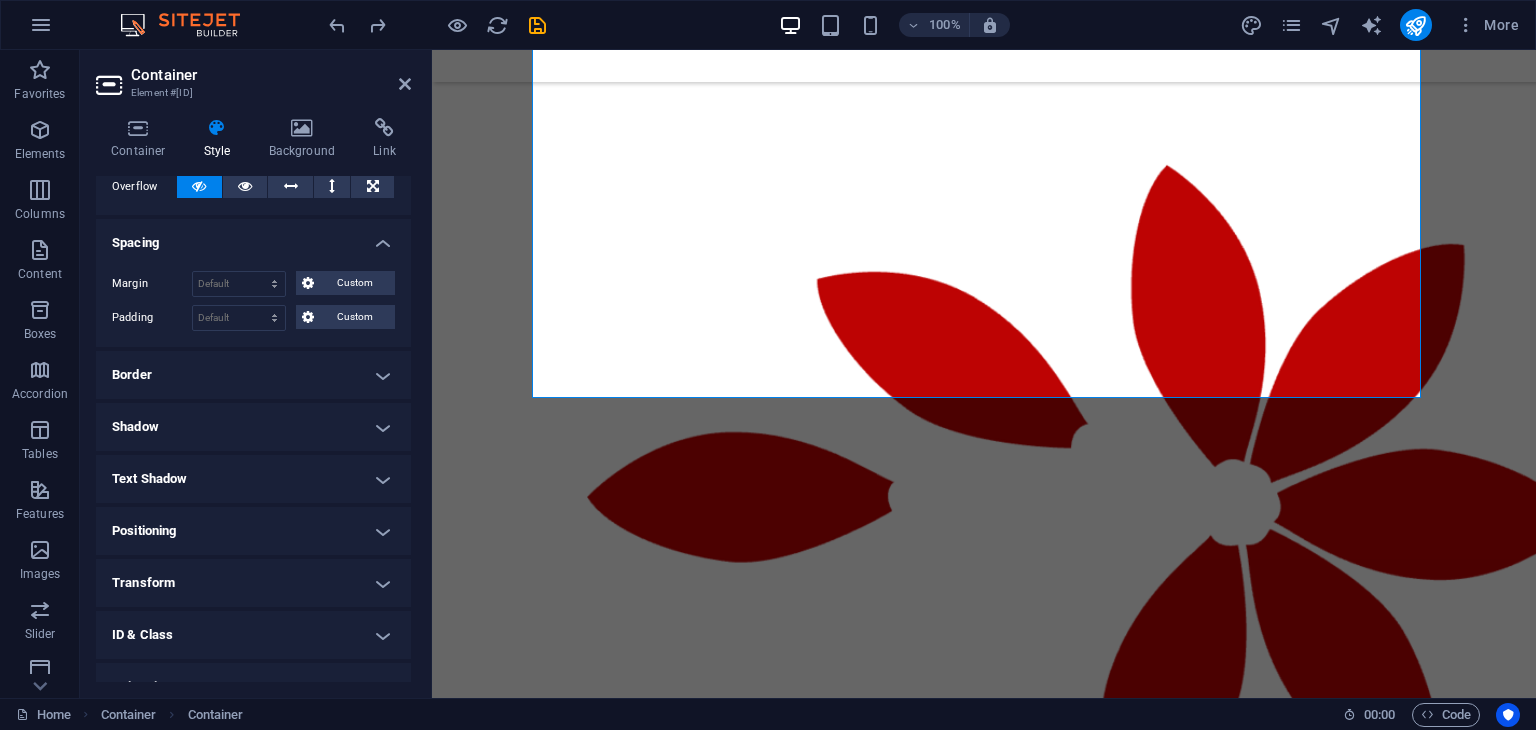 click on "Border" at bounding box center [253, 375] 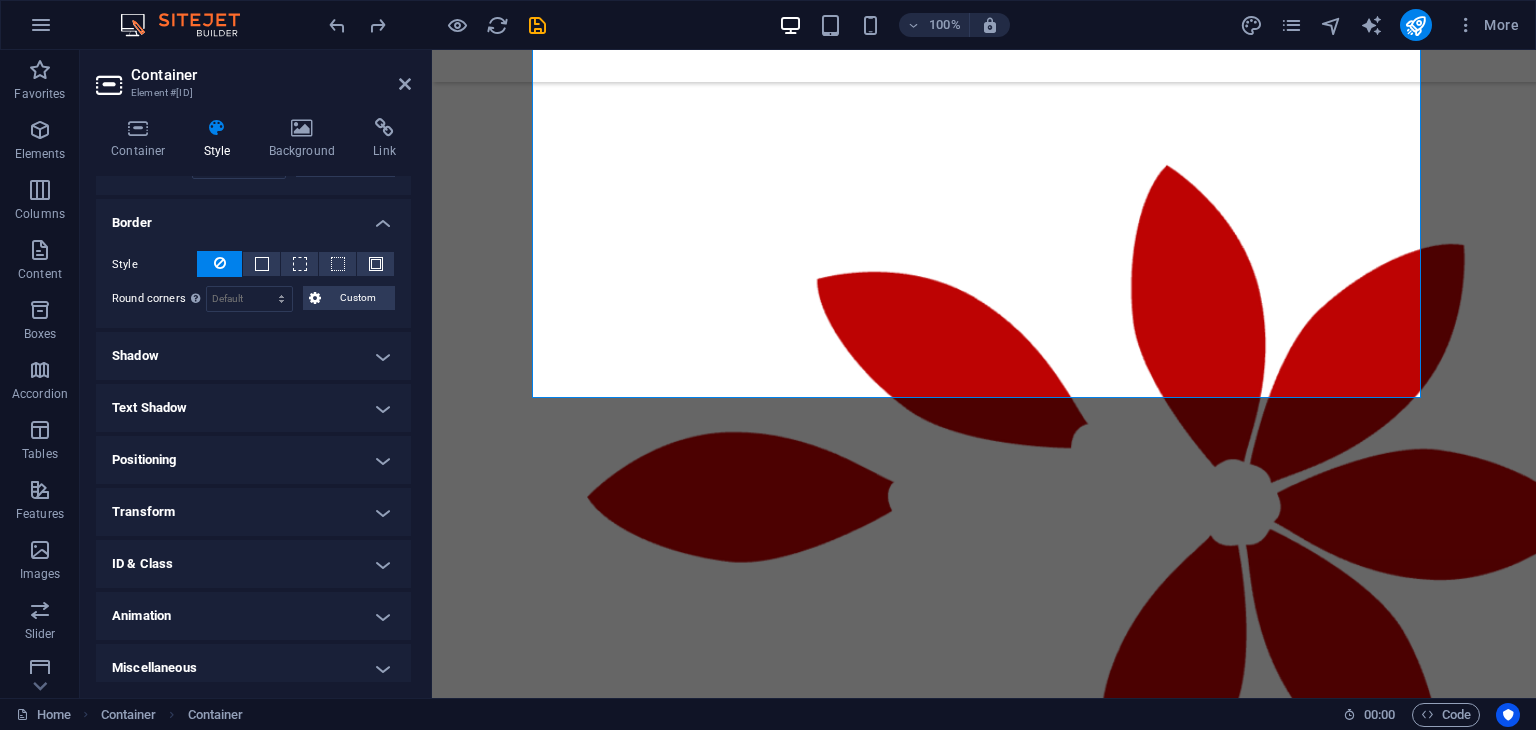 scroll, scrollTop: 498, scrollLeft: 0, axis: vertical 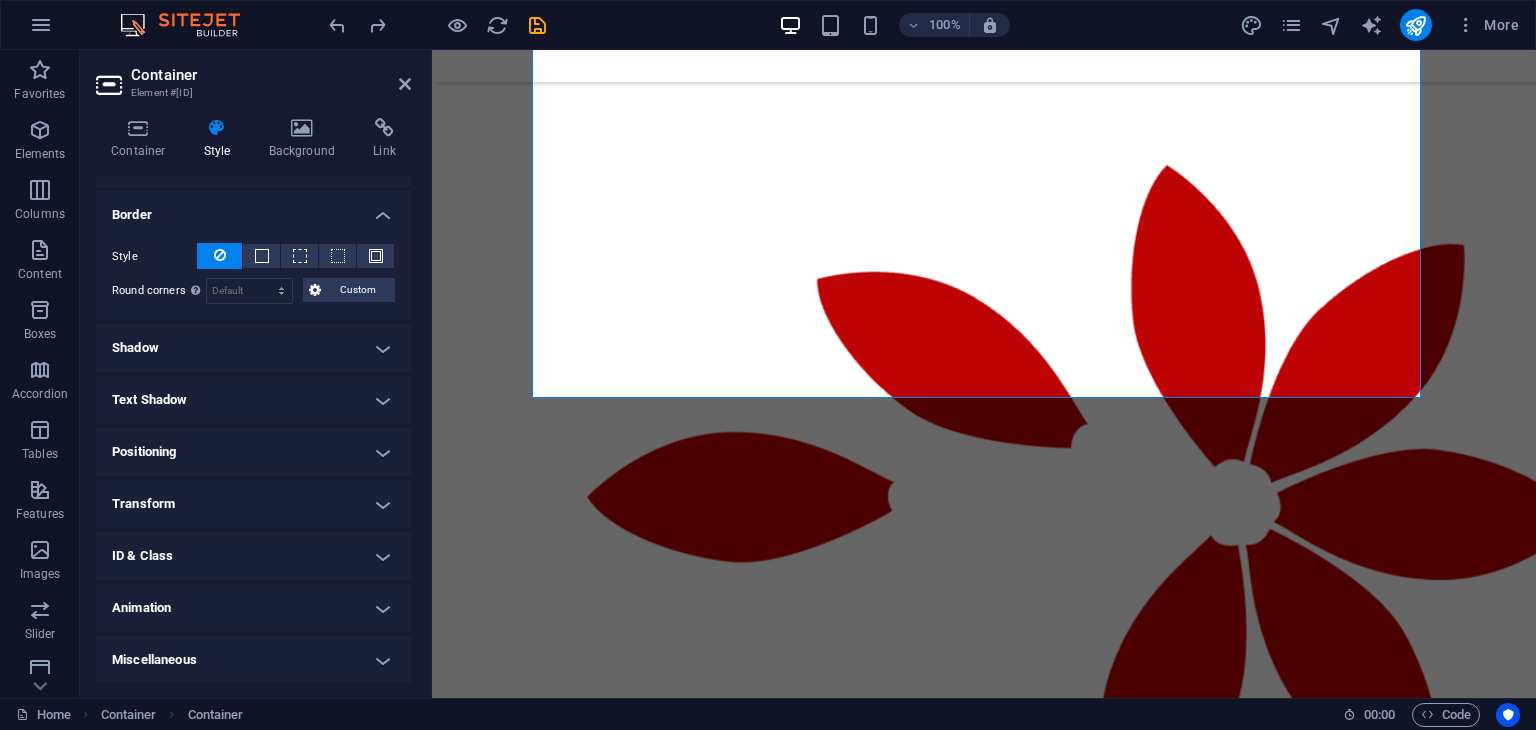 click on "Positioning" at bounding box center (253, 452) 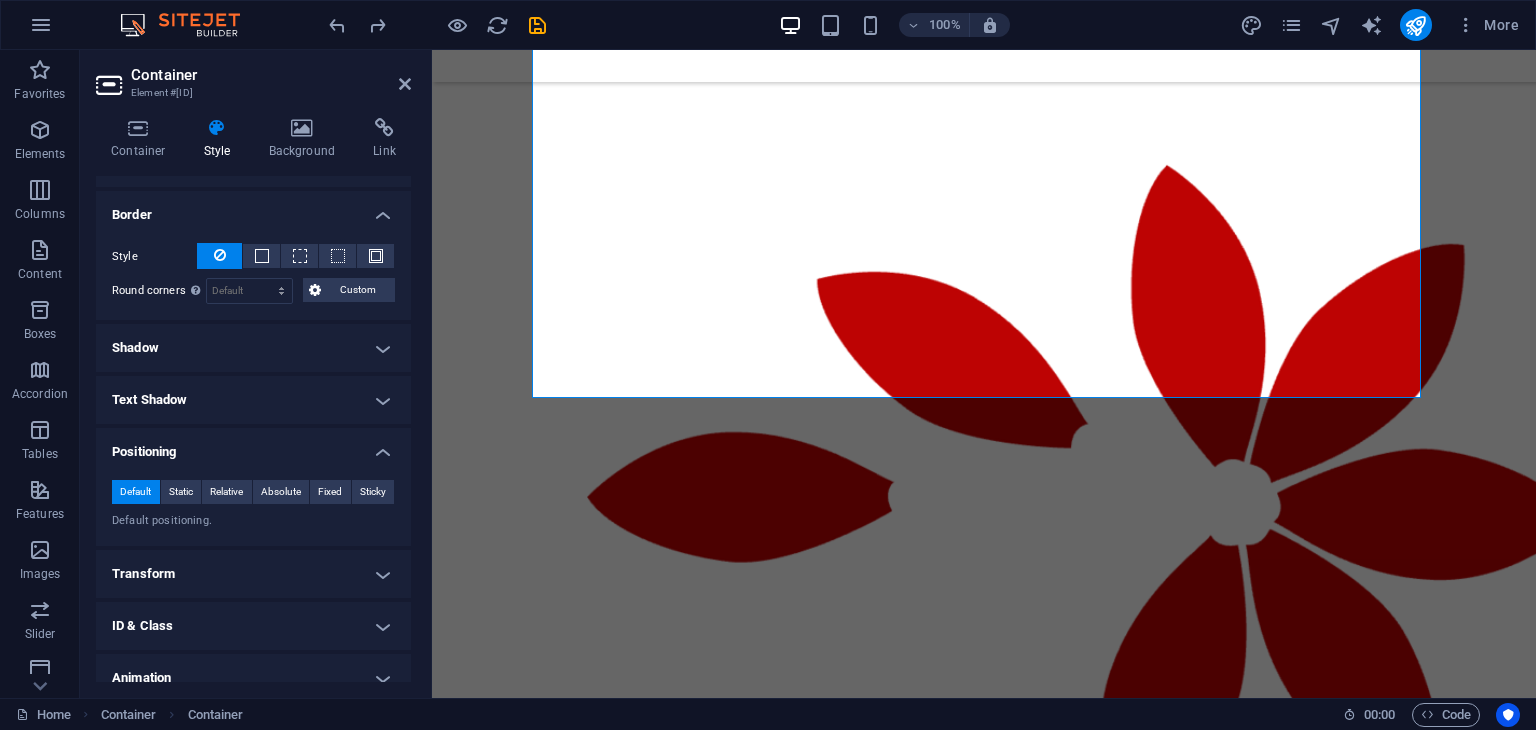 click on "Shadow" at bounding box center [253, 348] 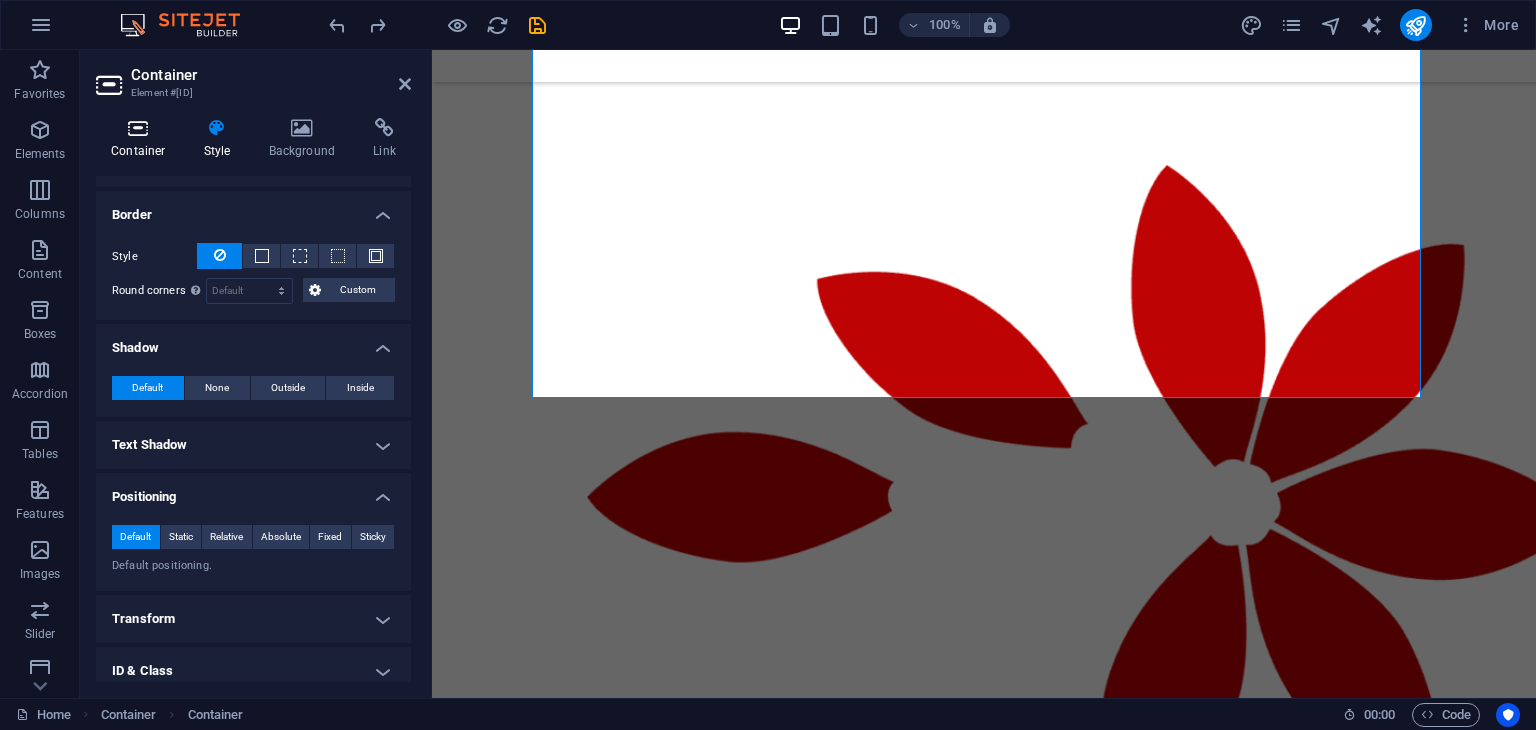 click on "Container" at bounding box center [142, 139] 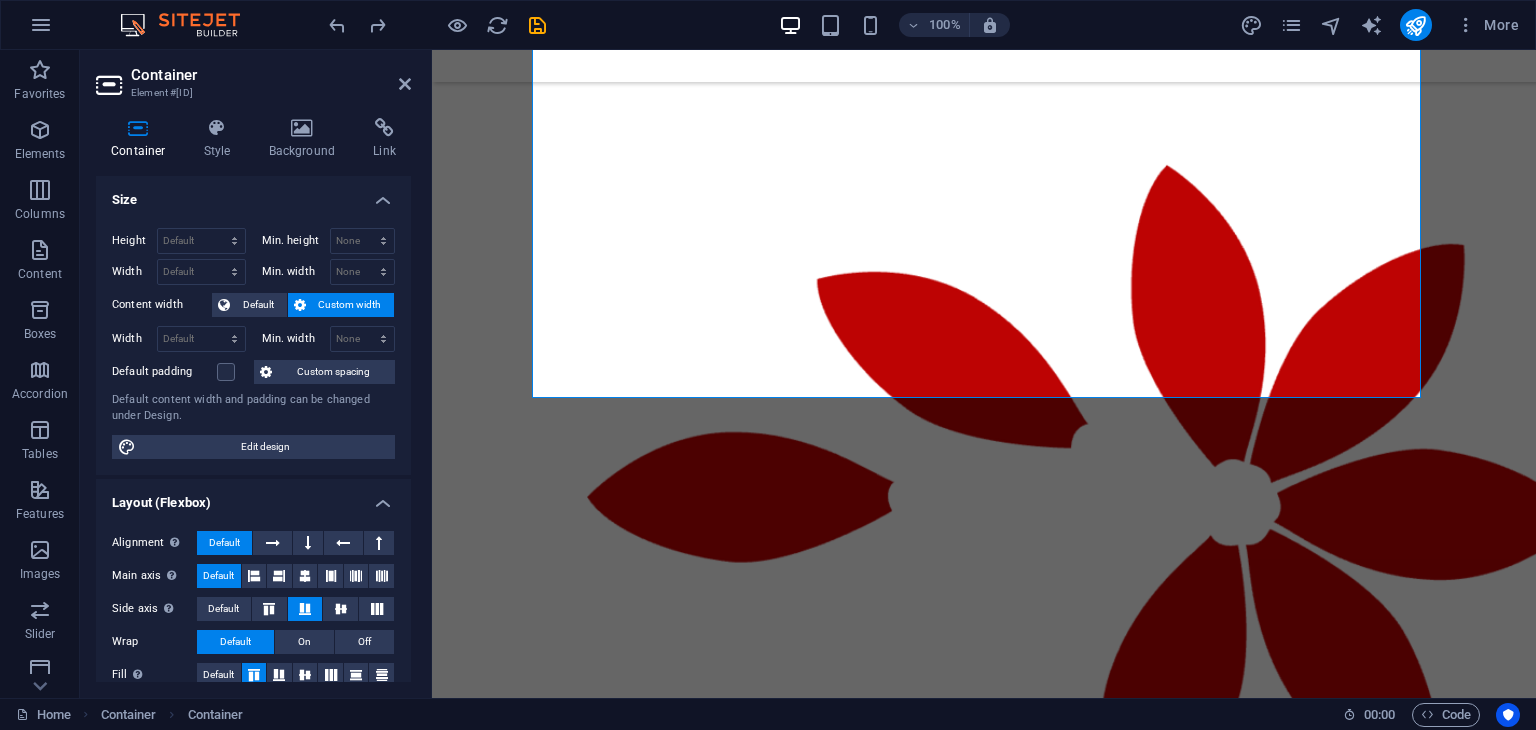 drag, startPoint x: 406, startPoint y: 250, endPoint x: 406, endPoint y: 285, distance: 35 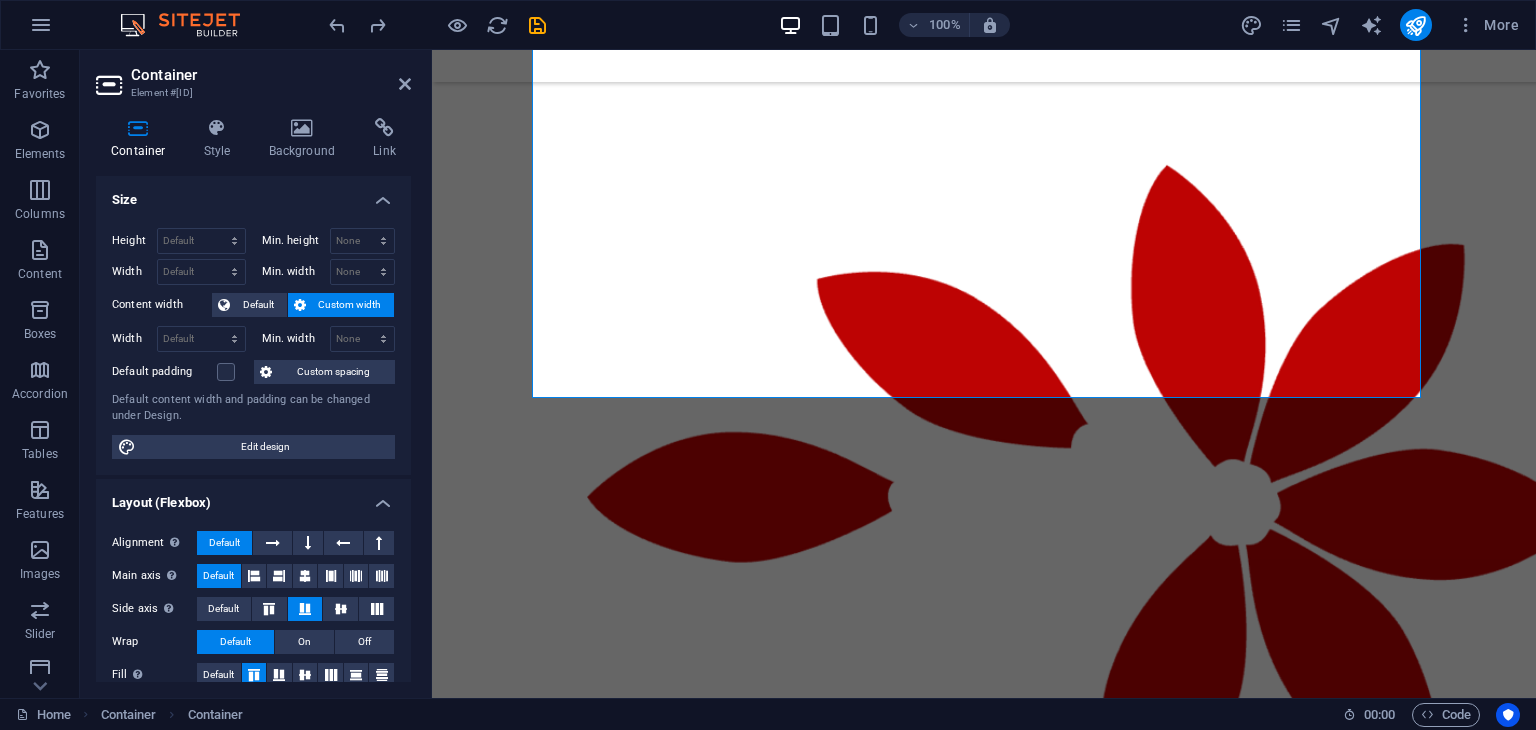 click on "Height Default px rem % vh vw Min. height None px rem % vh vw Width Default px rem % em vh vw Min. width None px rem % vh vw Content width Default Custom width Width Default px rem % em vh vw Min. width None px rem % vh vw Default padding Custom spacing Default content width and padding can be changed under Design. Edit design" at bounding box center [253, 343] 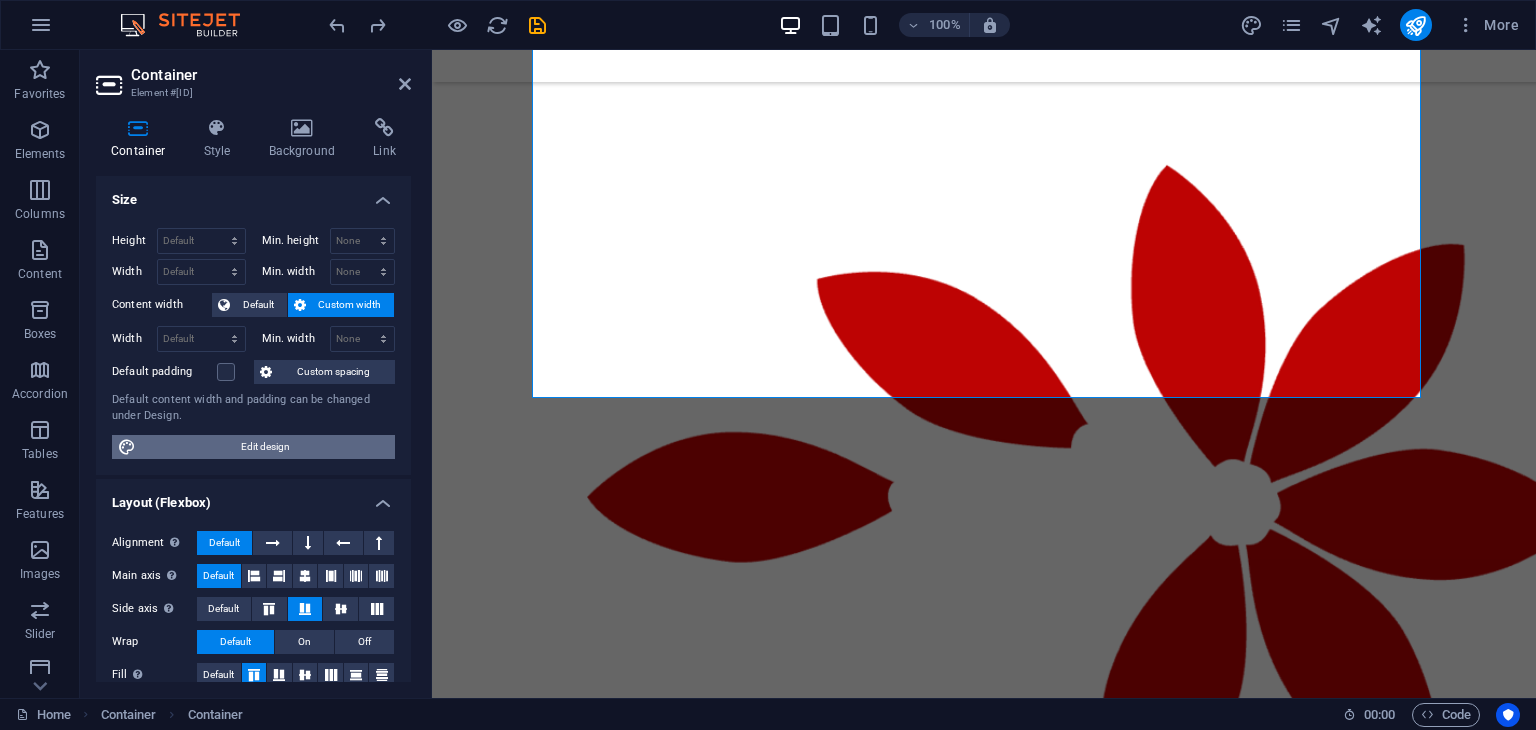 click on "Edit design" at bounding box center [265, 447] 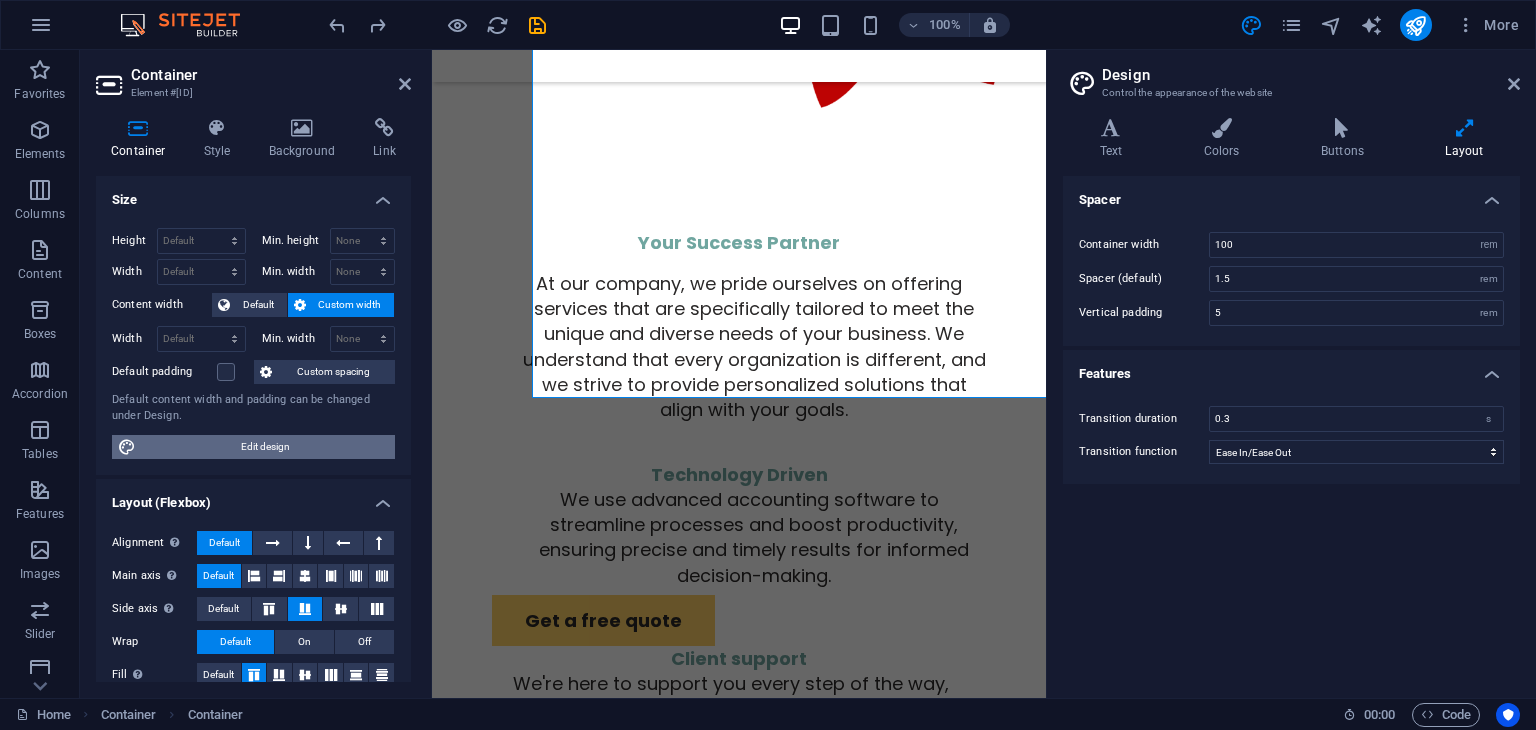 scroll, scrollTop: 3465, scrollLeft: 0, axis: vertical 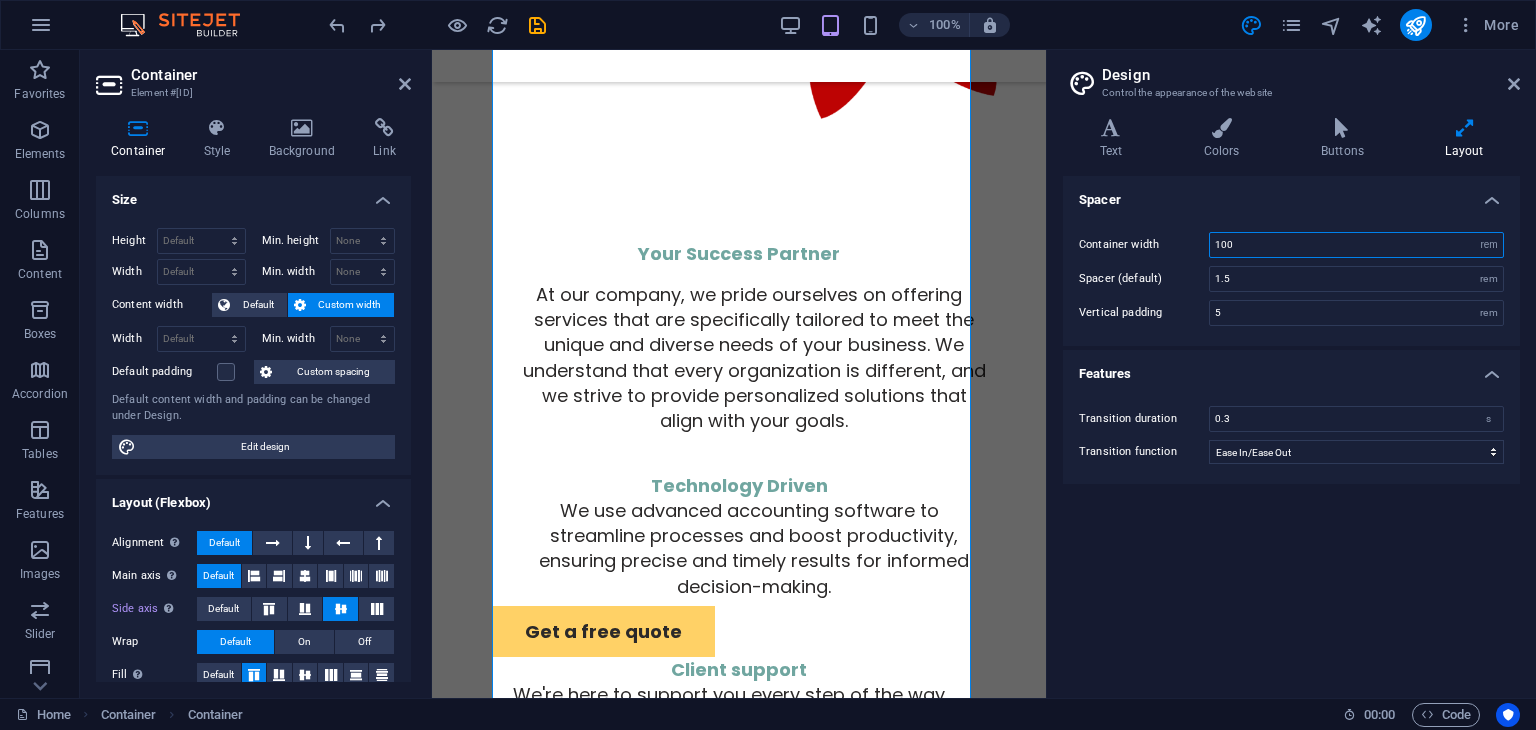 drag, startPoint x: 1275, startPoint y: 238, endPoint x: 1200, endPoint y: 238, distance: 75 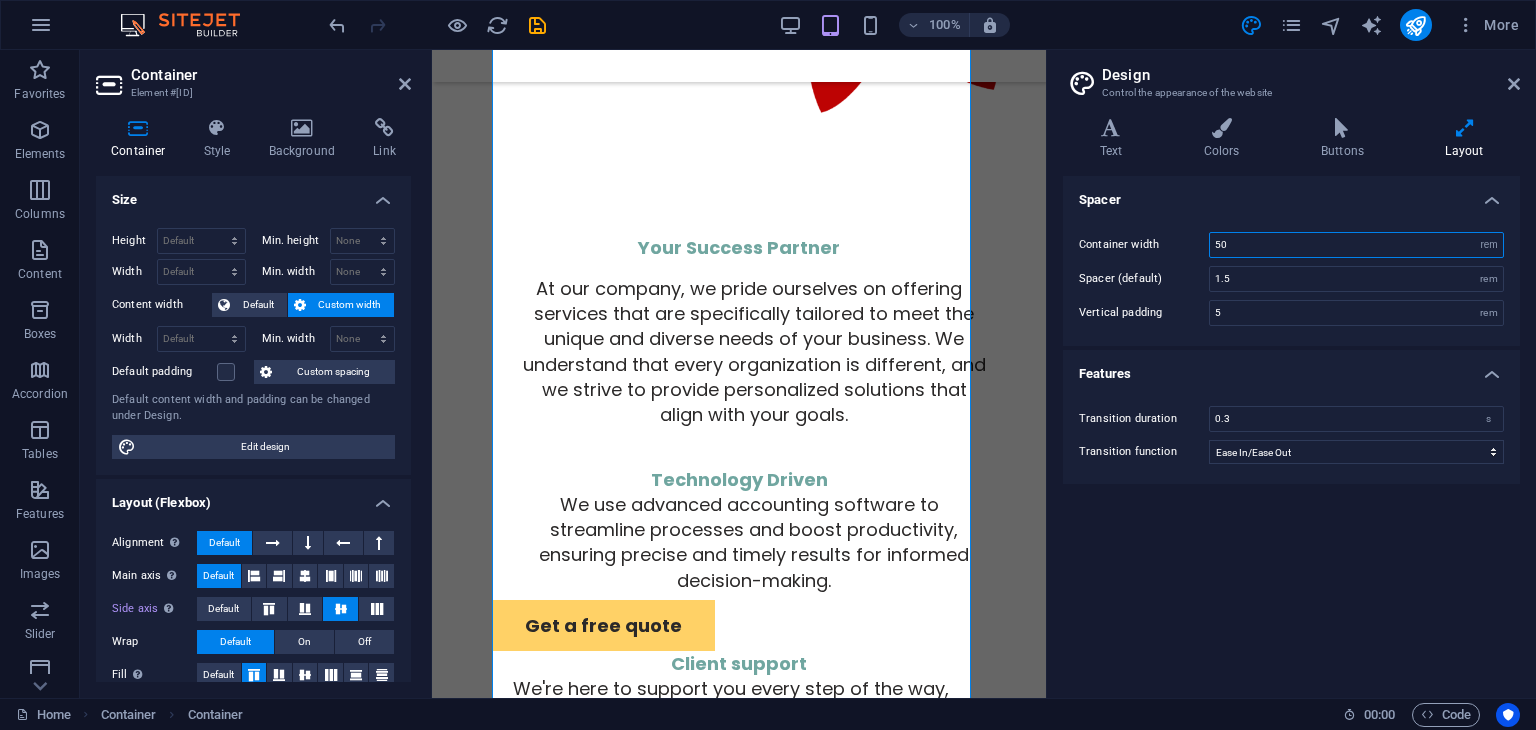 click on "50" at bounding box center (1356, 245) 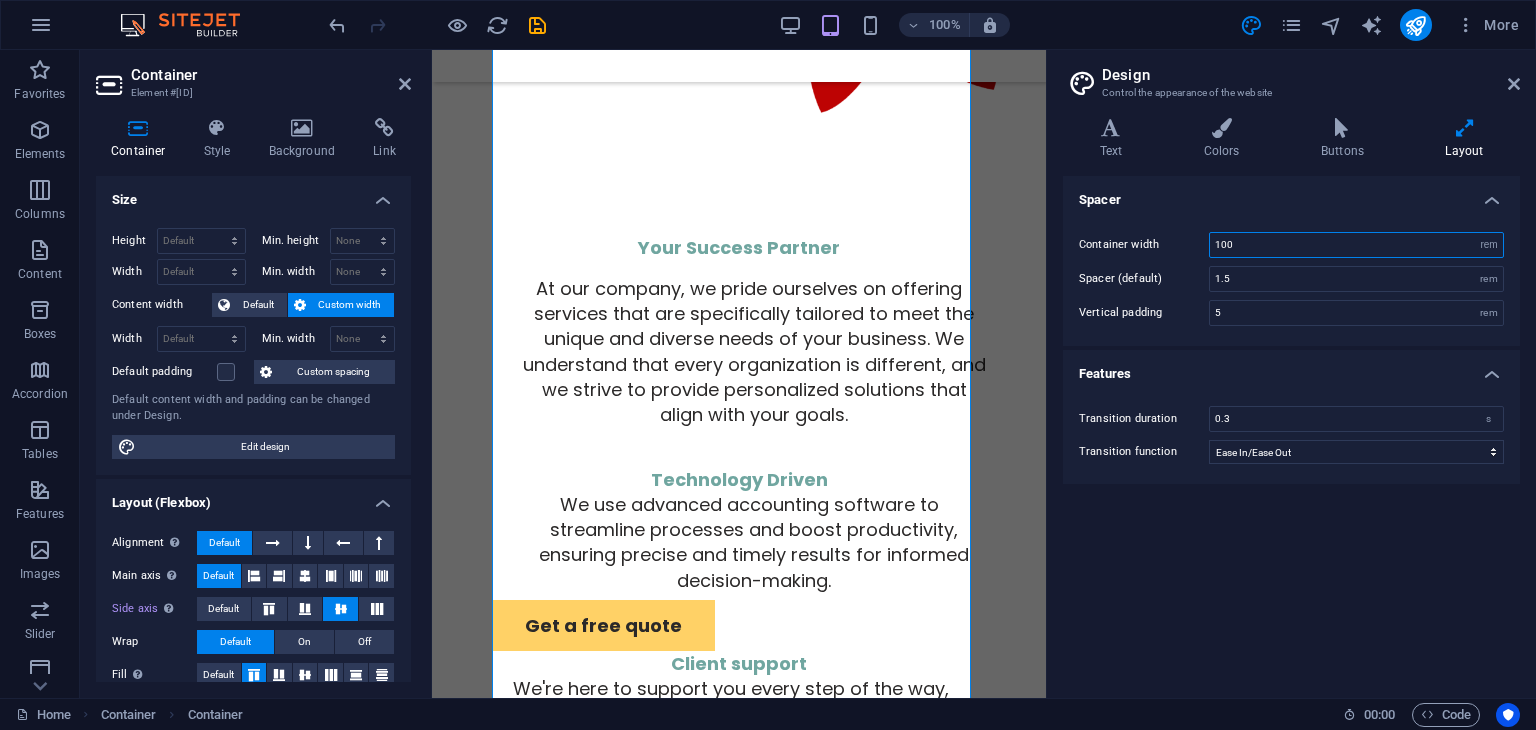 type on "50" 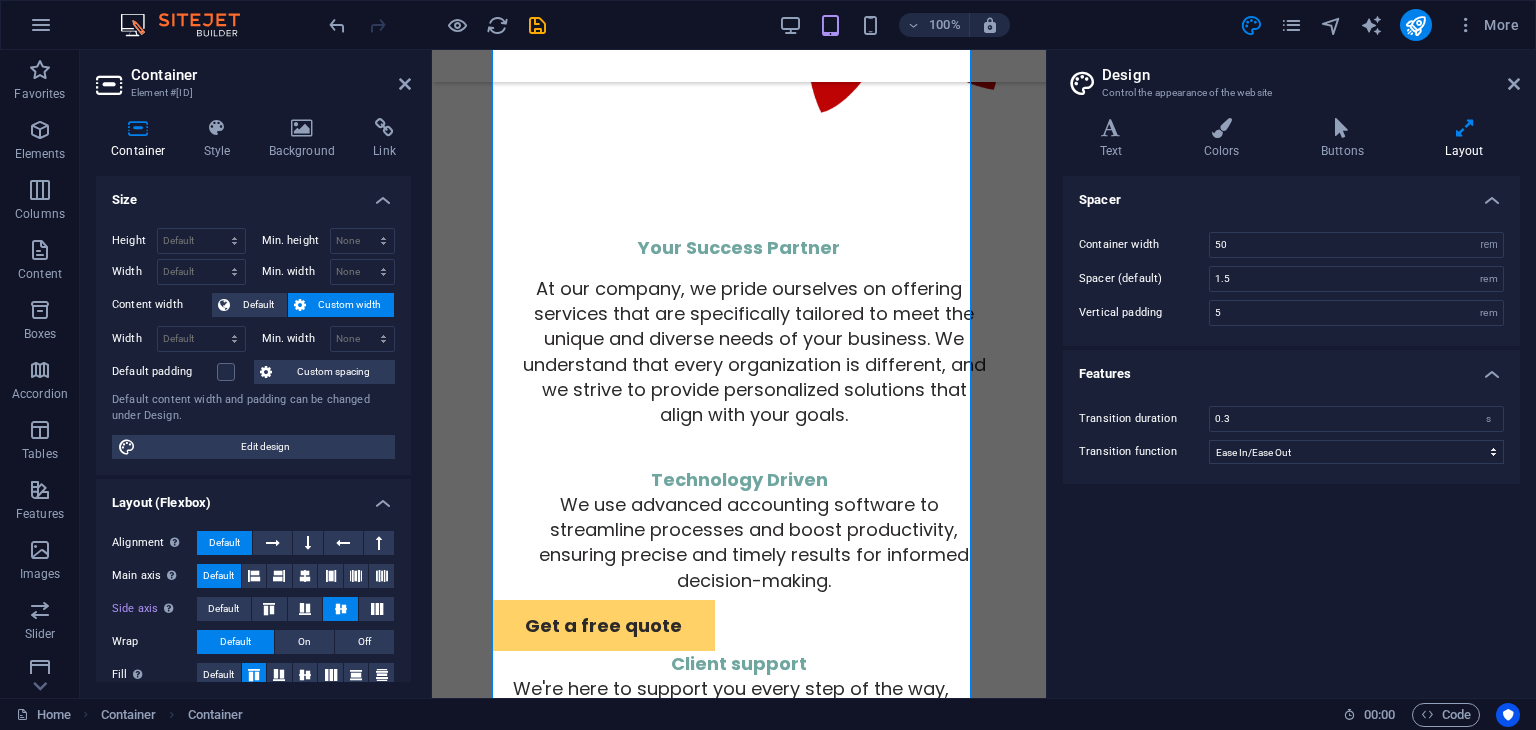 click on "Design Control the appearance of the website Variants Text Colors Buttons Layout Text Standard Bold Links Font color Font Poppins Font size 18 rem px Line height 1.4 Font weight To display the font weight correctly, it may need to be enabled. Manage Fonts Thin, 100 Extra-light, 200 Light, 300 Regular, 400 Medium, 500 Semi-bold, 600 Bold, 700 Extra-bold, 800 Black, 900 Letter spacing 0 rem px Font style Text transform Tt TT tt Text align Font weight To display the font weight correctly, it may need to be enabled. Manage Fonts Thin, 100 Extra-light, 200 Light, 300 Regular, 400 Medium, 500 Semi-bold, 600 Bold, 700 Extra-bold, 800 Black, 900 Default Hover / Active Font color Font color Decoration Decoration Transition duration 0.3 s Transition function Ease Ease In Ease Out Ease In/Ease Out Linear Headlines All H1 / Textlogo H2 H3 H4 H5 H6 Font color Font Montserrat Line height 1.4 Font weight To display the font weight correctly, it may need to be enabled. Manage Fonts Thin, 100 Extra-light, 200 Bold, 700" at bounding box center [1291, 374] 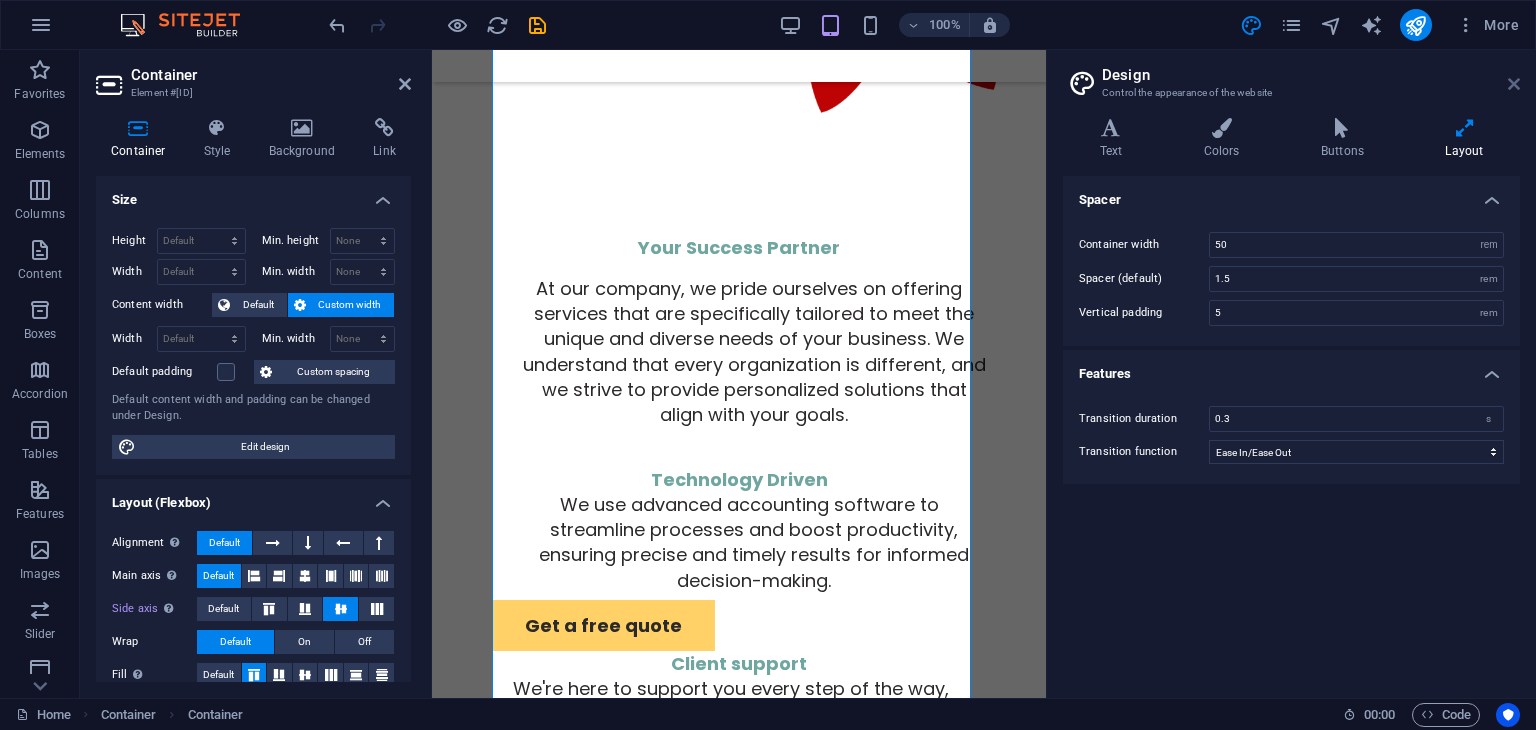 click at bounding box center (1514, 84) 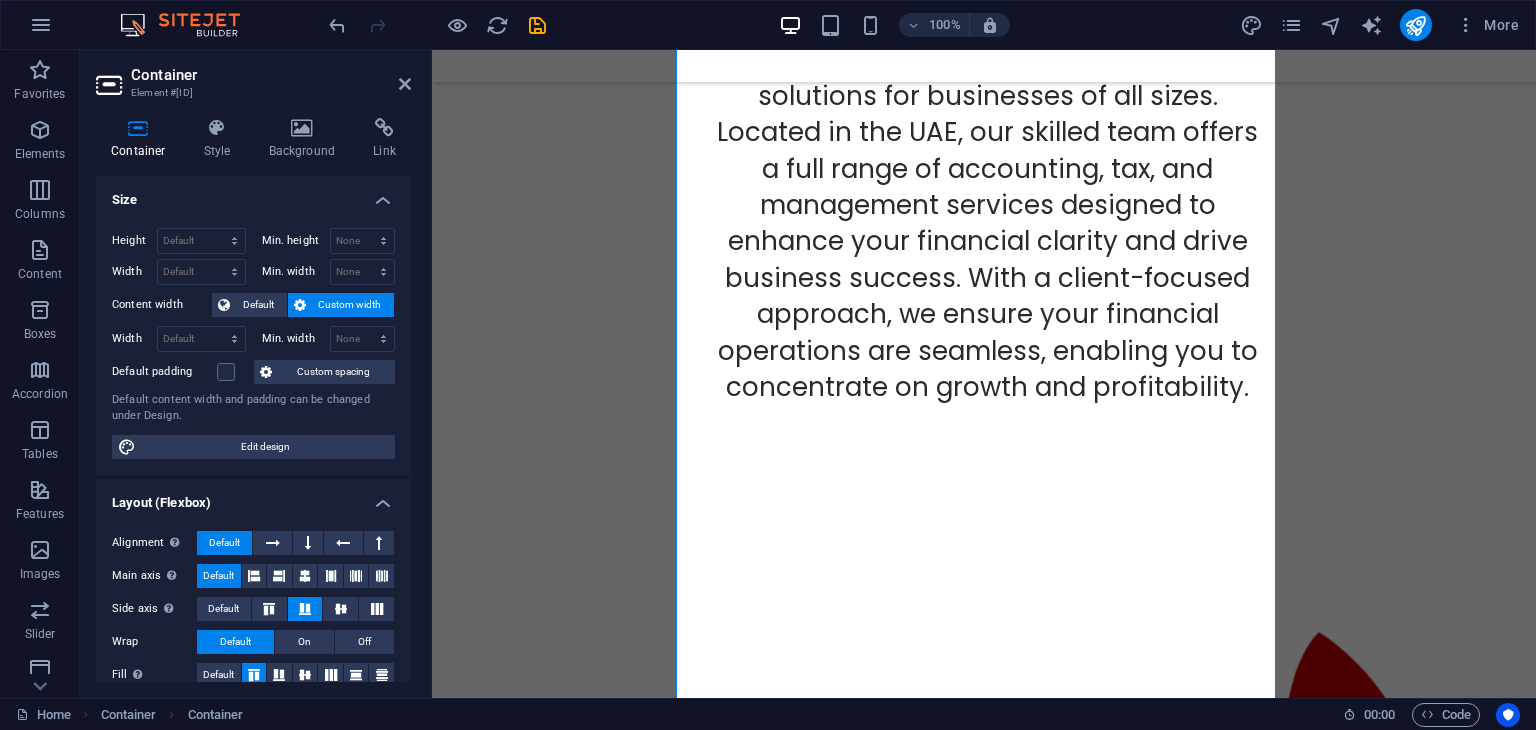 drag, startPoint x: 411, startPoint y: 421, endPoint x: 415, endPoint y: 569, distance: 148.05405 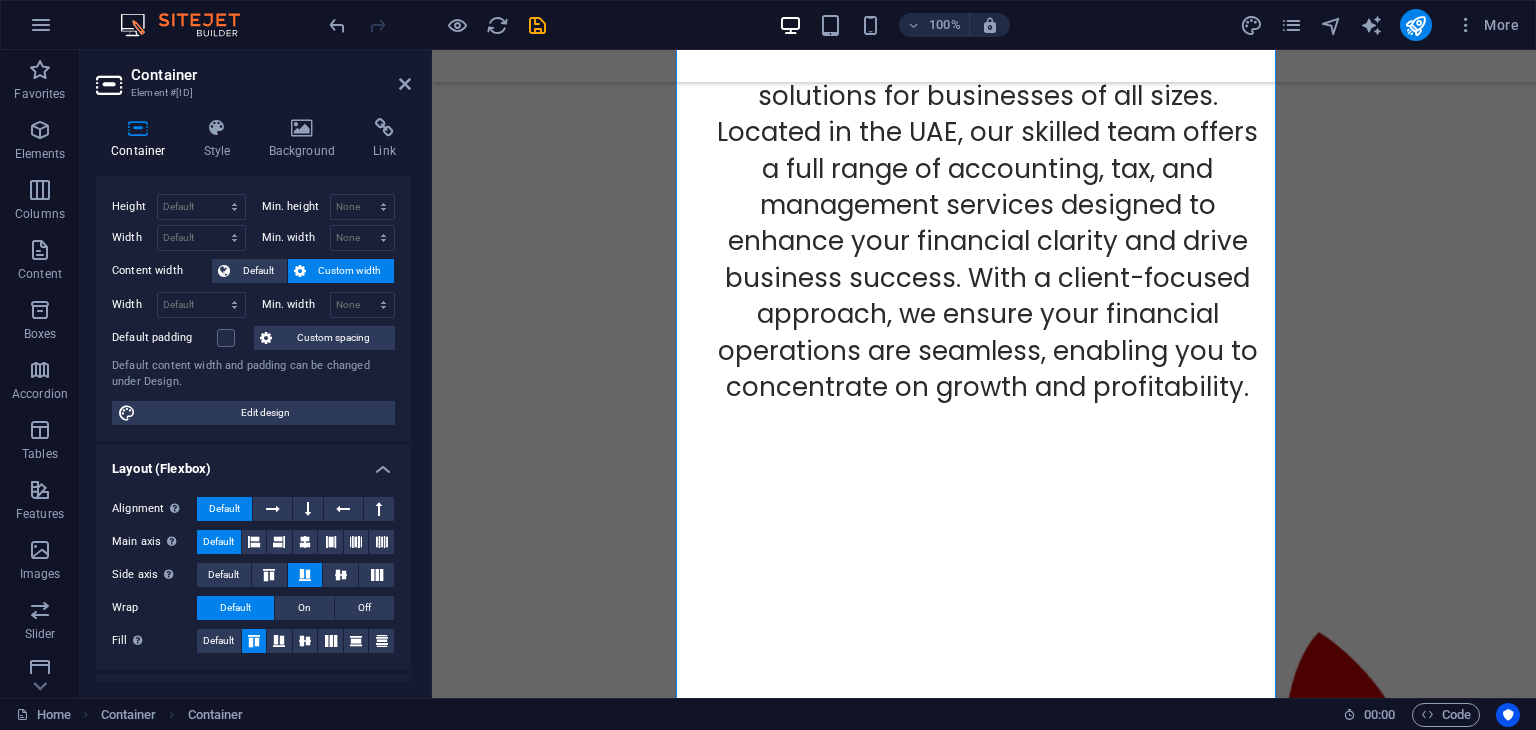 scroll, scrollTop: 0, scrollLeft: 0, axis: both 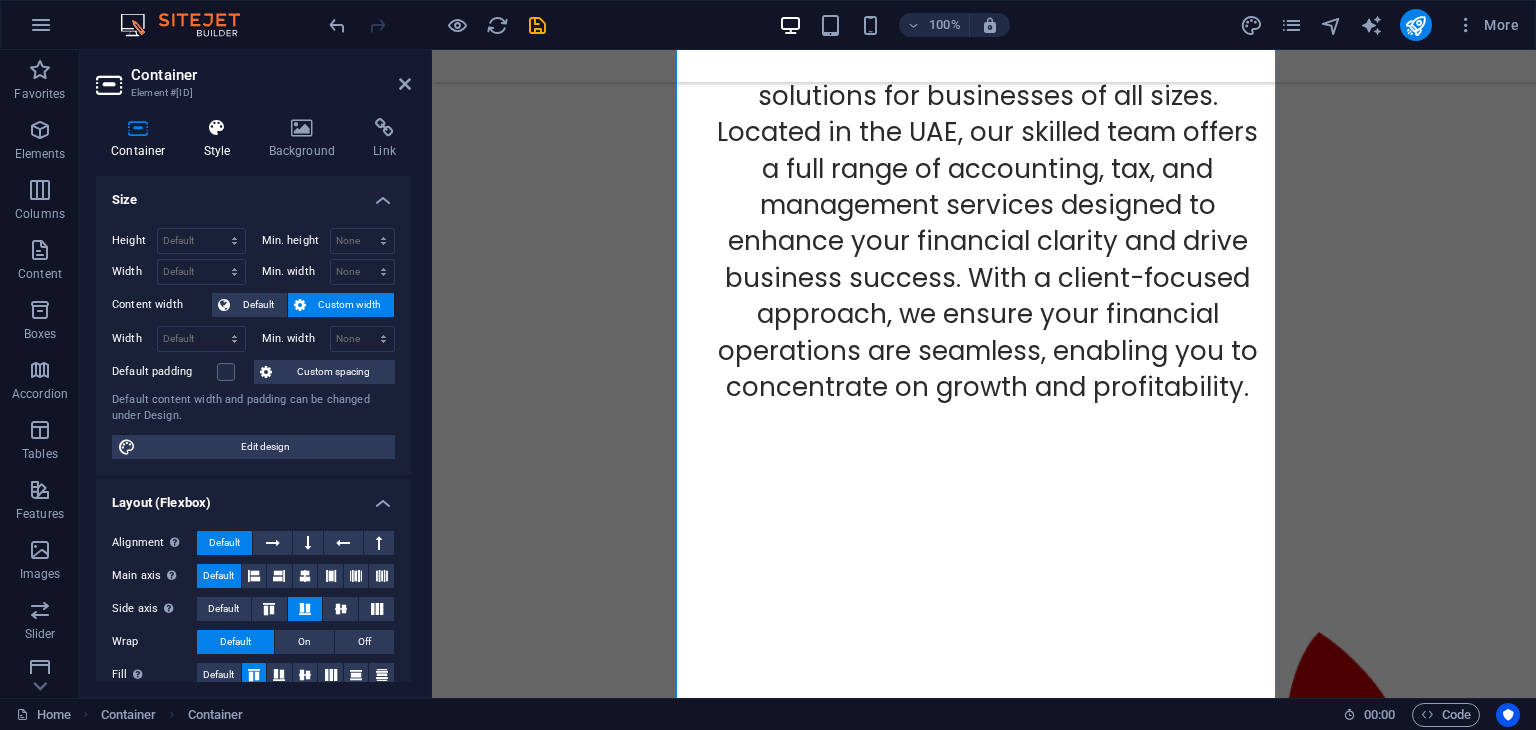click at bounding box center (217, 128) 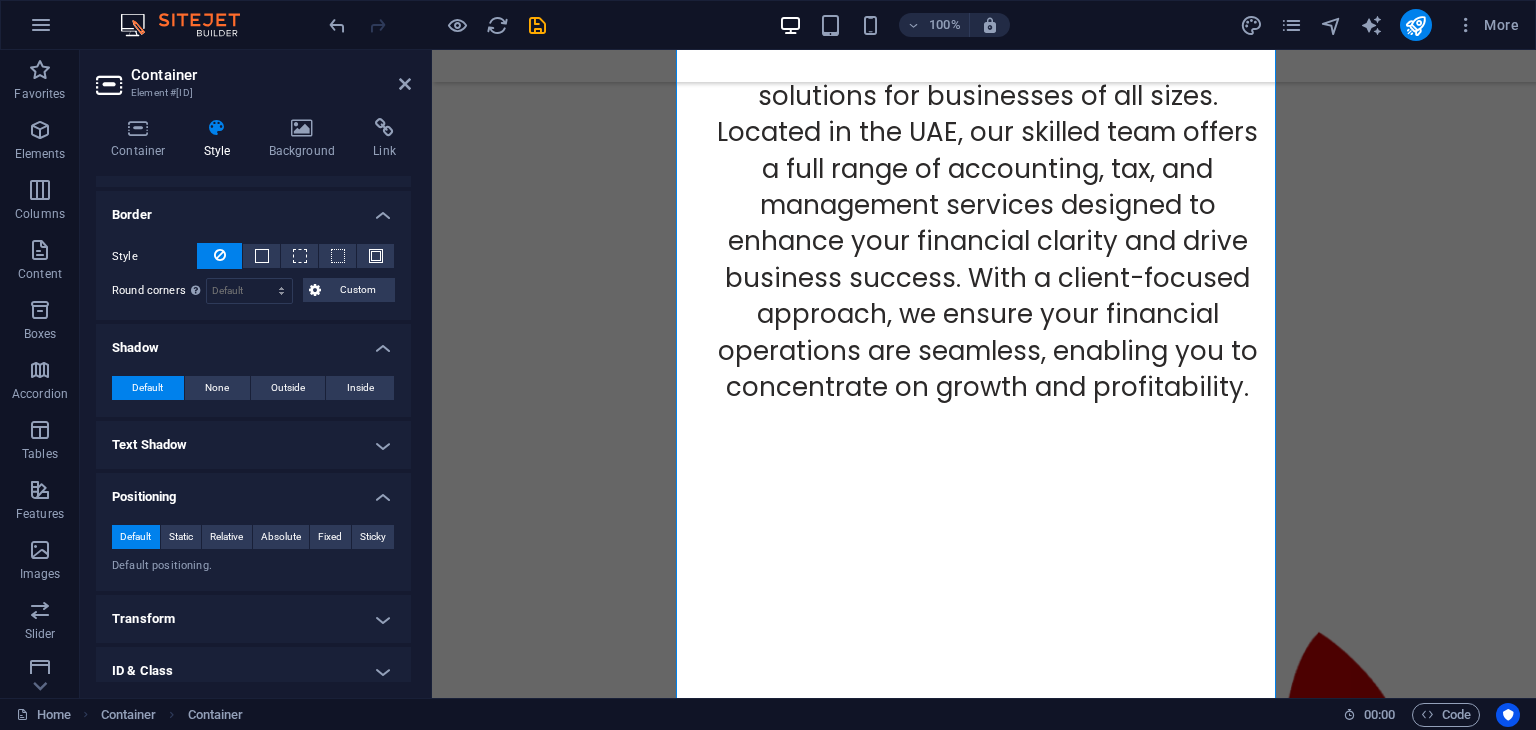 click on "Text Shadow" at bounding box center [253, 445] 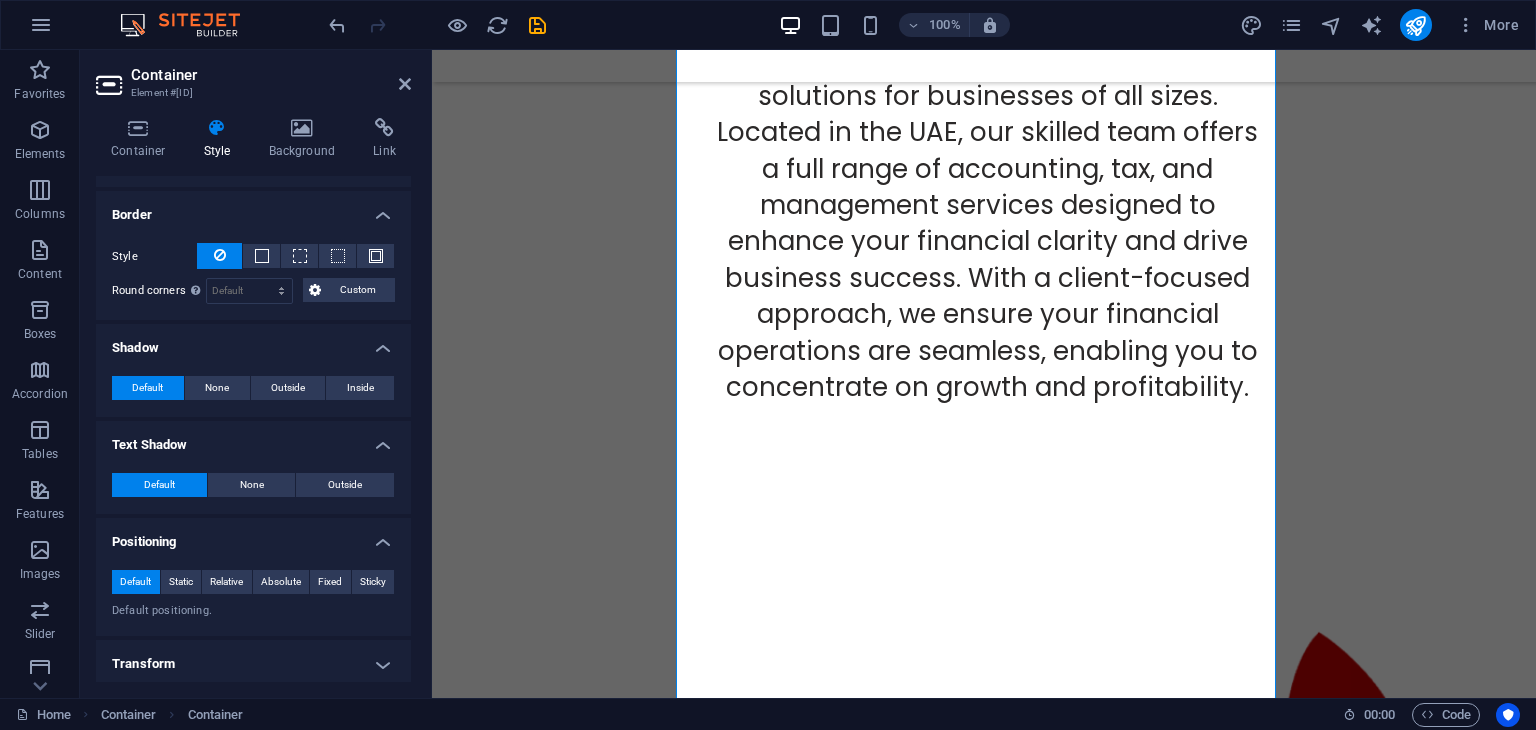 click on "Positioning" at bounding box center [253, 536] 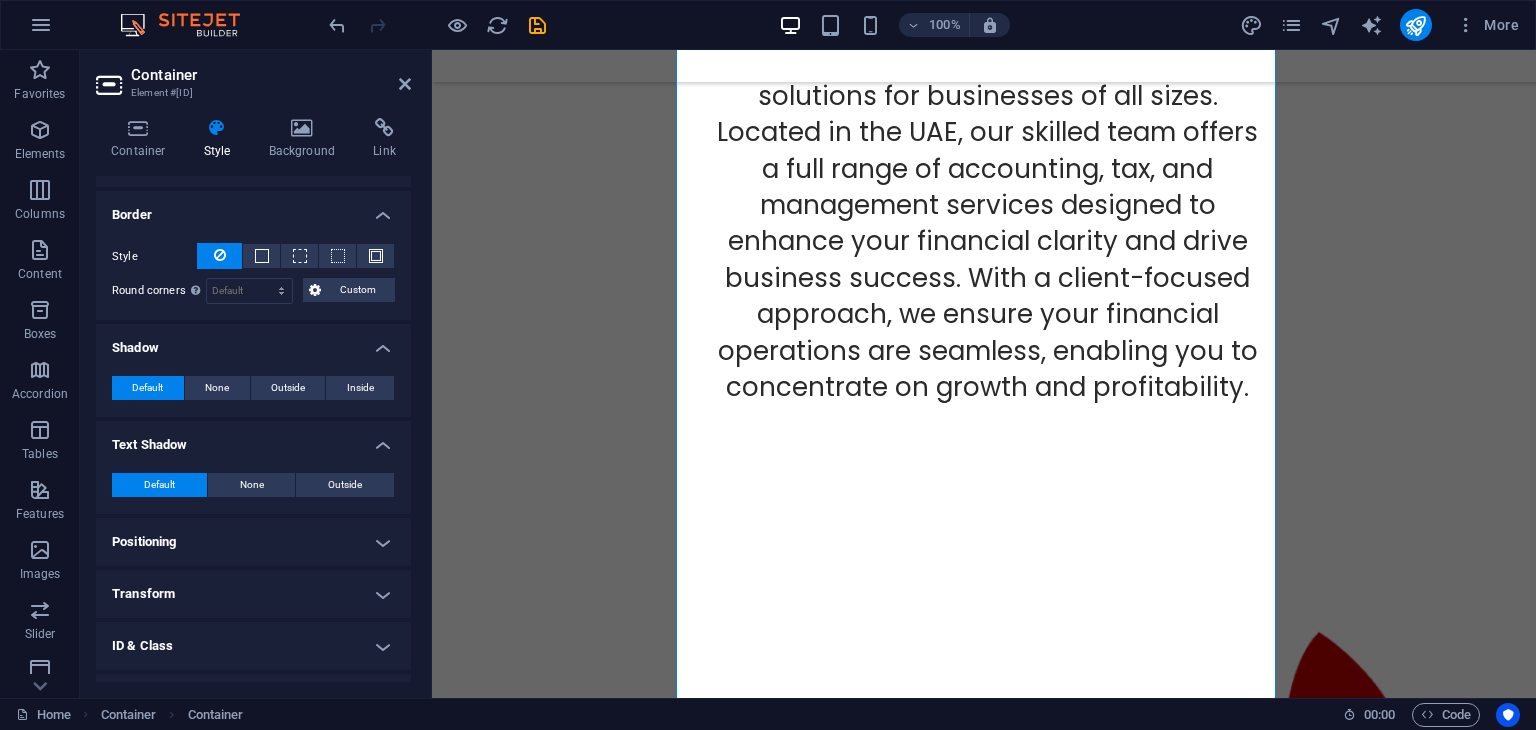 click on "Transform" at bounding box center [253, 594] 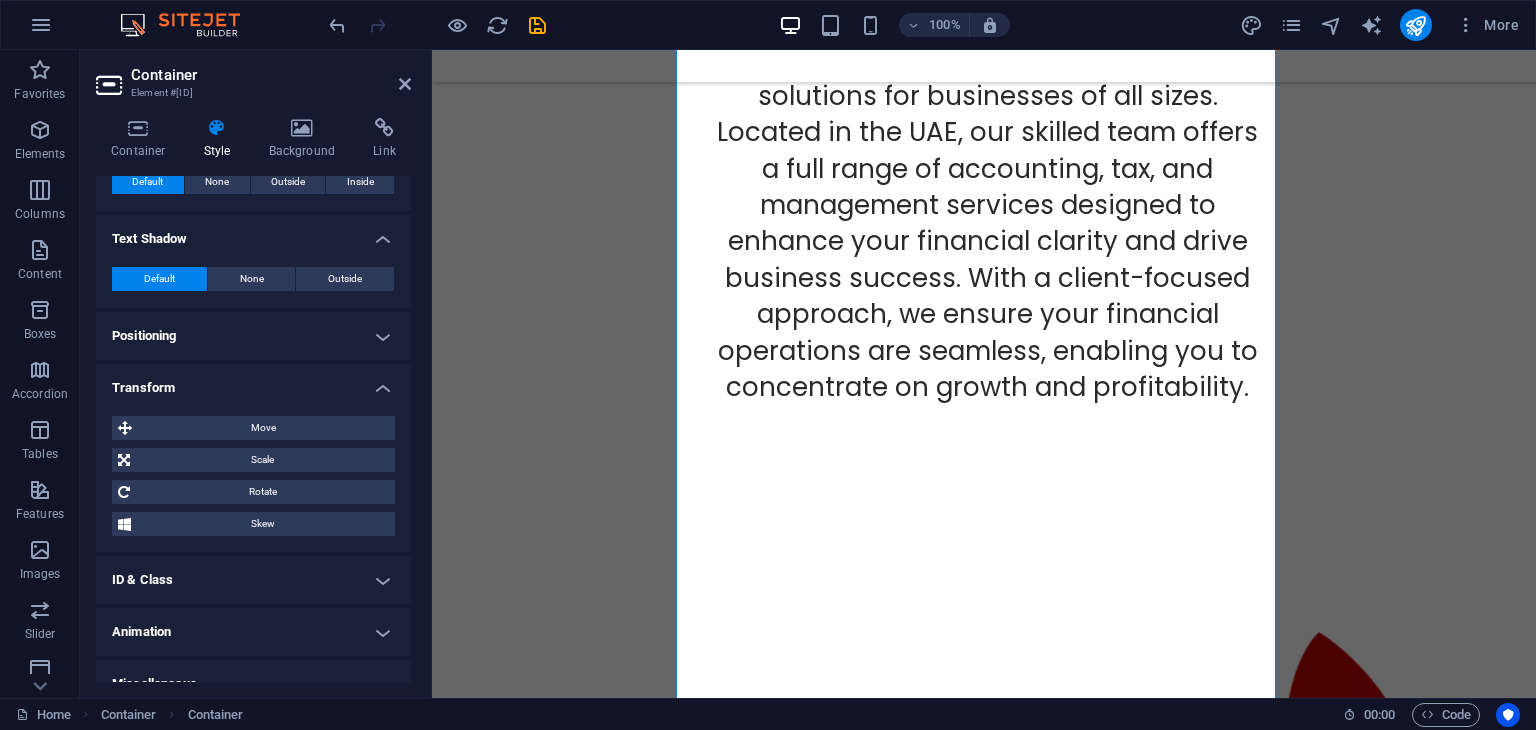 scroll, scrollTop: 728, scrollLeft: 0, axis: vertical 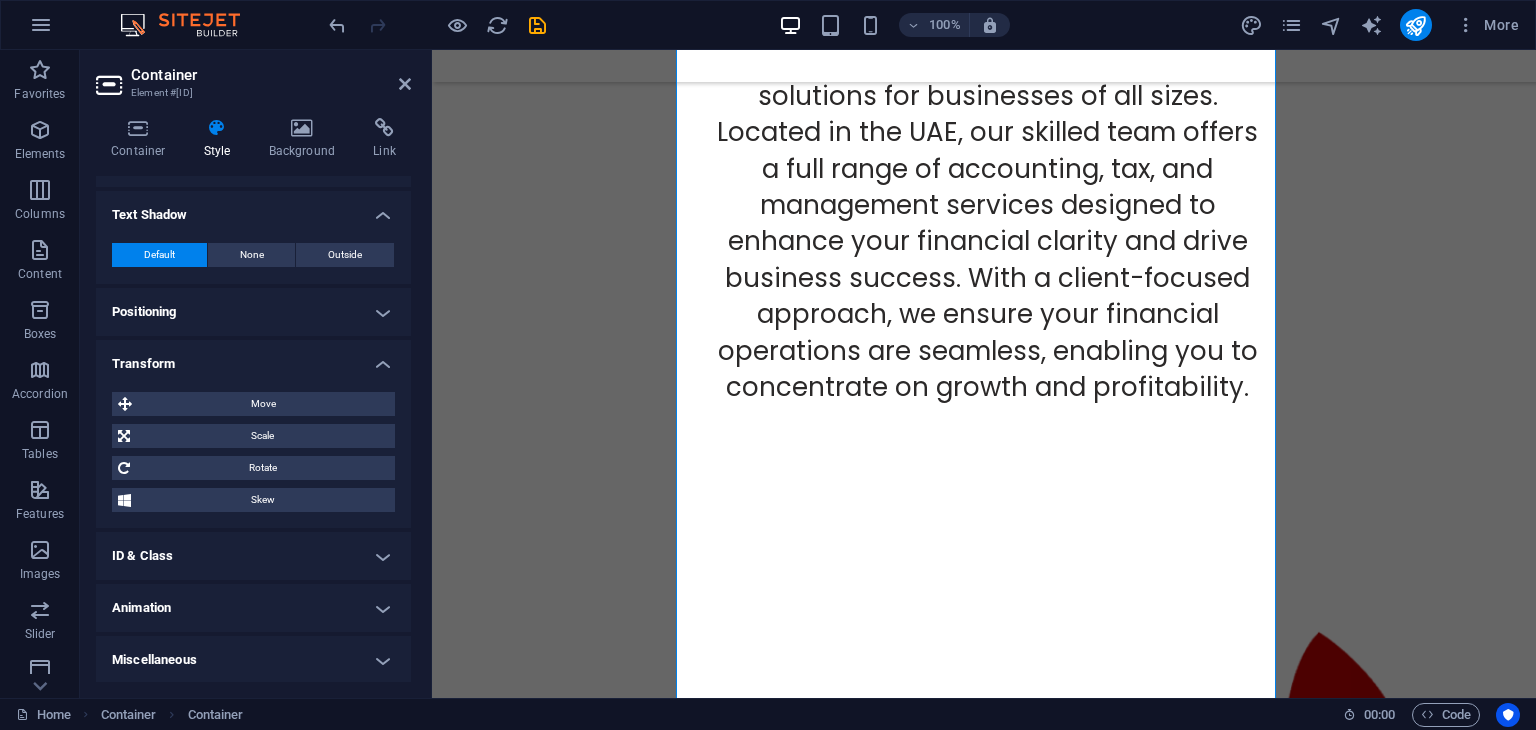 click on "ID & Class" at bounding box center [253, 556] 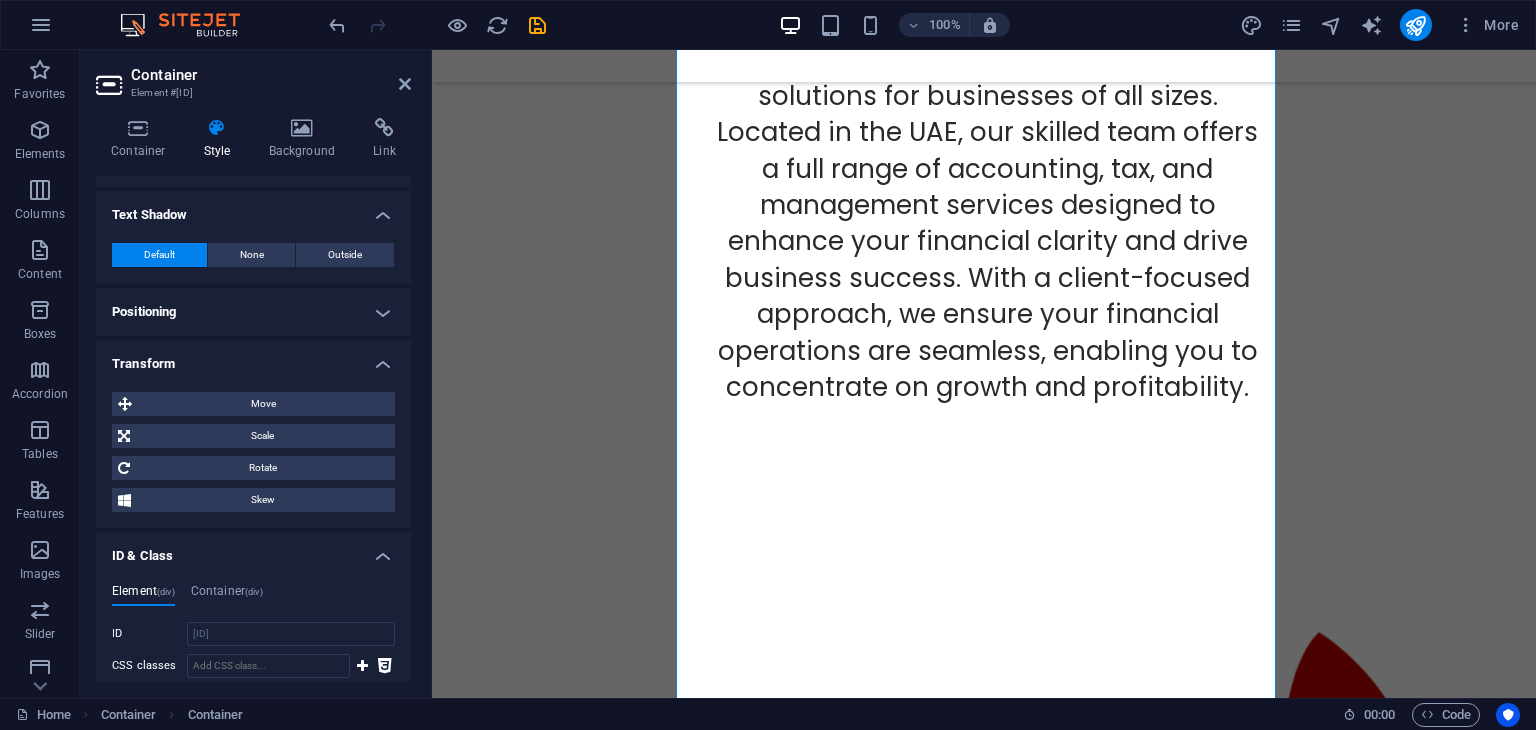 drag, startPoint x: 412, startPoint y: 531, endPoint x: 396, endPoint y: 661, distance: 130.98091 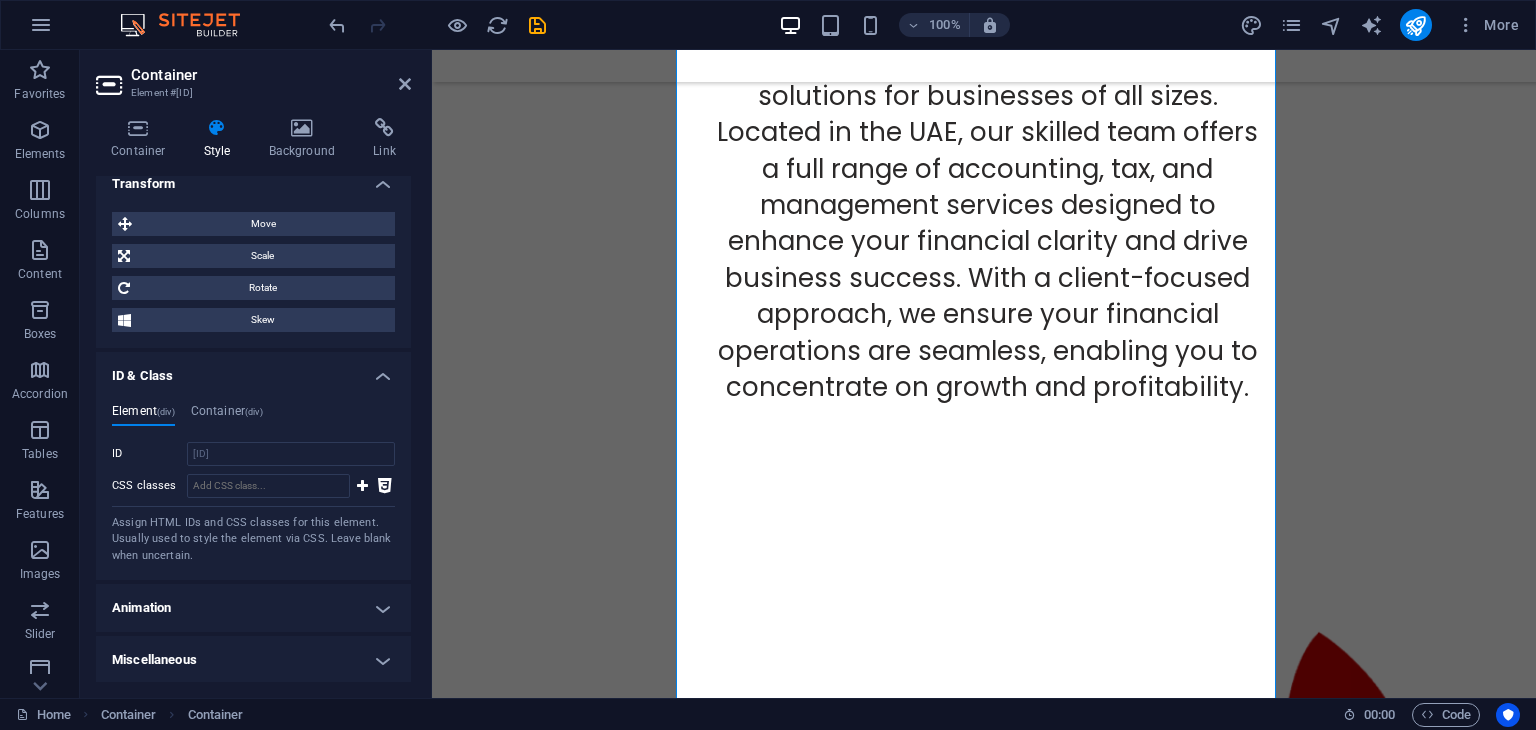 click on "Animation" at bounding box center [253, 608] 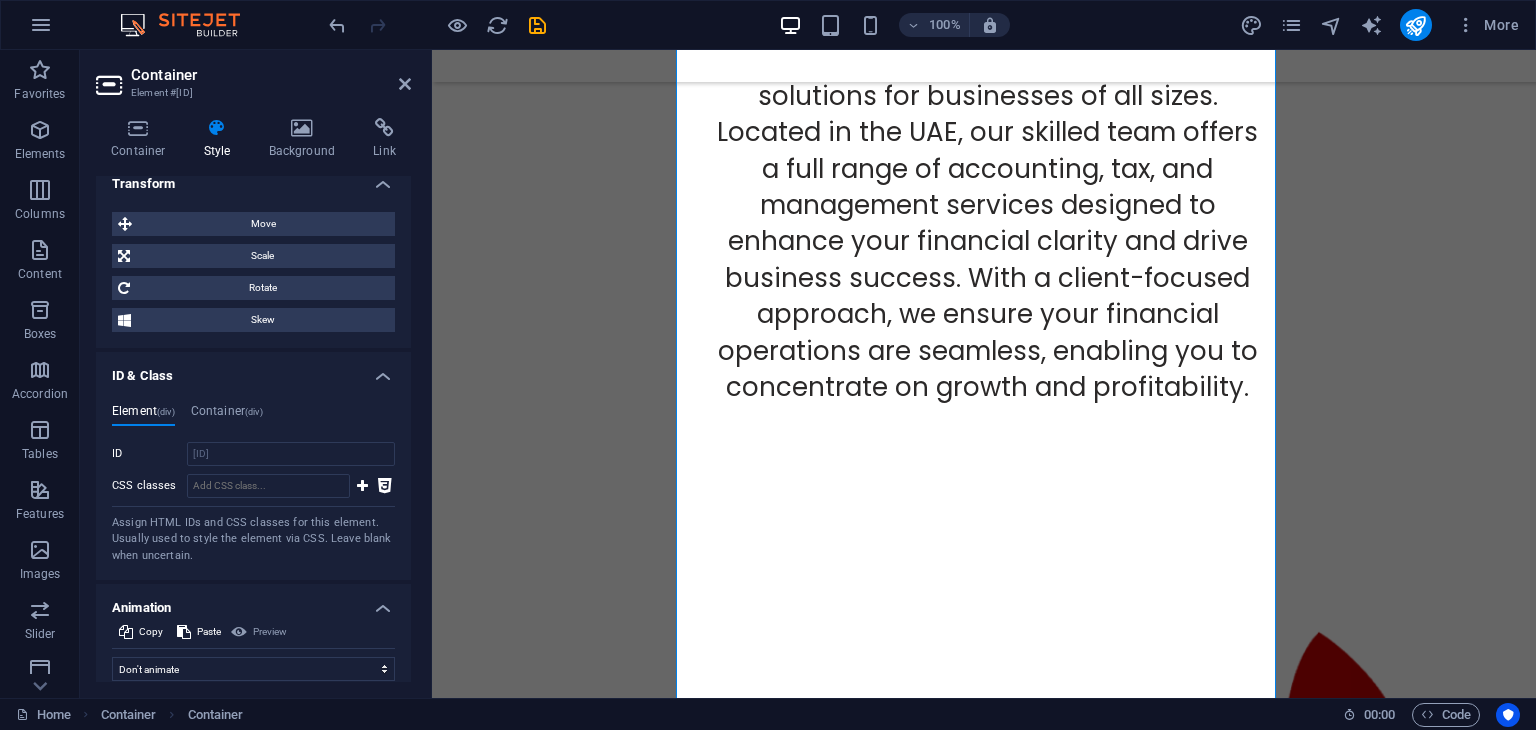 scroll, scrollTop: 972, scrollLeft: 0, axis: vertical 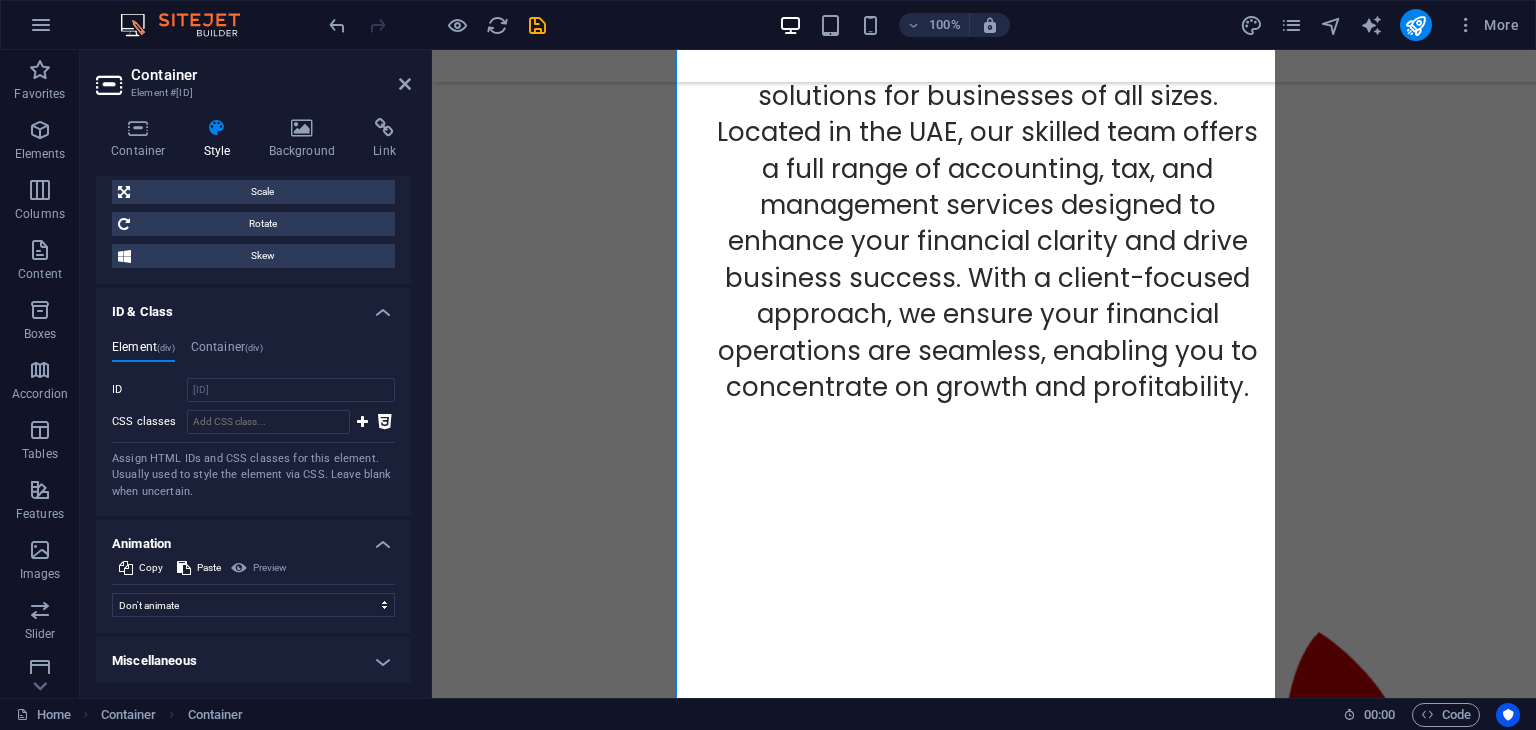 drag, startPoint x: 407, startPoint y: 556, endPoint x: 0, endPoint y: 641, distance: 415.7812 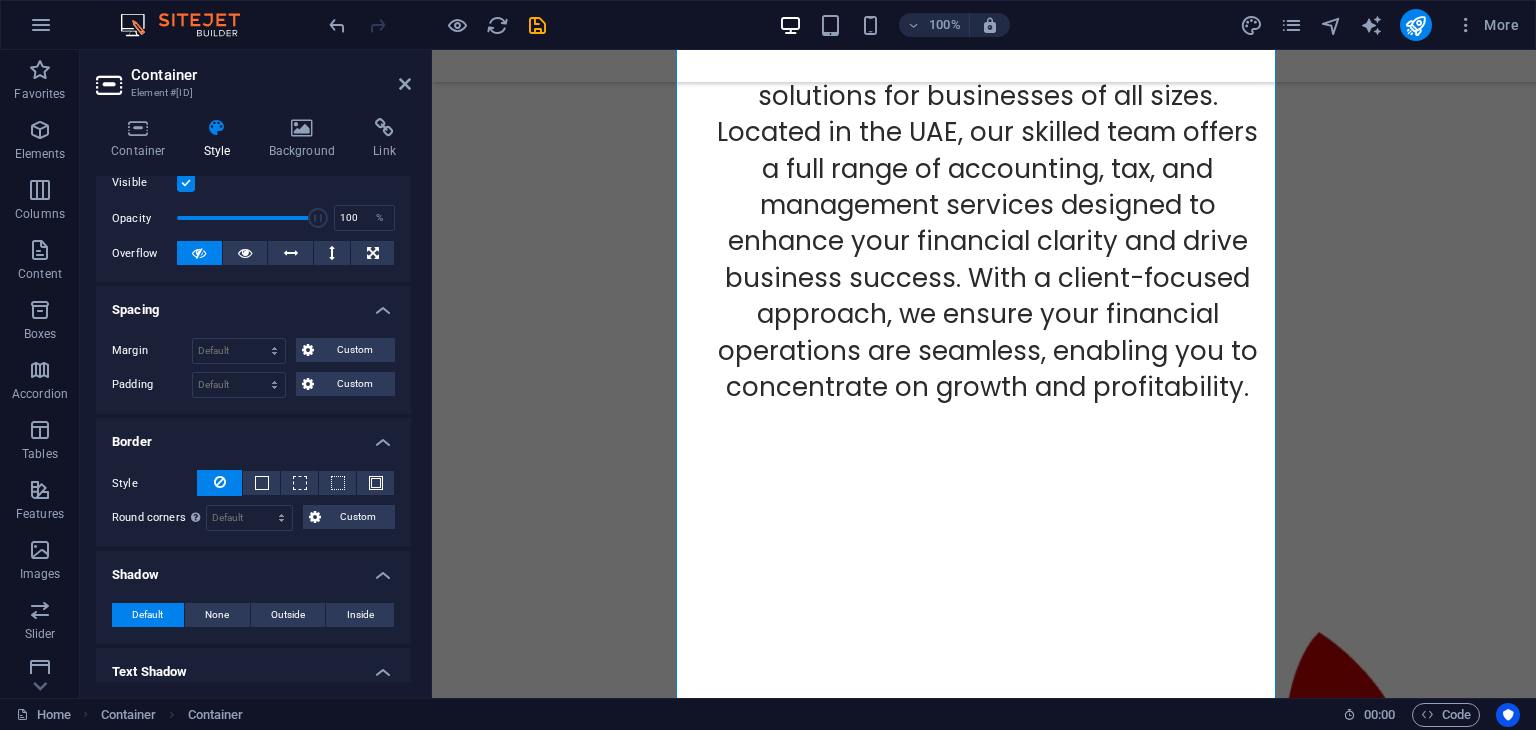 scroll, scrollTop: 0, scrollLeft: 0, axis: both 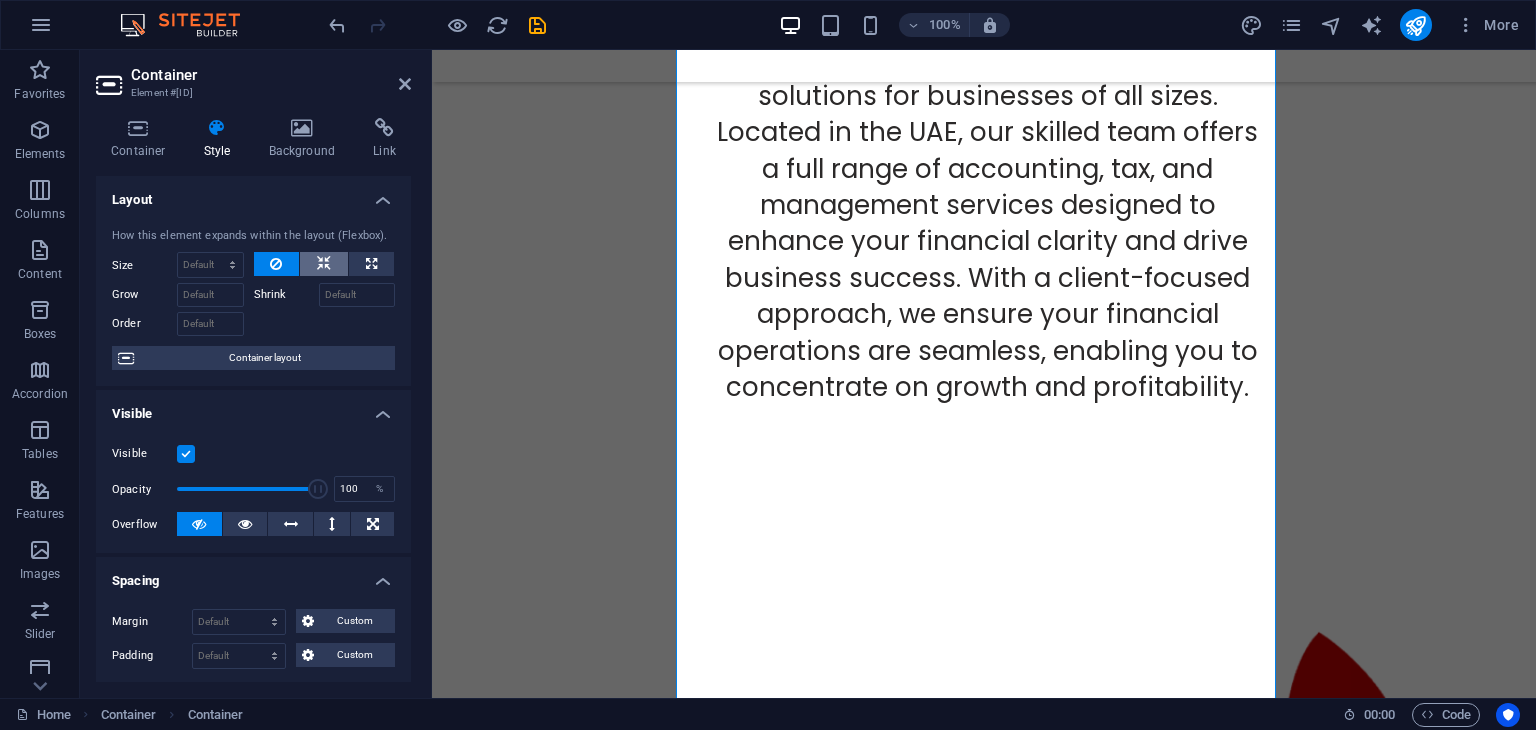 click at bounding box center [324, 264] 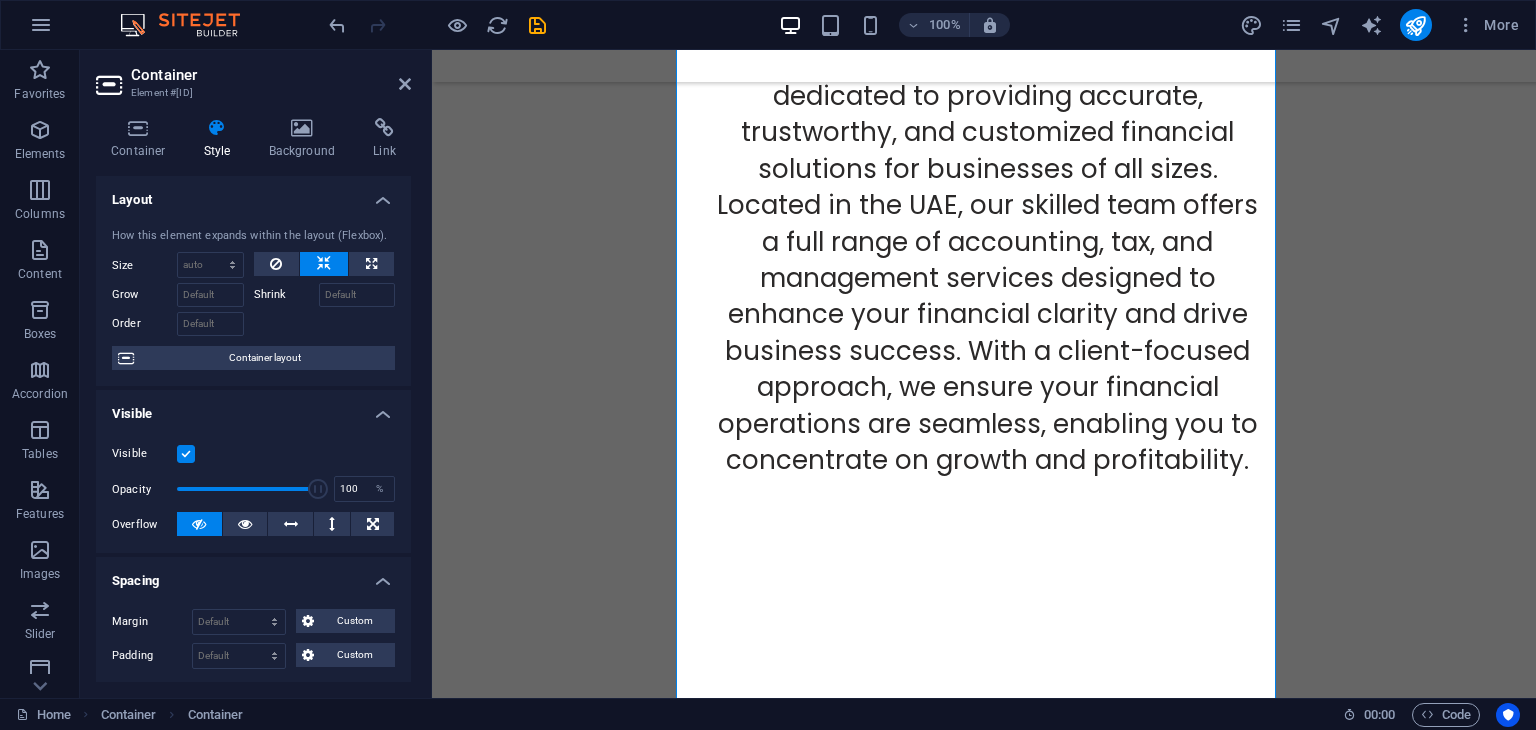 click on "Layout" at bounding box center [253, 194] 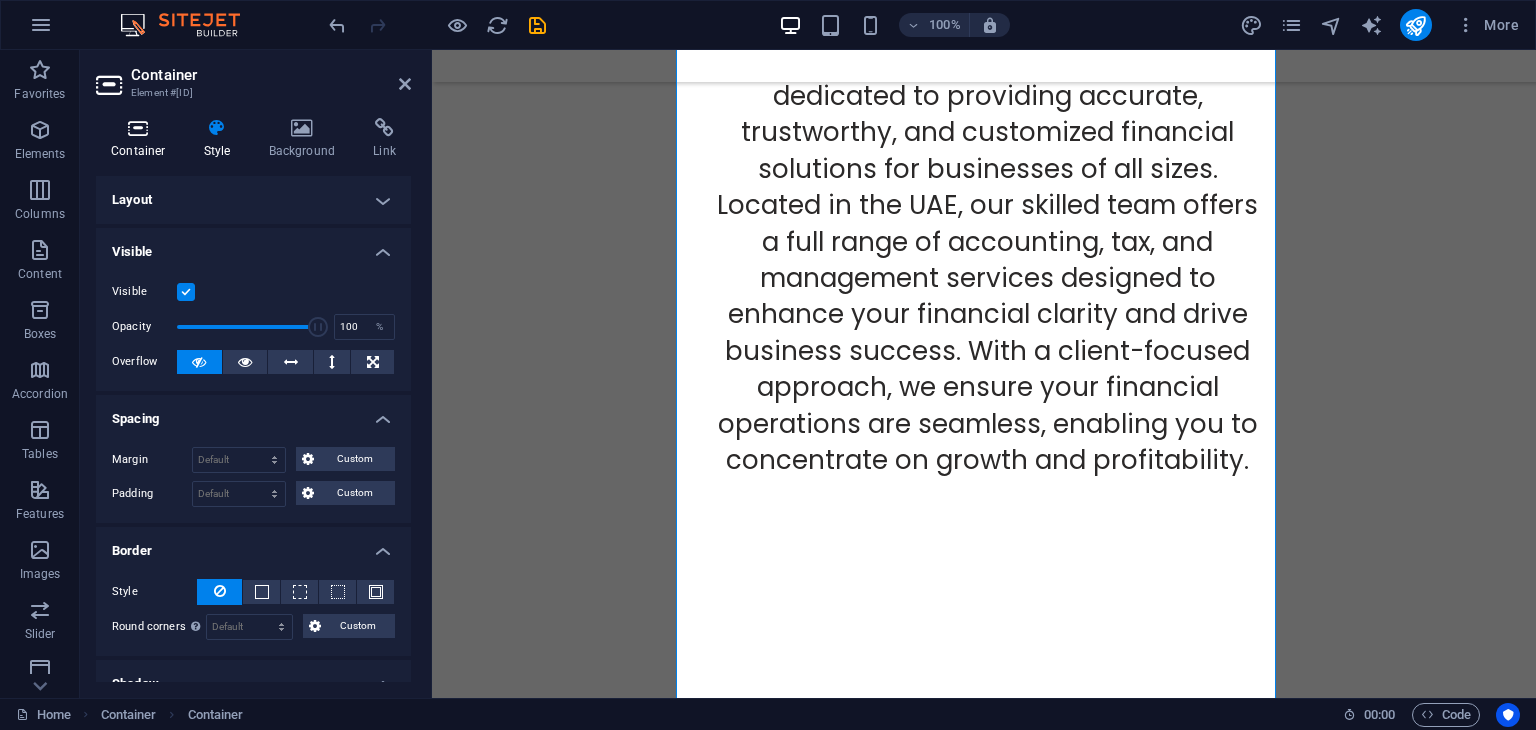 click at bounding box center [138, 128] 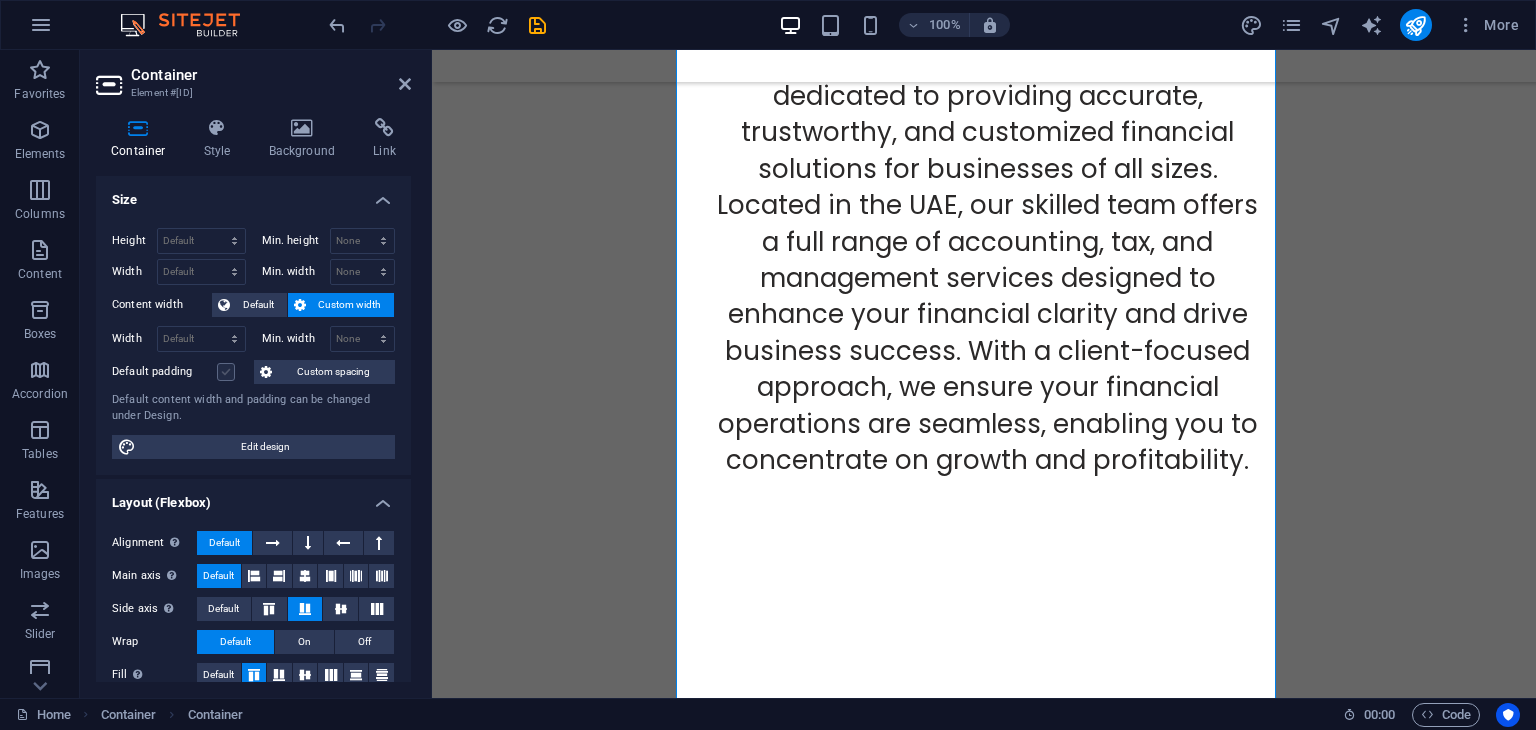 click at bounding box center [226, 372] 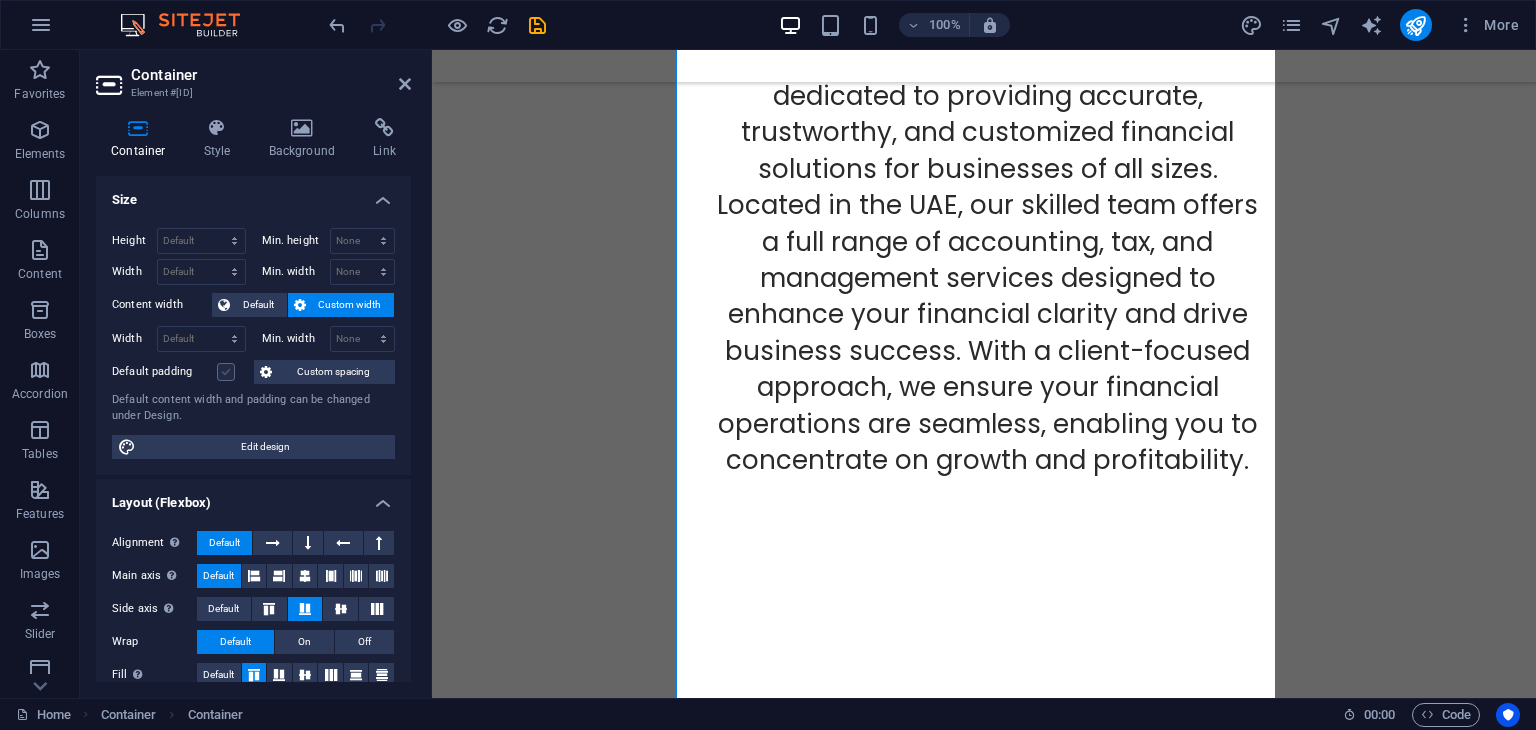 click on "Default padding" at bounding box center [0, 0] 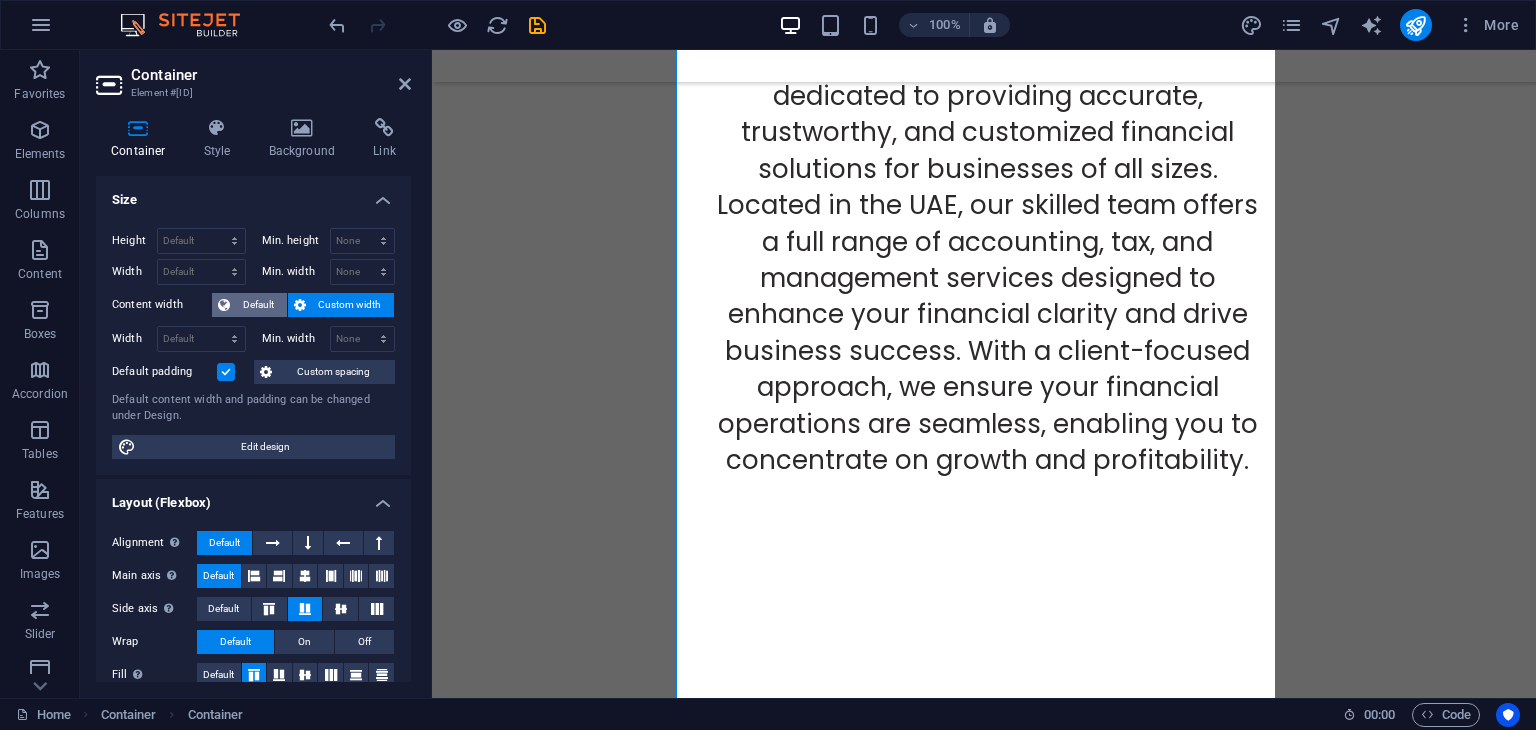 click at bounding box center (224, 305) 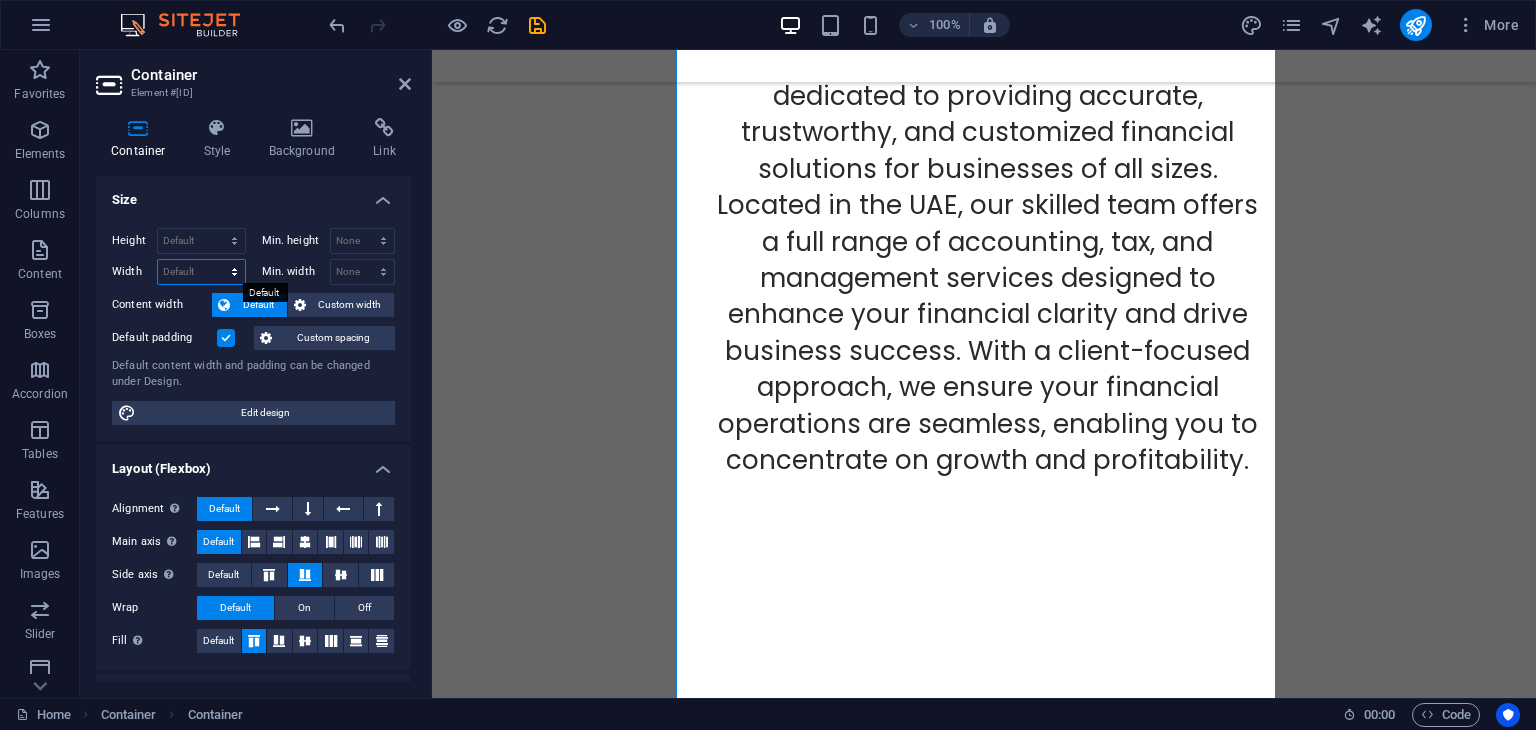 click on "Default px rem % em vh vw" at bounding box center (201, 272) 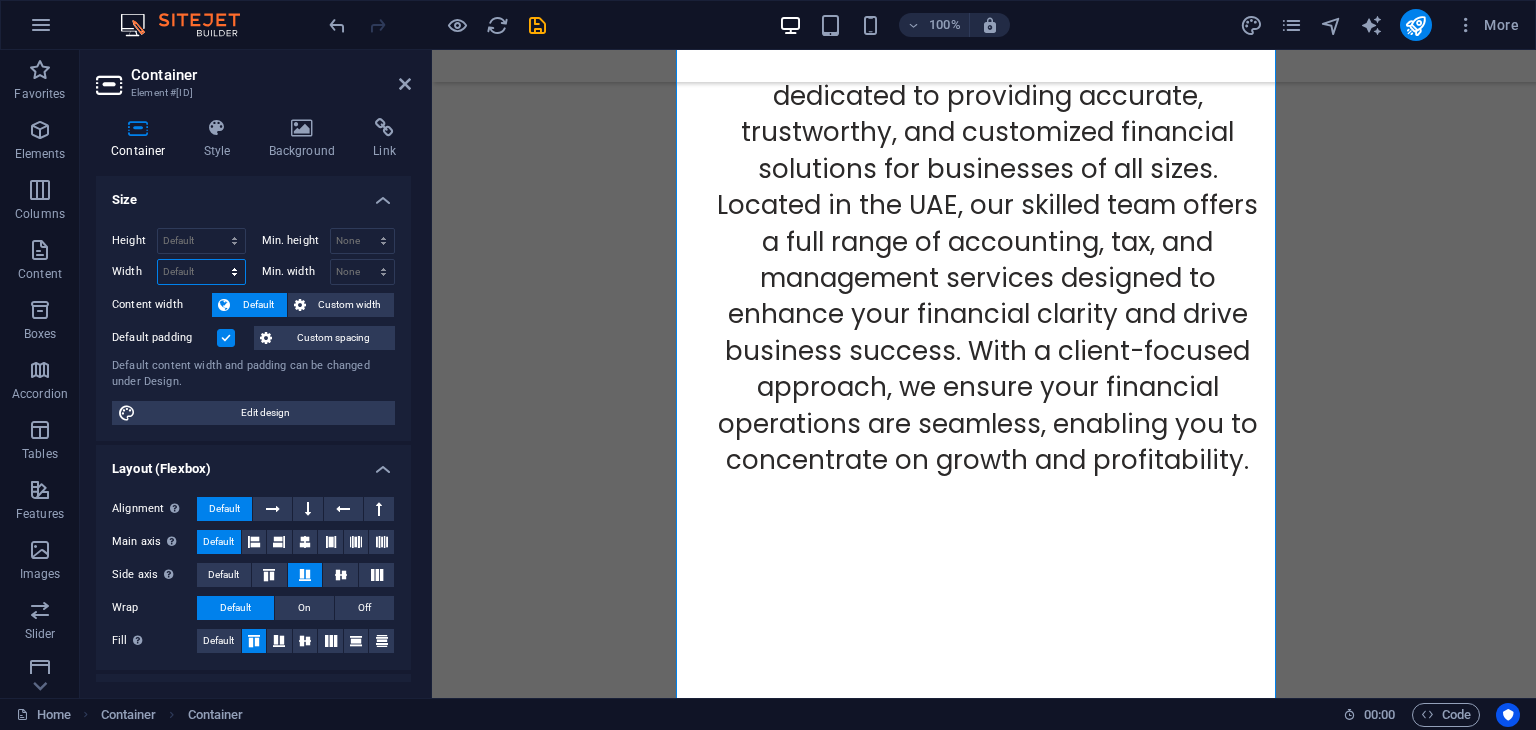 select on "rem" 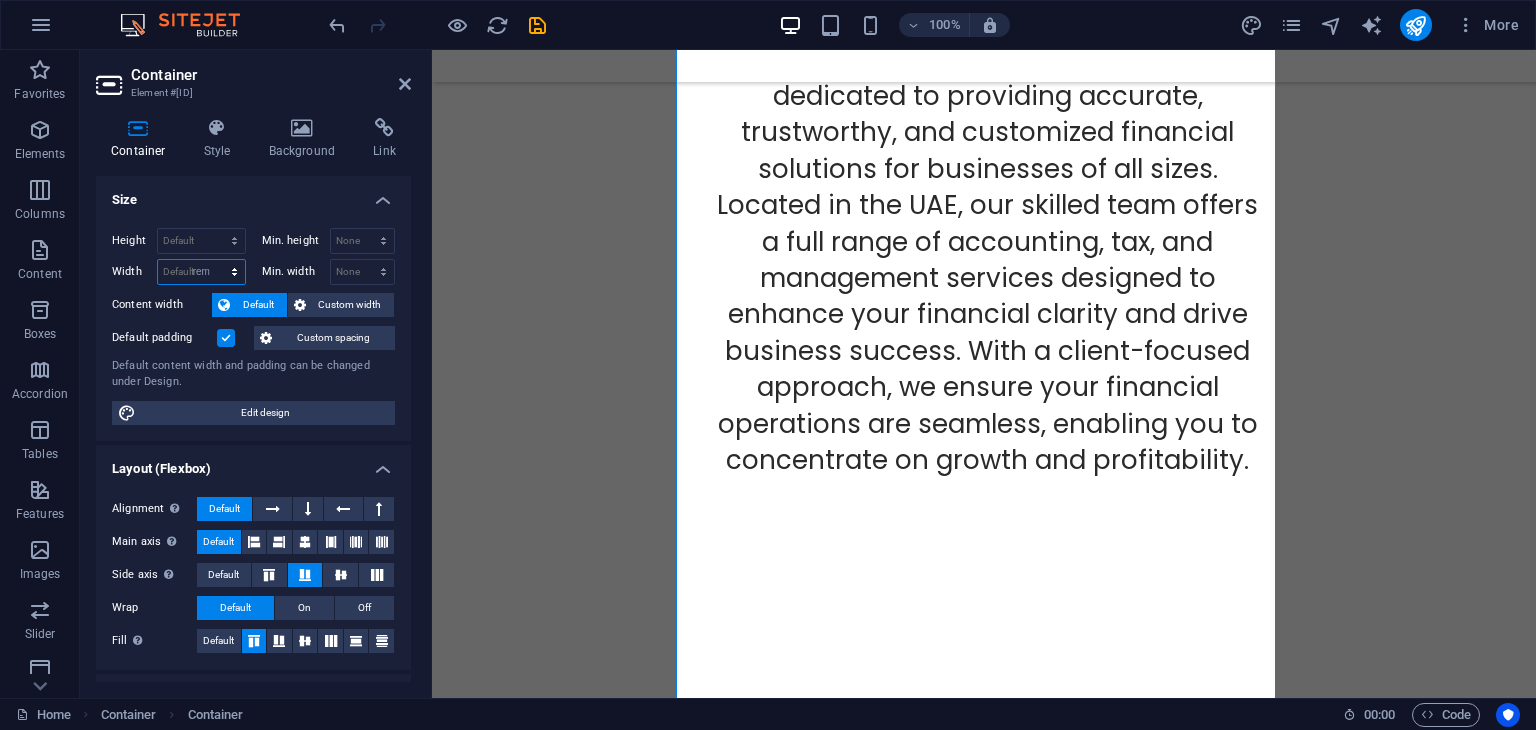 click on "Default px rem % em vh vw" at bounding box center (201, 272) 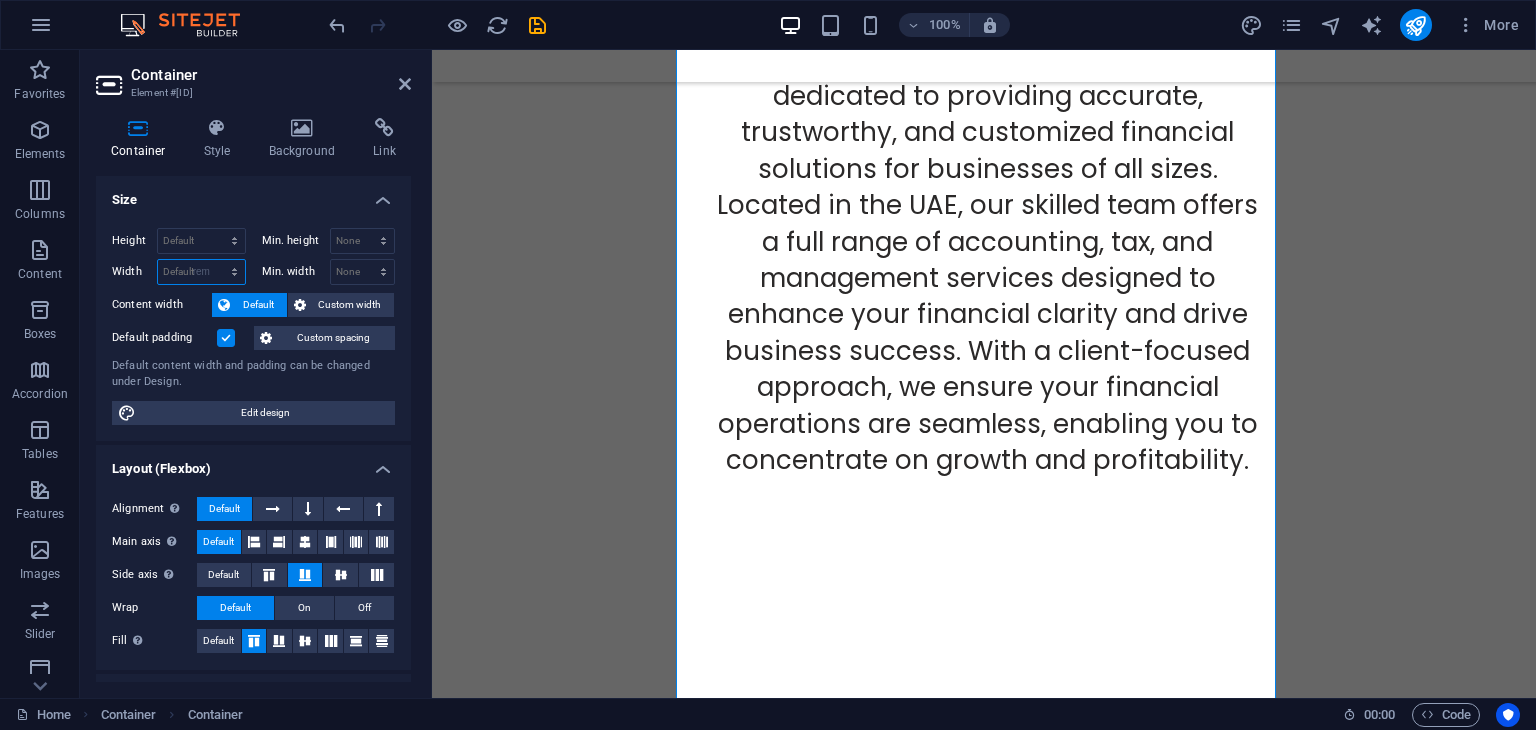 type on "37.5" 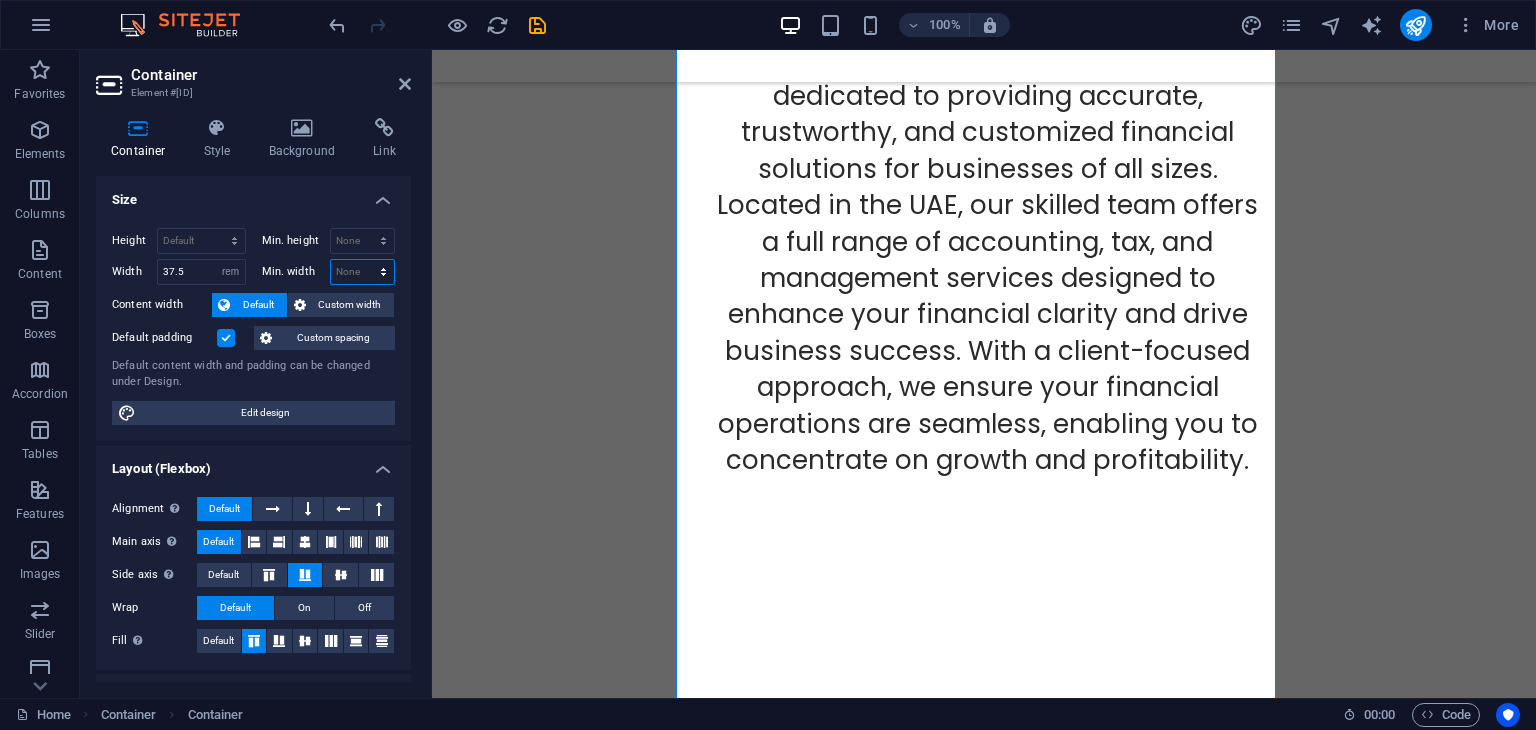 click on "None px rem % vh vw" at bounding box center [363, 272] 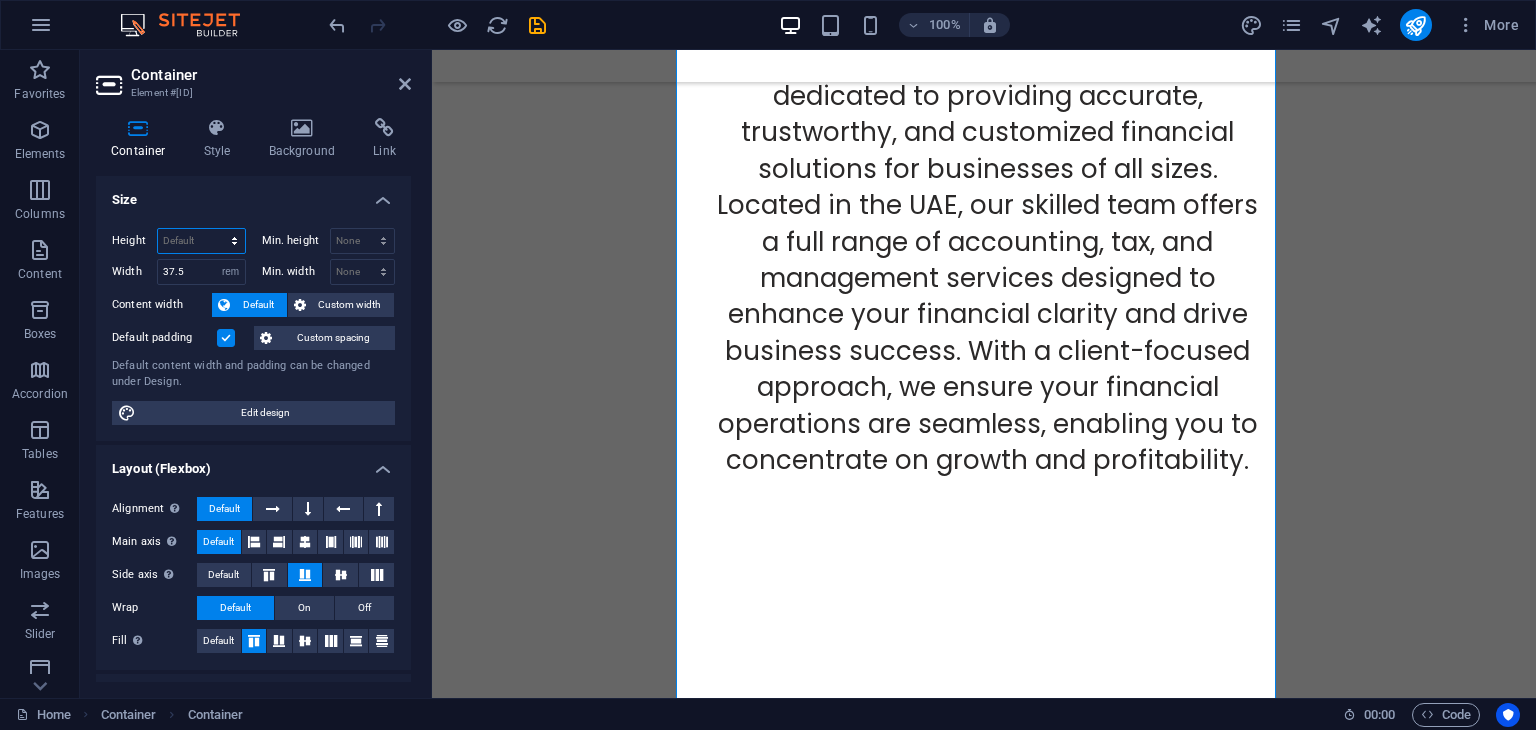 click on "Default px rem % vh vw" at bounding box center [201, 241] 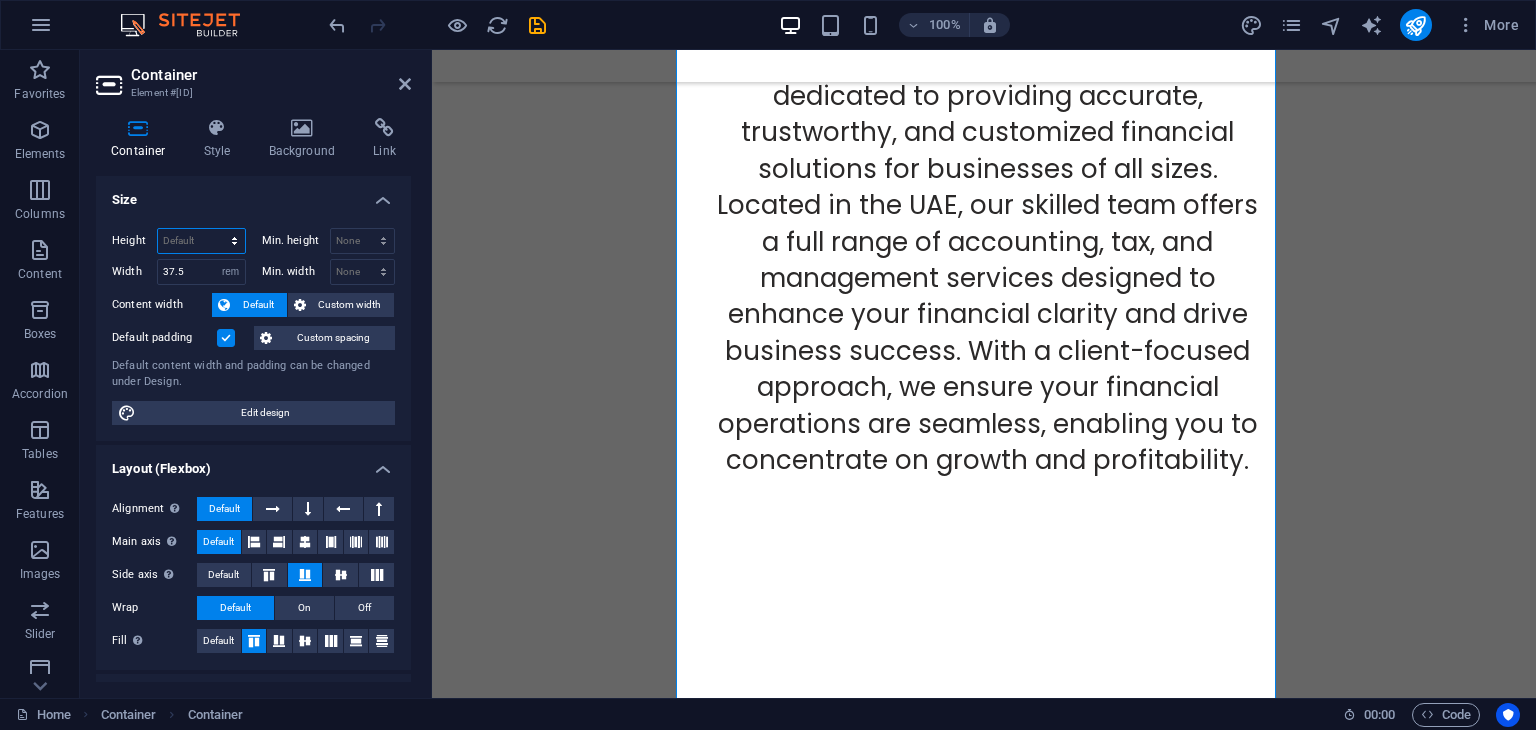 select on "rem" 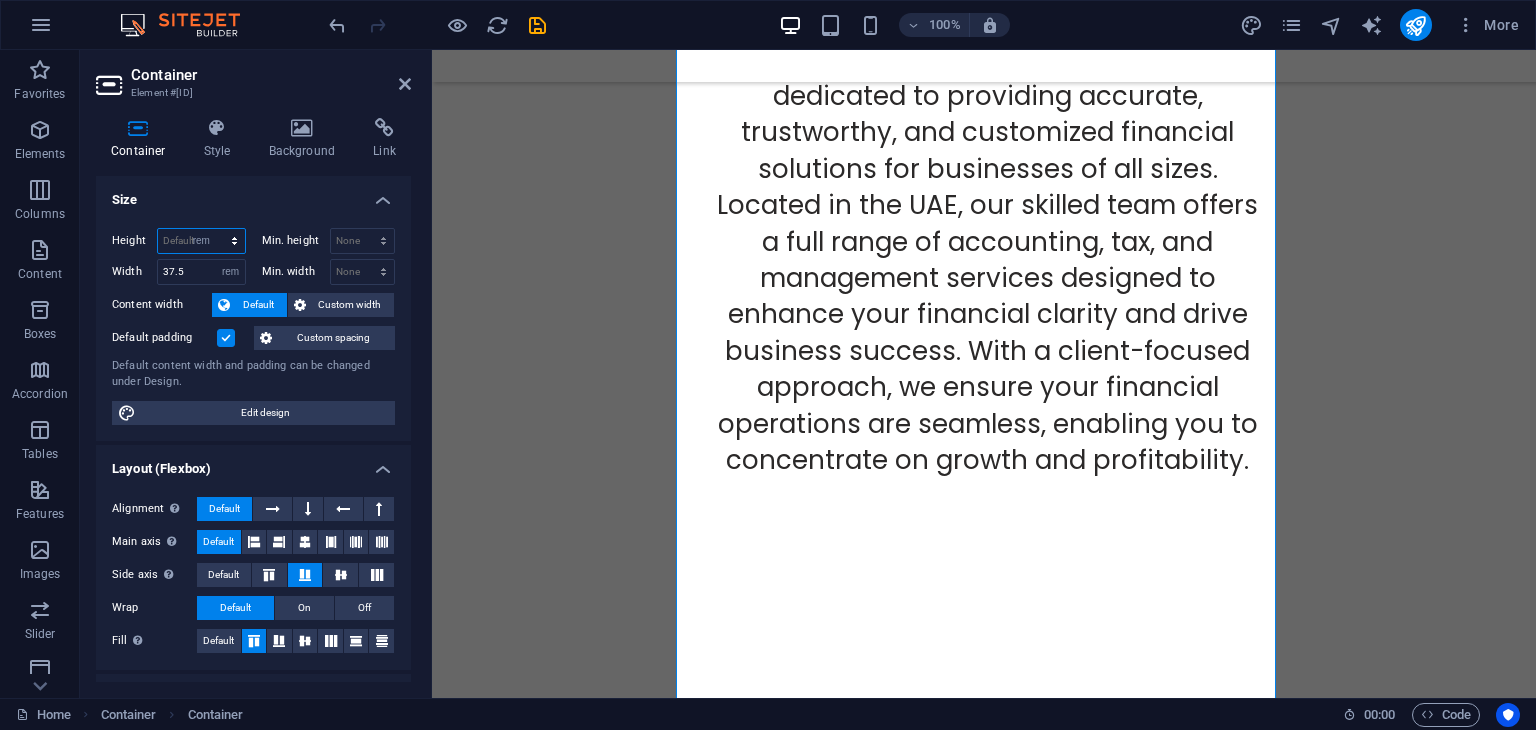 click on "Default px rem % vh vw" at bounding box center [201, 241] 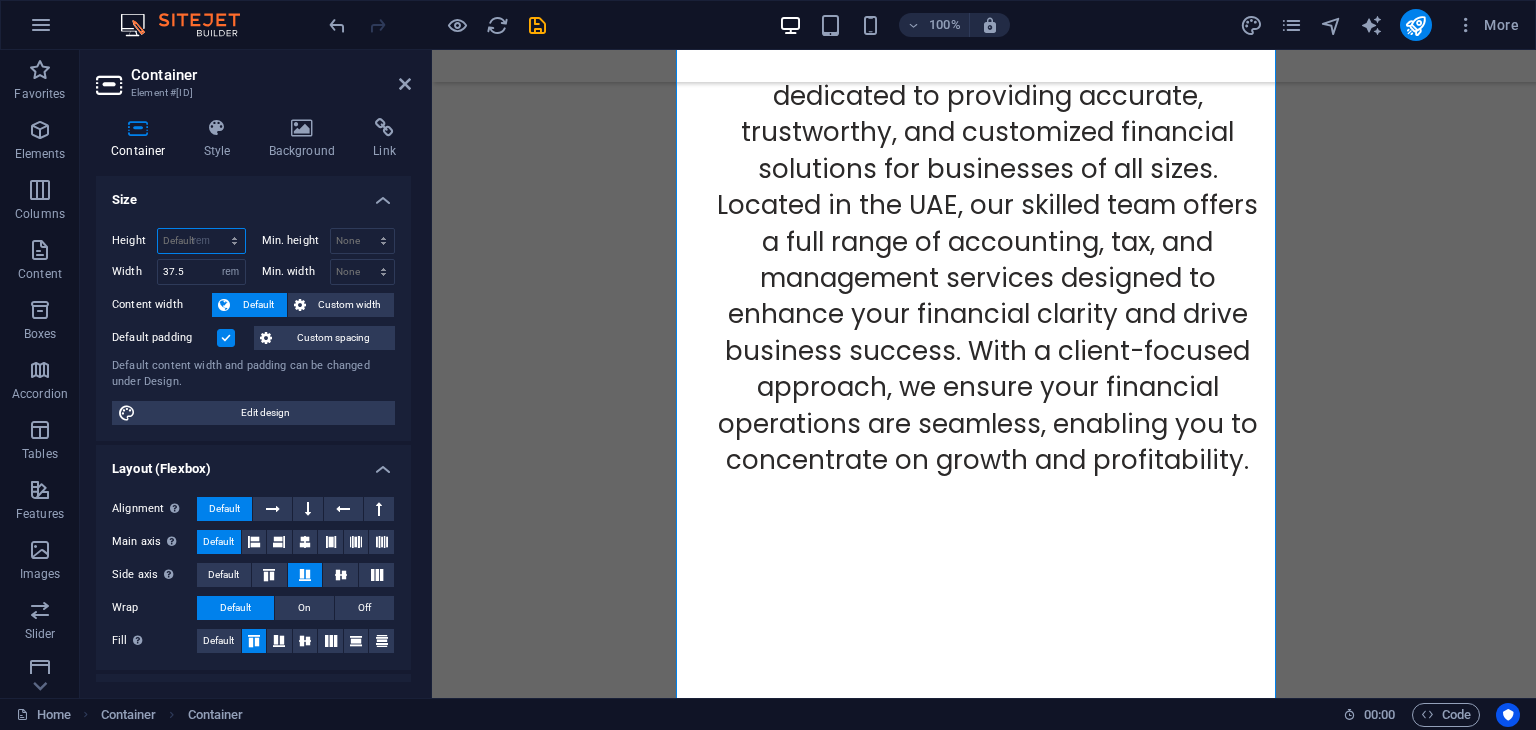 type on "226.5" 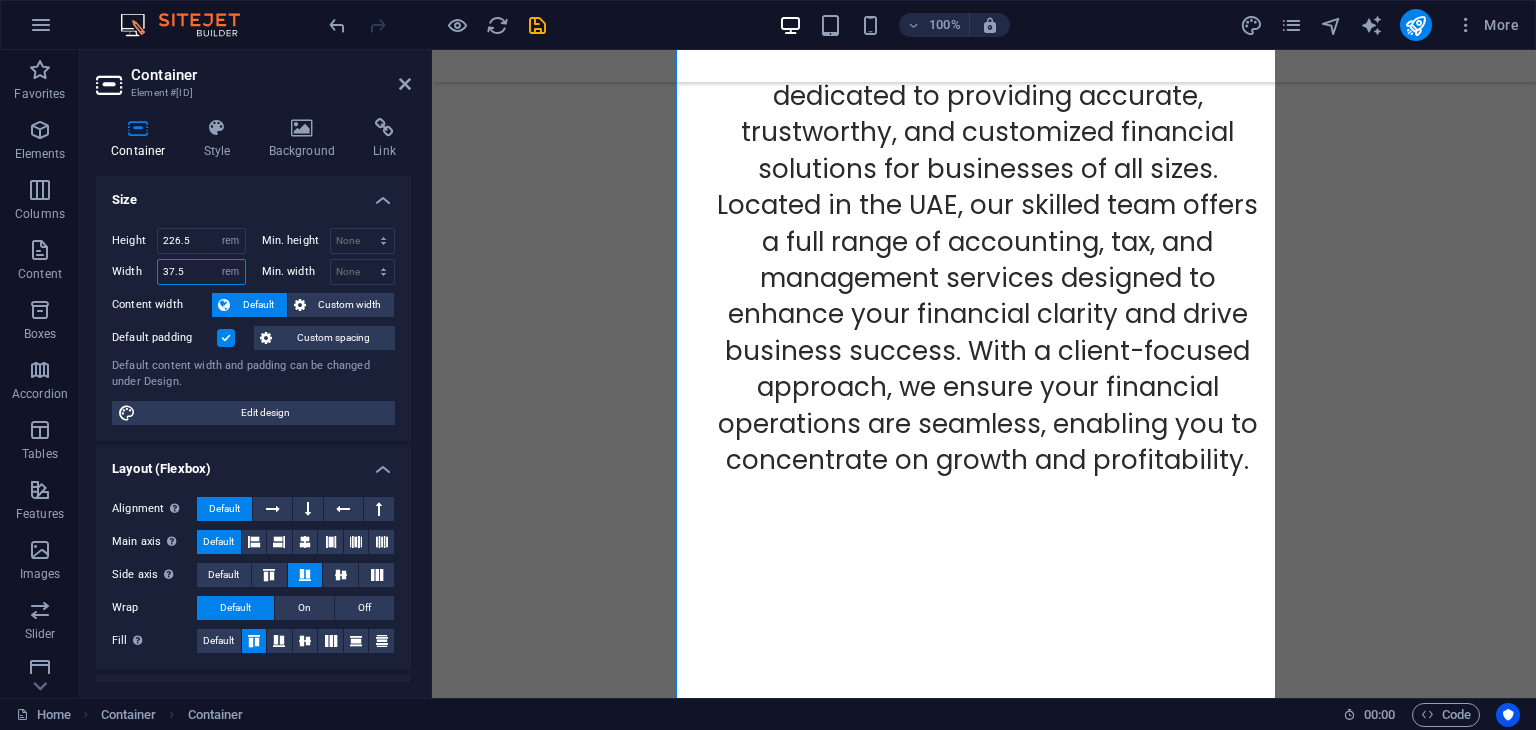 click on "37.5" at bounding box center (201, 272) 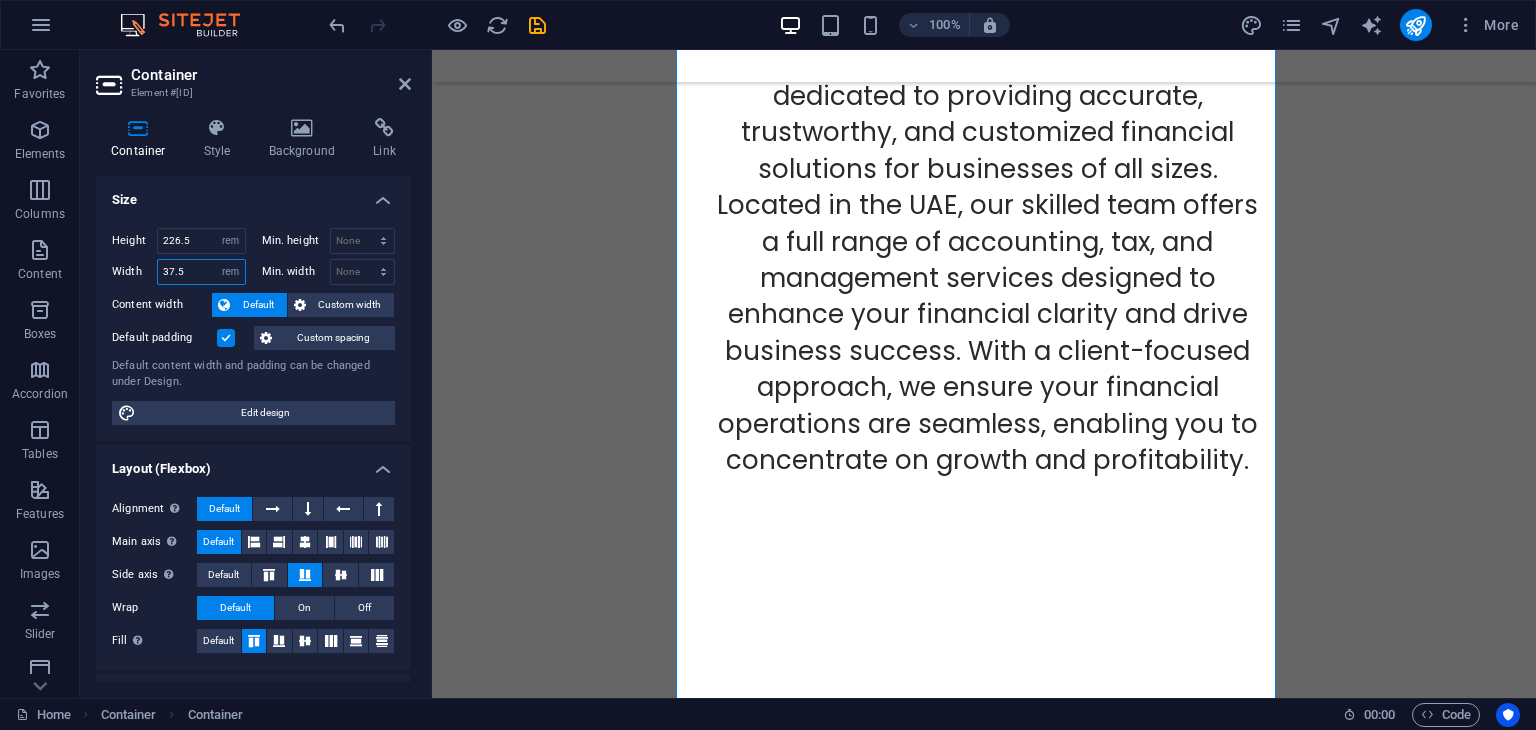 drag, startPoint x: 188, startPoint y: 269, endPoint x: 122, endPoint y: 264, distance: 66.189125 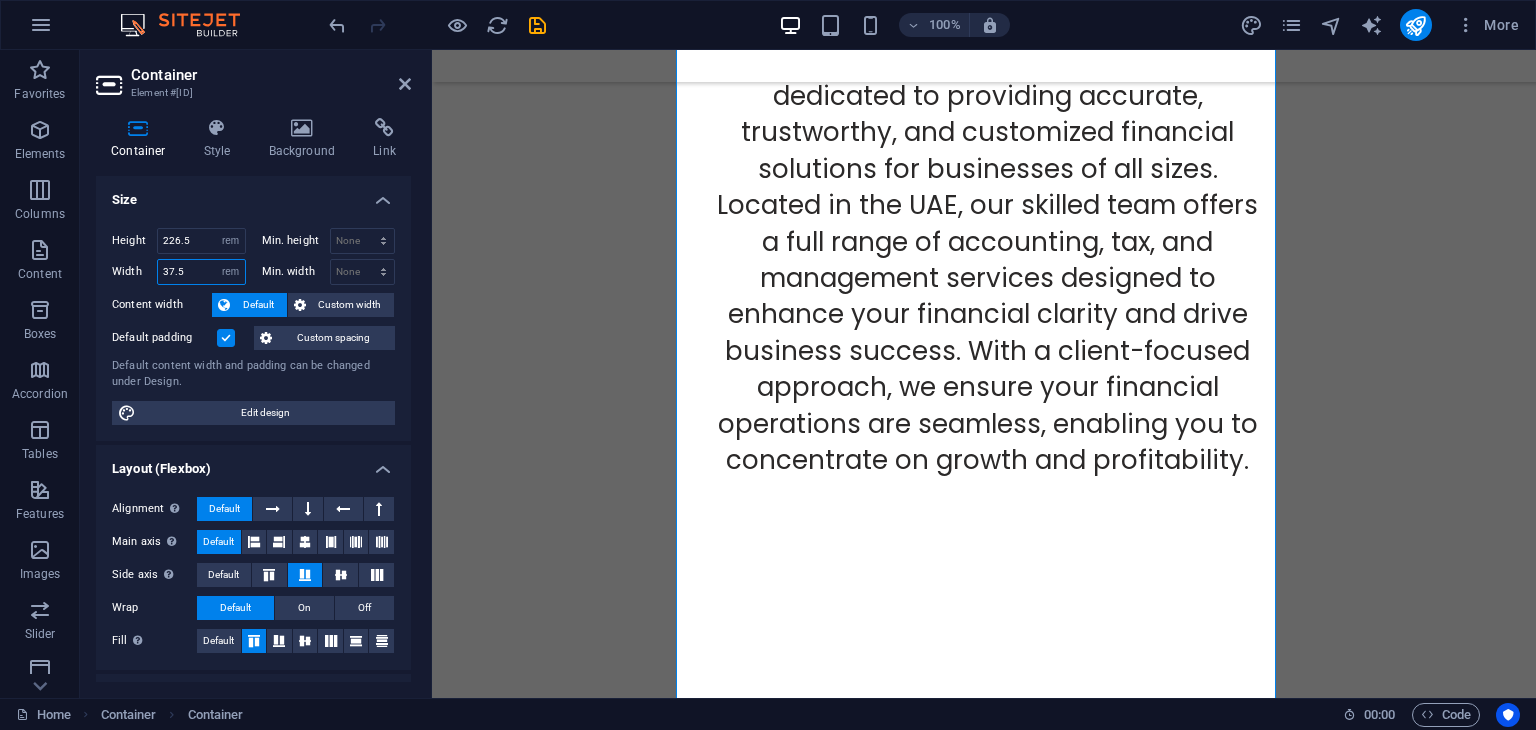 click on "Width 37.5 Default px rem % em vh vw" at bounding box center [179, 272] 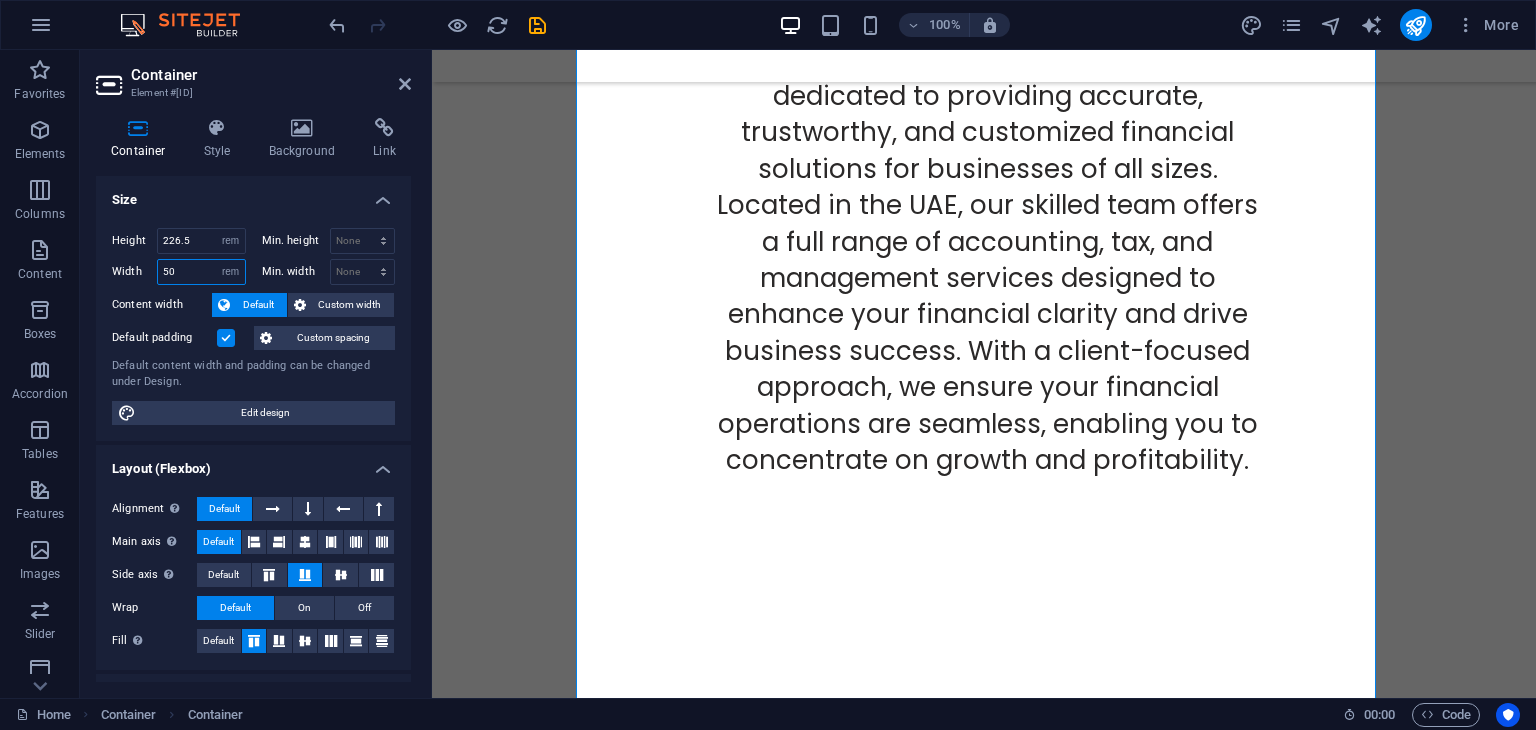 drag, startPoint x: 187, startPoint y: 269, endPoint x: 124, endPoint y: 277, distance: 63.505905 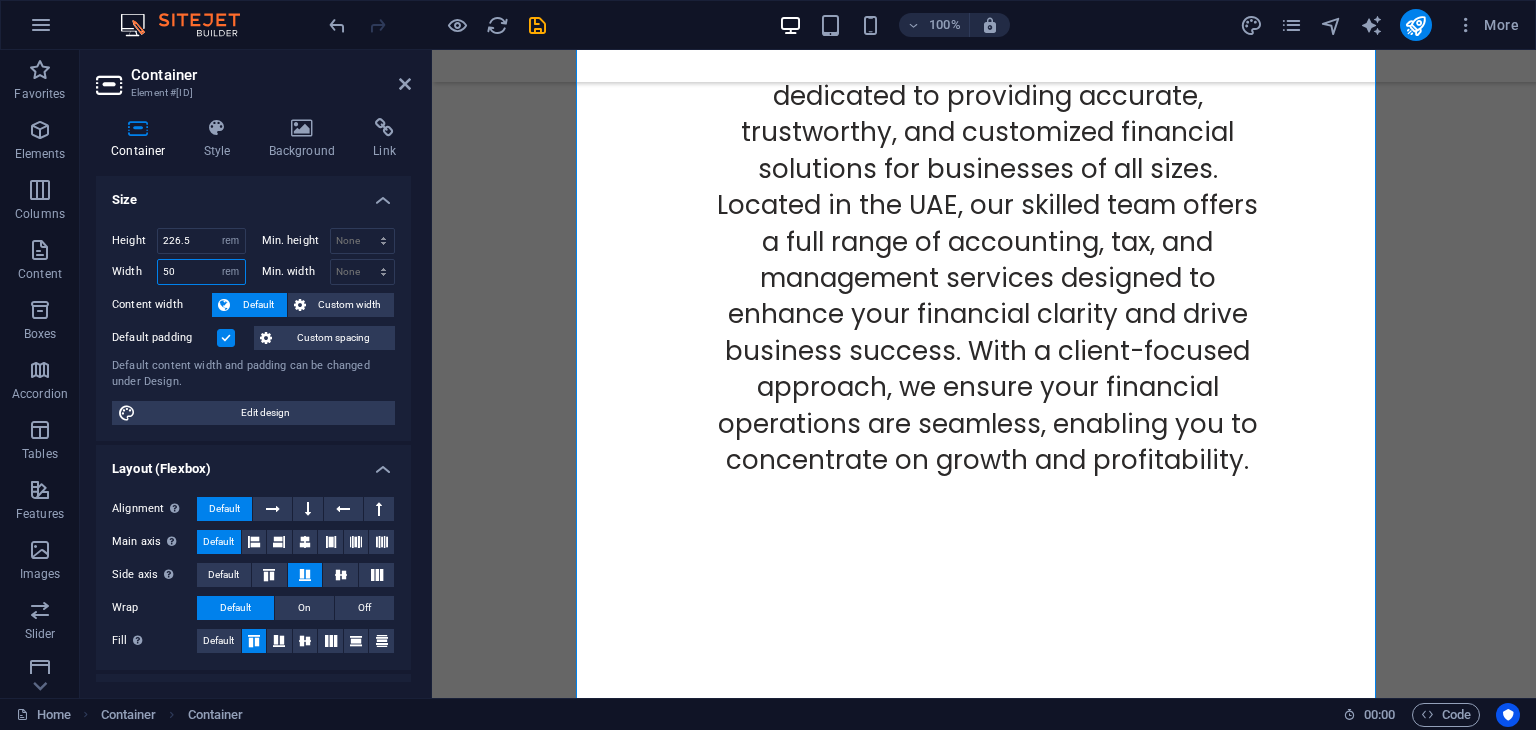 click on "Width 50 Default px rem % em vh vw" at bounding box center [179, 272] 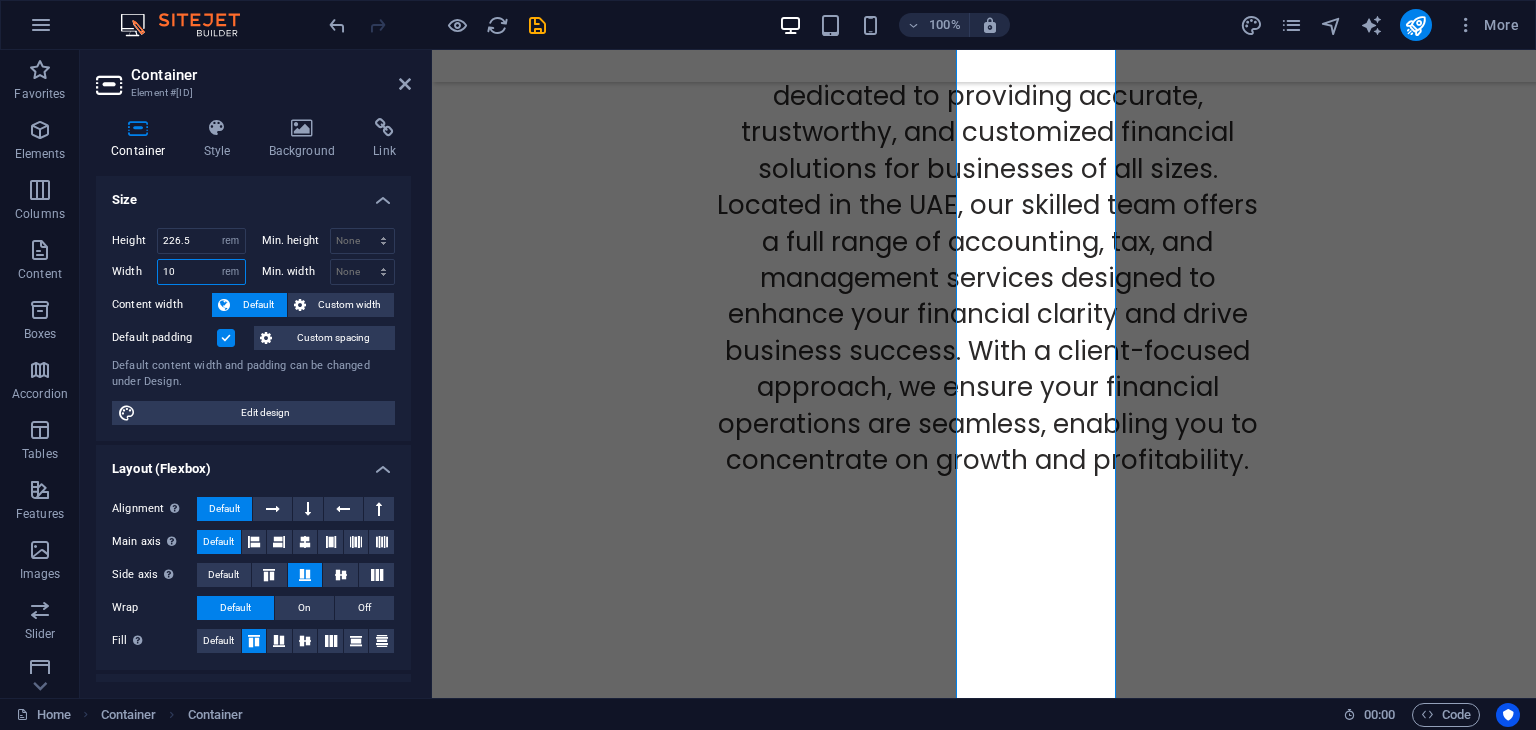 click on "10" at bounding box center (201, 272) 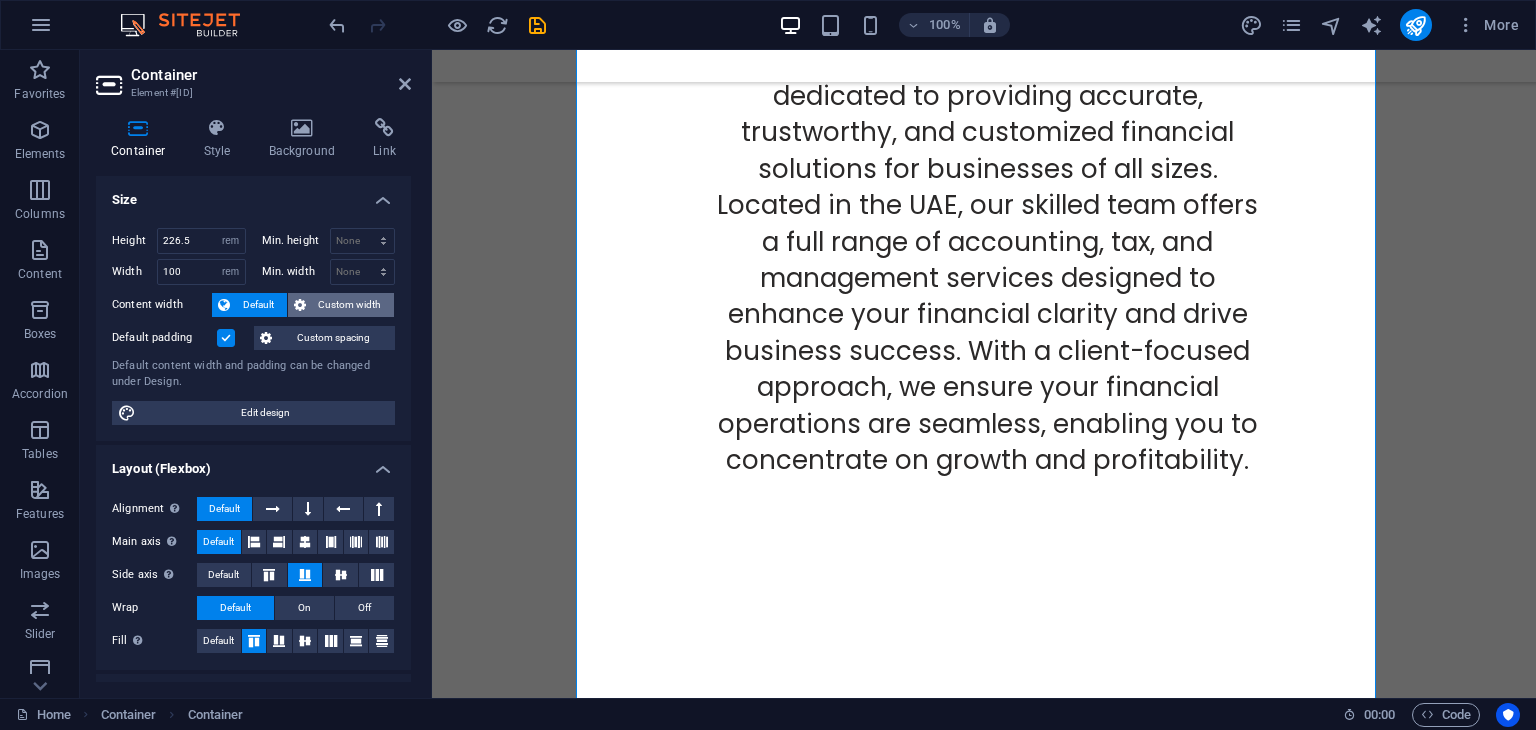 click on "Custom width" at bounding box center (350, 305) 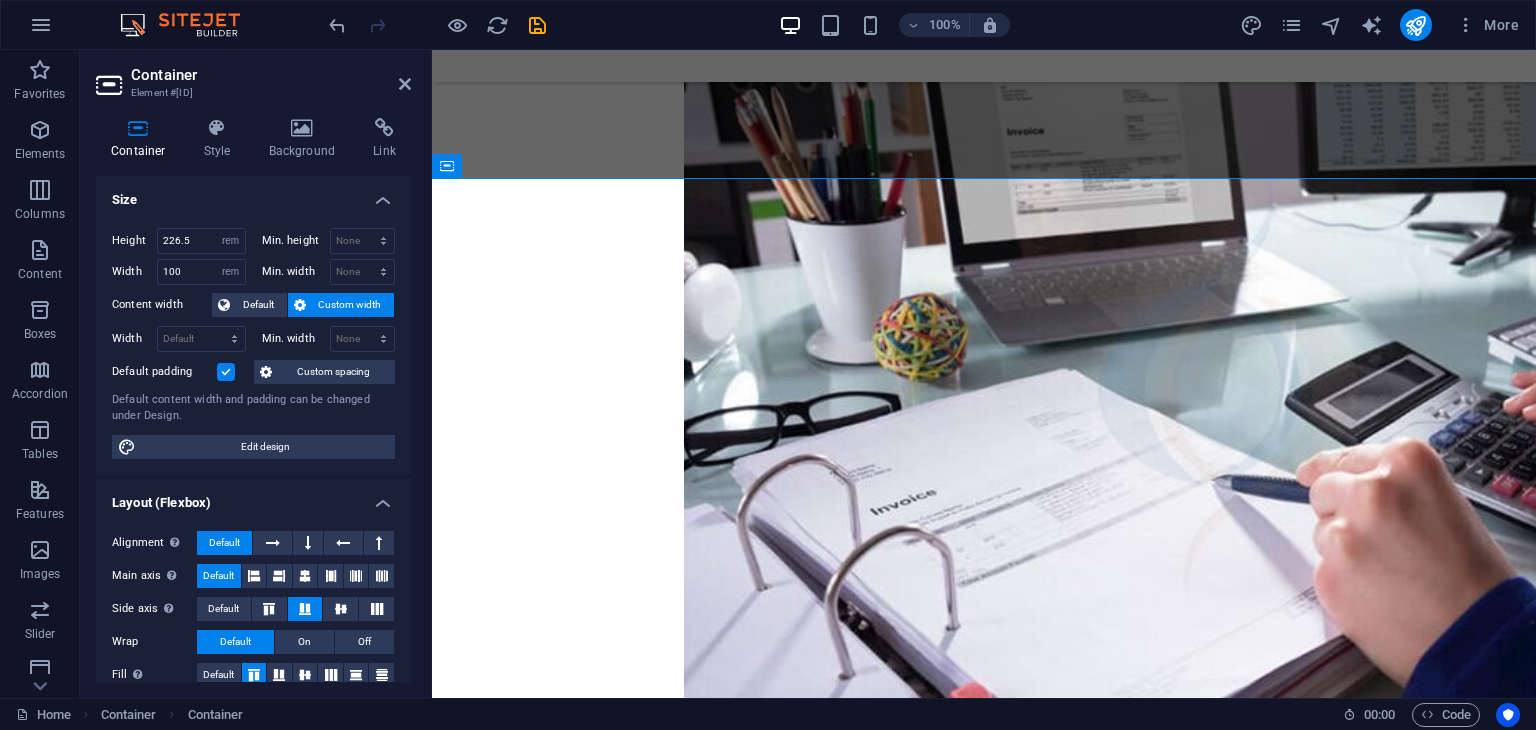 scroll, scrollTop: 2778, scrollLeft: 0, axis: vertical 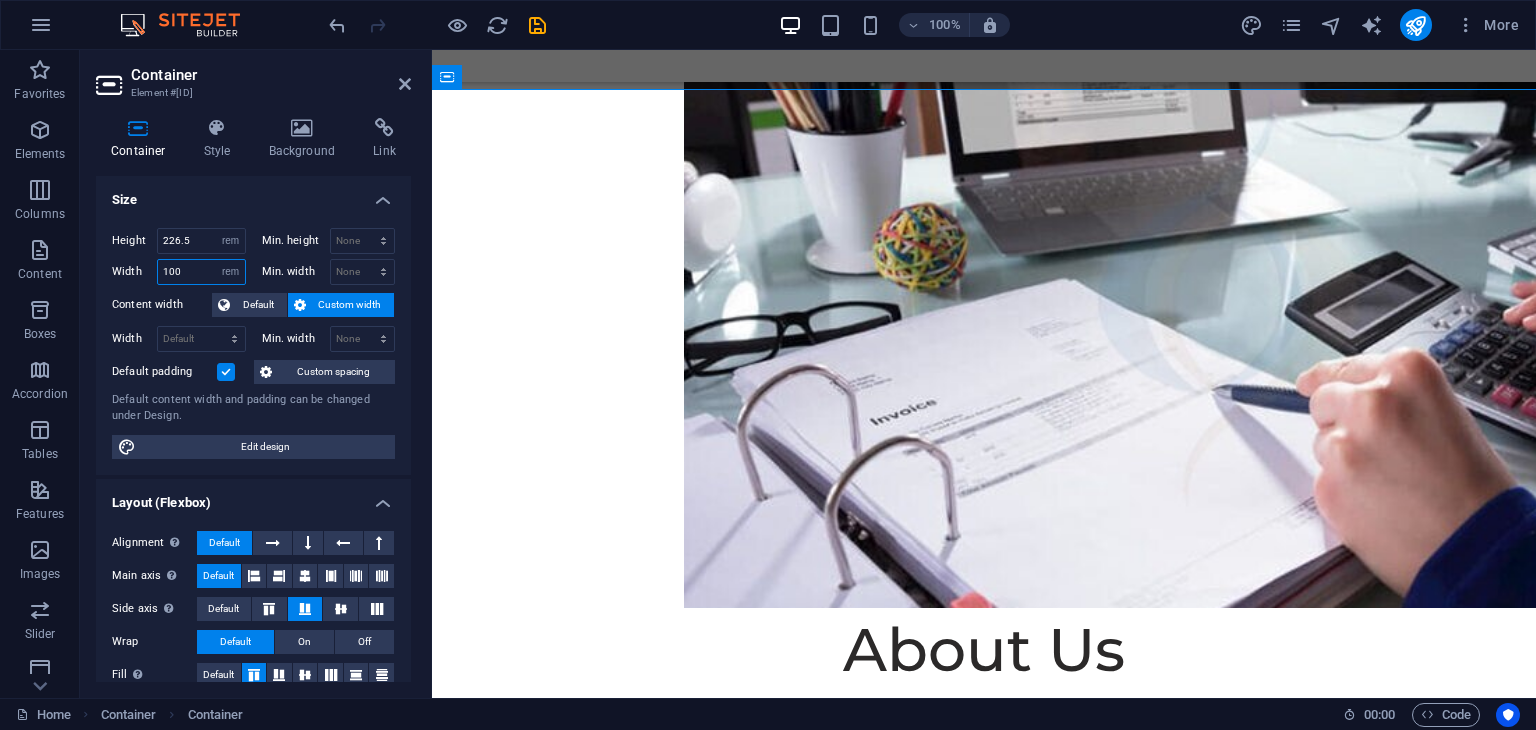 drag, startPoint x: 184, startPoint y: 268, endPoint x: 112, endPoint y: 274, distance: 72.249565 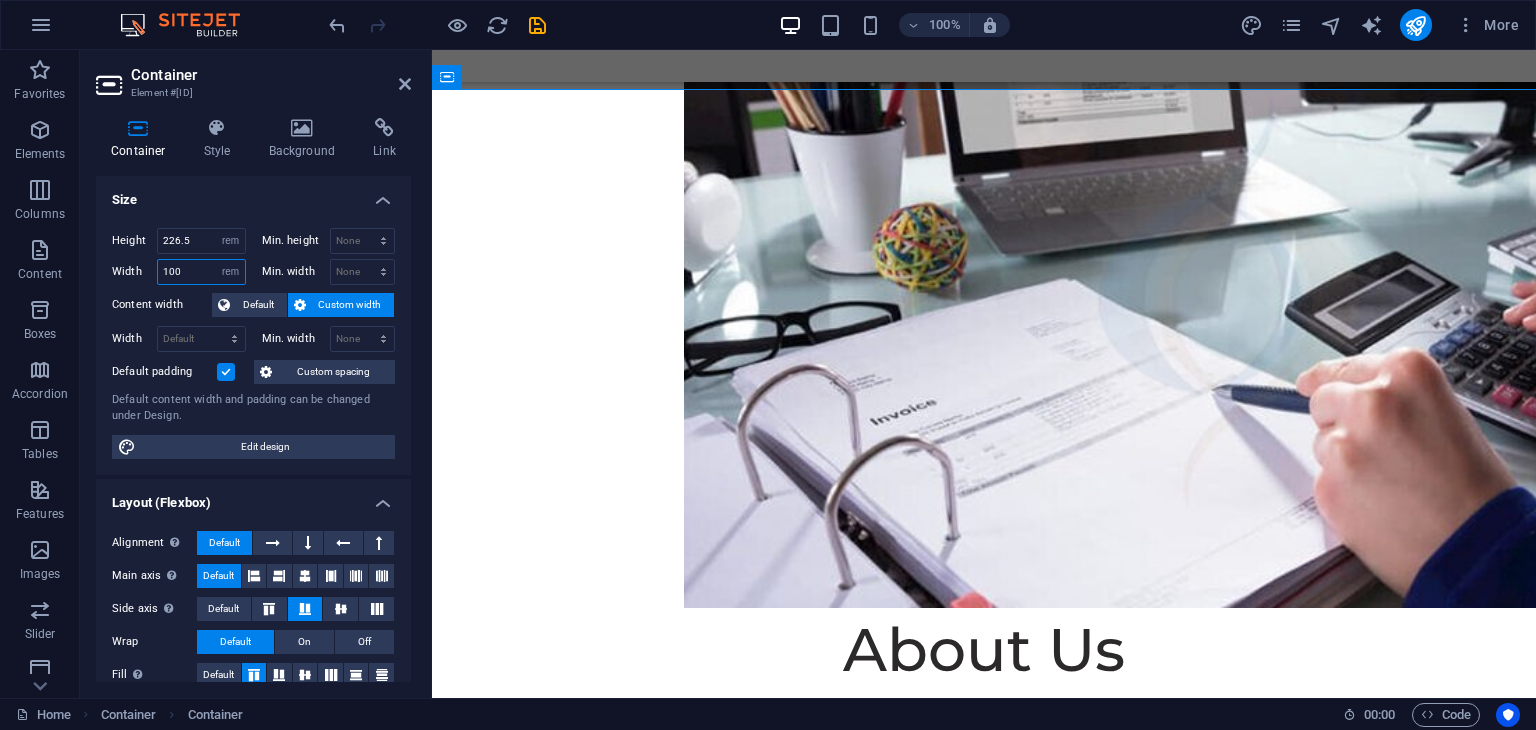 click on "Width 100 Default px rem % em vh vw" at bounding box center (179, 272) 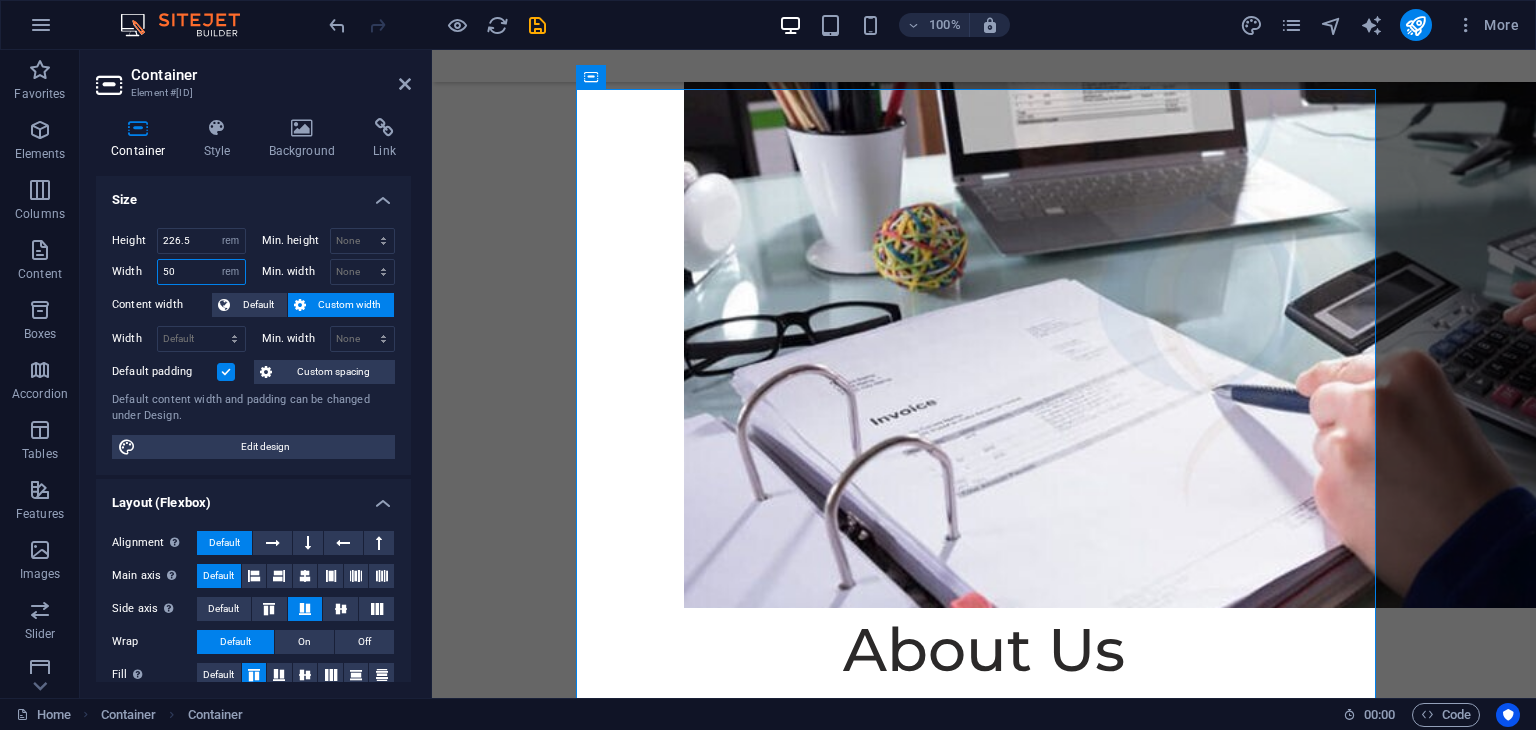 drag, startPoint x: 185, startPoint y: 270, endPoint x: 132, endPoint y: 272, distance: 53.037724 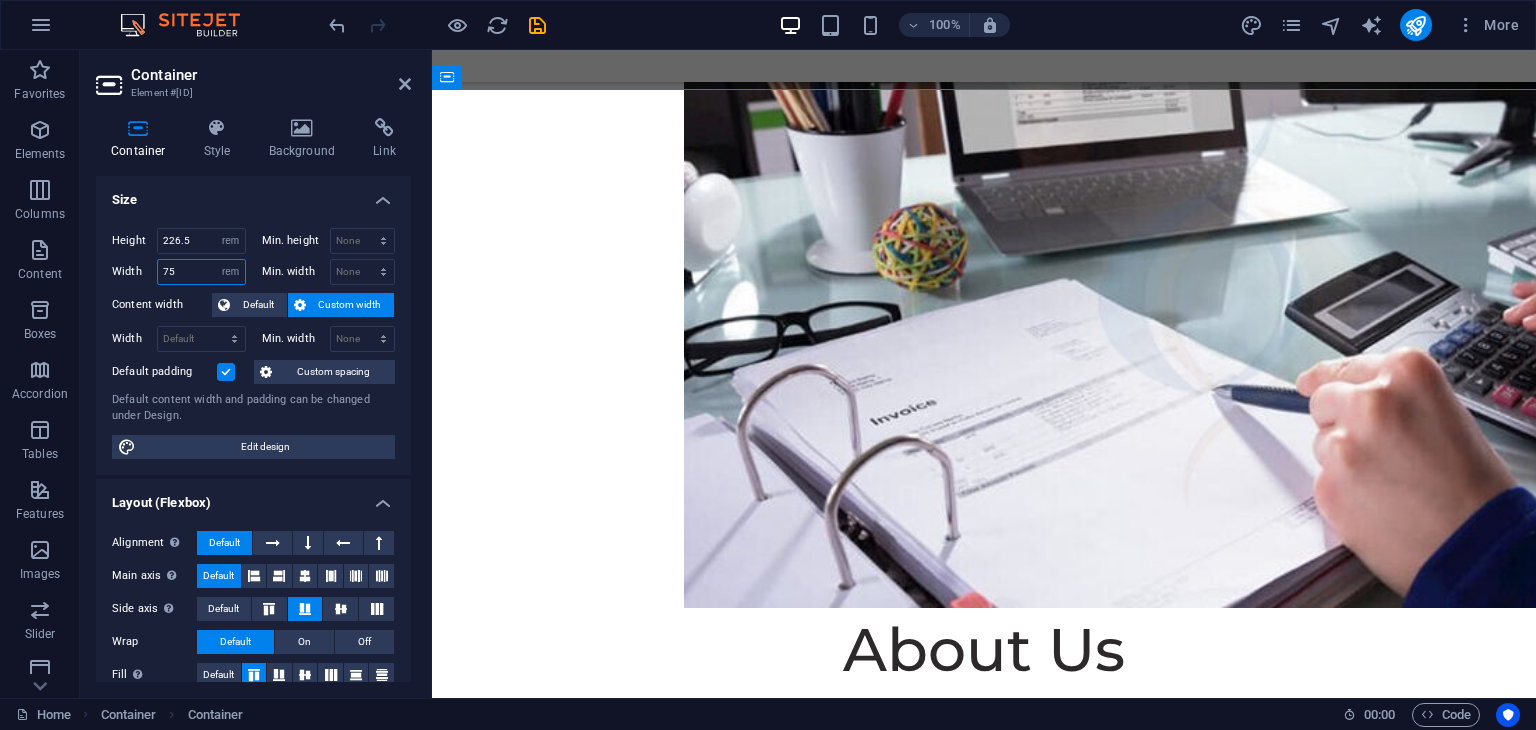 drag, startPoint x: 187, startPoint y: 274, endPoint x: 114, endPoint y: 270, distance: 73.109505 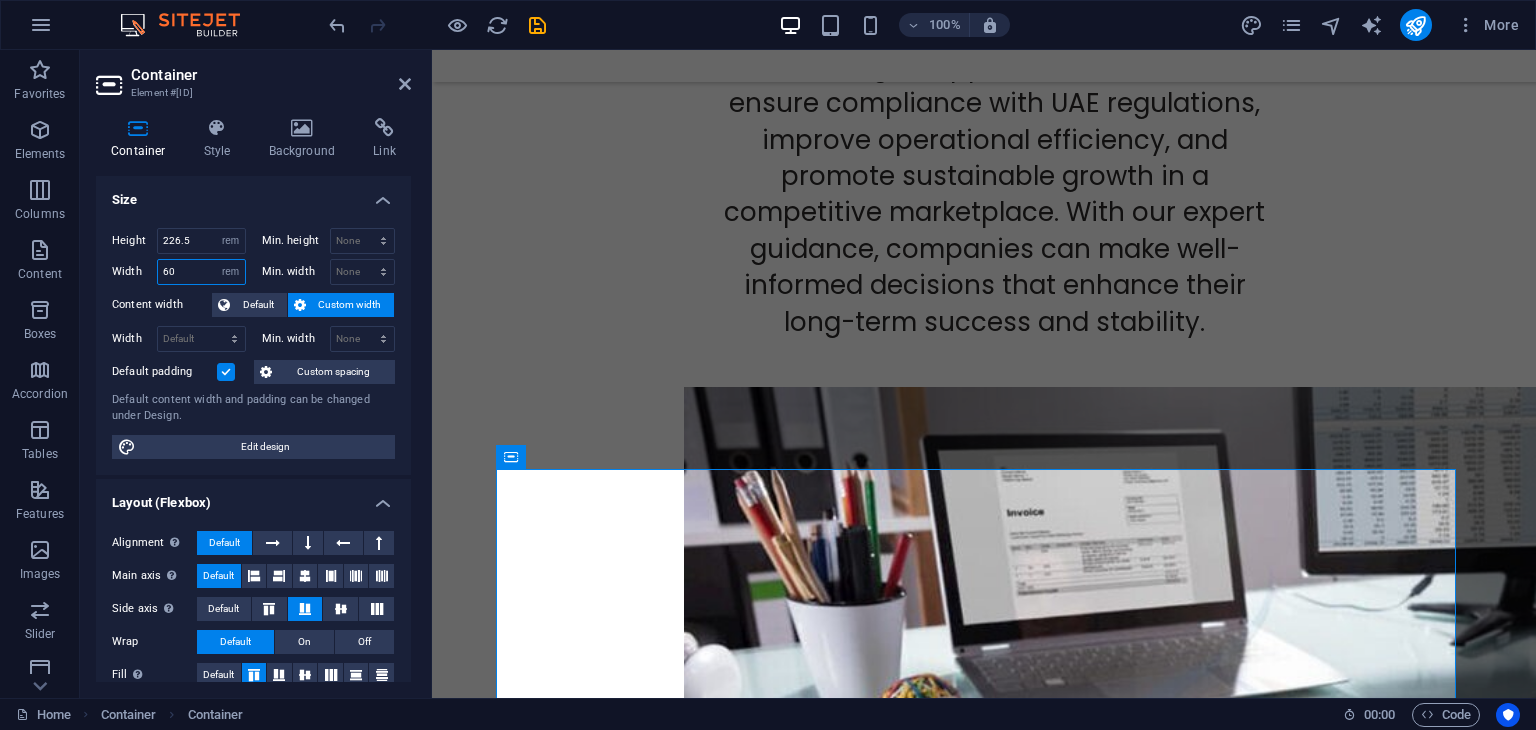 scroll, scrollTop: 2196, scrollLeft: 0, axis: vertical 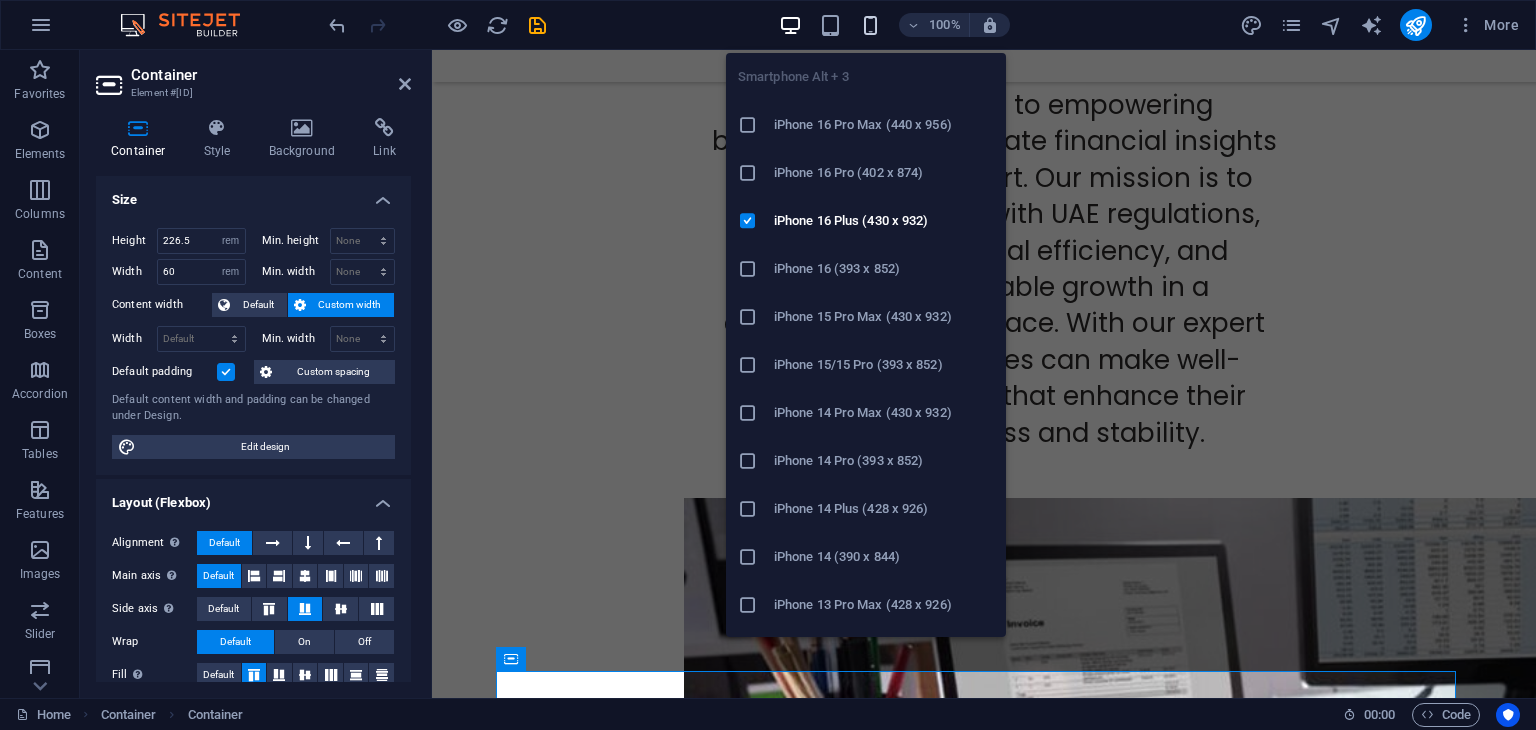 click at bounding box center [870, 25] 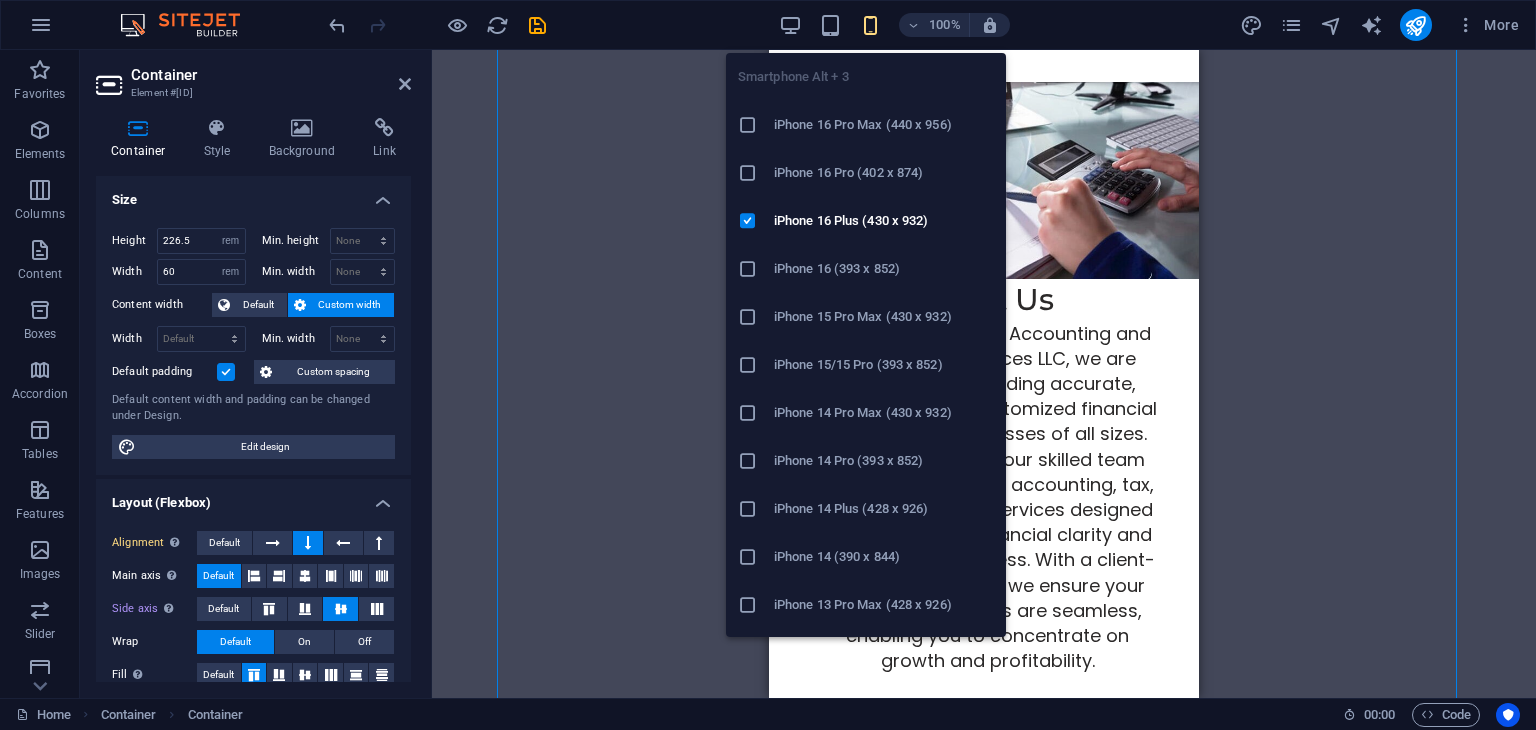 scroll, scrollTop: 2184, scrollLeft: 0, axis: vertical 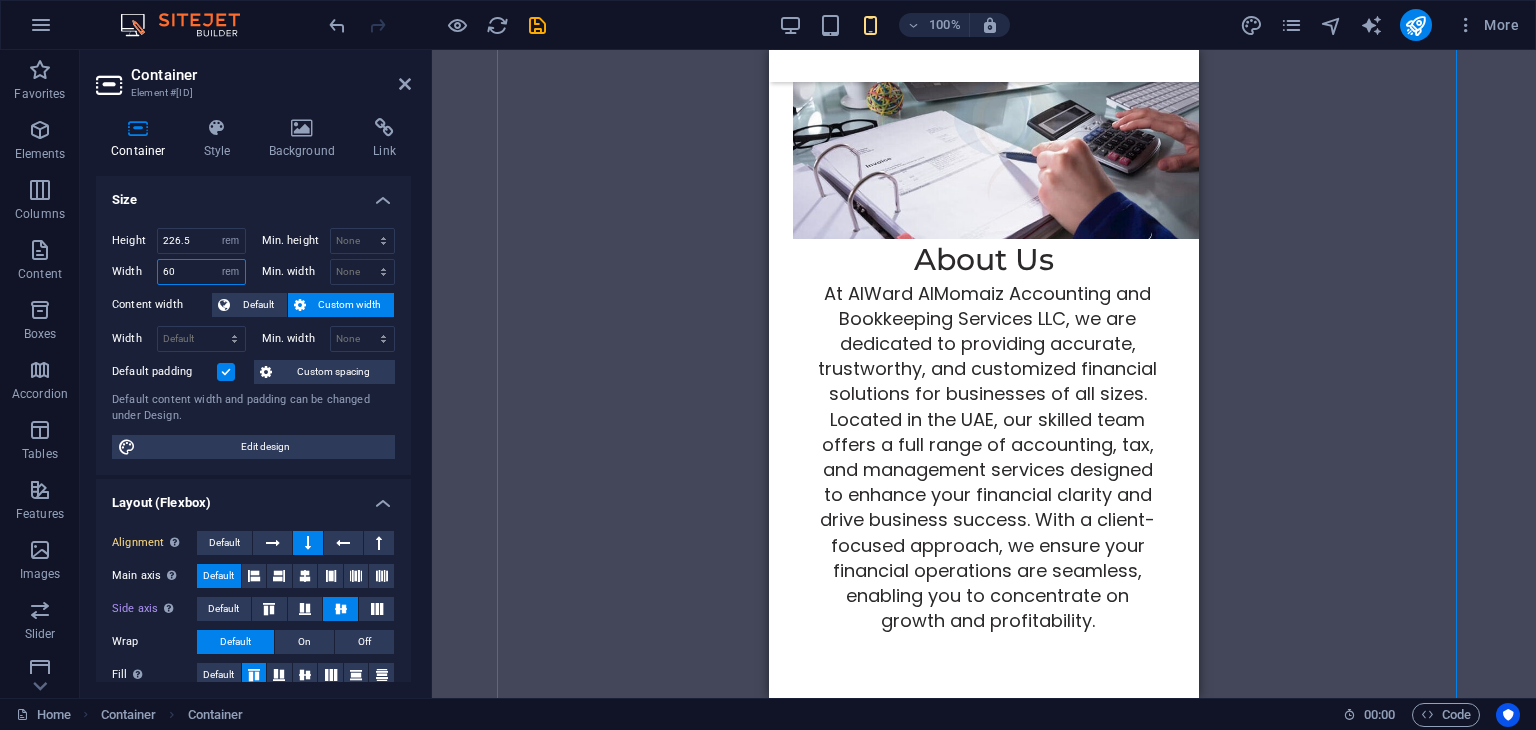 drag, startPoint x: 193, startPoint y: 267, endPoint x: 111, endPoint y: 277, distance: 82.607506 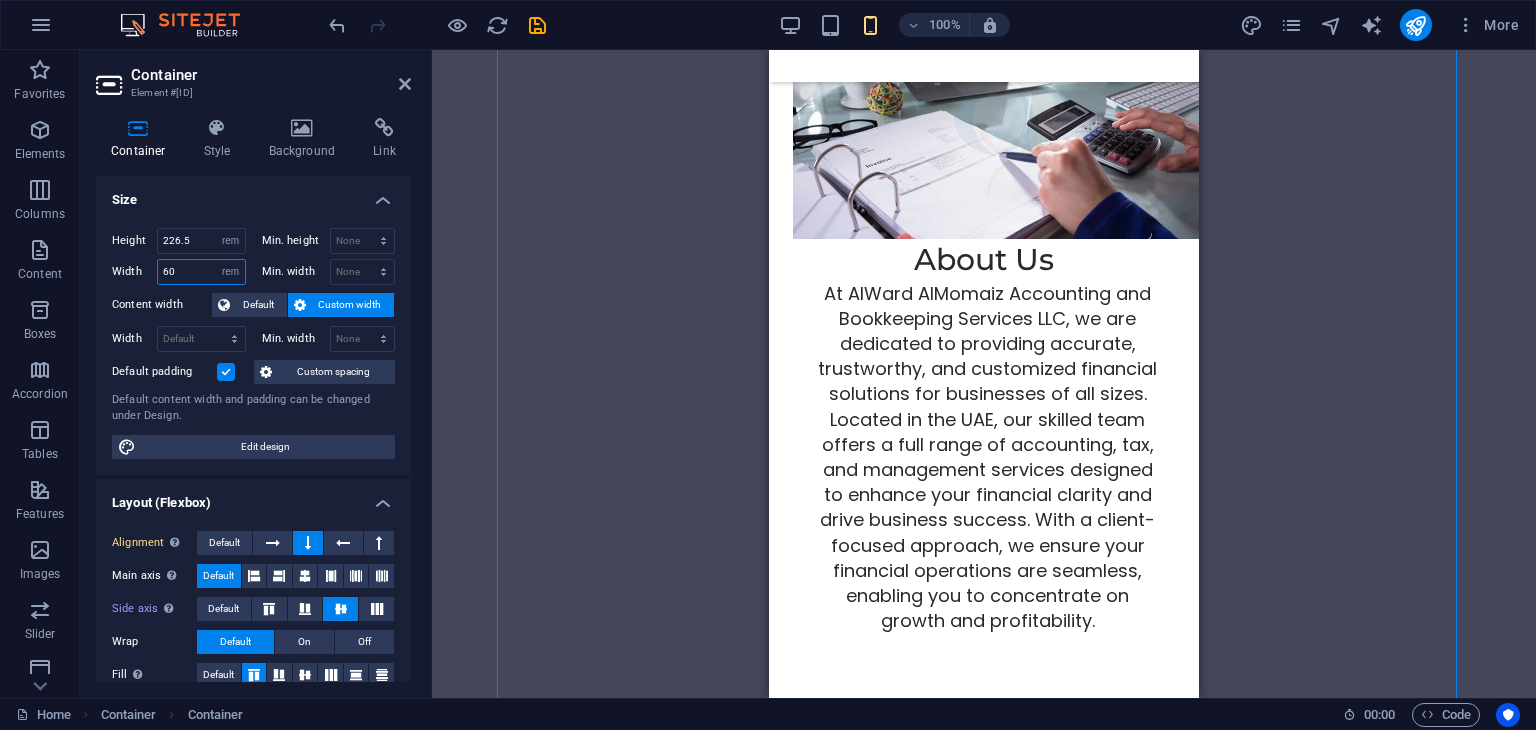 click on "Height 226.5 Default px rem % vh vw Min. height None px rem % vh vw Width 60 Default px rem % em vh vw Min. width None px rem % vh vw Content width Default Custom width Width Default px rem % em vh vw Min. width None px rem % vh vw Default padding Custom spacing Default content width and padding can be changed under Design. Edit design" at bounding box center [253, 343] 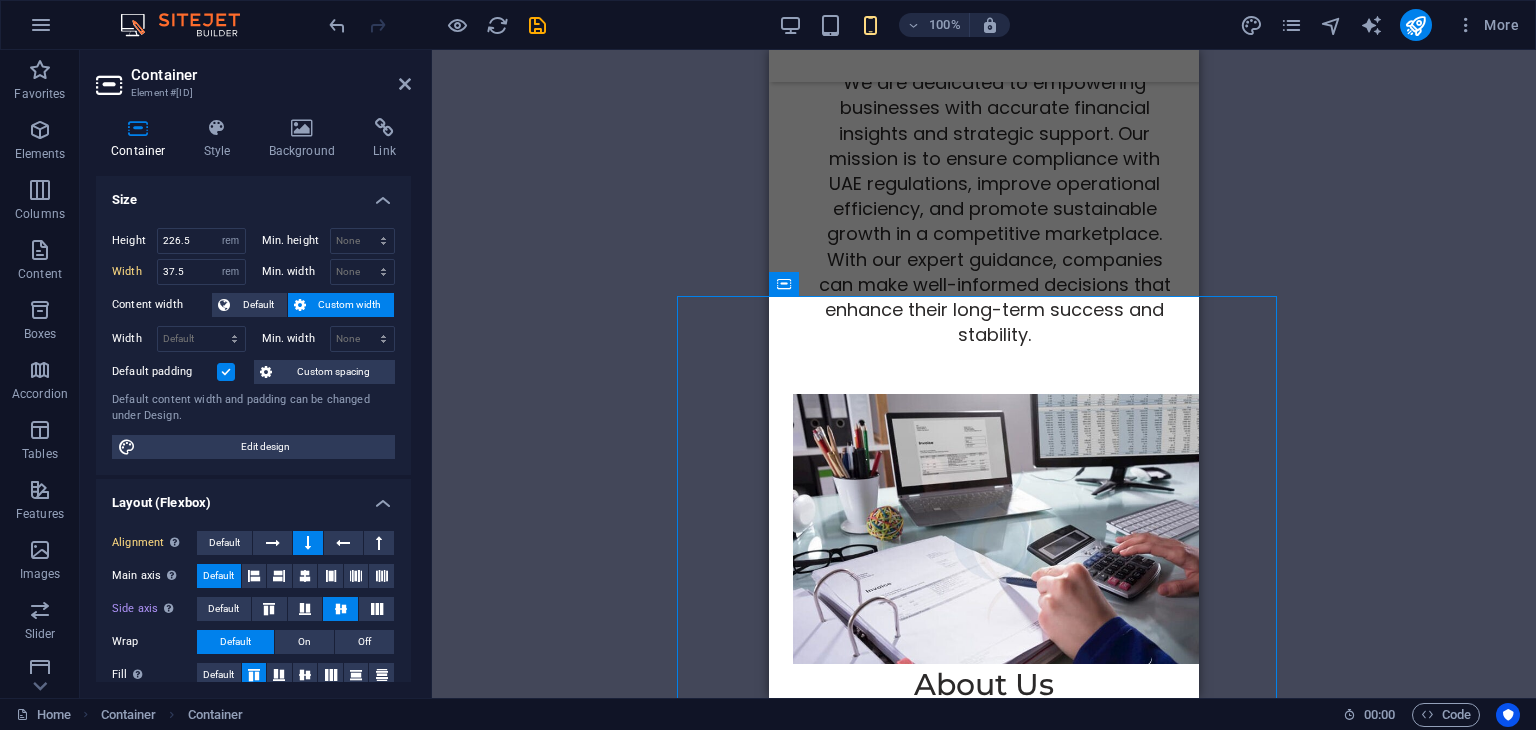 scroll, scrollTop: 1754, scrollLeft: 0, axis: vertical 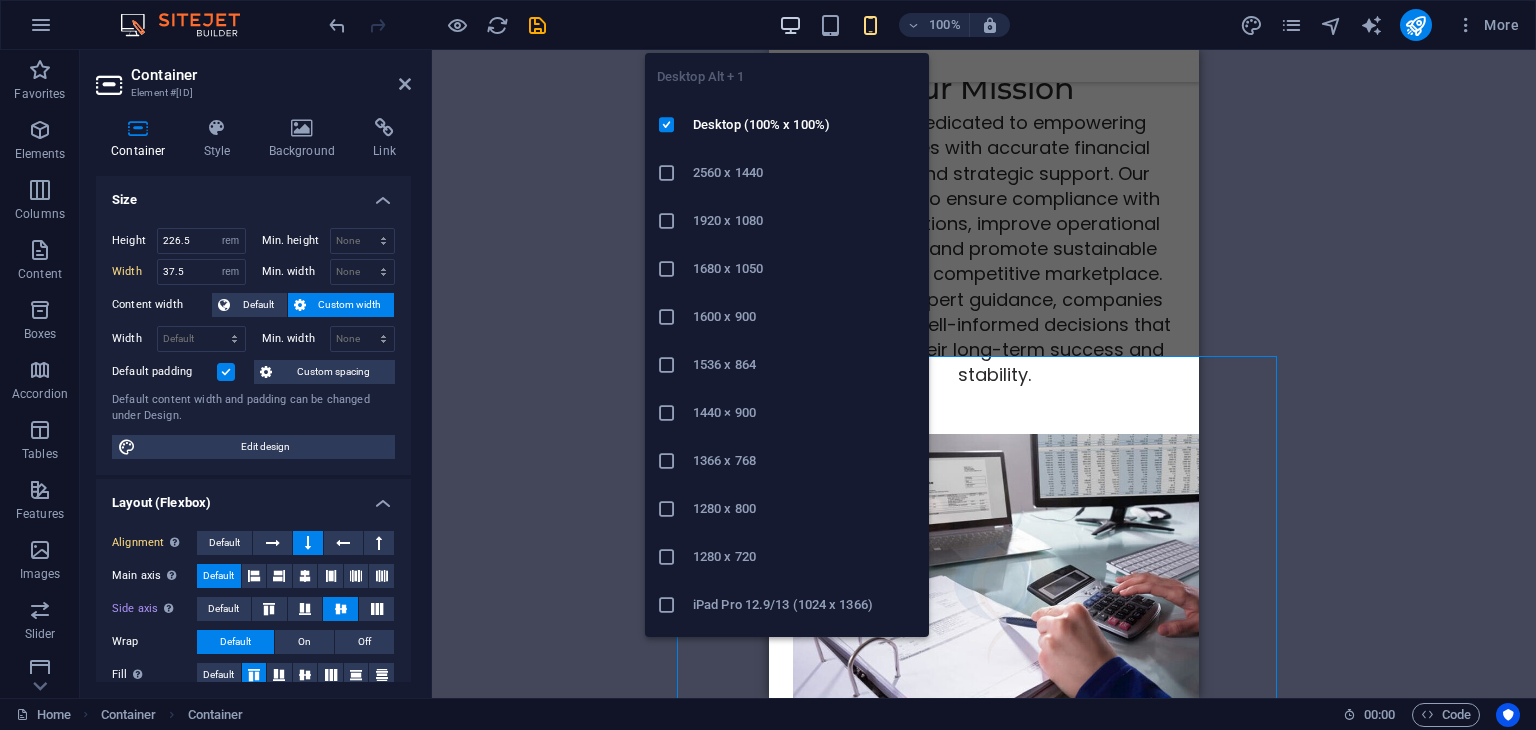 click at bounding box center (790, 25) 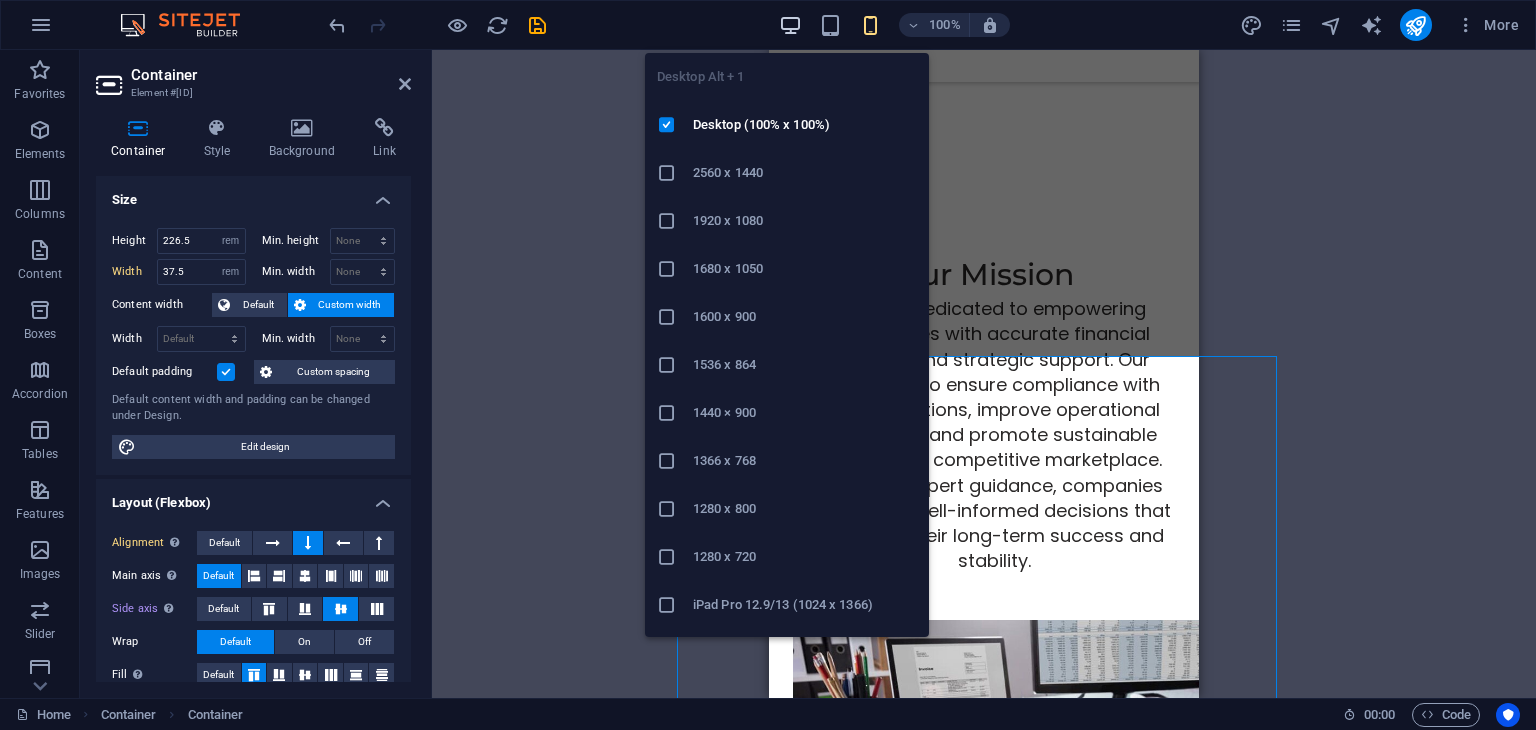 scroll, scrollTop: 4312, scrollLeft: 0, axis: vertical 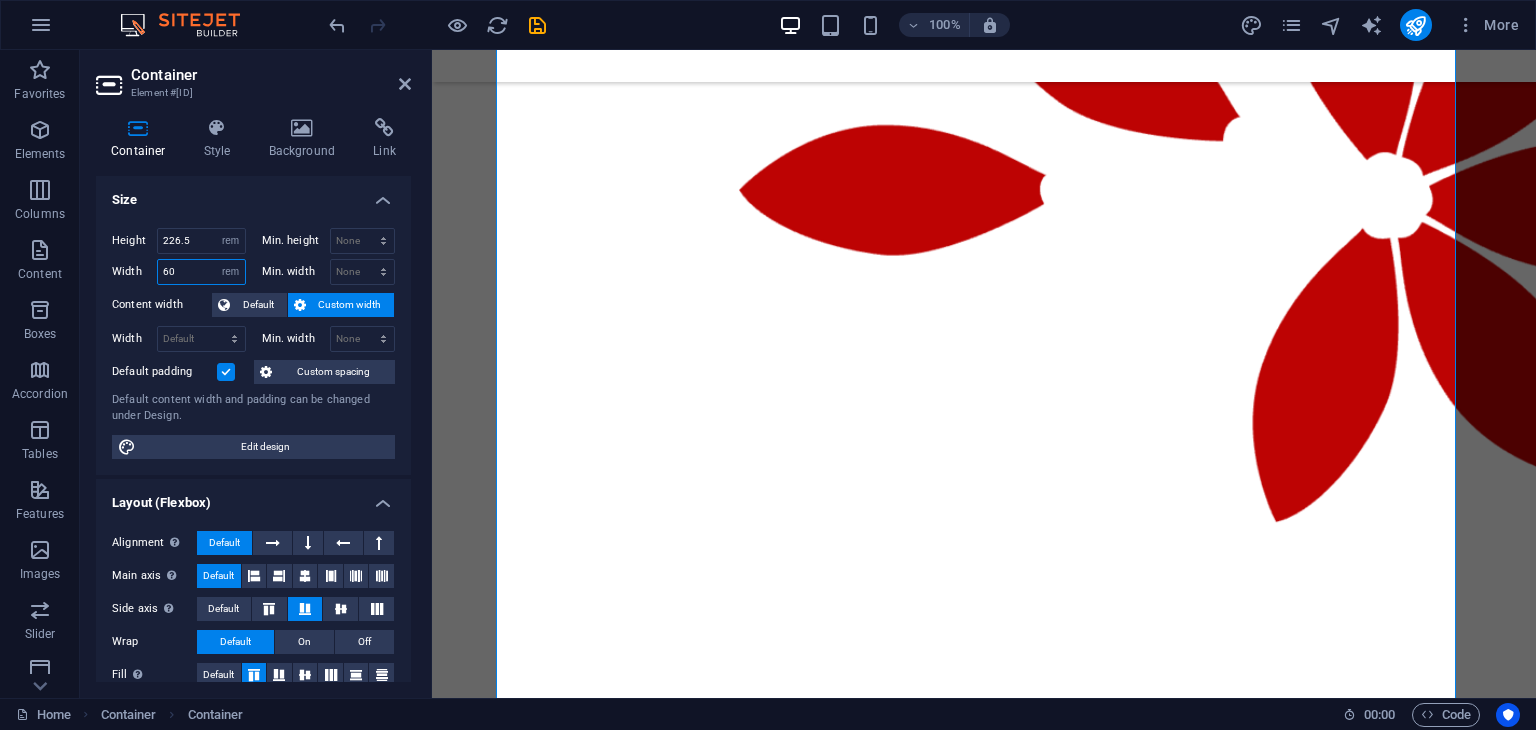drag, startPoint x: 124, startPoint y: 280, endPoint x: 105, endPoint y: 280, distance: 19 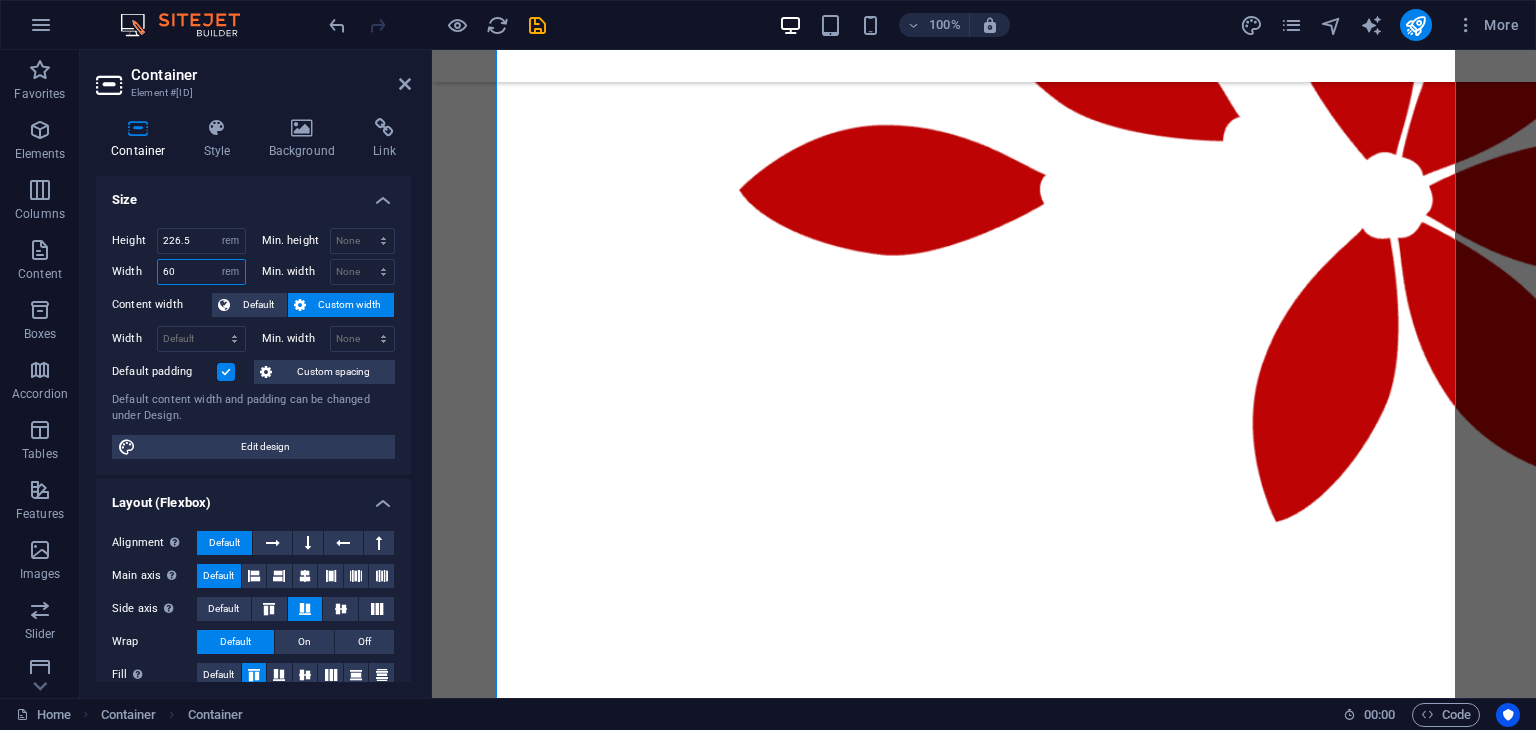 click on "Height 226.5 Default px rem % vh vw Min. height None px rem % vh vw Width 60 Default px rem % em vh vw Min. width None px rem % vh vw Content width Default Custom width Width Default px rem % em vh vw Min. width None px rem % vh vw Default padding Custom spacing Default content width and padding can be changed under Design. Edit design" at bounding box center [253, 343] 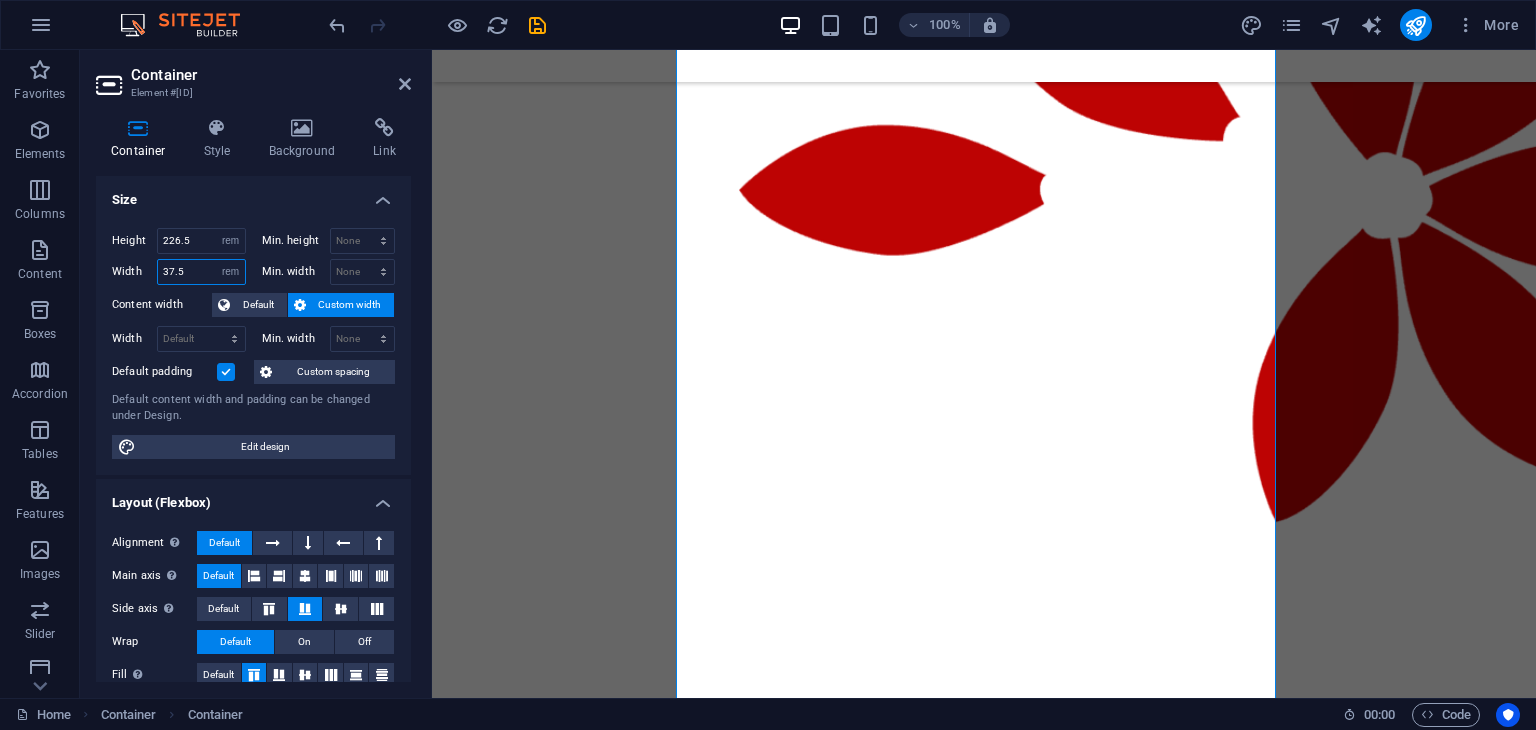click on "37.5" at bounding box center [201, 272] 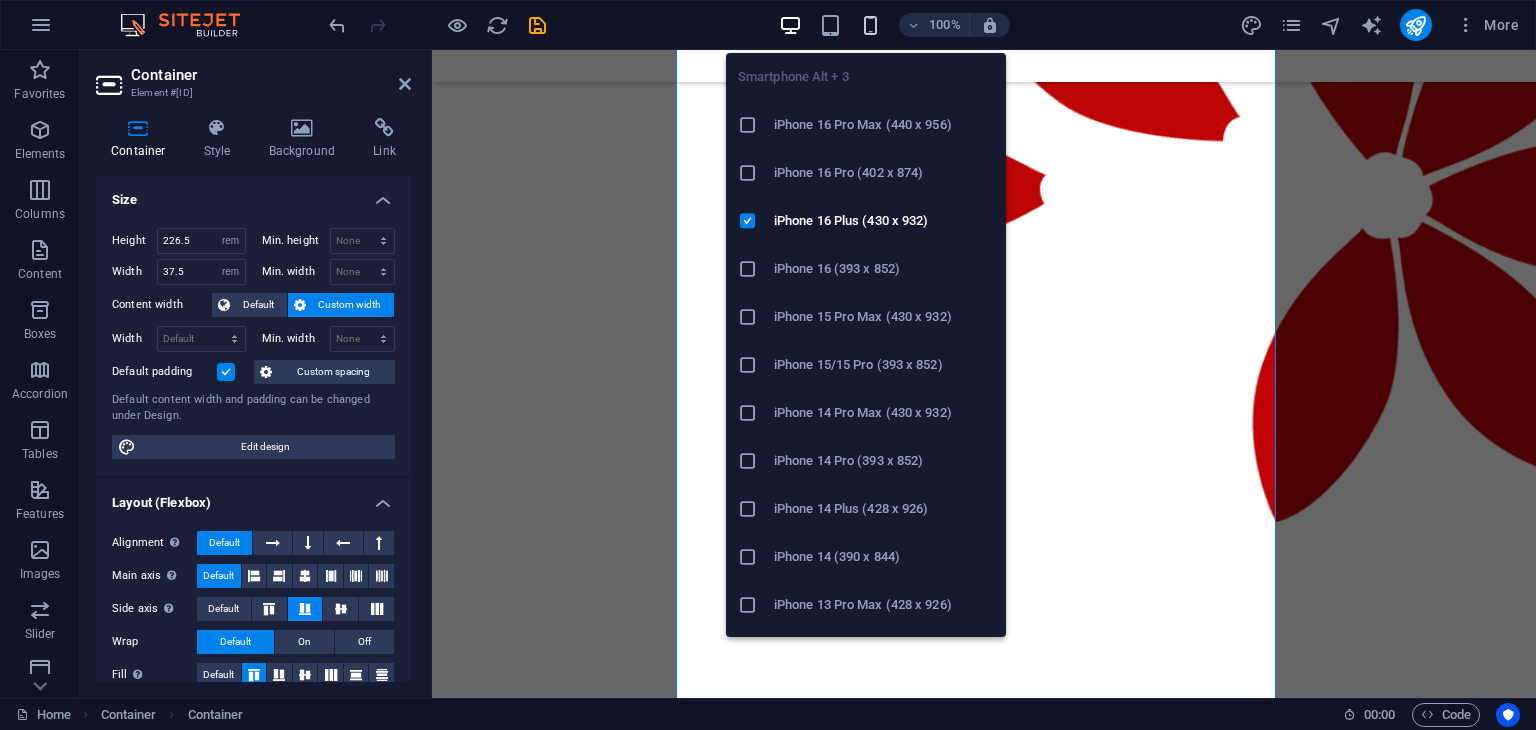 click at bounding box center [870, 25] 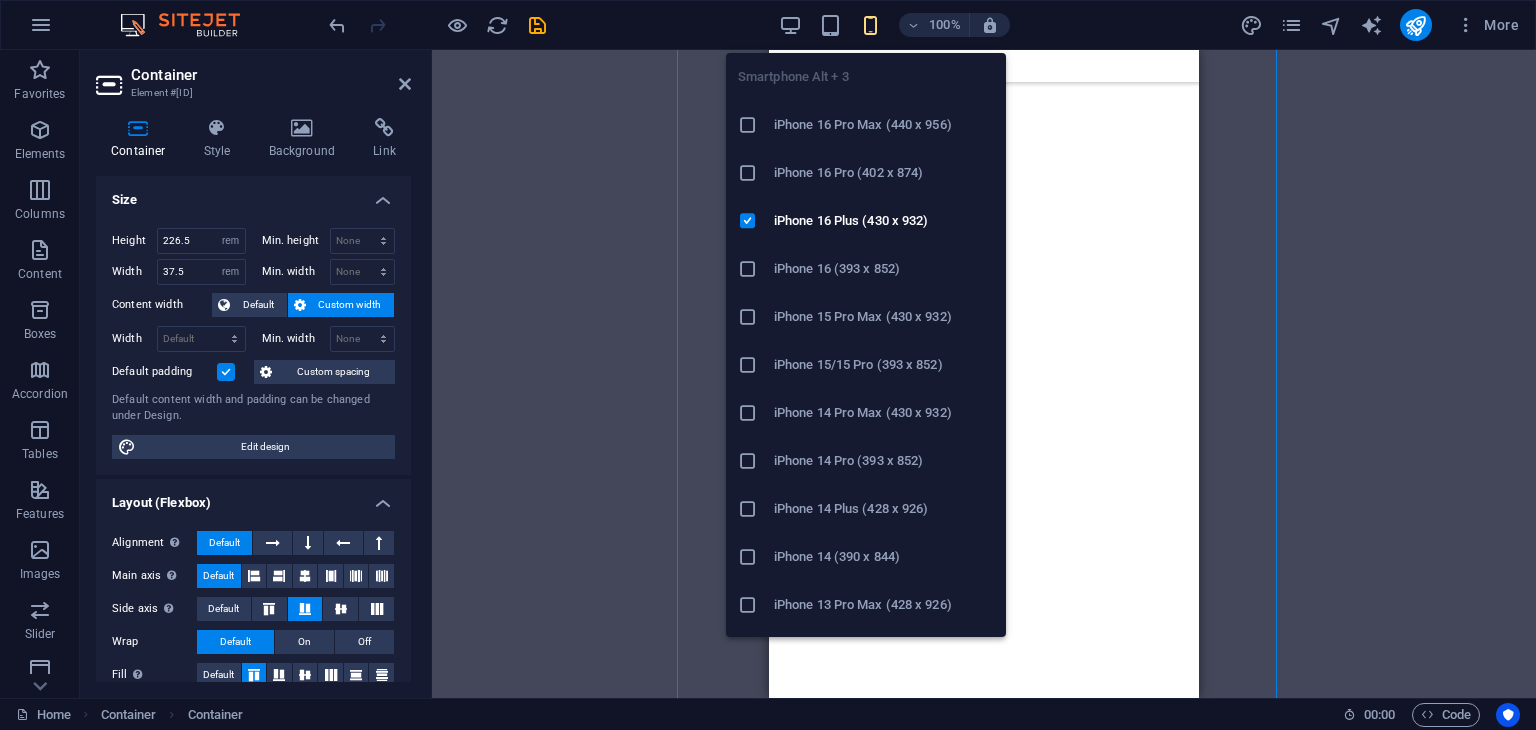 scroll, scrollTop: 4301, scrollLeft: 0, axis: vertical 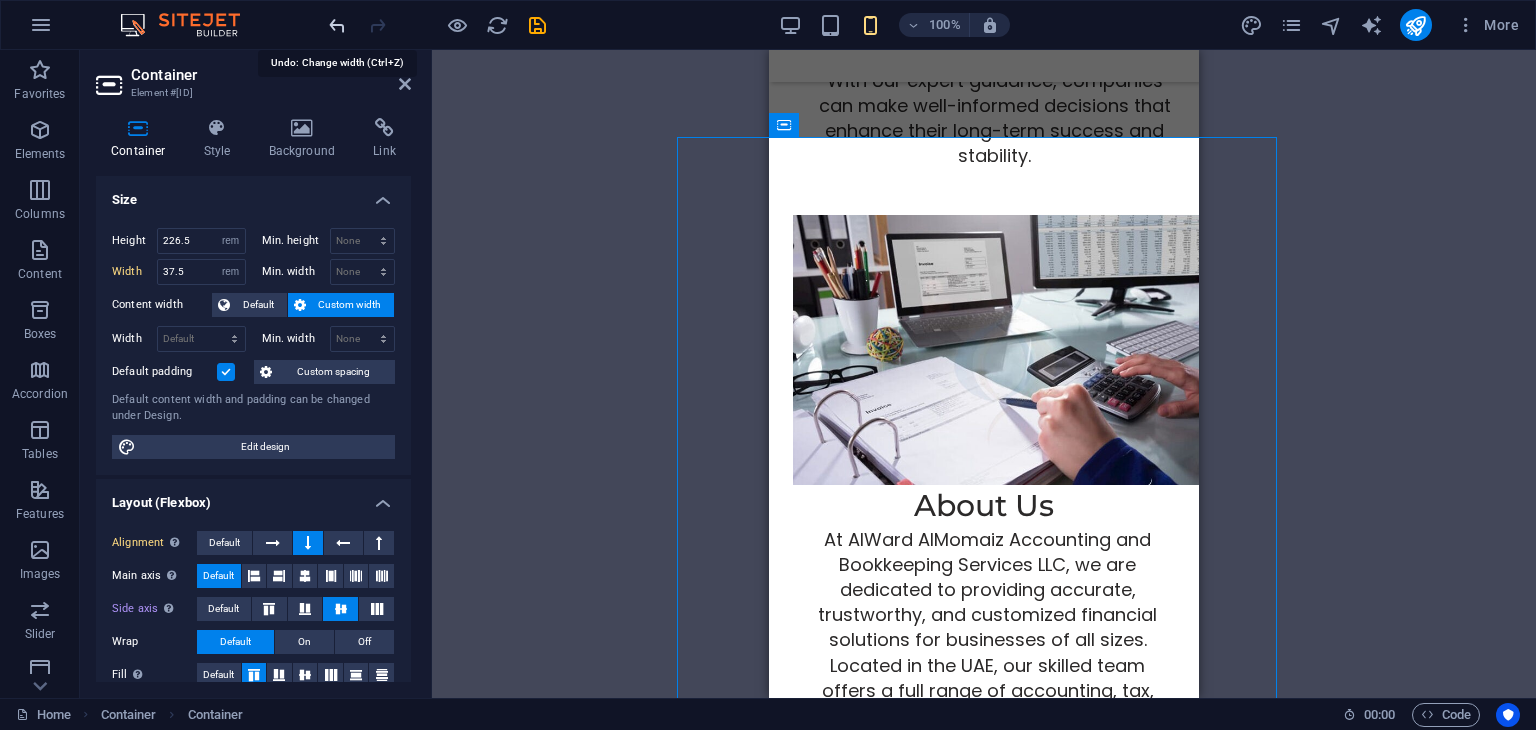 click at bounding box center [337, 25] 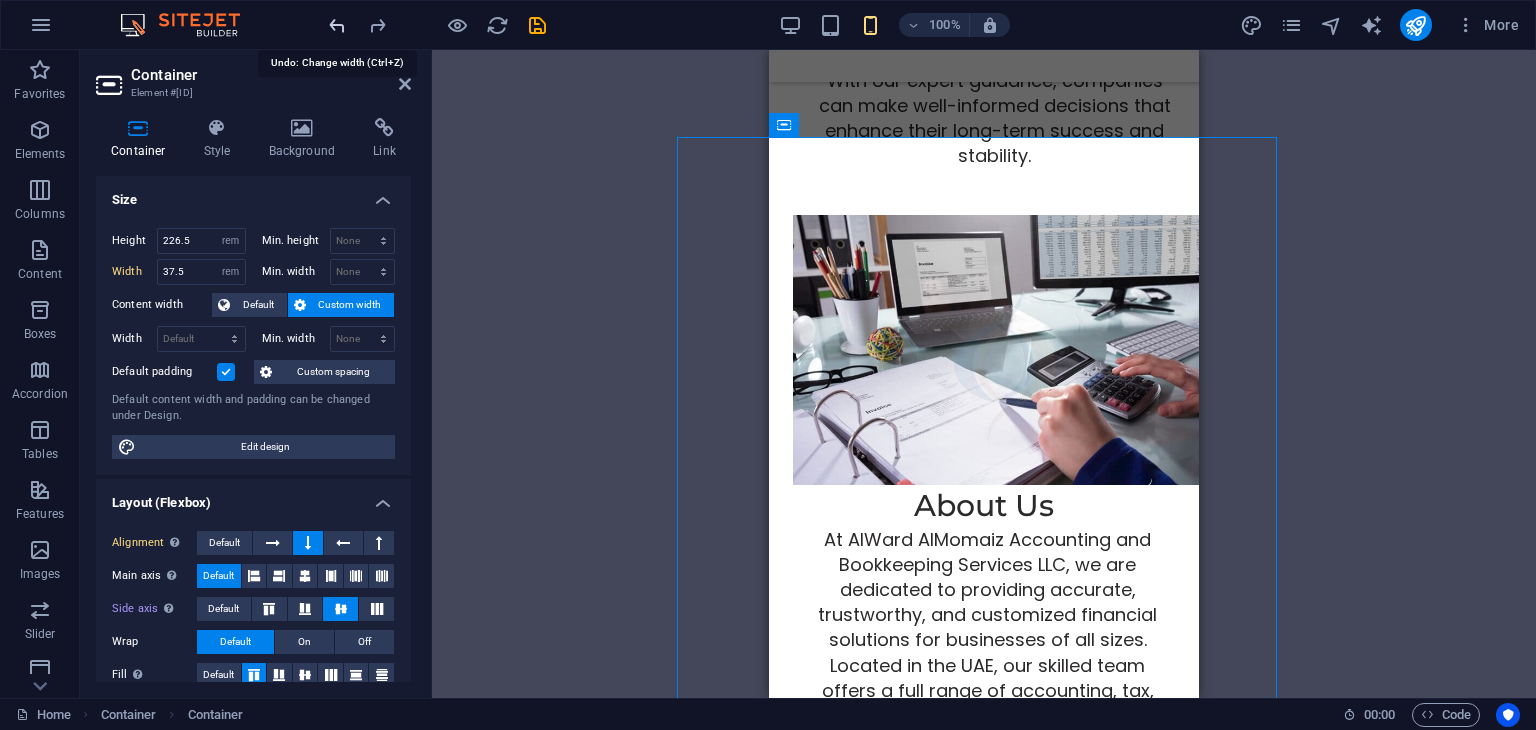 click at bounding box center [337, 25] 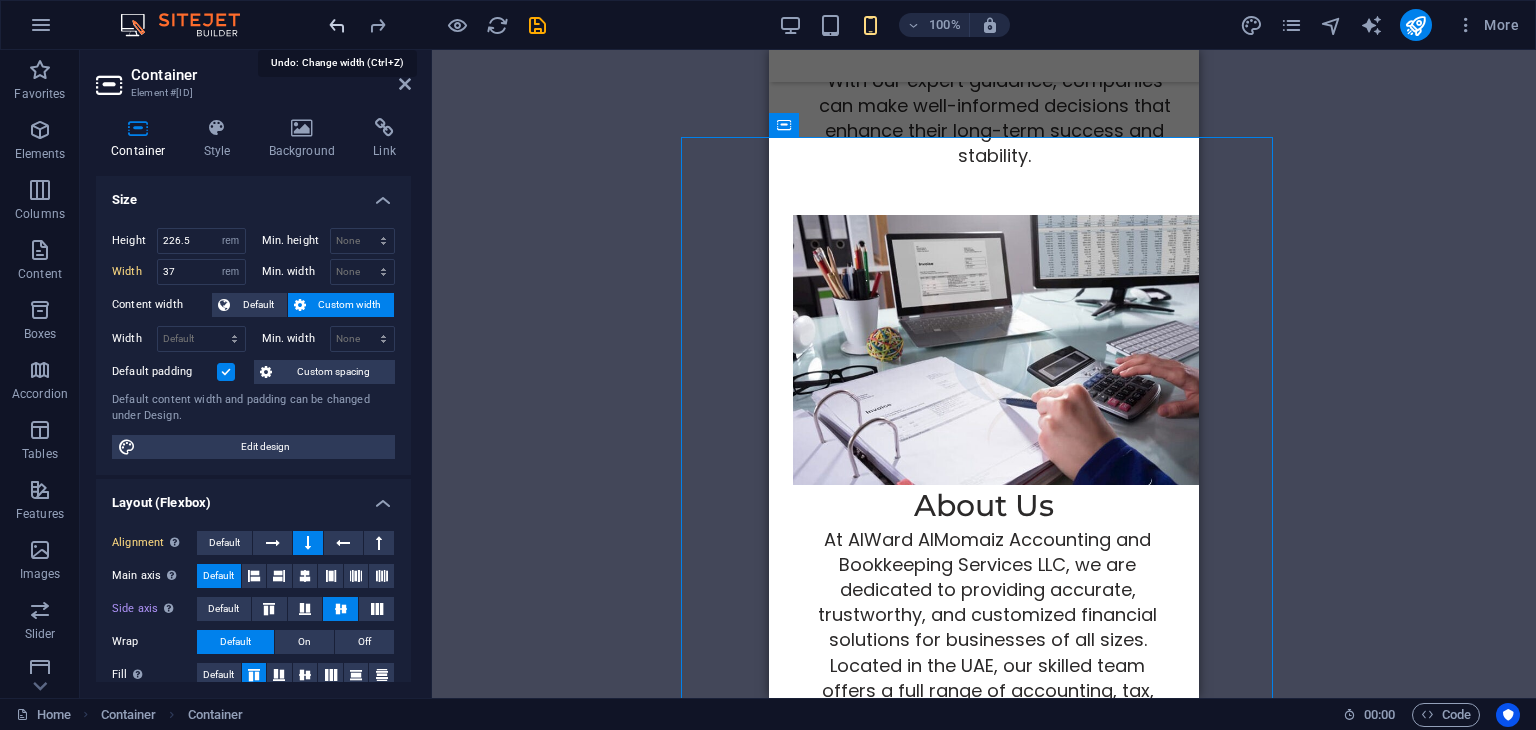 click at bounding box center [337, 25] 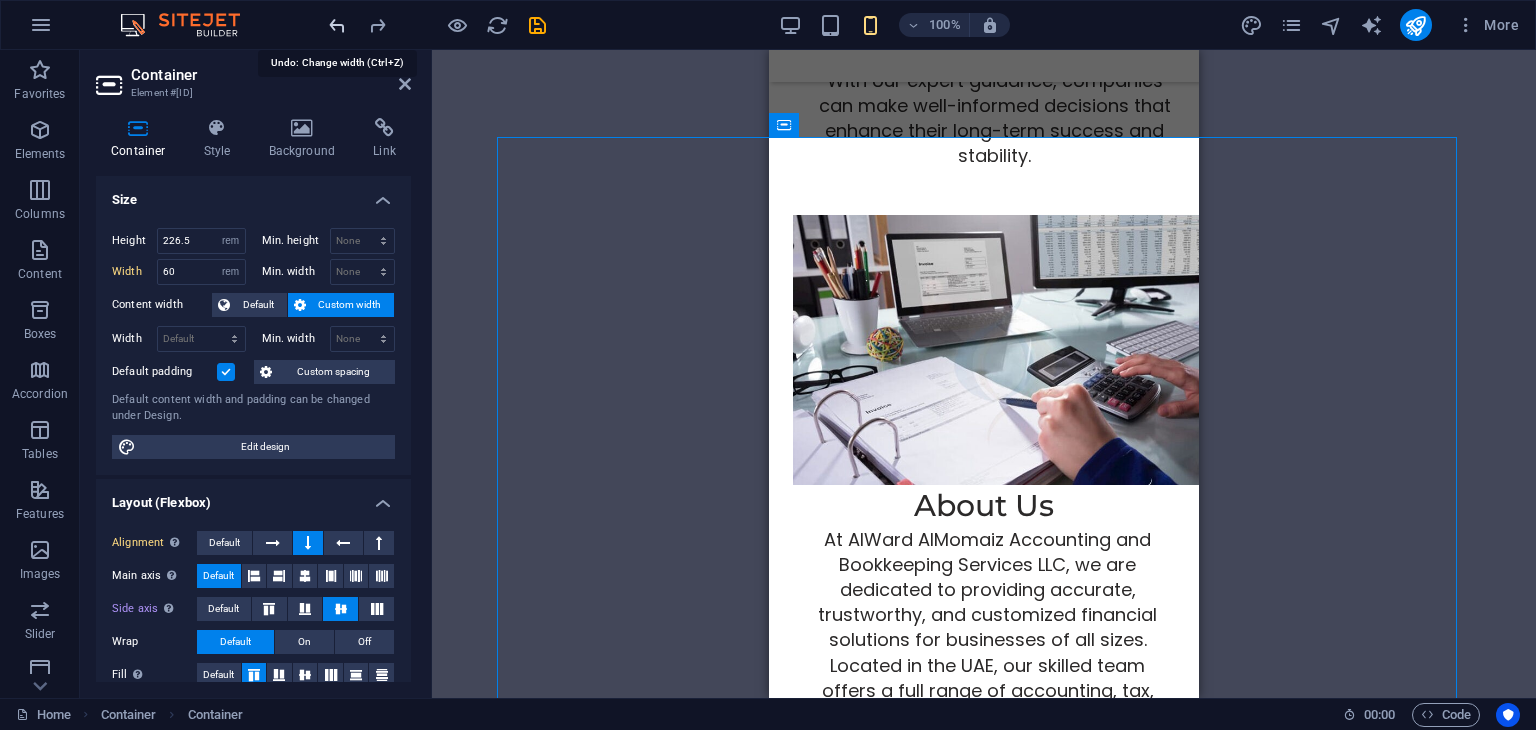 click at bounding box center [337, 25] 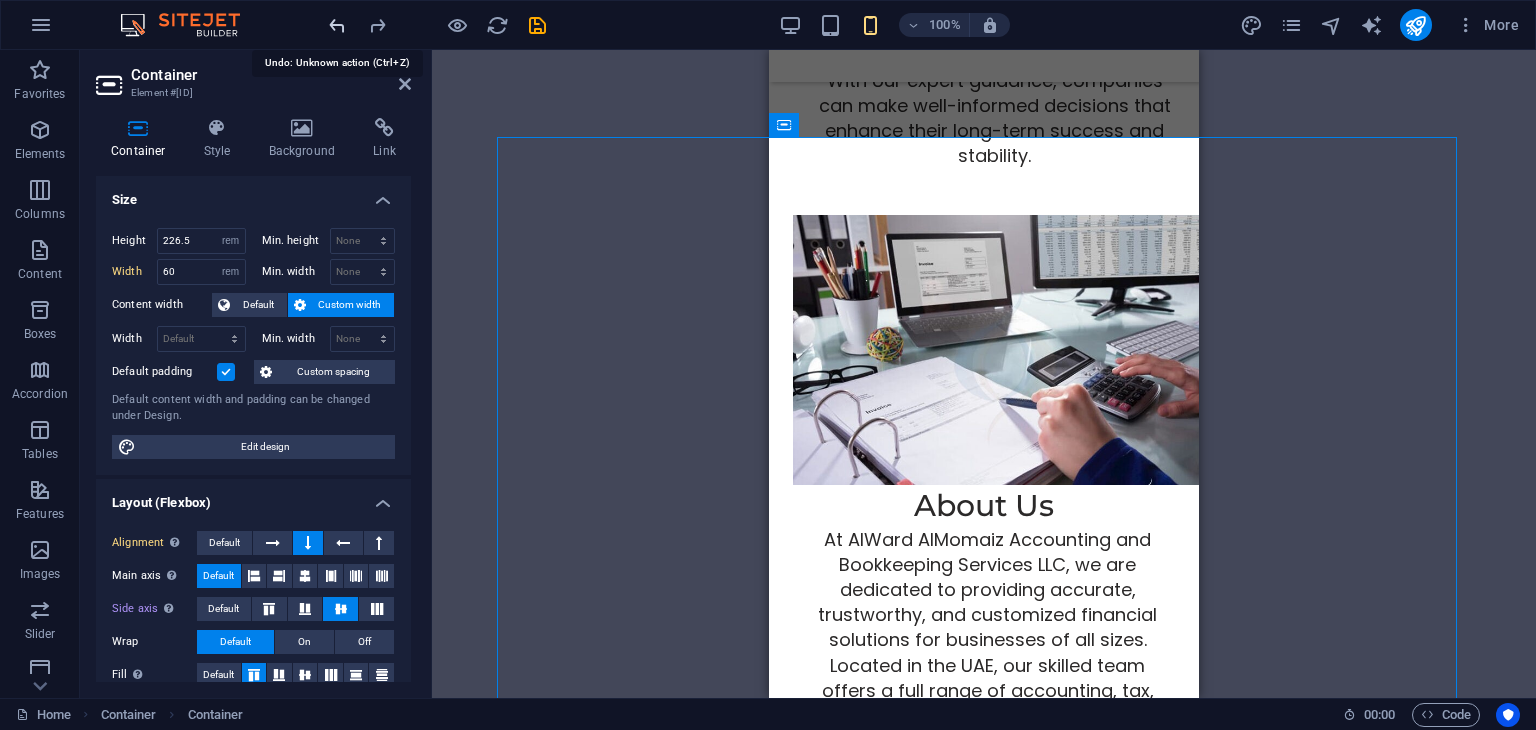 click at bounding box center [337, 25] 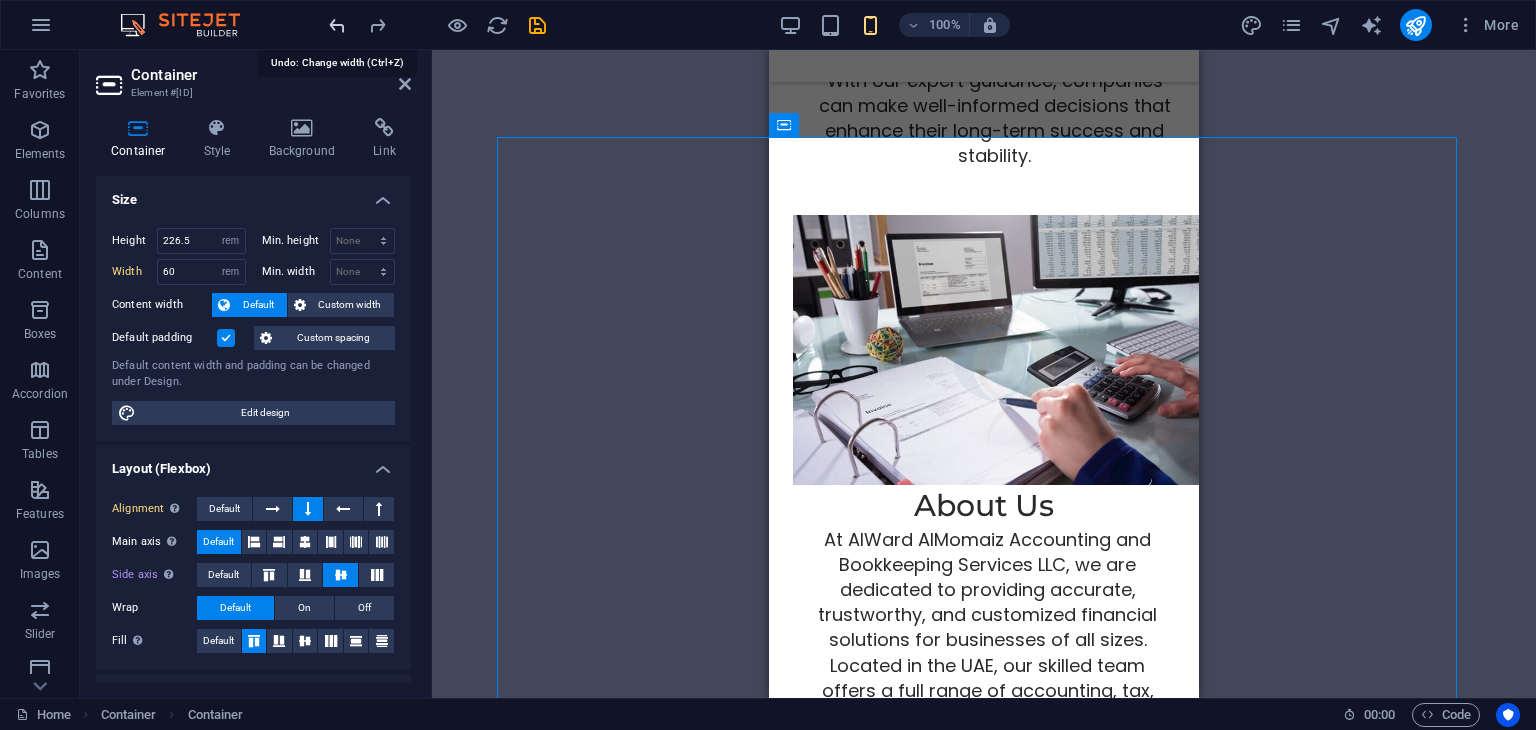 click at bounding box center (337, 25) 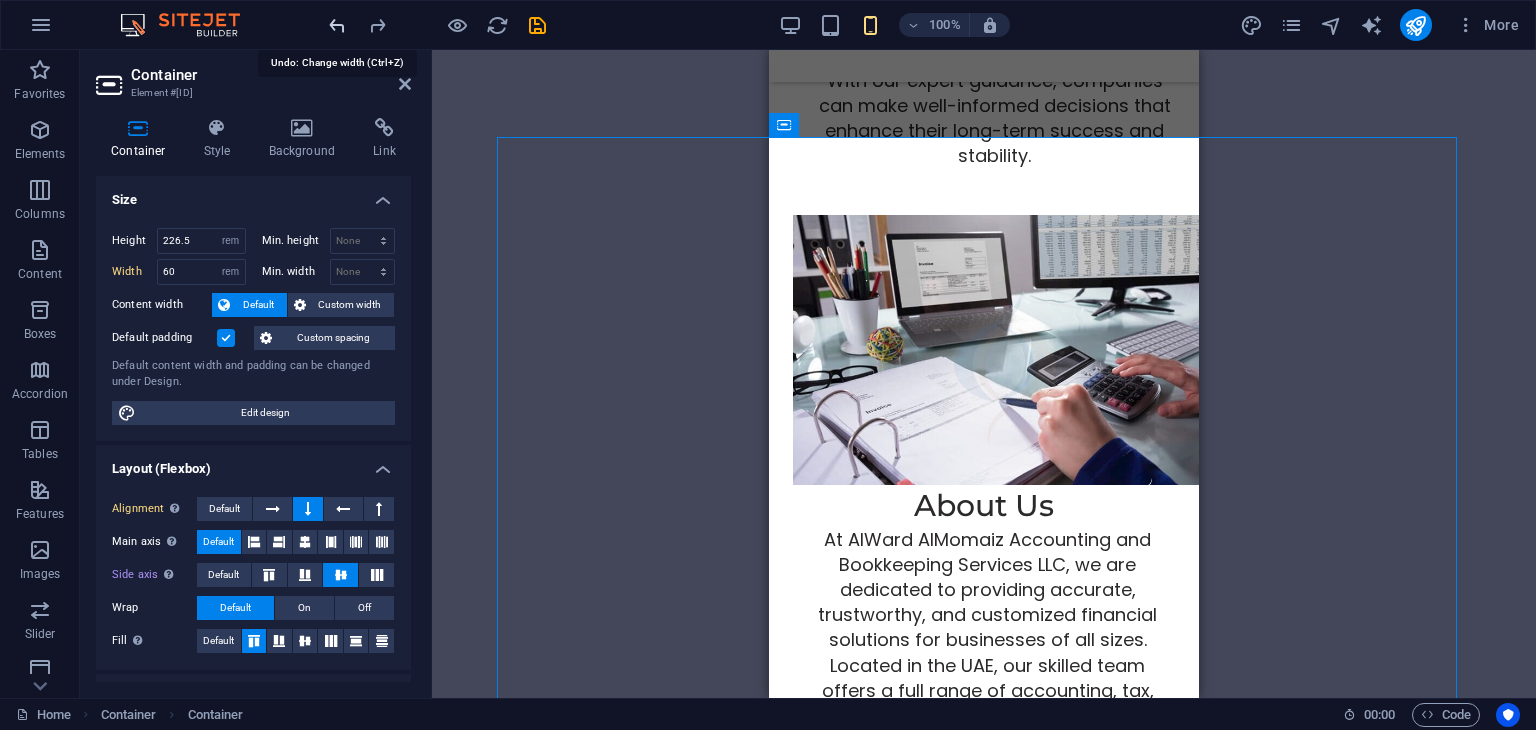 click at bounding box center [337, 25] 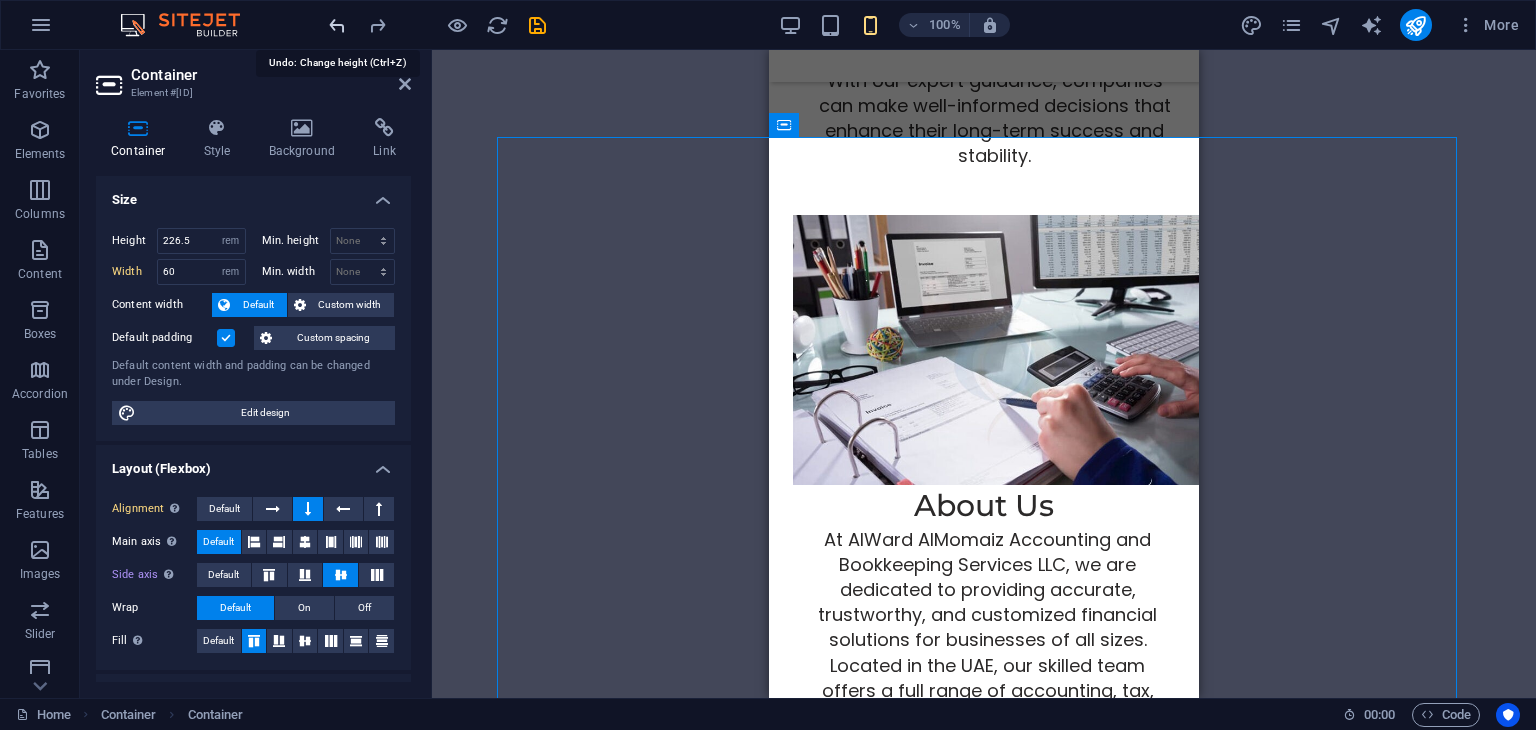 click at bounding box center (337, 25) 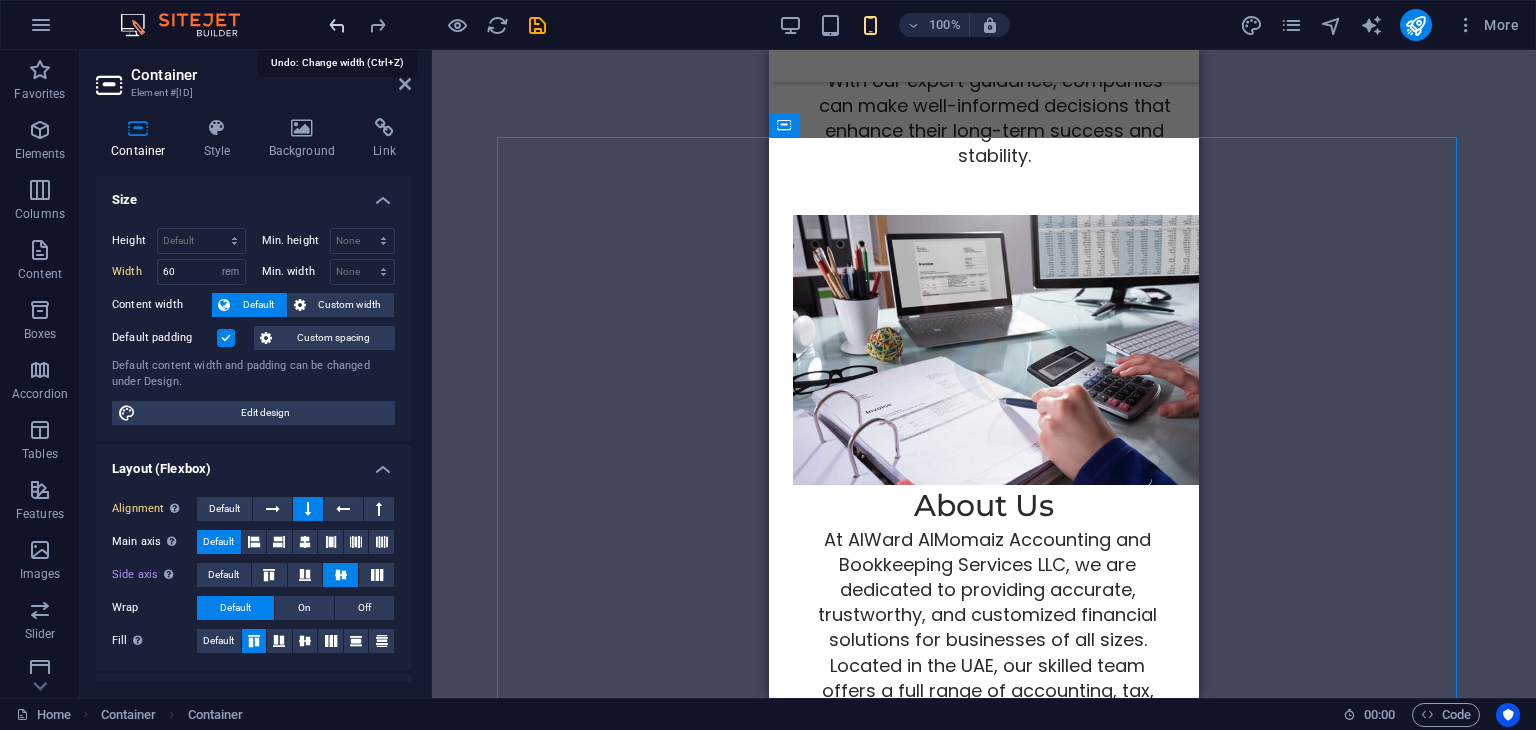 click at bounding box center [337, 25] 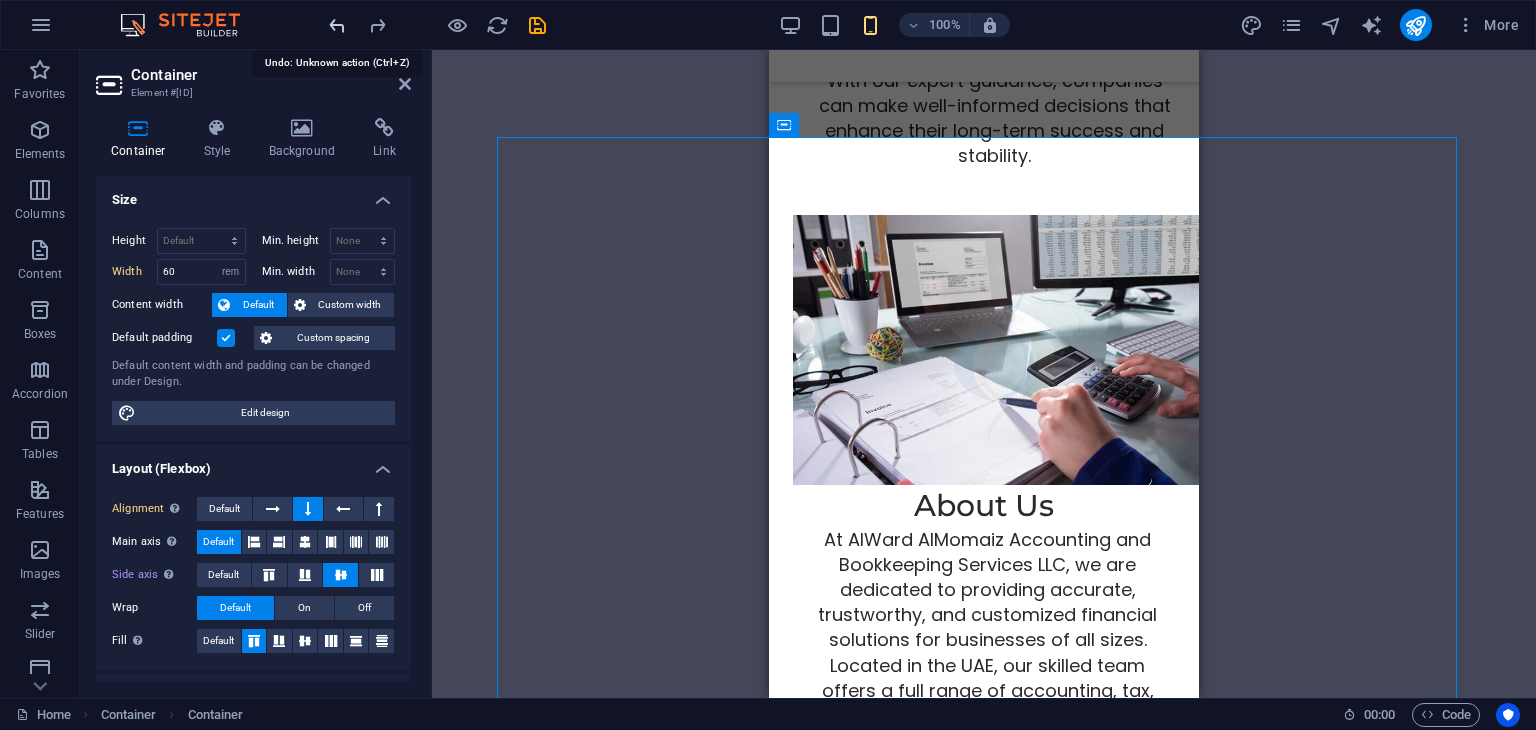 click at bounding box center (337, 25) 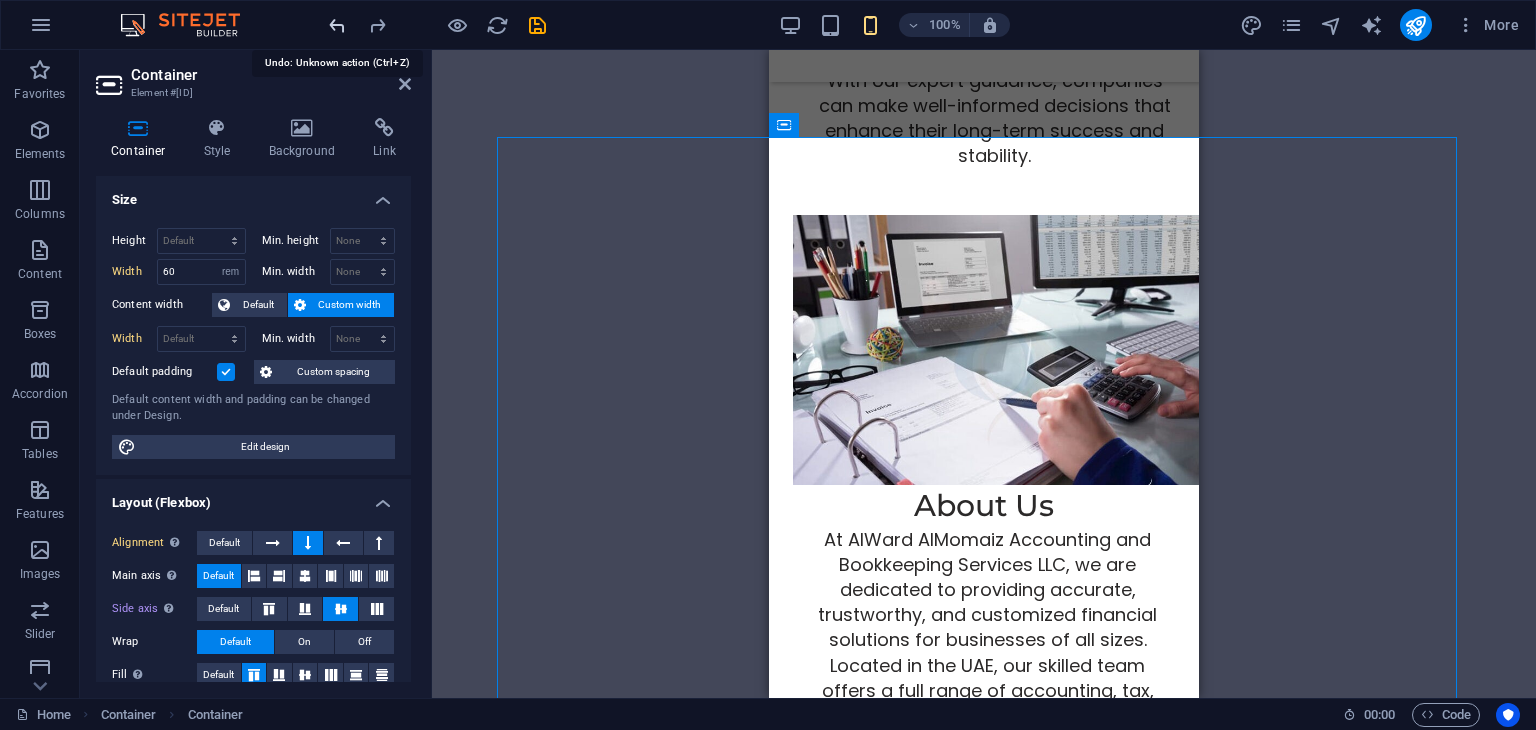 click at bounding box center (337, 25) 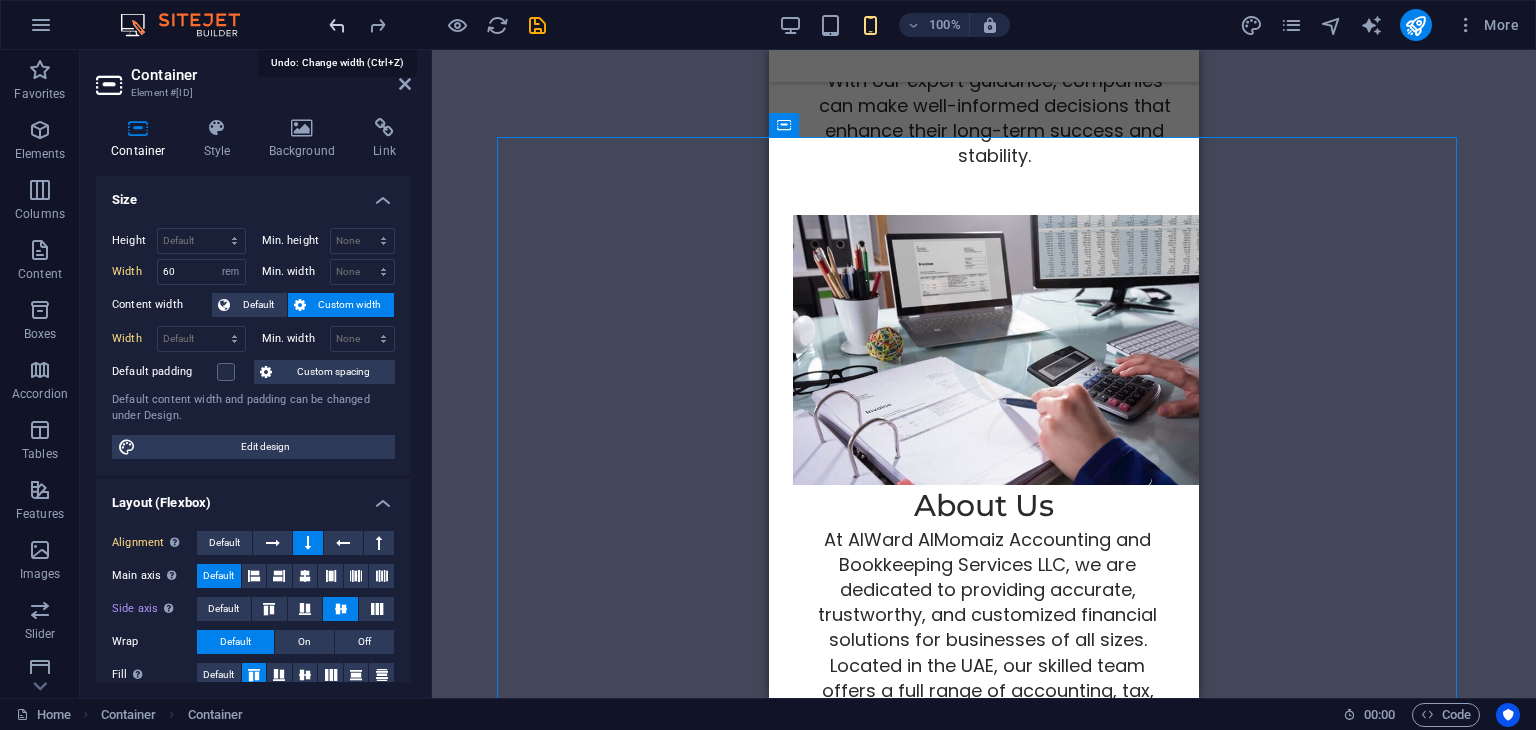 click at bounding box center [337, 25] 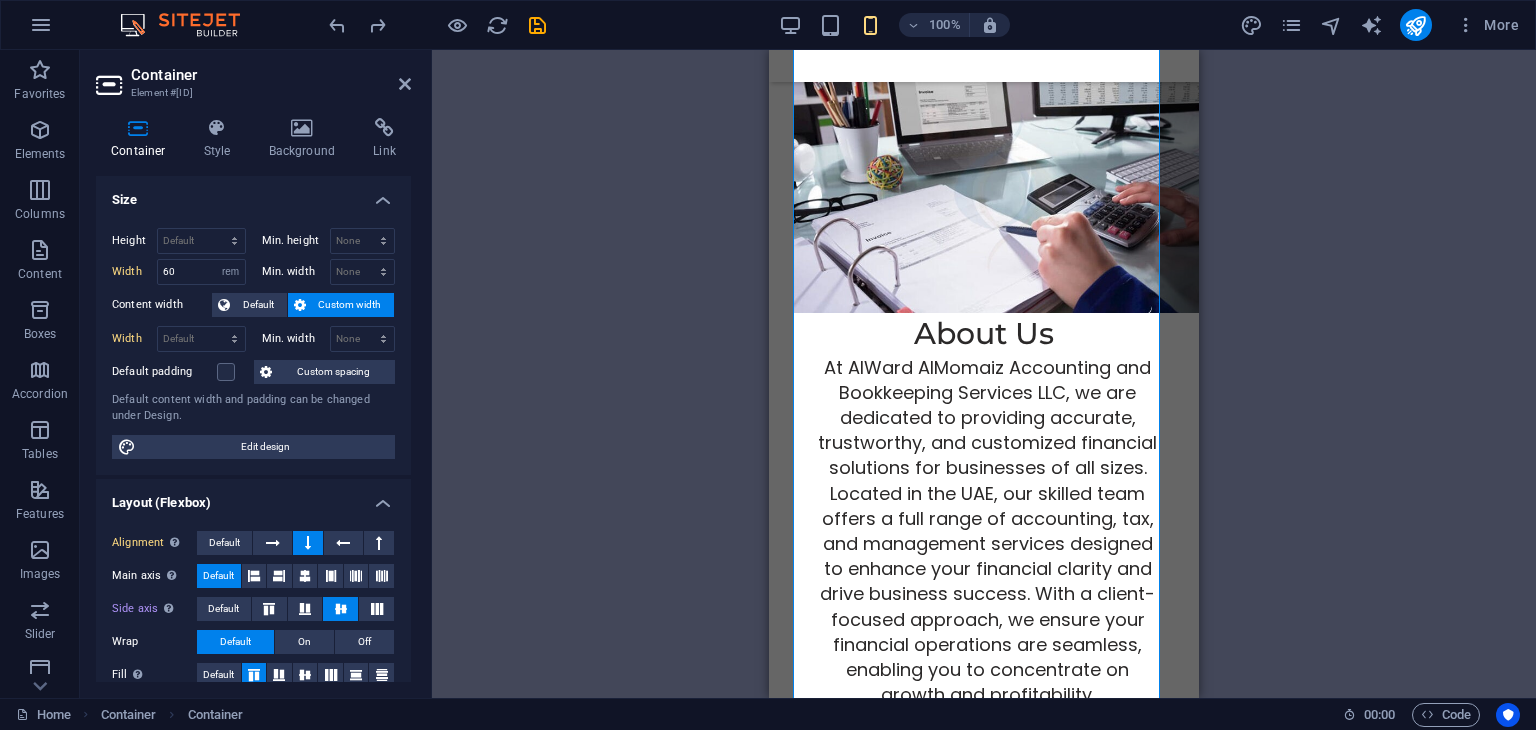 scroll, scrollTop: 1848, scrollLeft: 0, axis: vertical 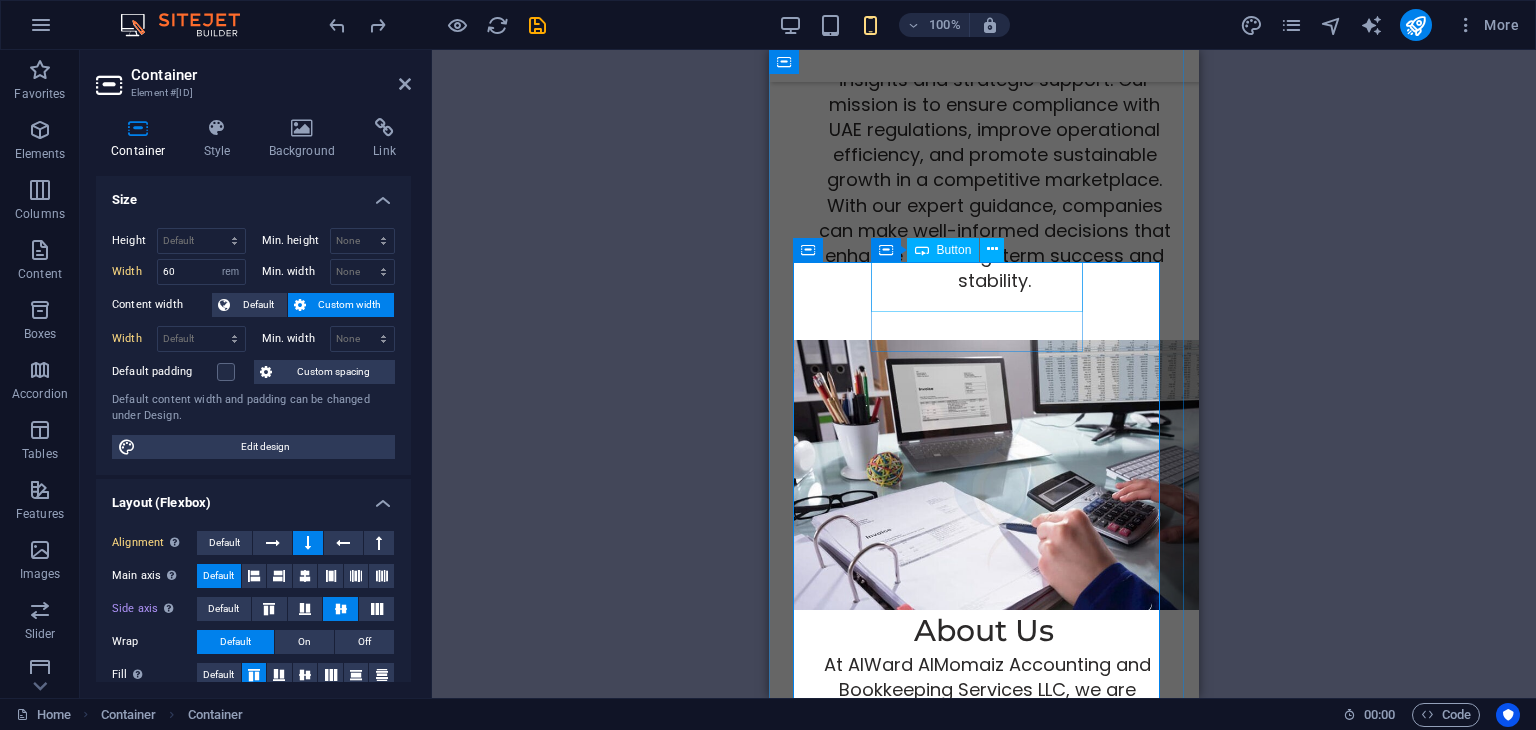 click on "Get a free quote" at bounding box center (984, 1947) 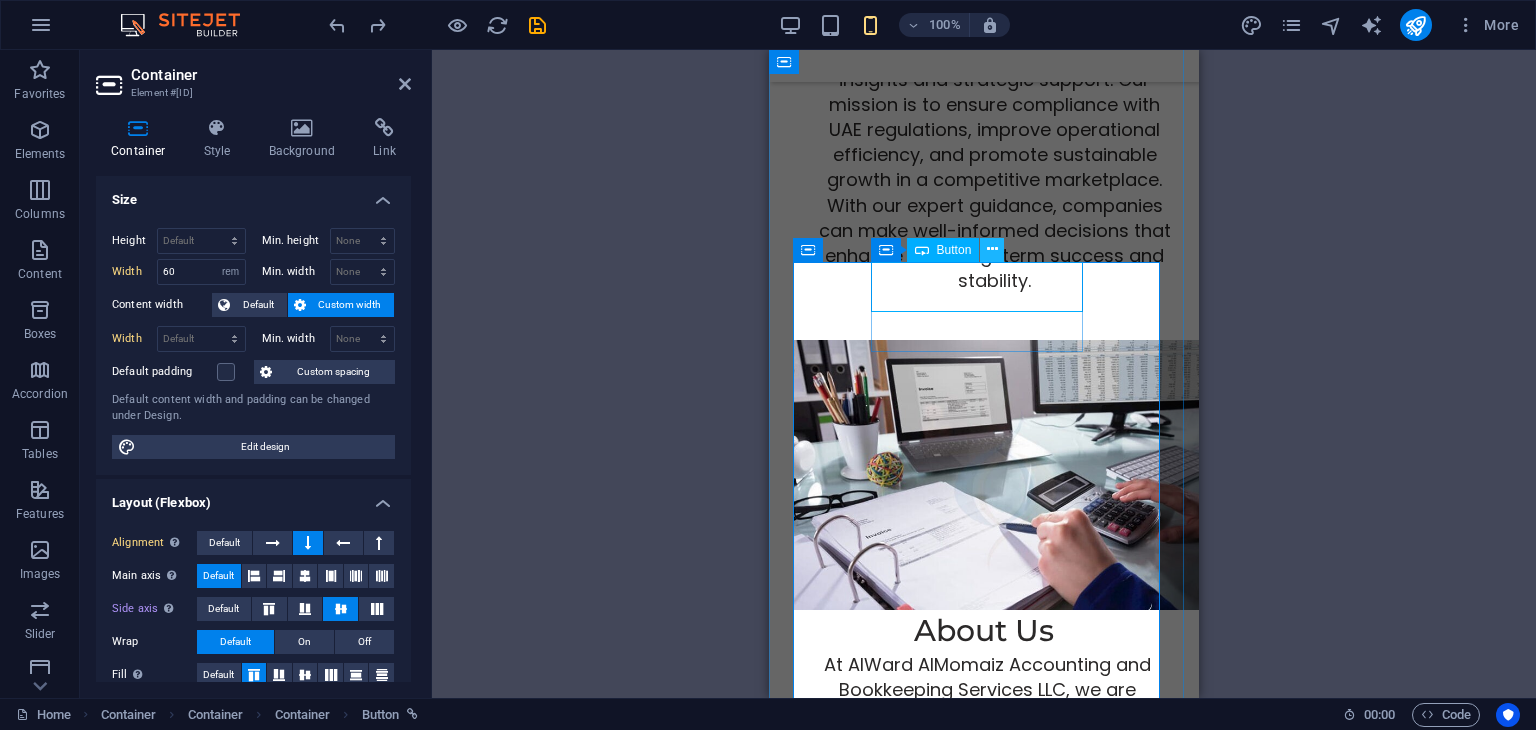 click at bounding box center [992, 249] 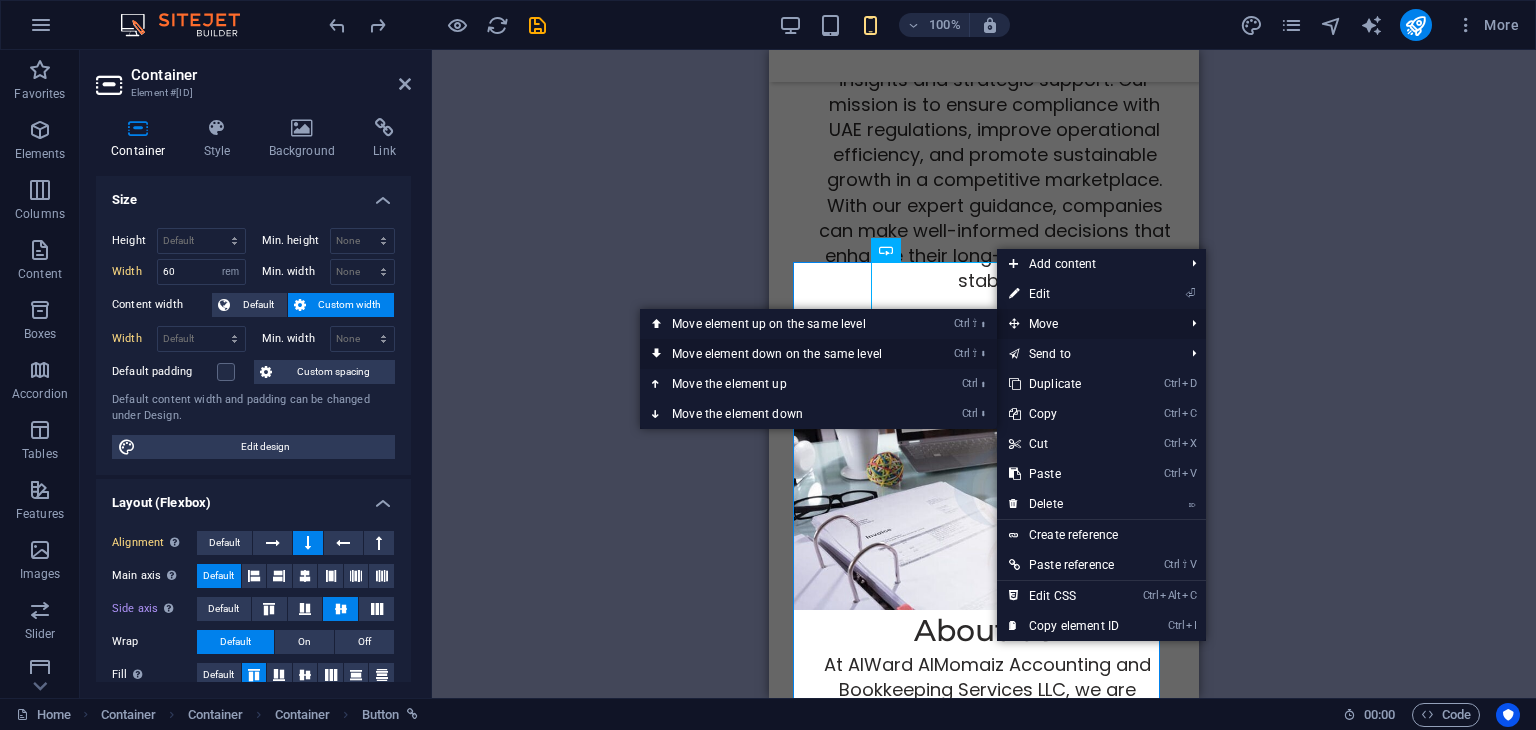 click on "Ctrl ⇧ ⬇  Move element down on the same level" at bounding box center [781, 354] 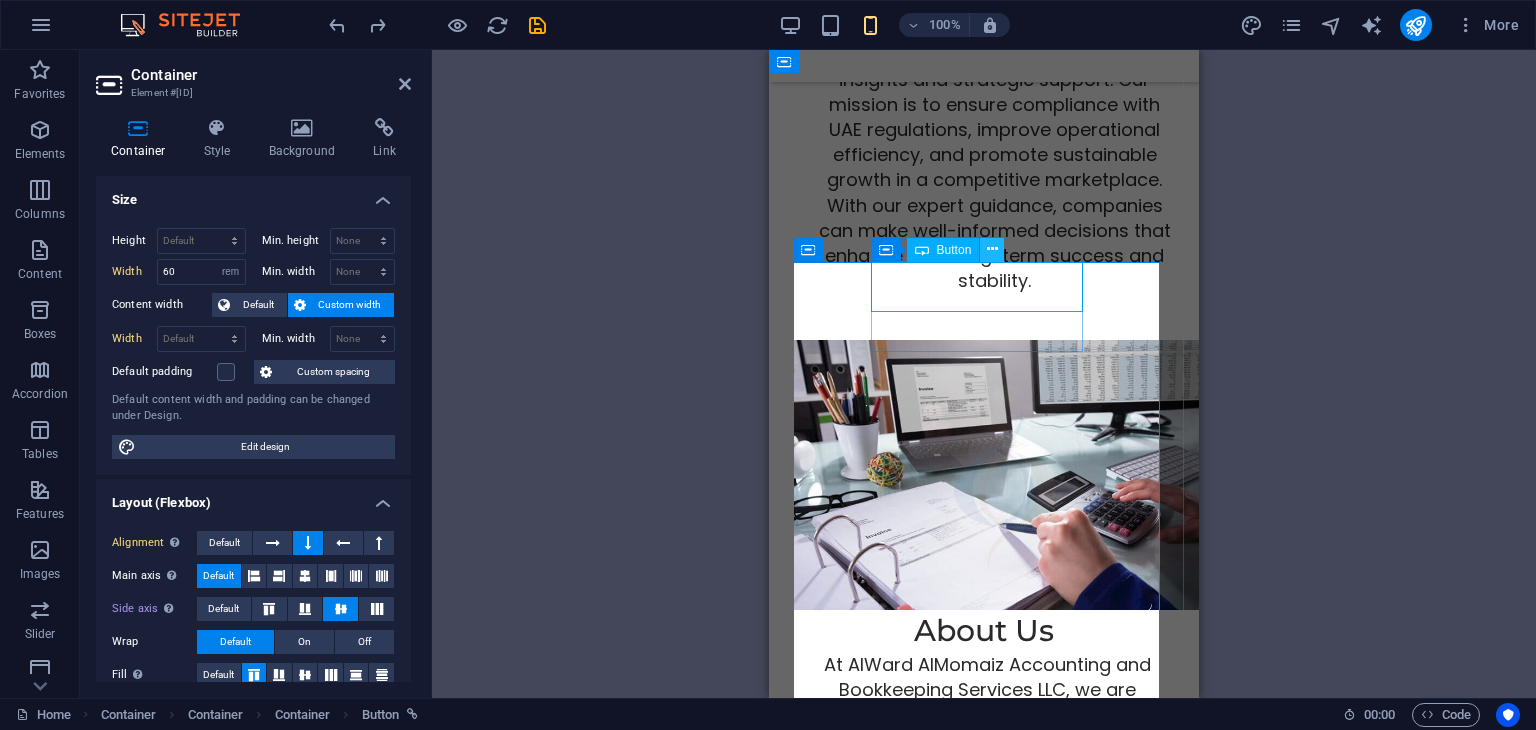 click at bounding box center (992, 249) 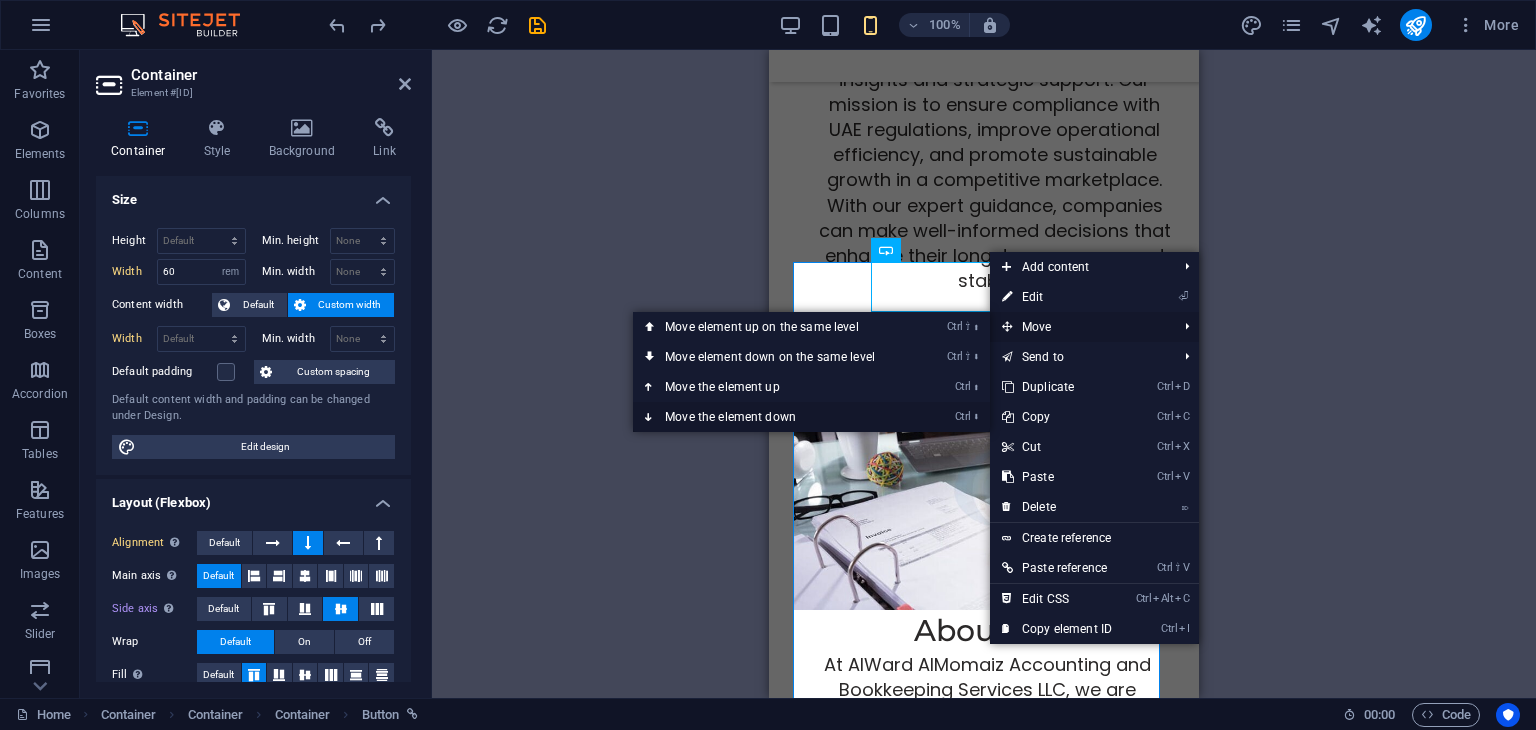 click on "Ctrl ⬇  Move the element down" at bounding box center (774, 417) 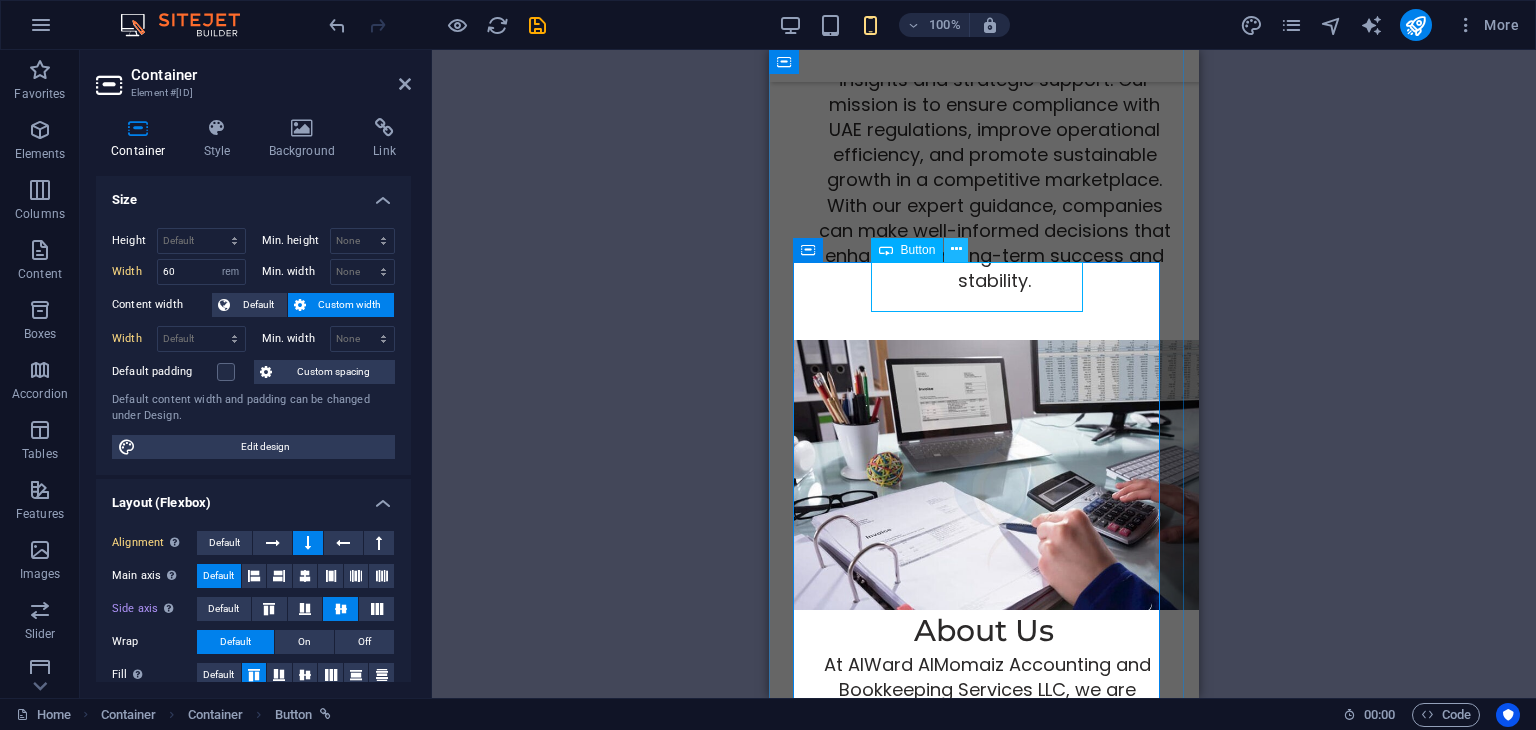 click at bounding box center [956, 249] 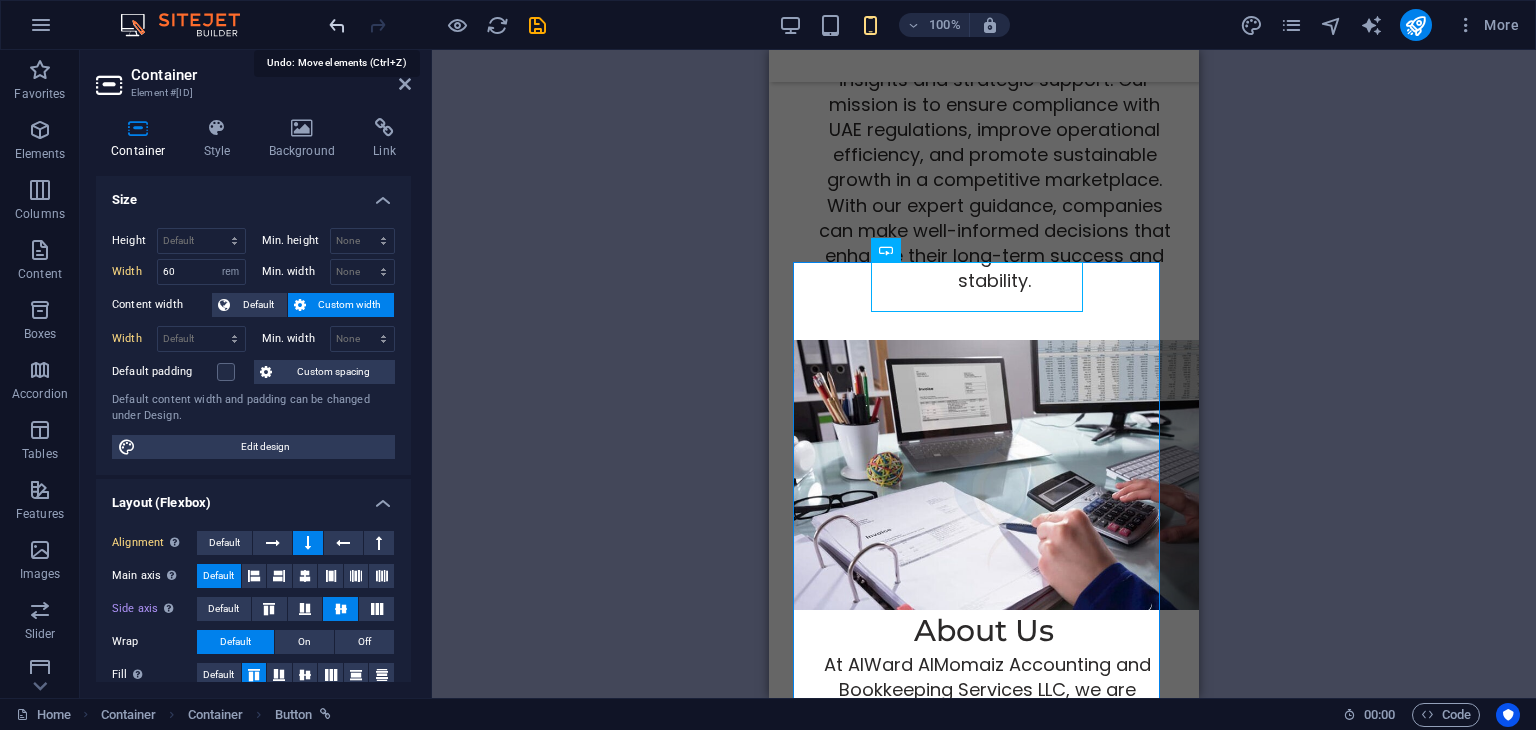 click at bounding box center (337, 25) 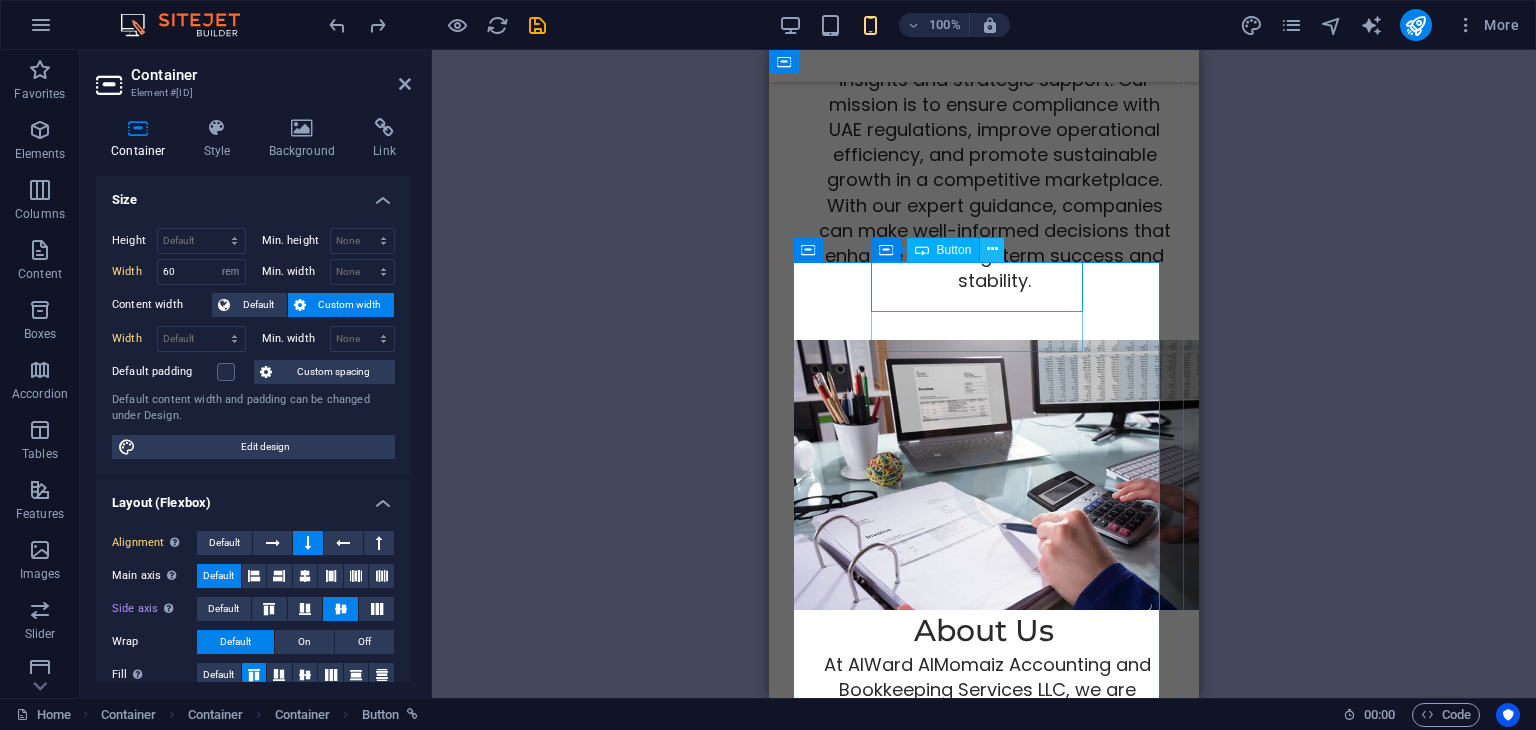 click at bounding box center [992, 249] 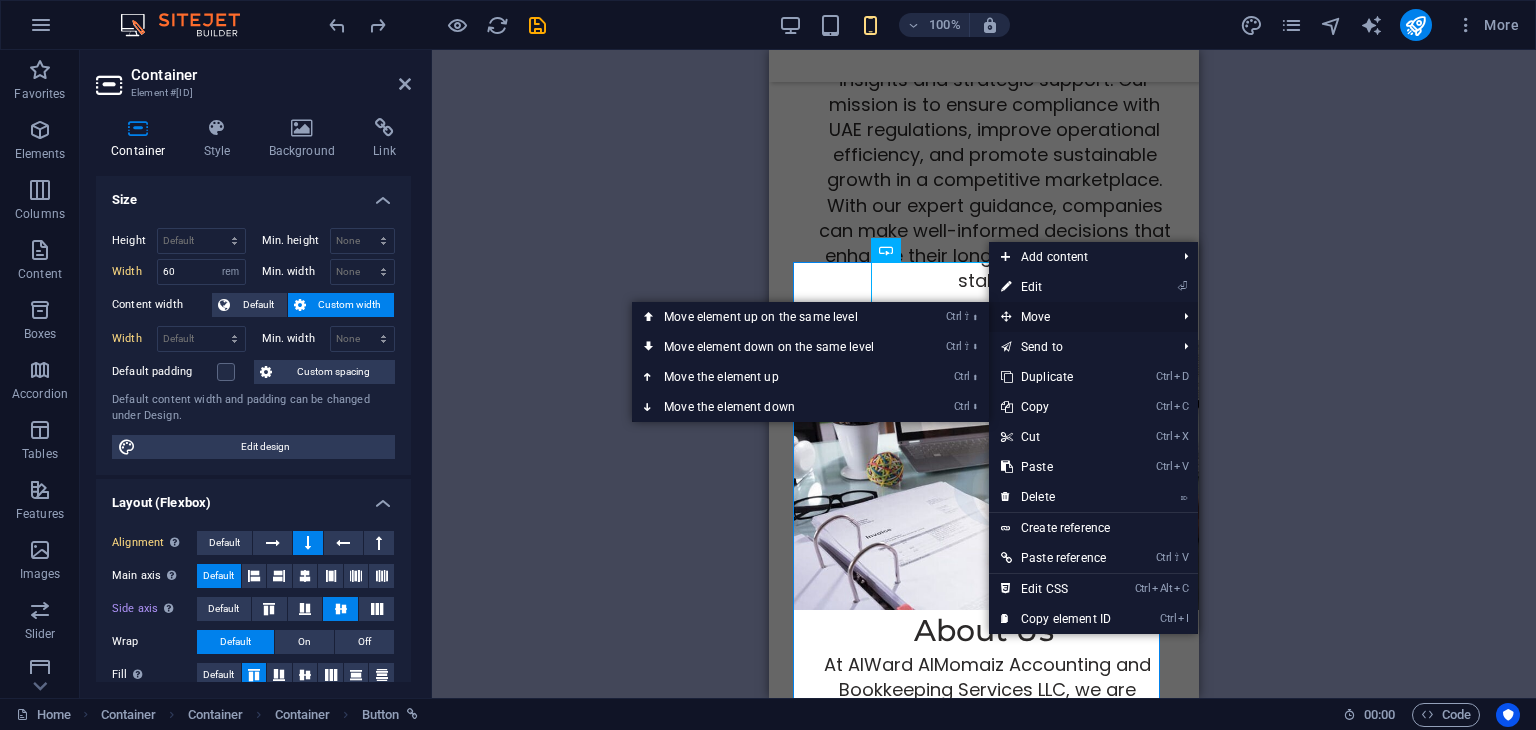 click on "Move" at bounding box center (1078, 317) 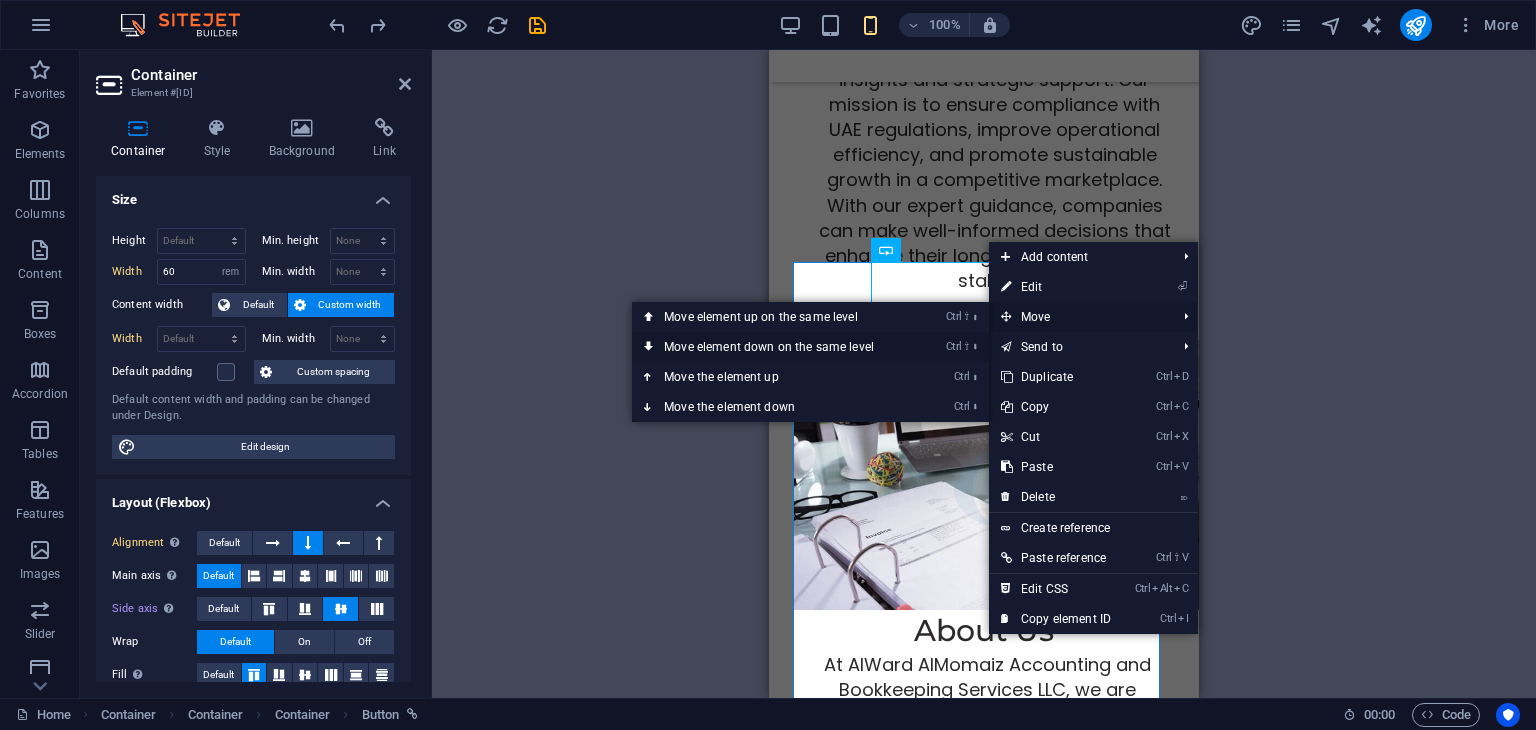 click on "Ctrl ⇧ ⬇  Move element down on the same level" at bounding box center [773, 347] 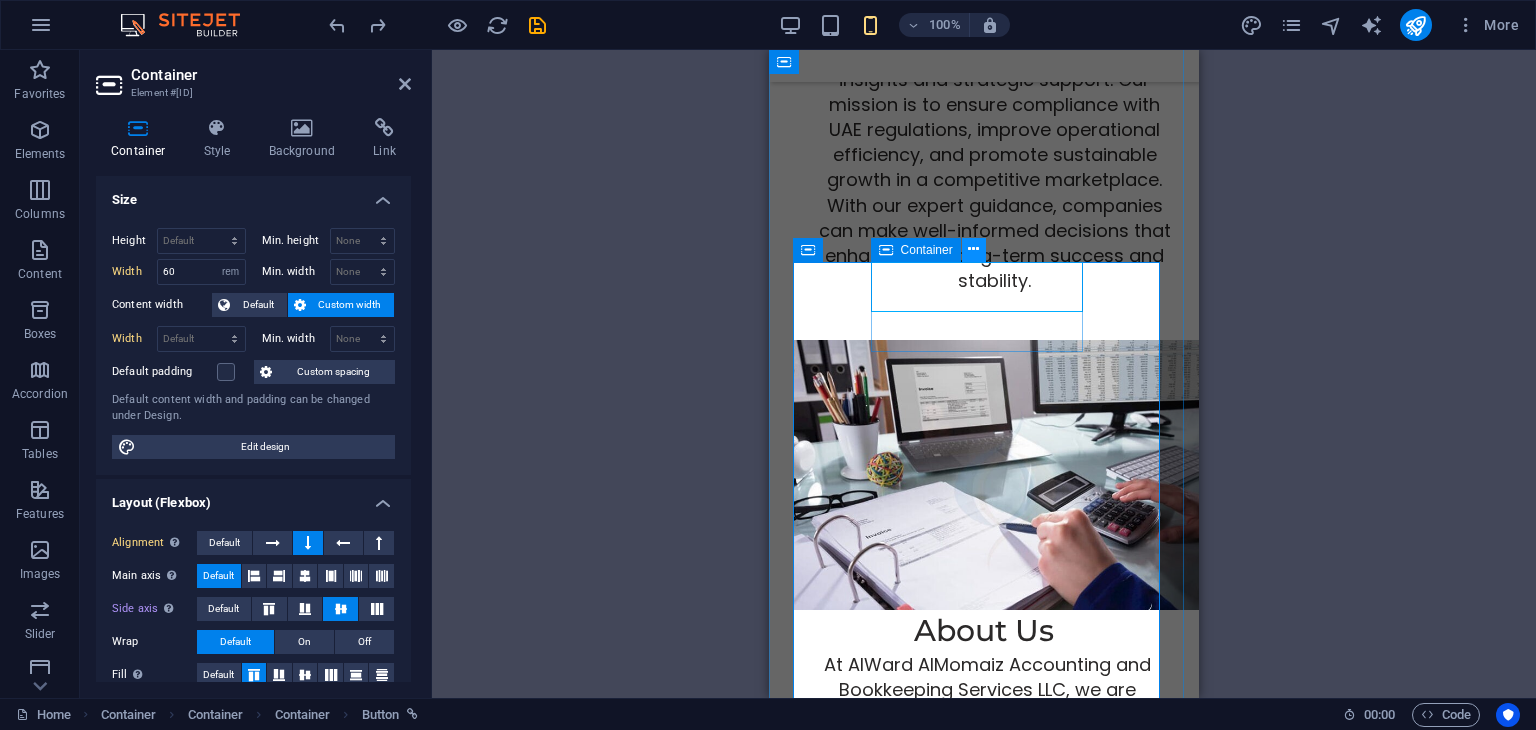 click at bounding box center [973, 249] 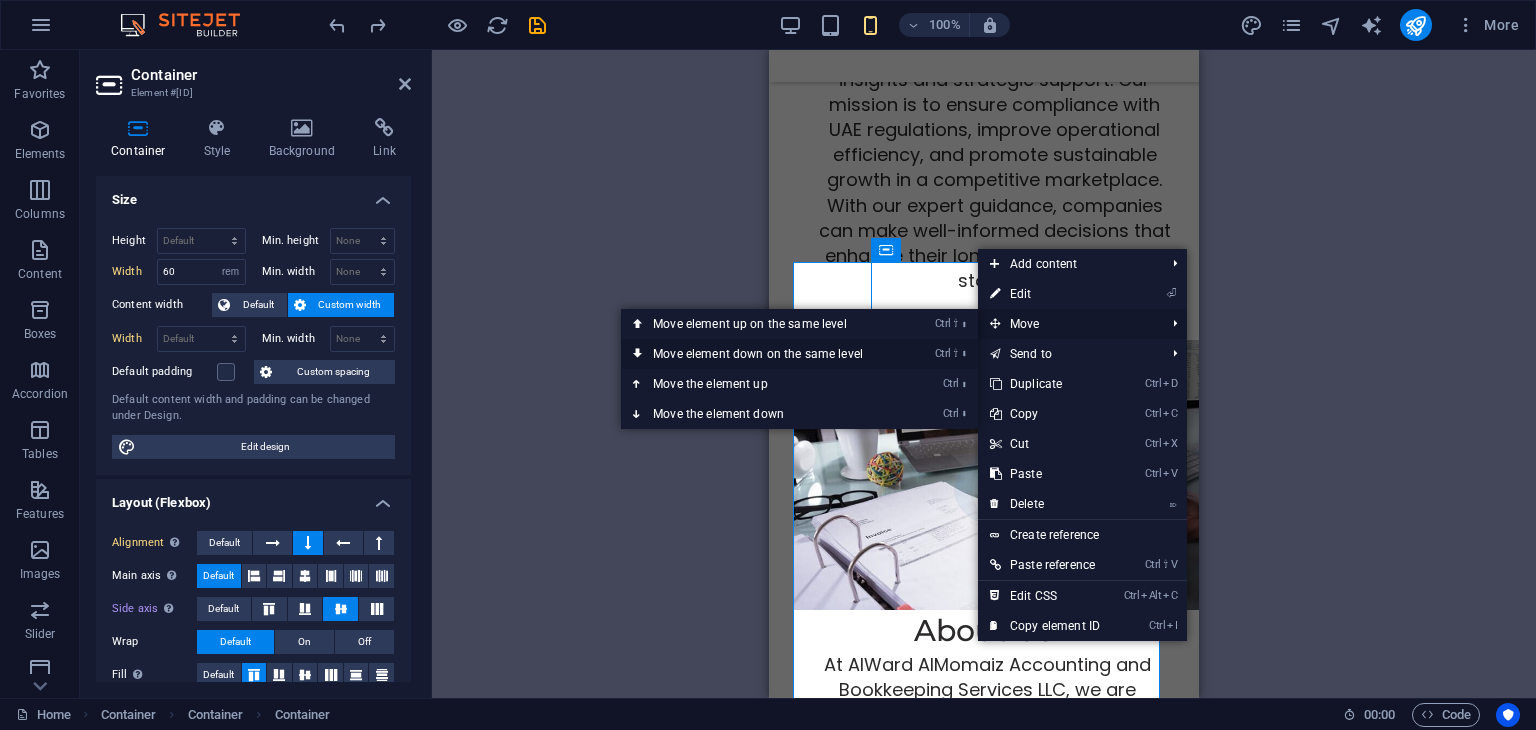 click on "Ctrl ⇧ ⬇  Move element down on the same level" at bounding box center [762, 354] 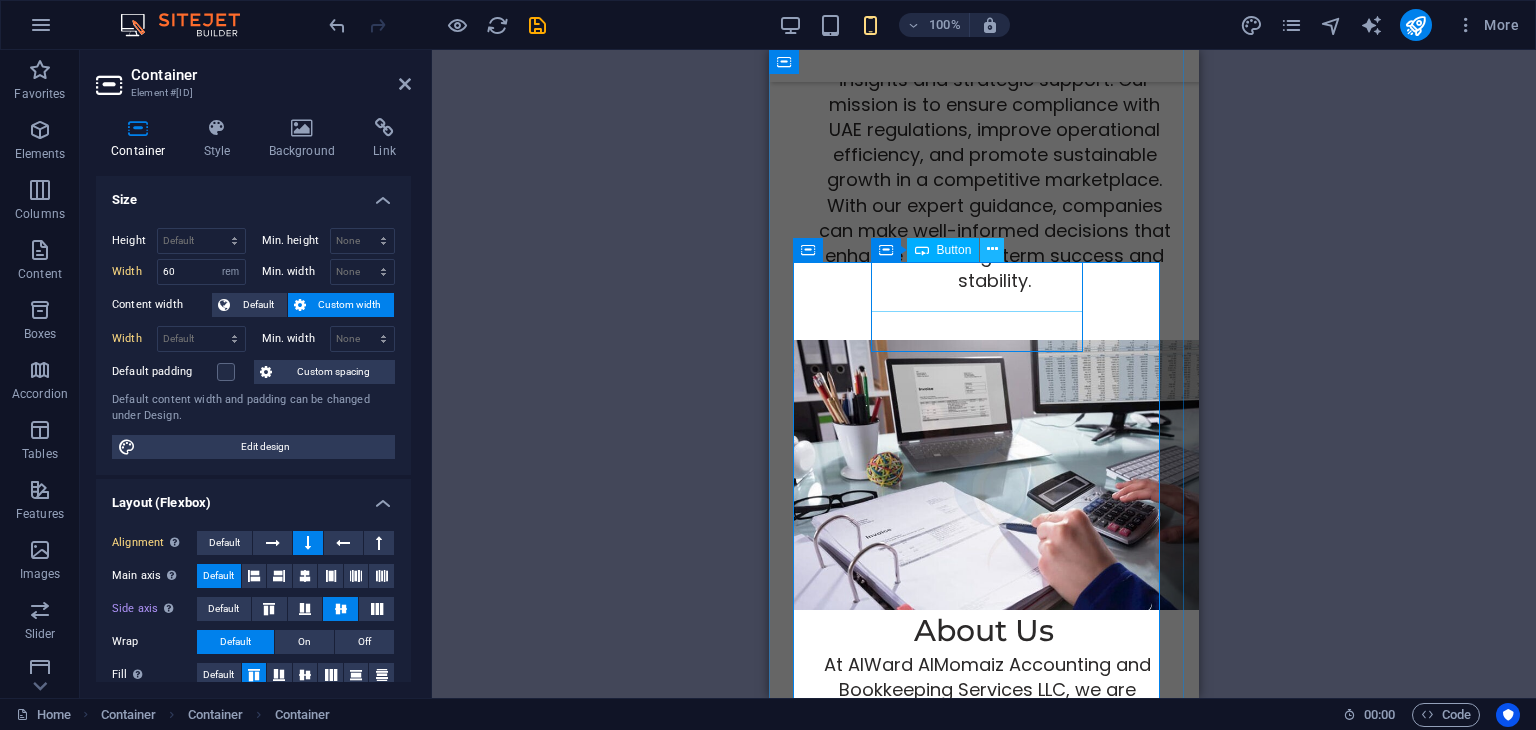 click at bounding box center [992, 249] 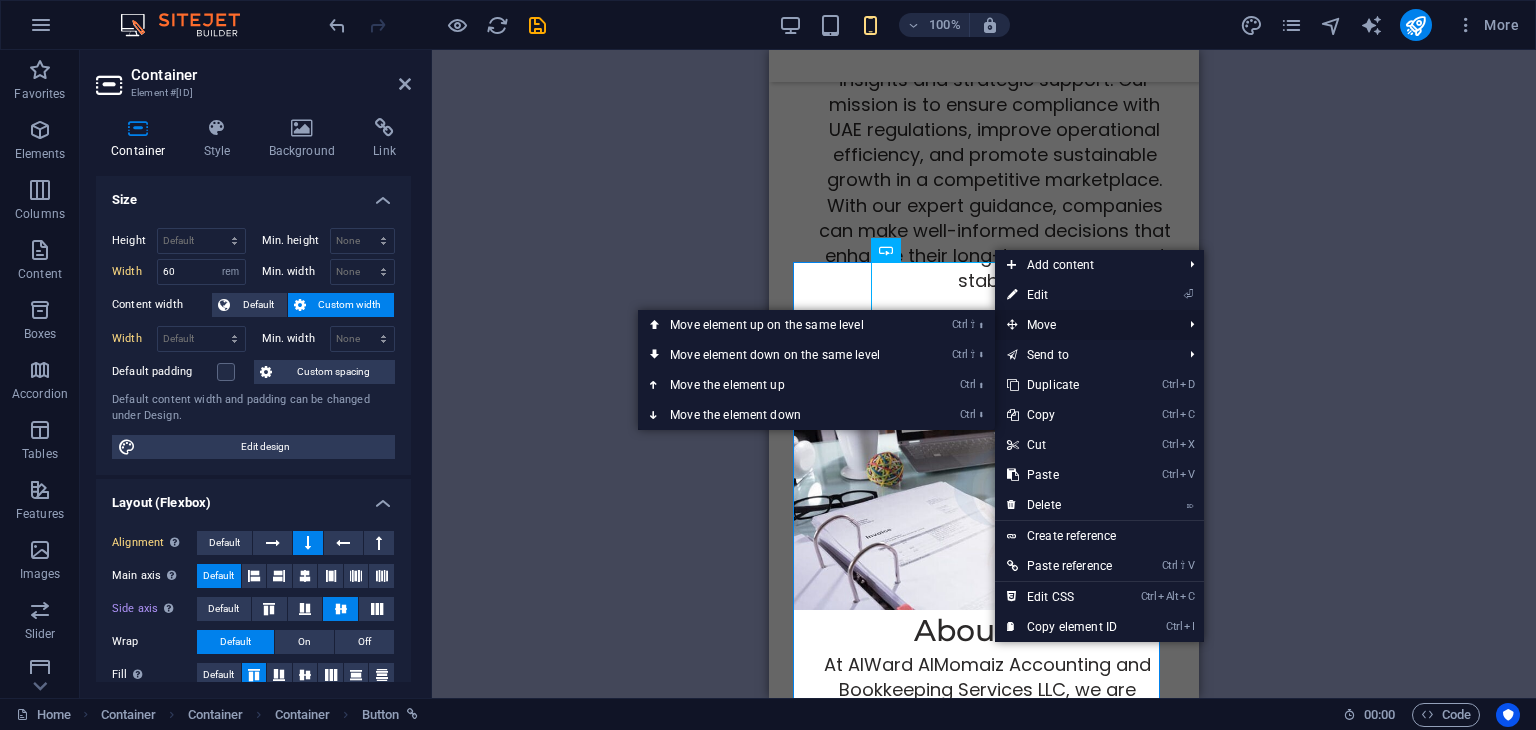 click on "Move" at bounding box center (1084, 325) 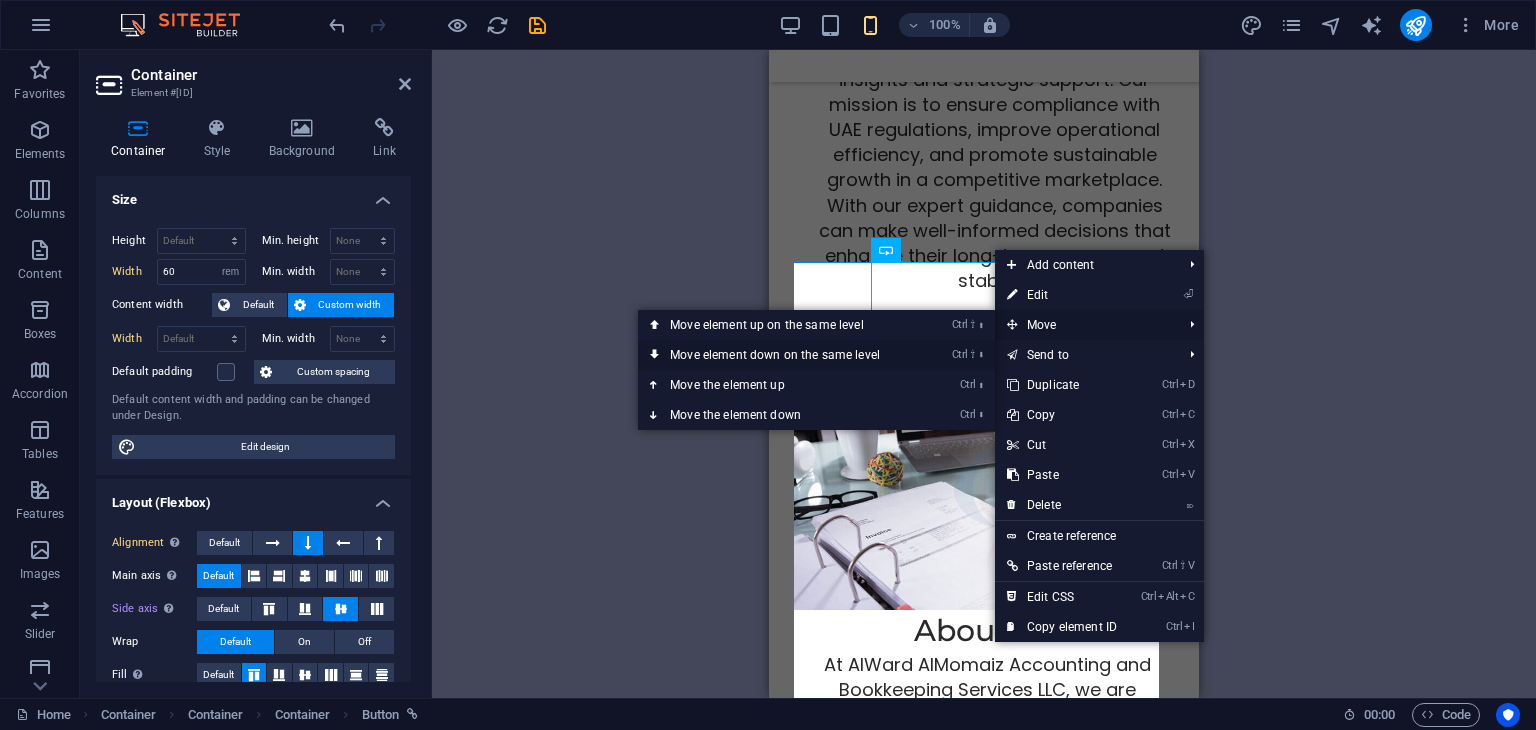 click on "Ctrl ⇧ ⬇  Move element down on the same level" at bounding box center (779, 355) 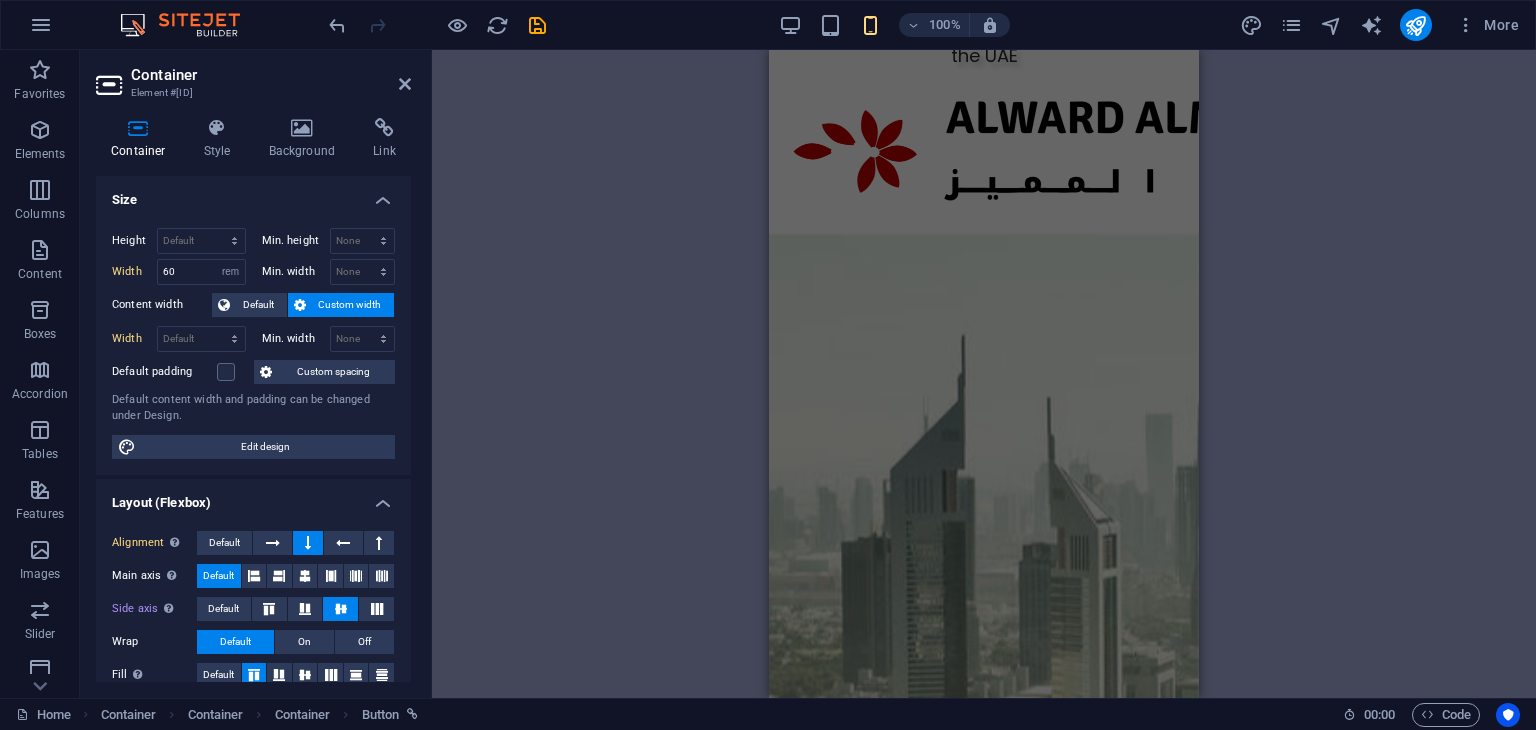 scroll, scrollTop: 0, scrollLeft: 0, axis: both 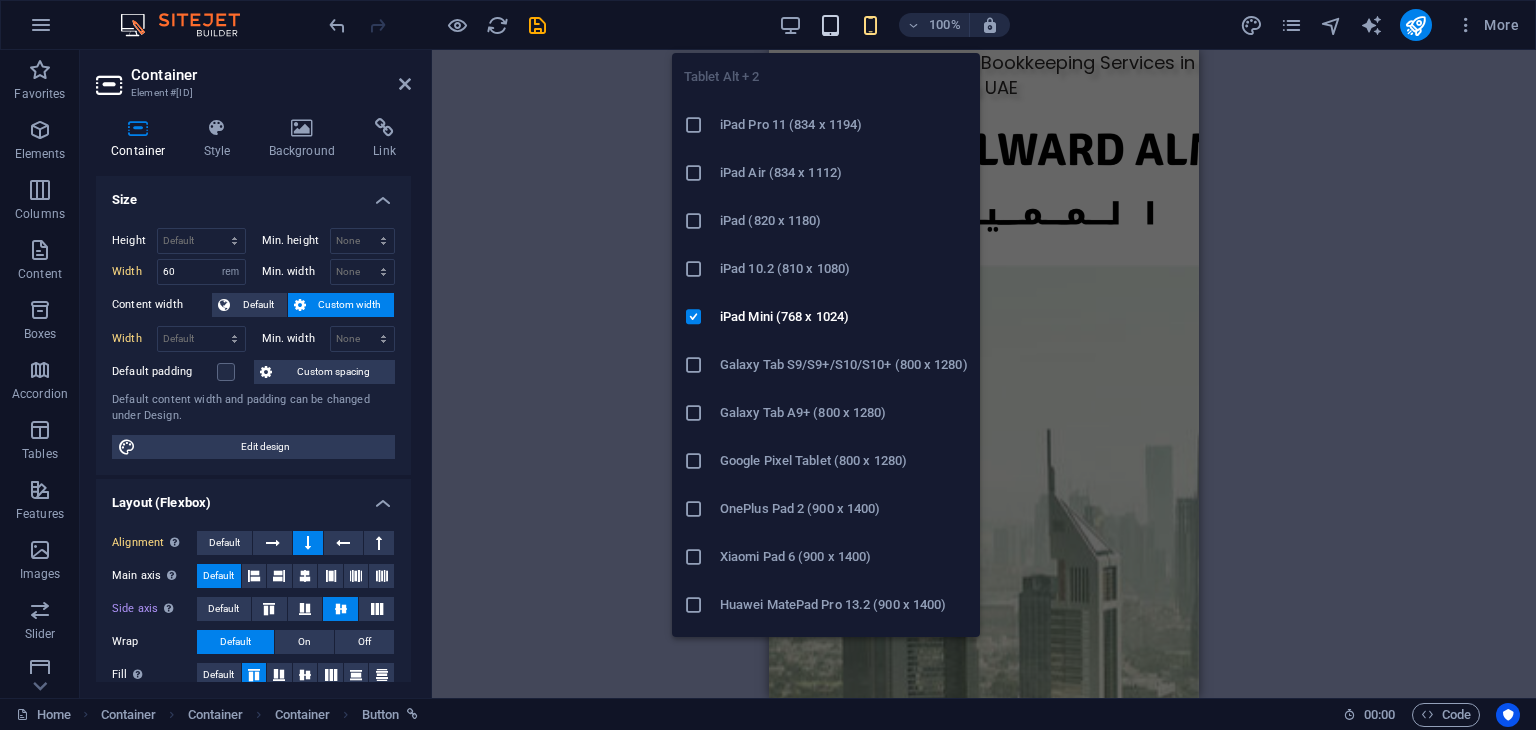 click at bounding box center (830, 25) 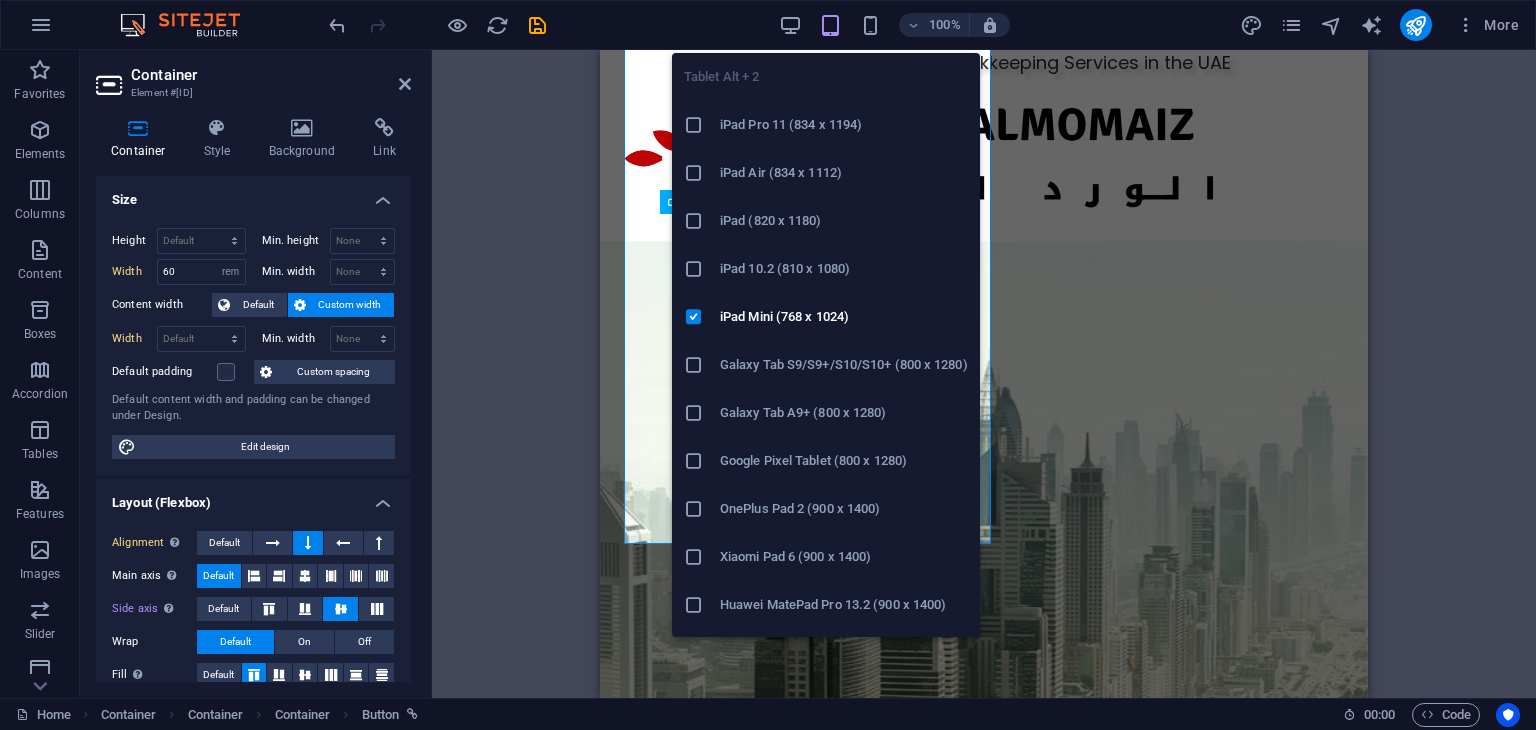 scroll, scrollTop: 2582, scrollLeft: 0, axis: vertical 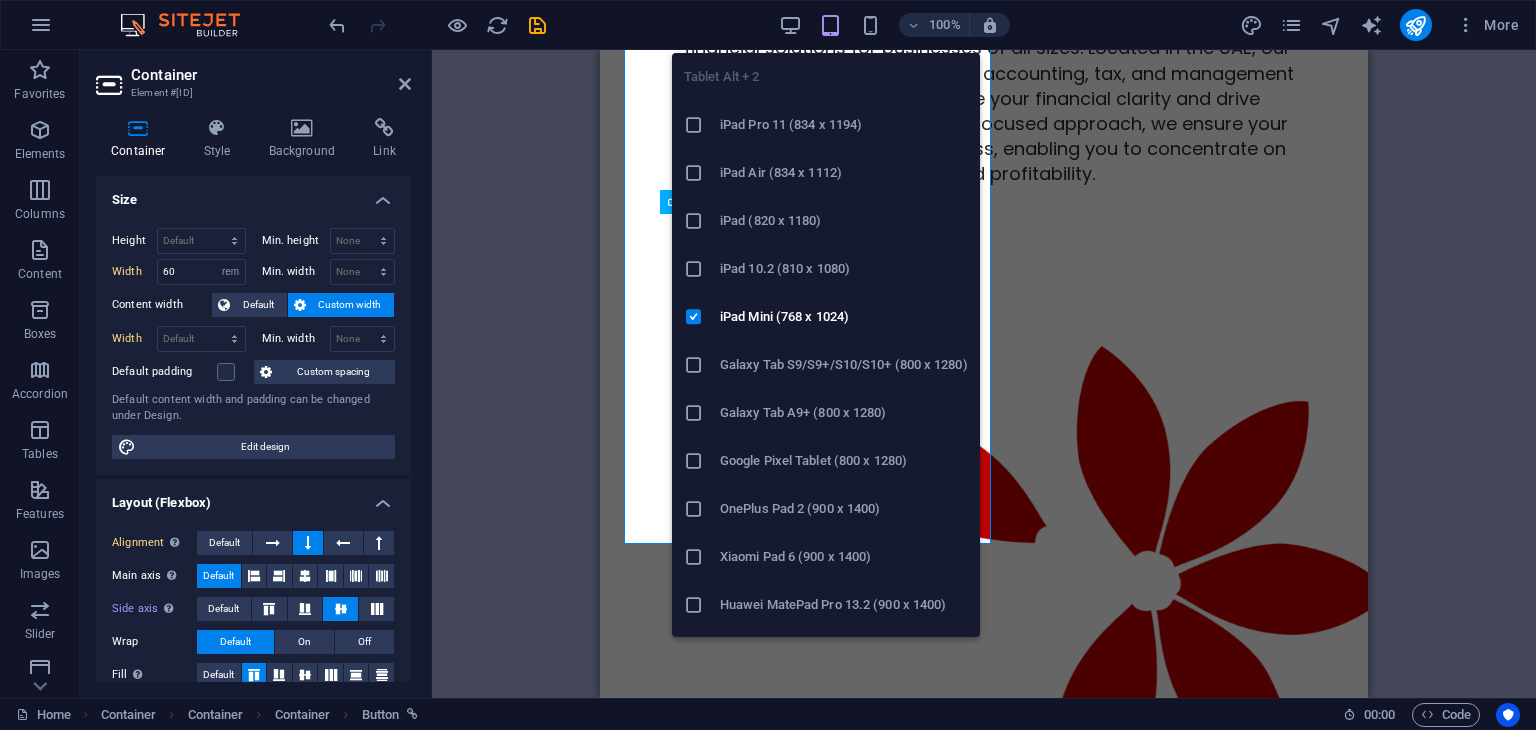 type 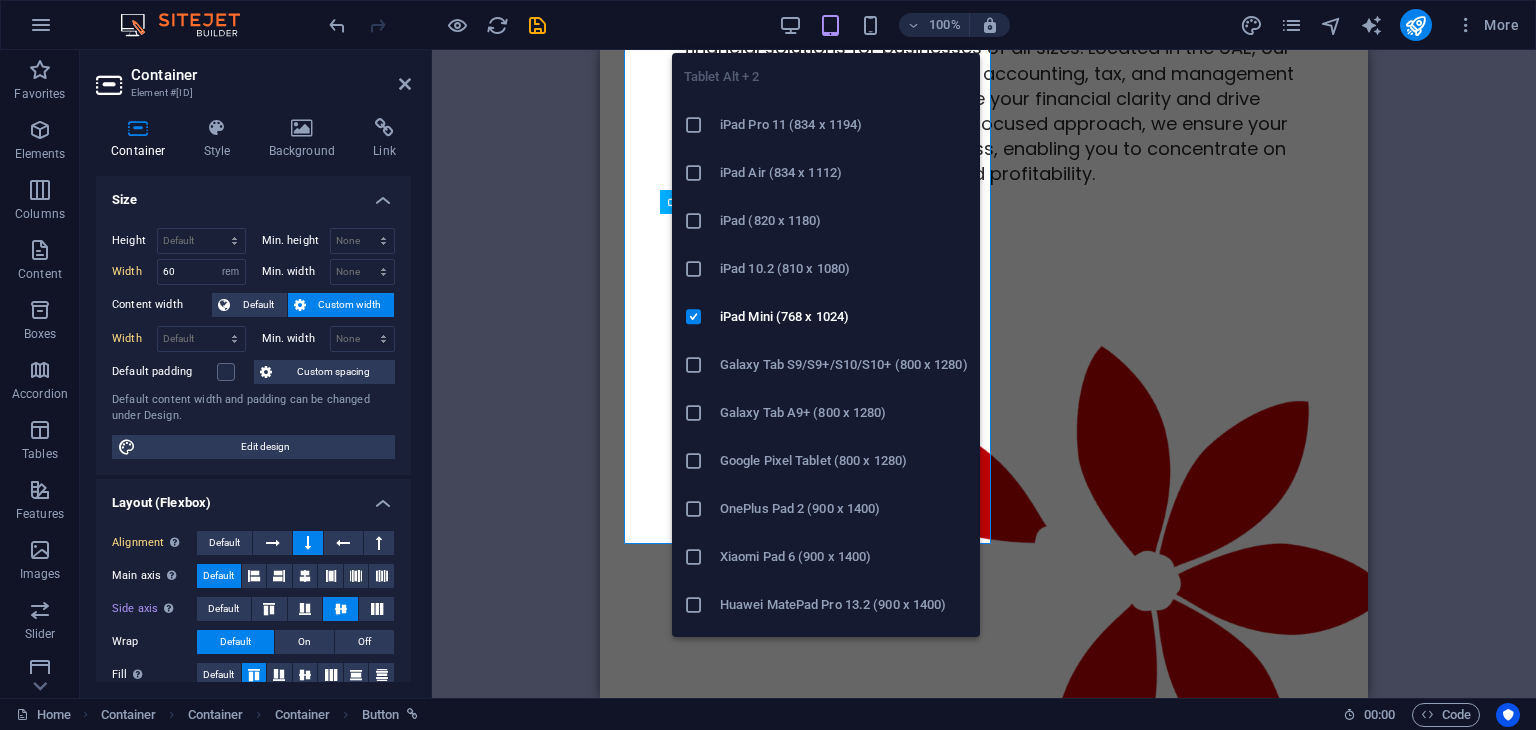 select on "DISABLED_OPTION_VALUE" 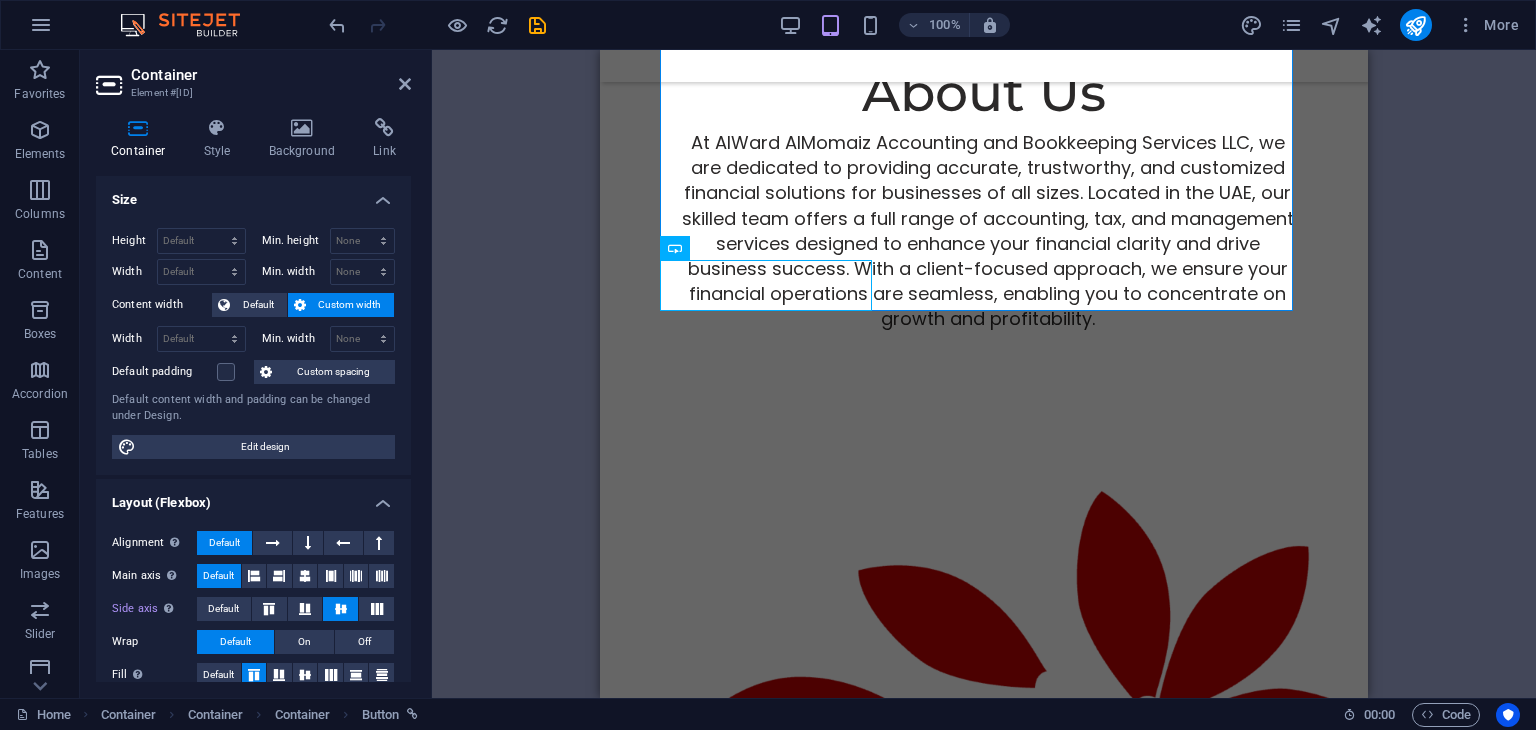 scroll, scrollTop: 2268, scrollLeft: 0, axis: vertical 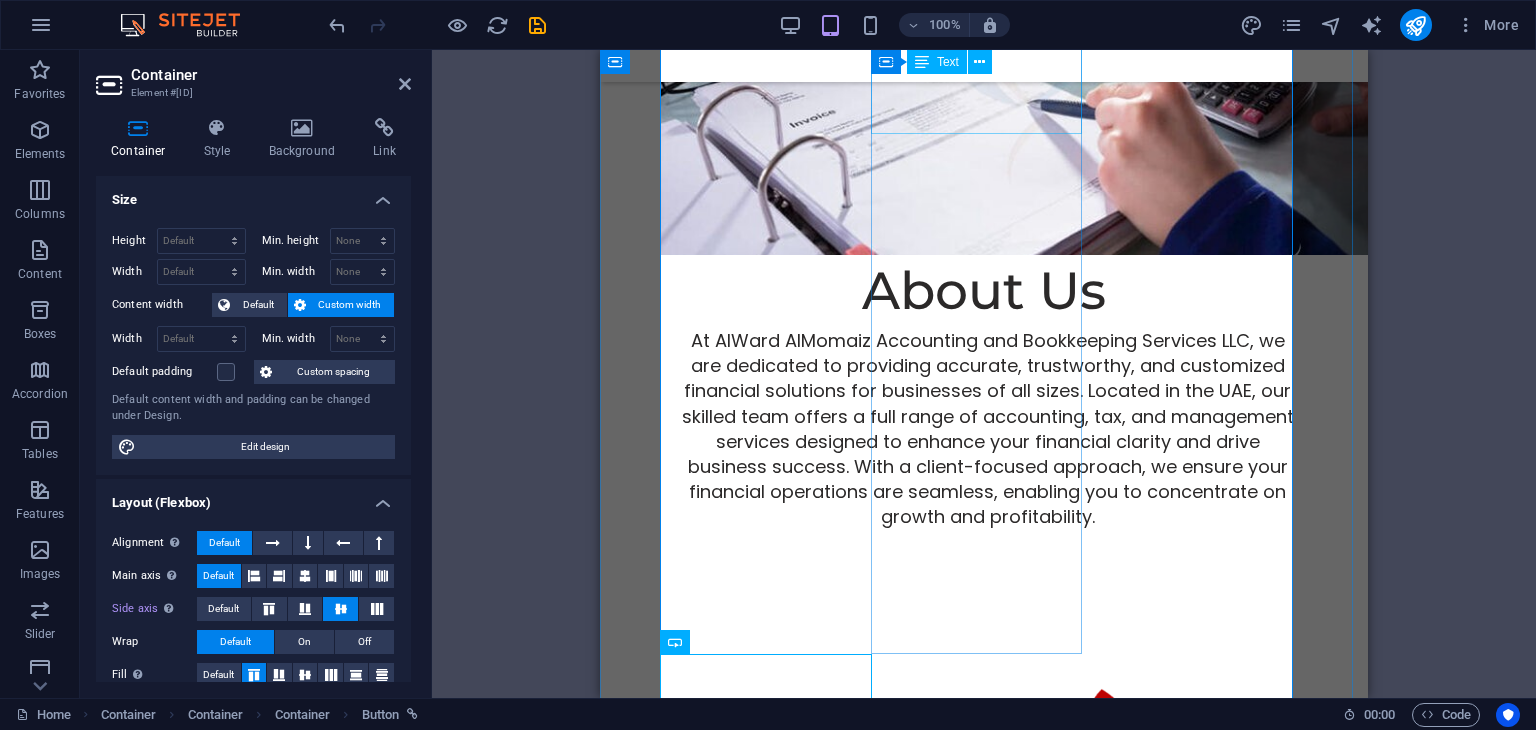 click on "We're here to support you every step of the way, whether through onsite visits or online assistance. Your journey is our priority." at bounding box center [984, 1644] 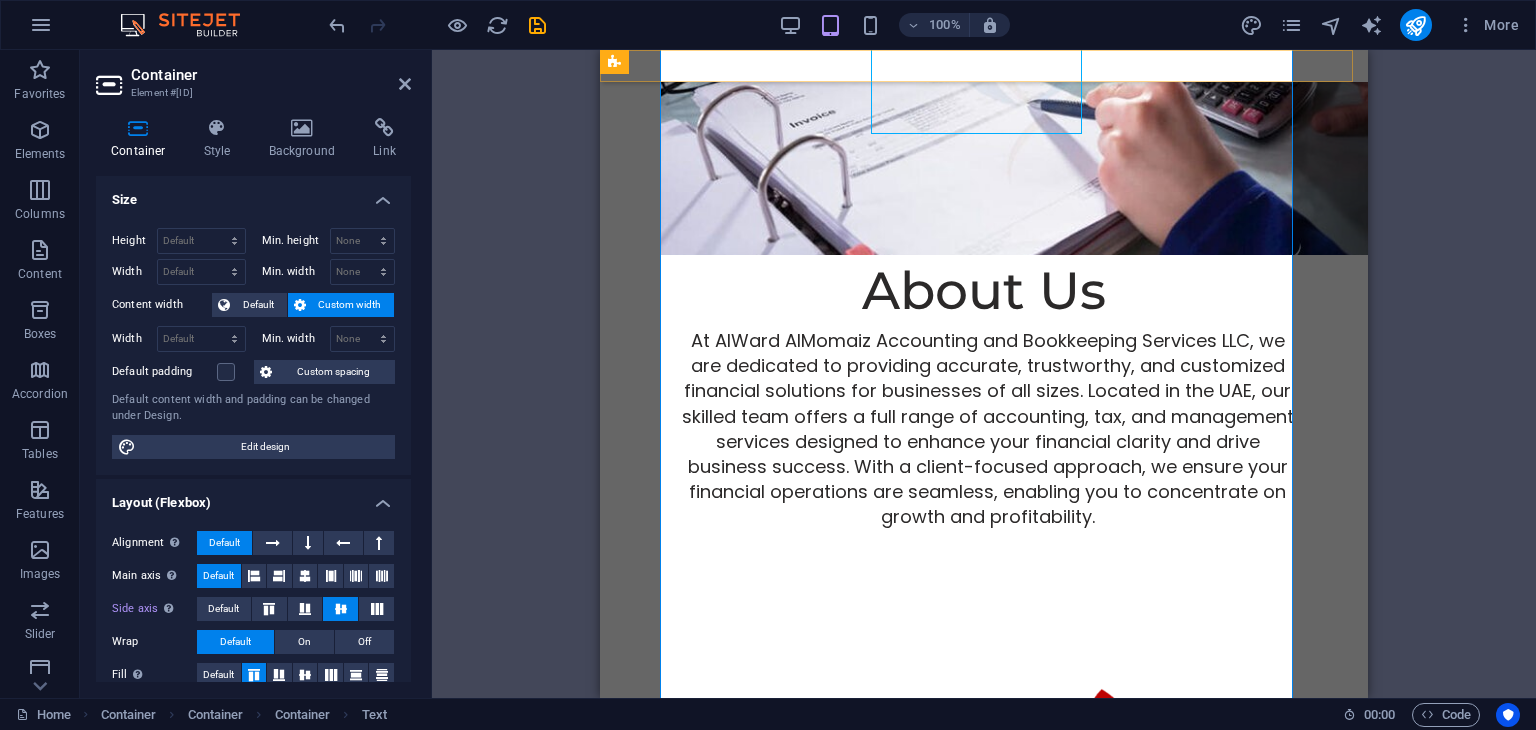 click at bounding box center (984, 66) 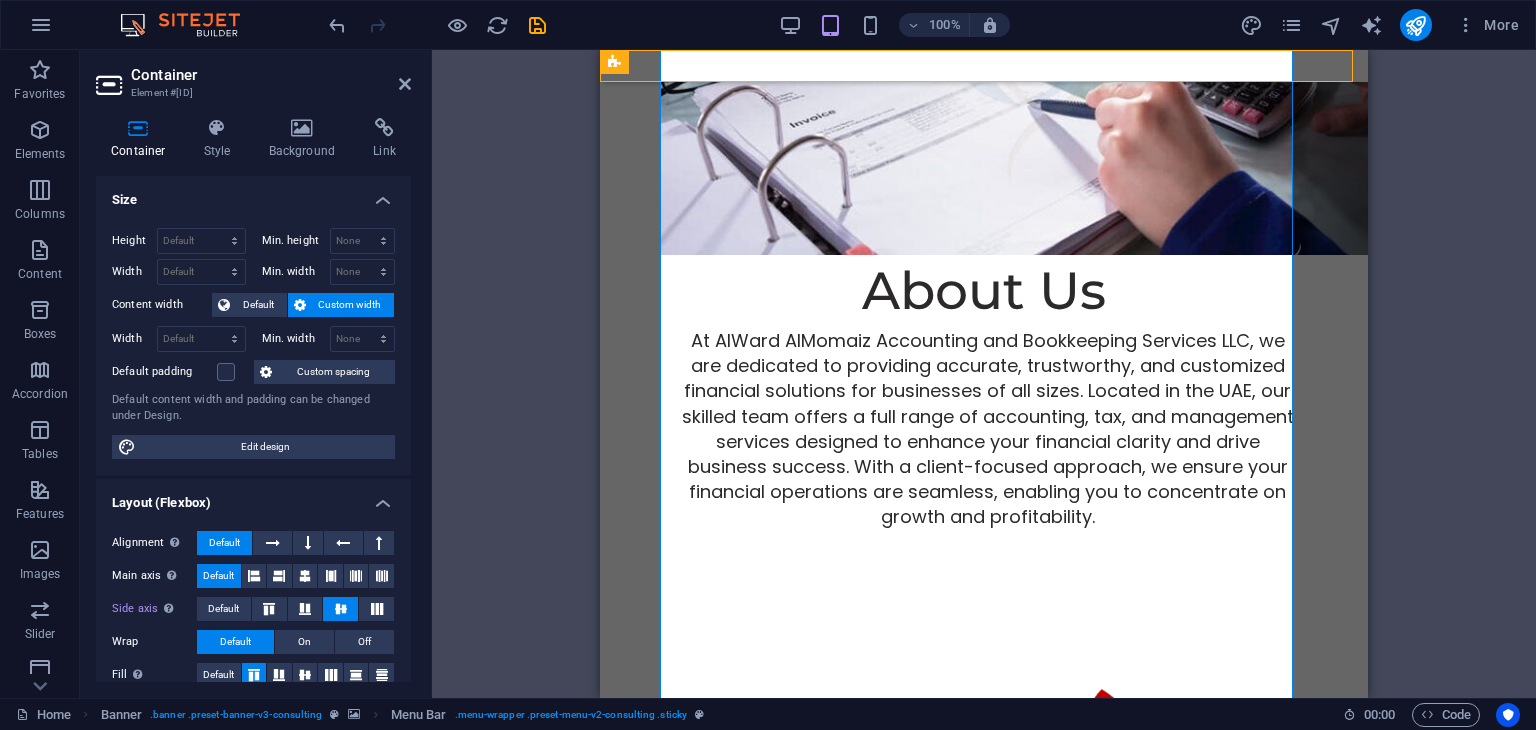 scroll, scrollTop: 1968, scrollLeft: 0, axis: vertical 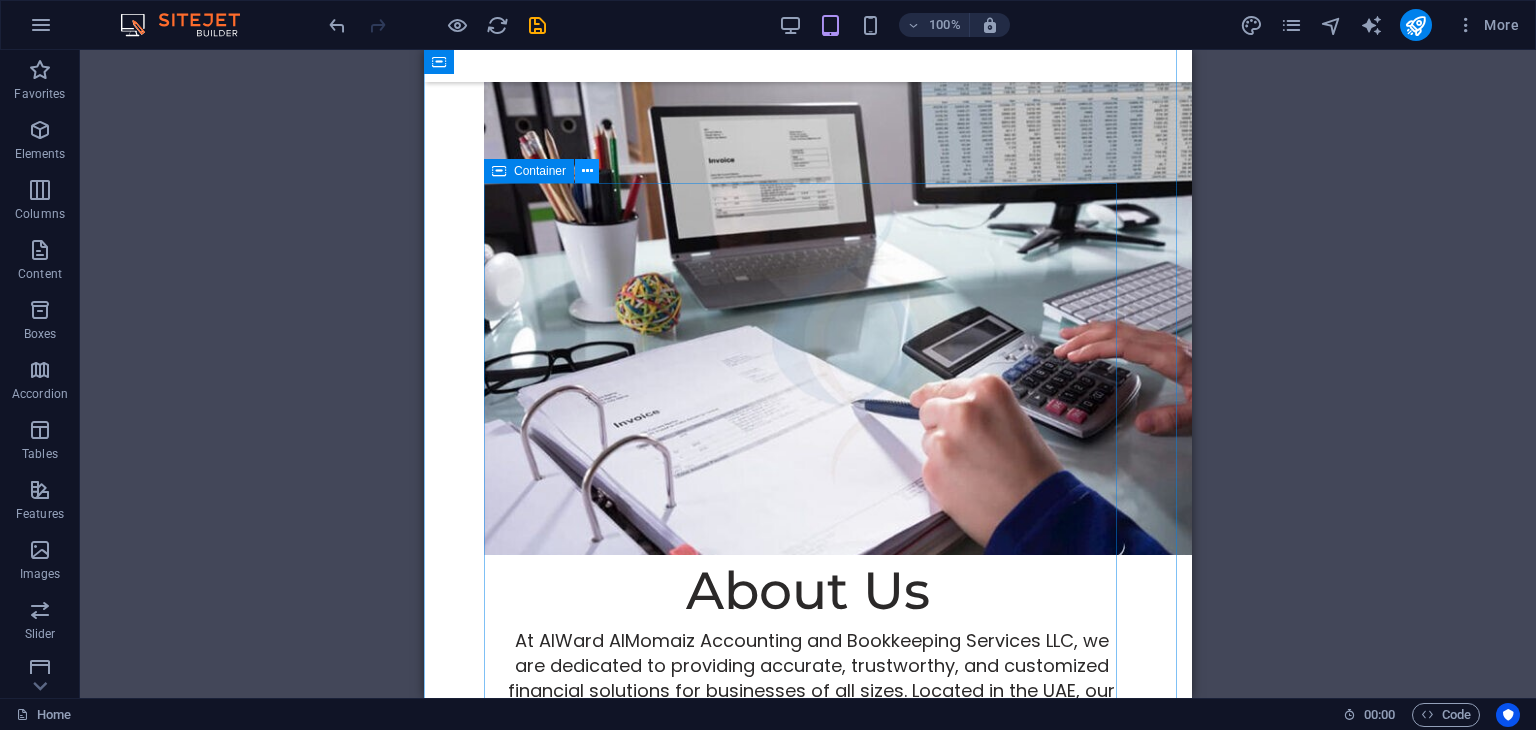 click at bounding box center (587, 171) 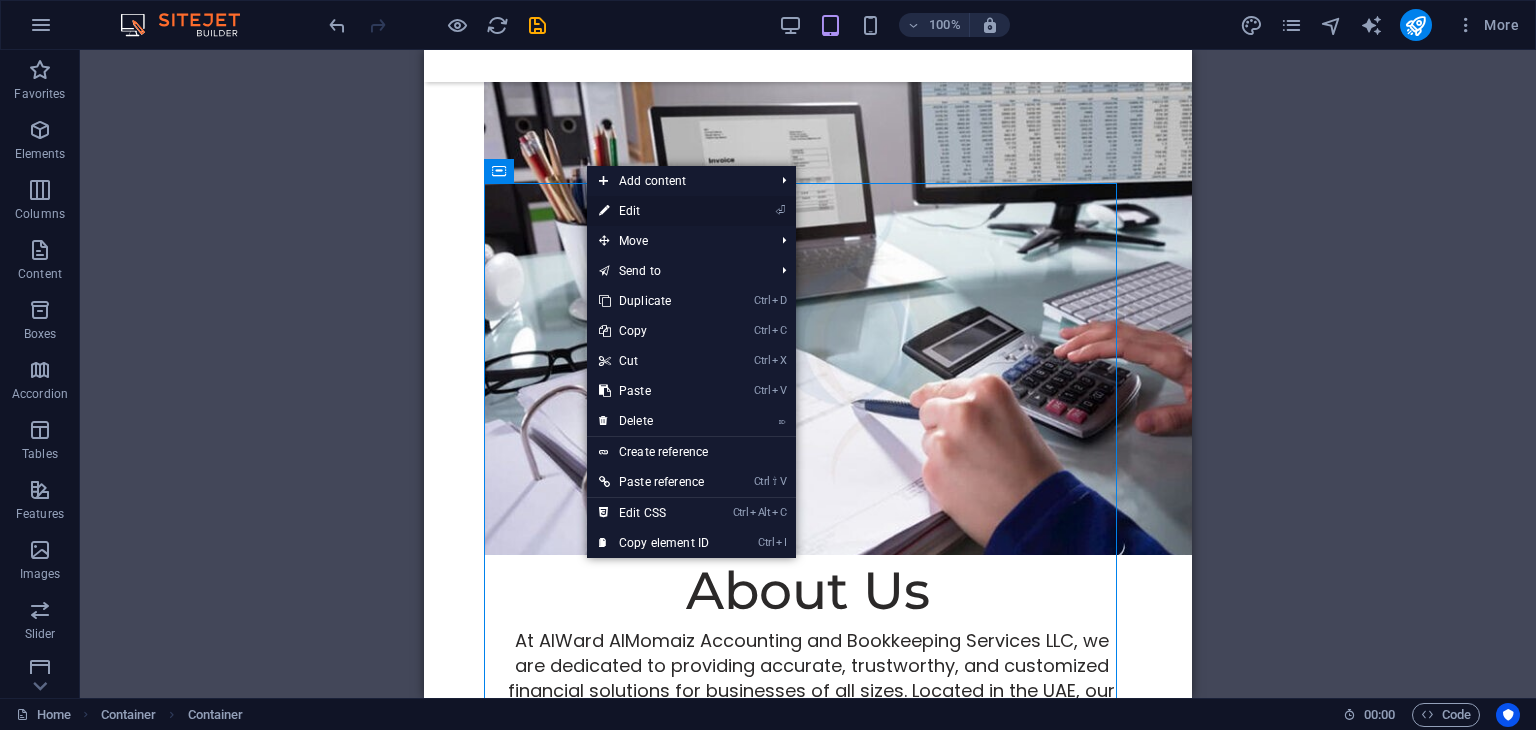 click on "⏎  Edit" at bounding box center [654, 211] 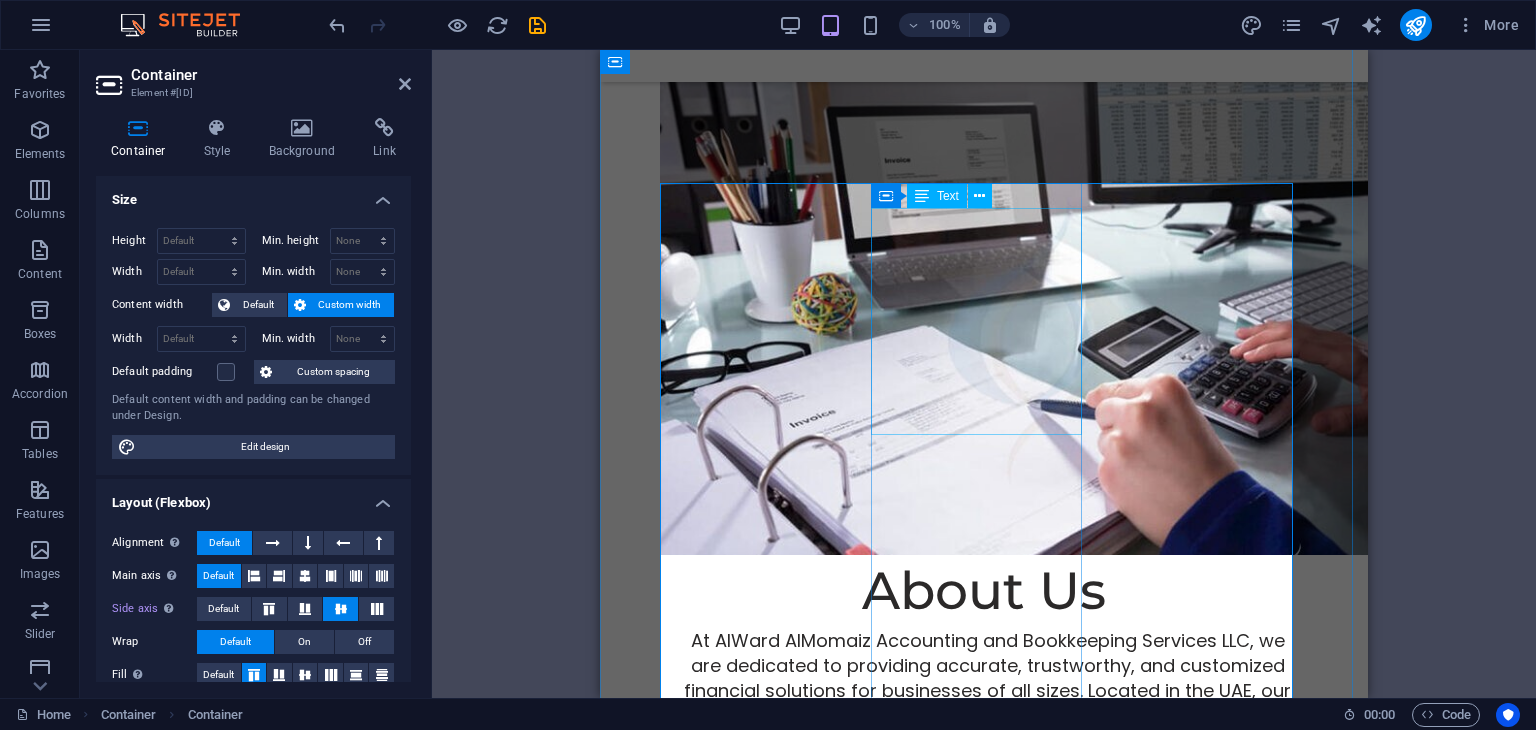 click on "We're here to support you every step of the way, whether through onsite visits or online assistance. Your journey is our priority." at bounding box center (984, 1944) 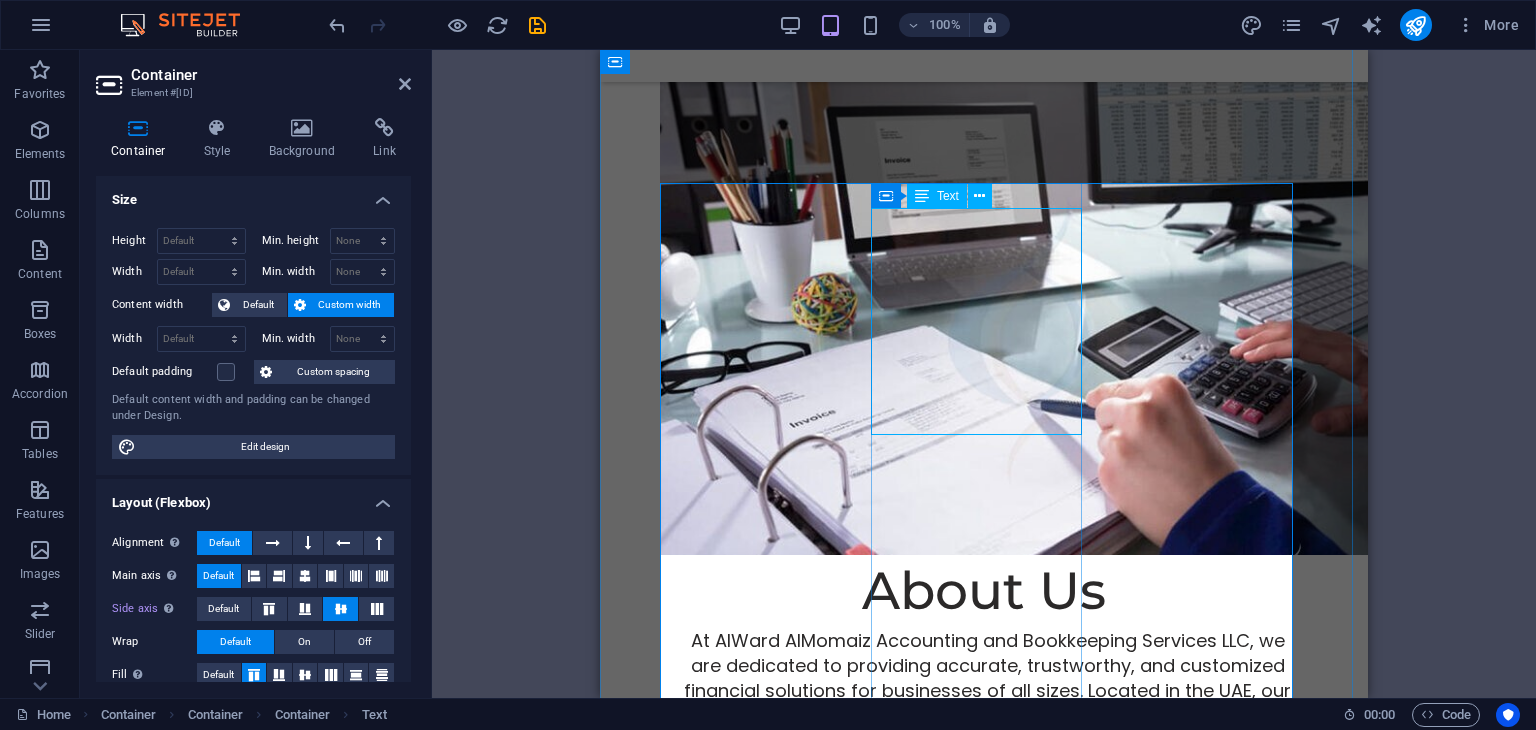 click on "Text" at bounding box center (937, 196) 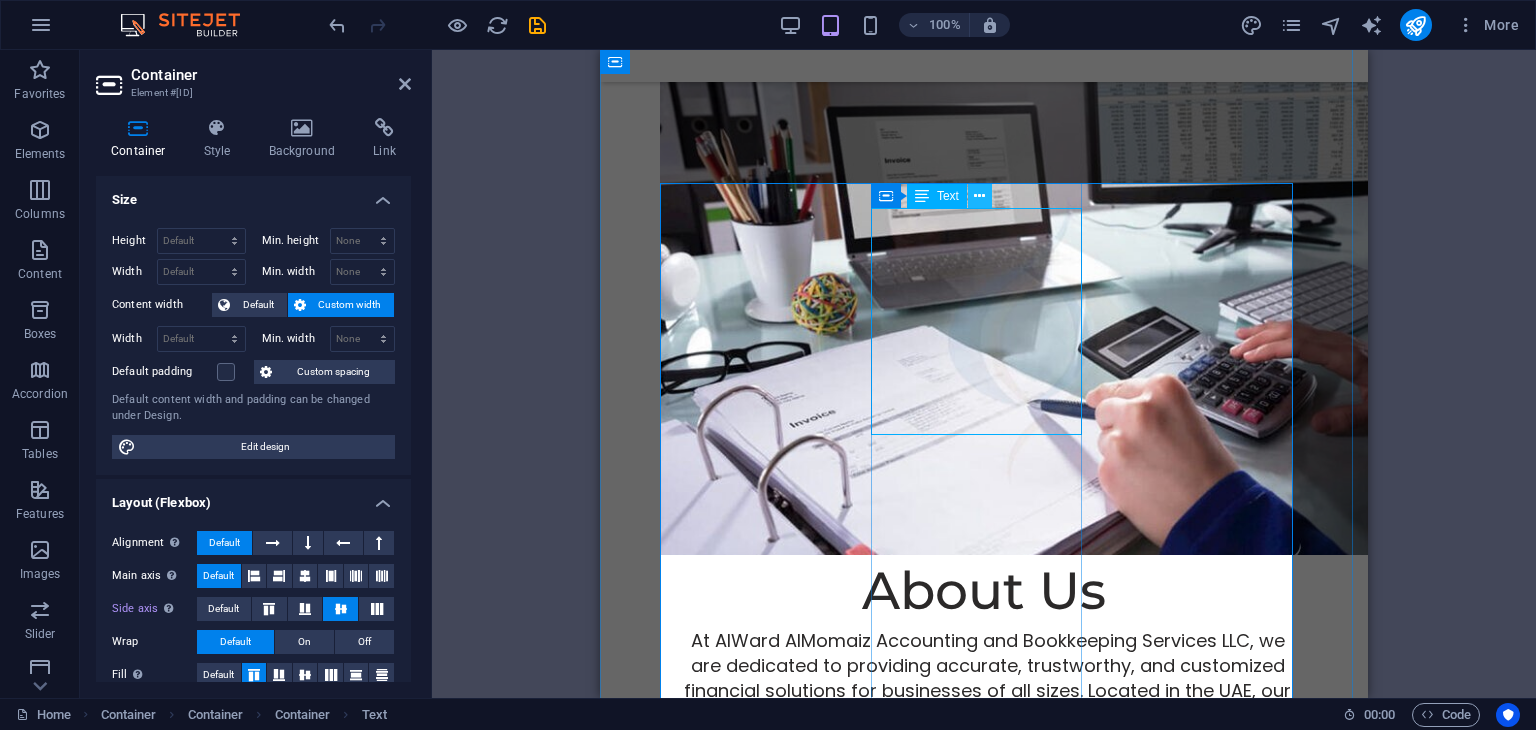 click at bounding box center [980, 196] 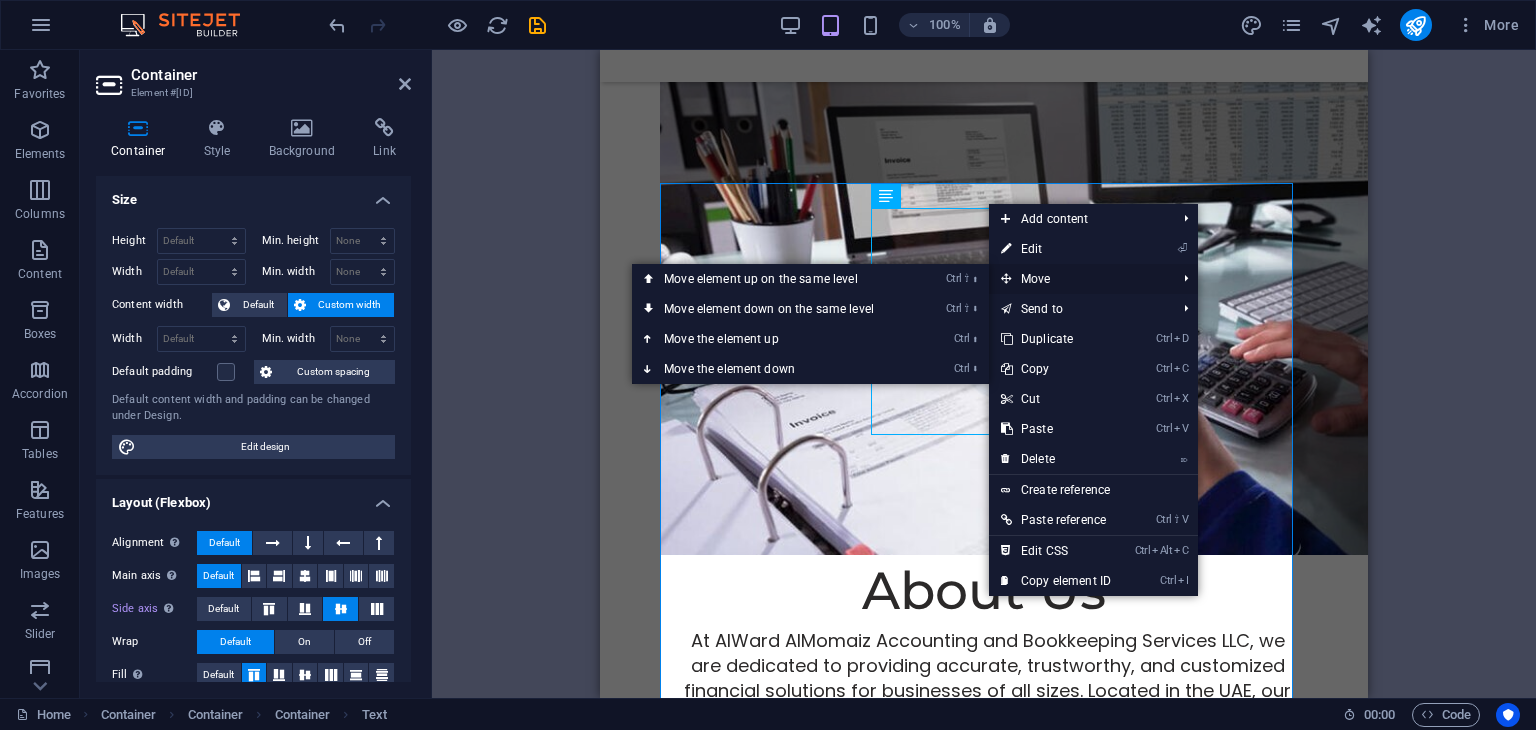 click on "Move" at bounding box center (1078, 279) 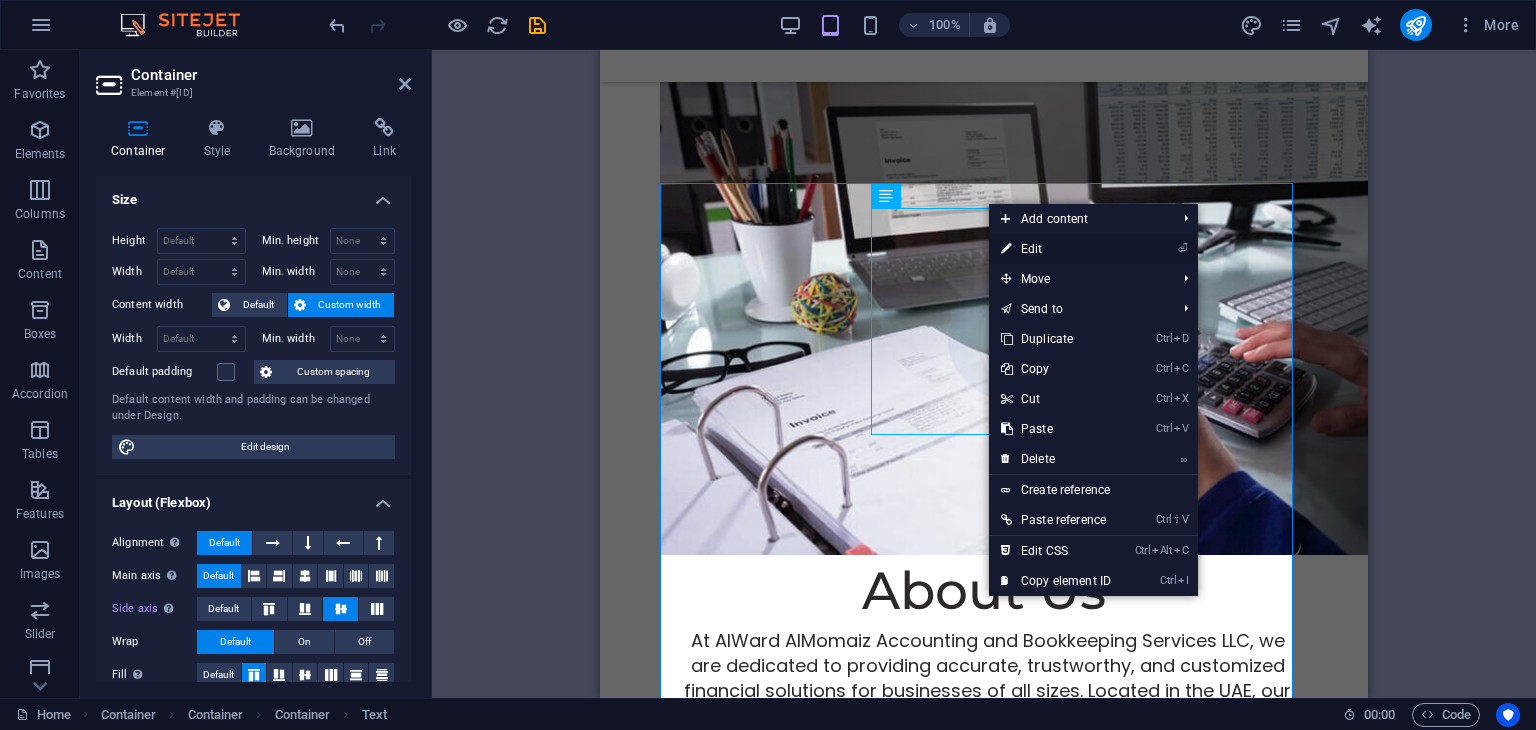 click on "⏎  Edit" at bounding box center [1056, 249] 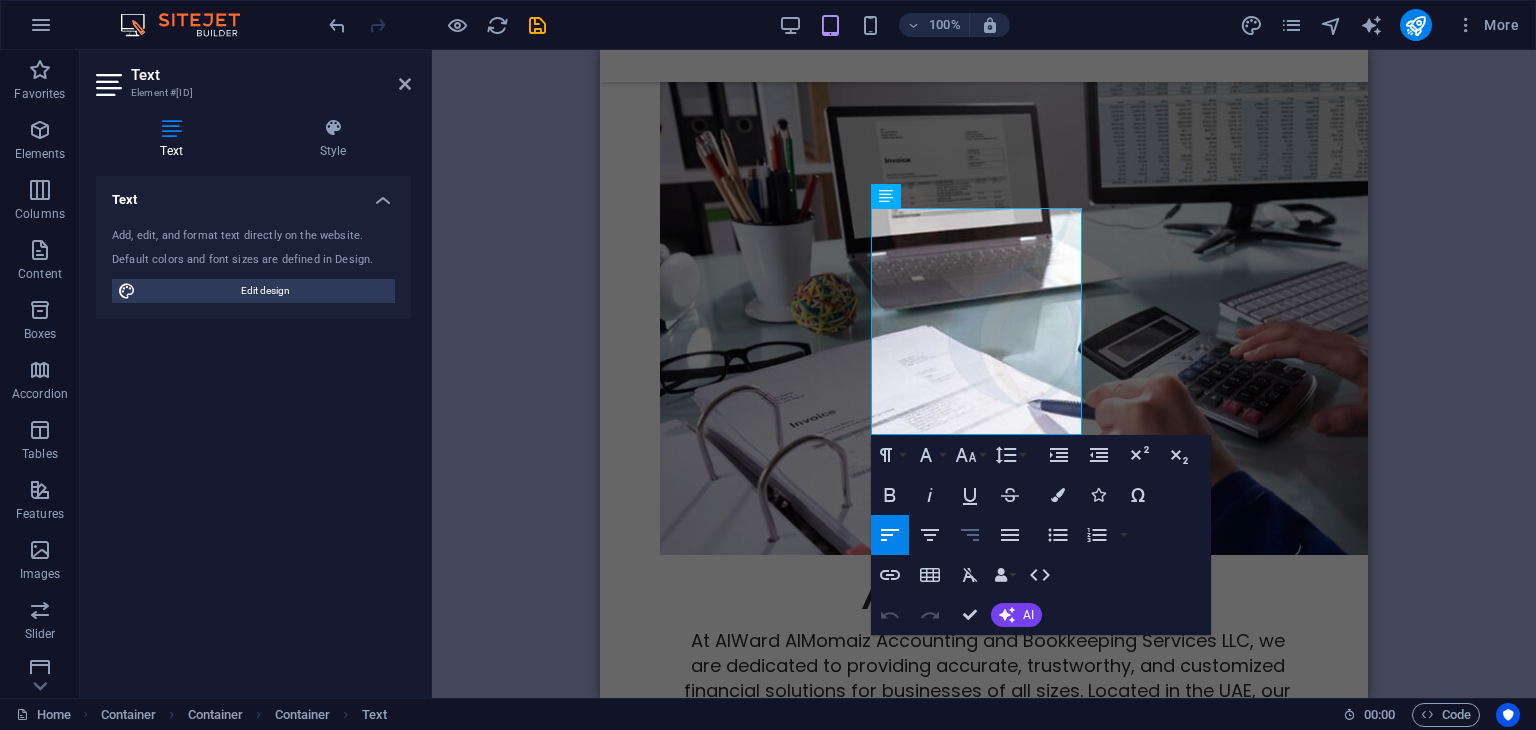 click 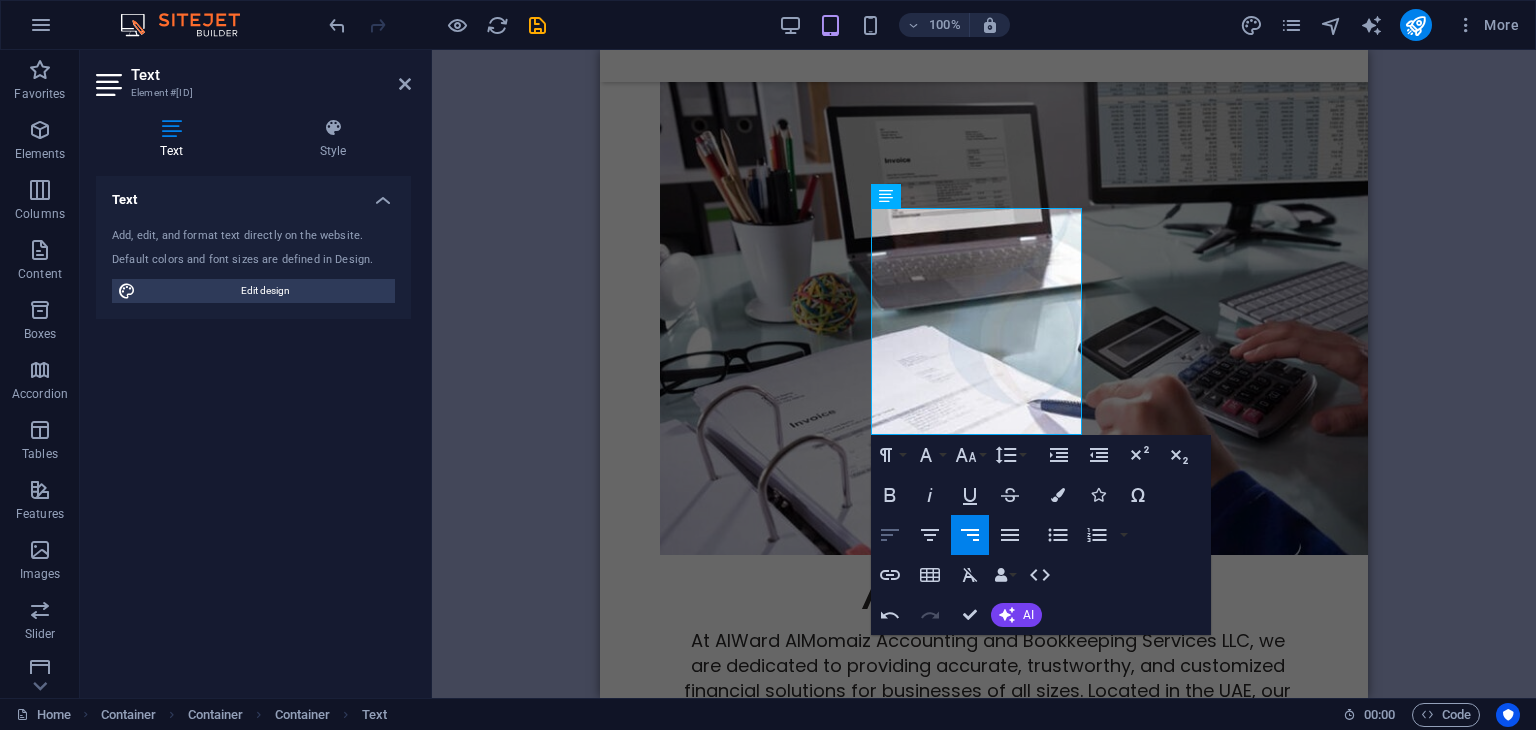 click 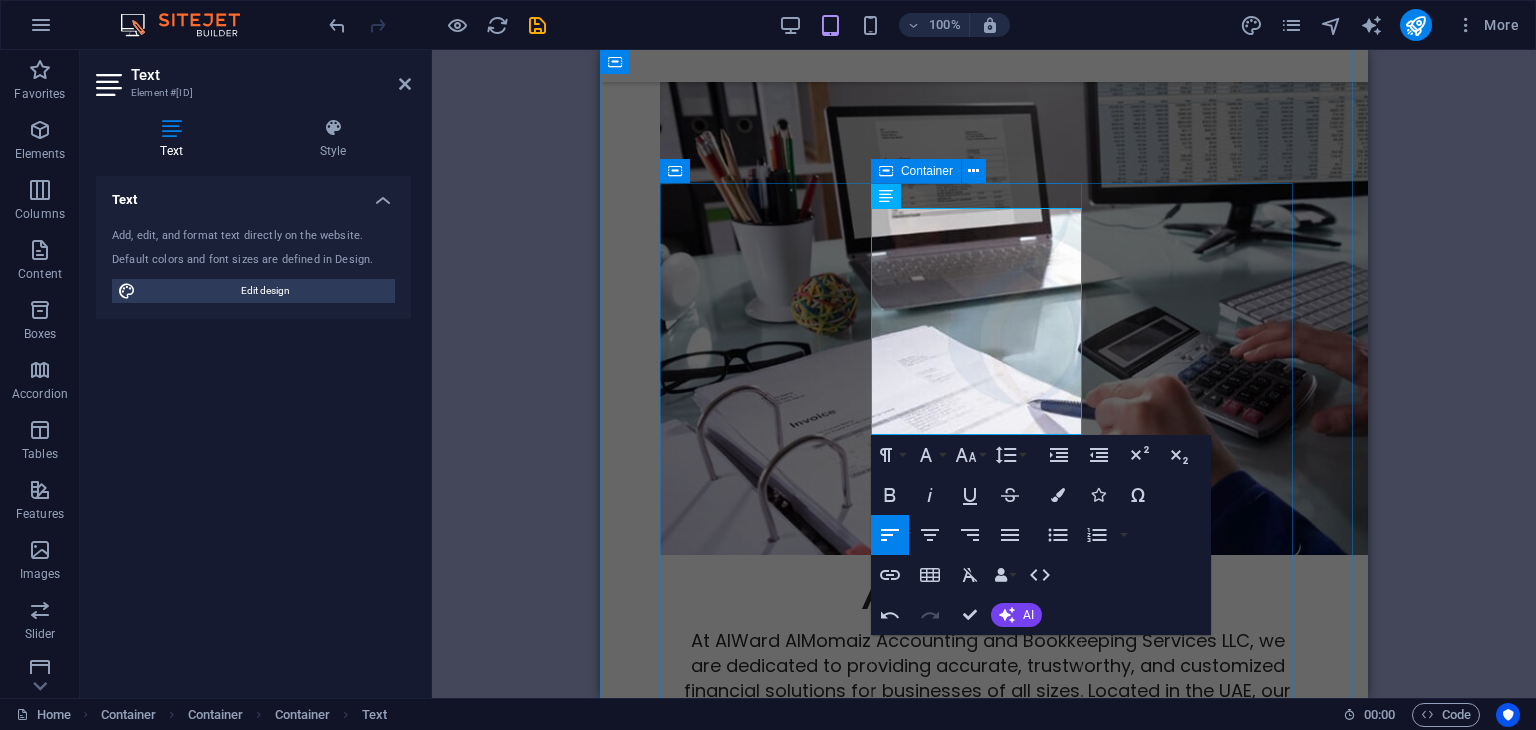 click on "Container" at bounding box center [927, 171] 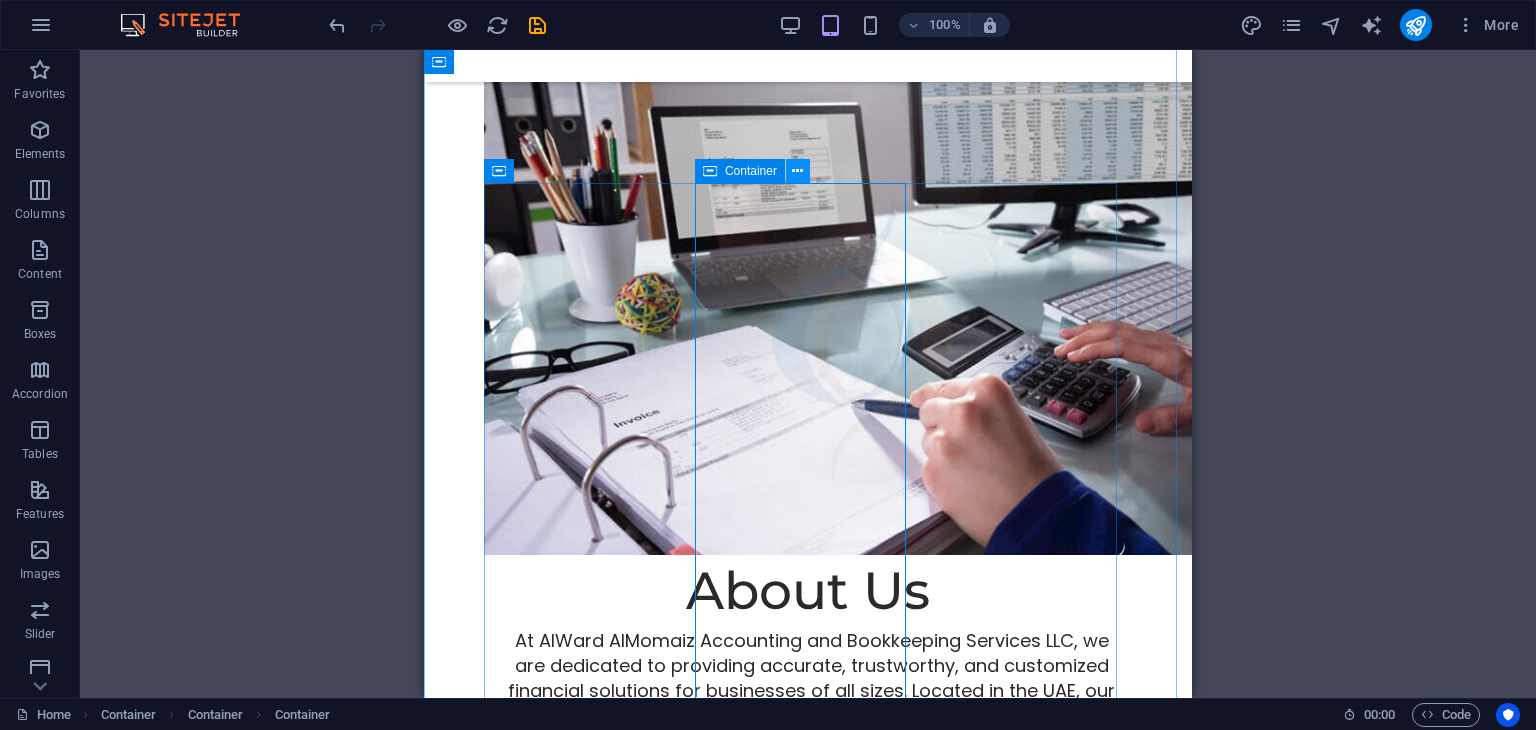 click at bounding box center (797, 171) 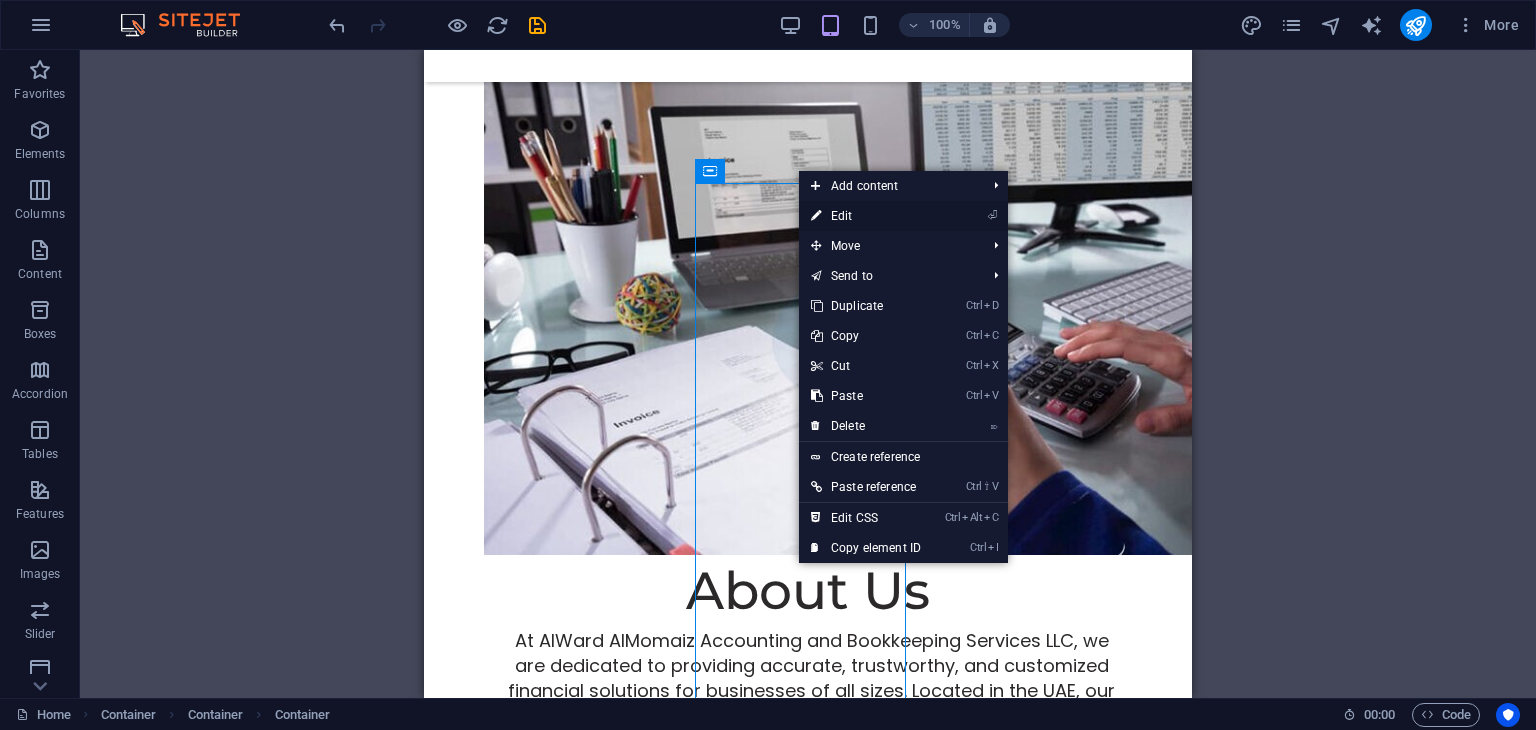 click on "⏎  Edit" at bounding box center (866, 216) 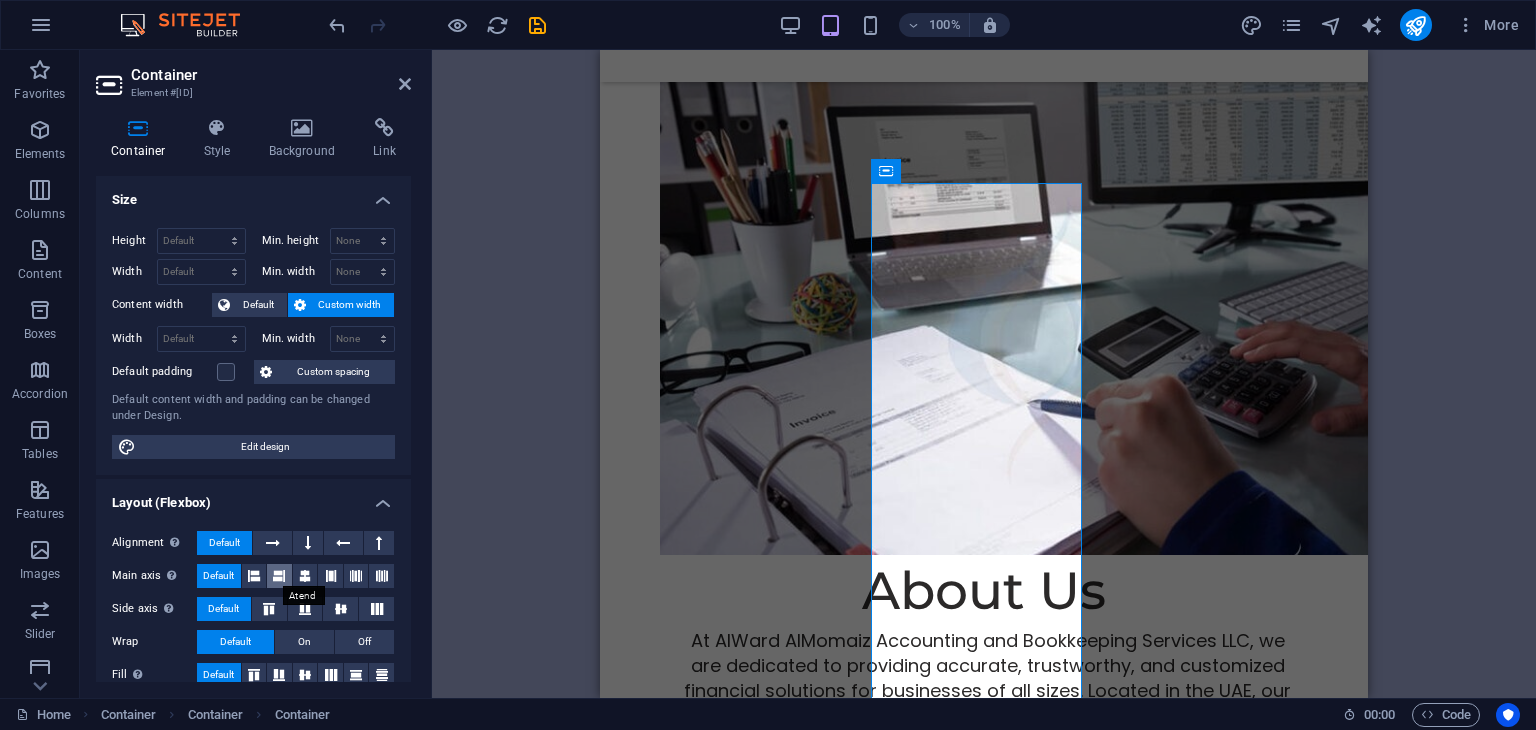 click at bounding box center [279, 576] 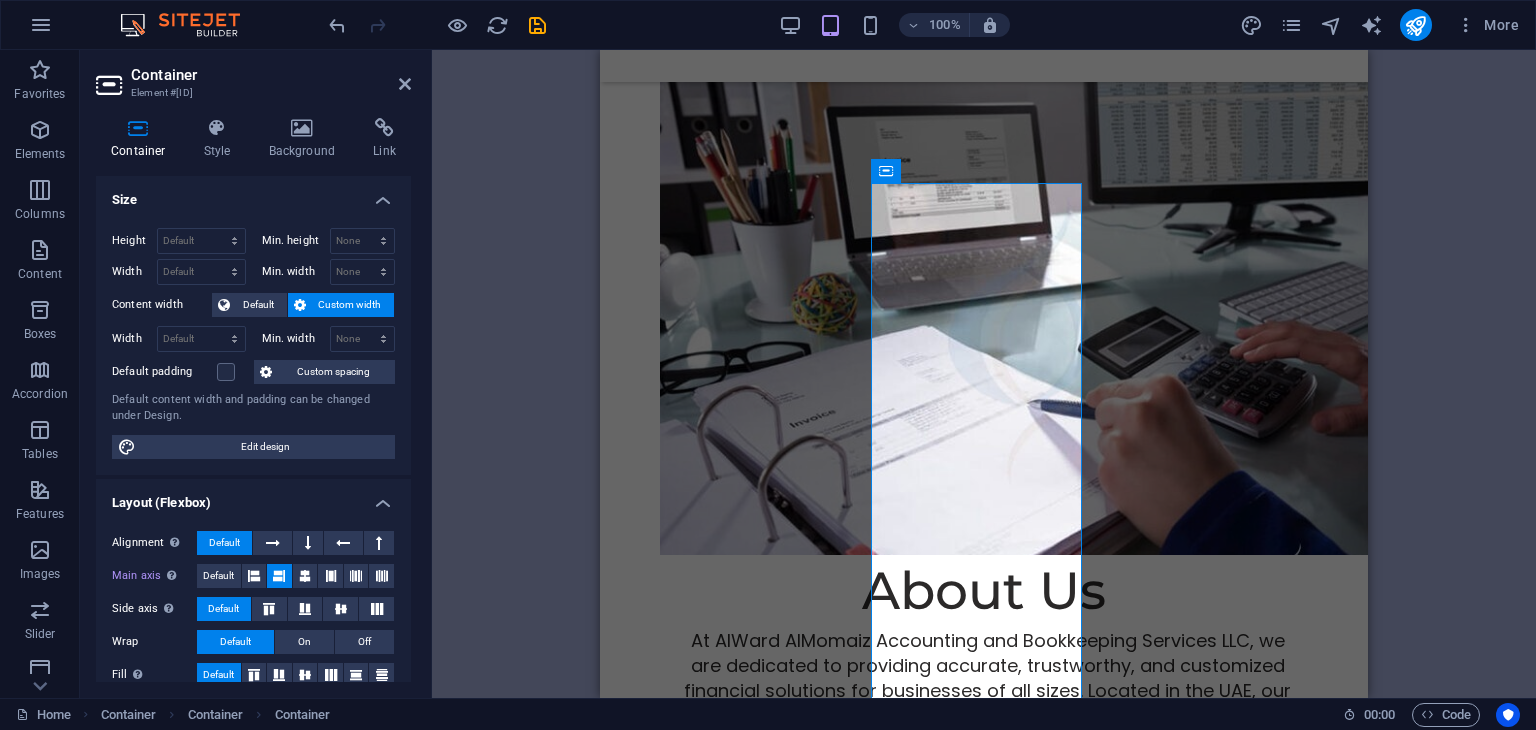 click at bounding box center (279, 576) 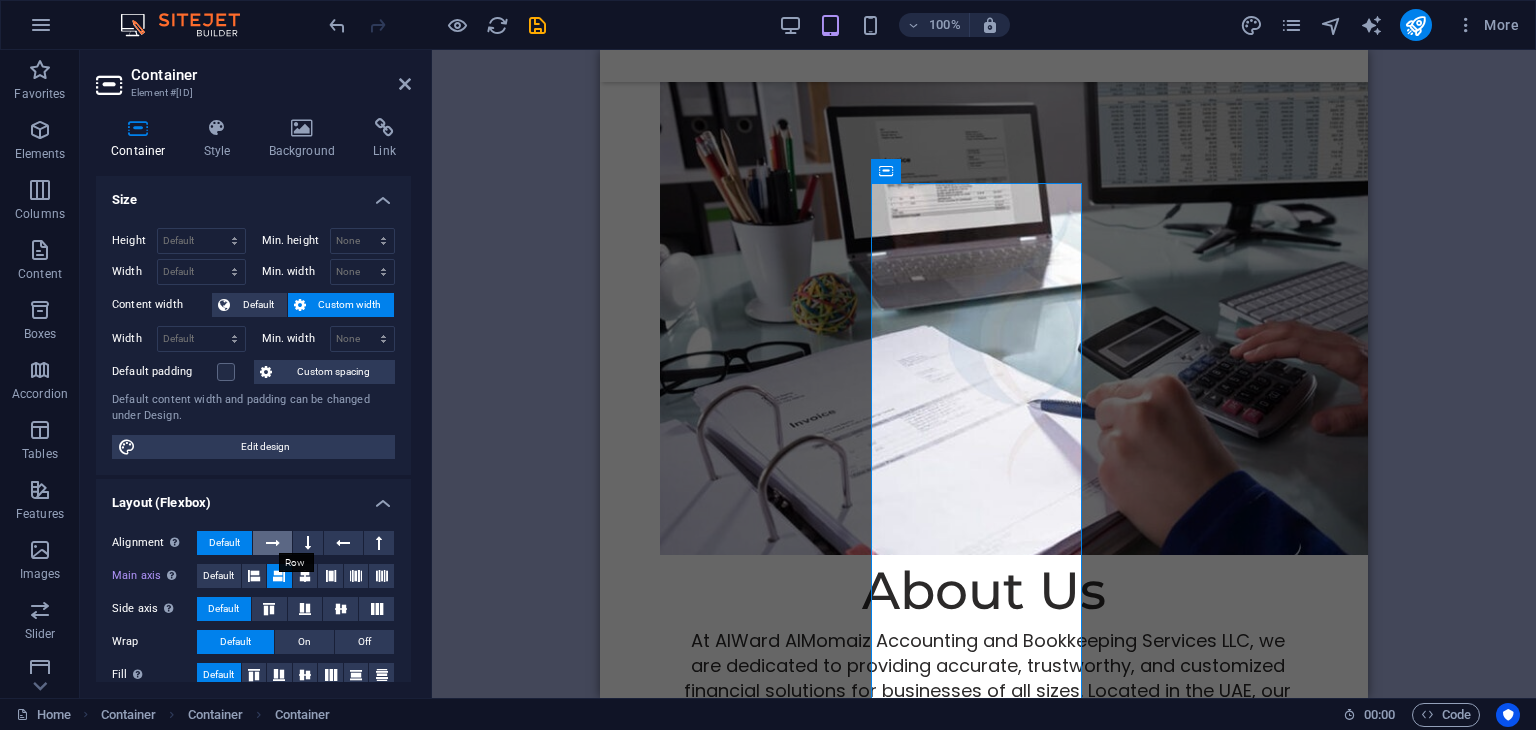 click at bounding box center (273, 543) 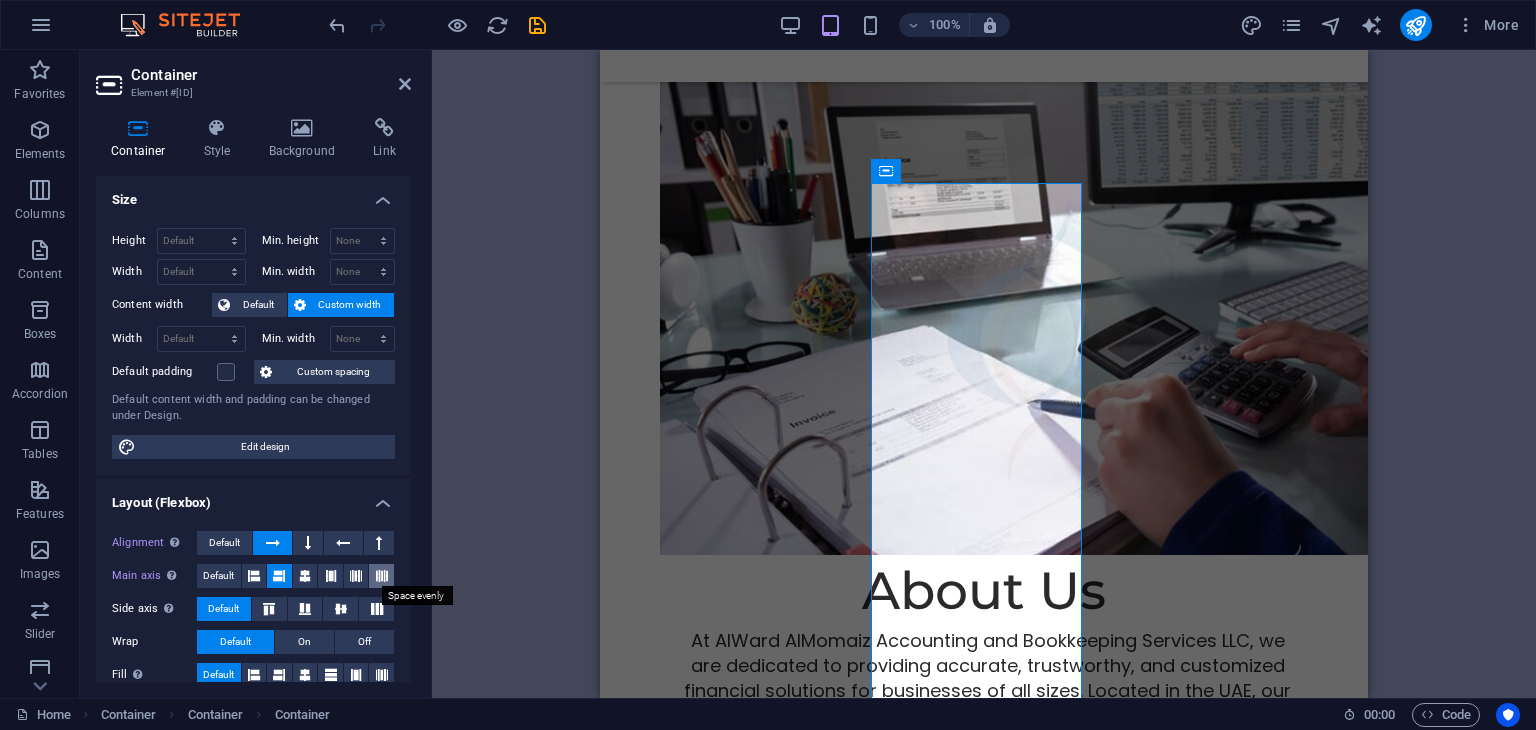 click at bounding box center (382, 576) 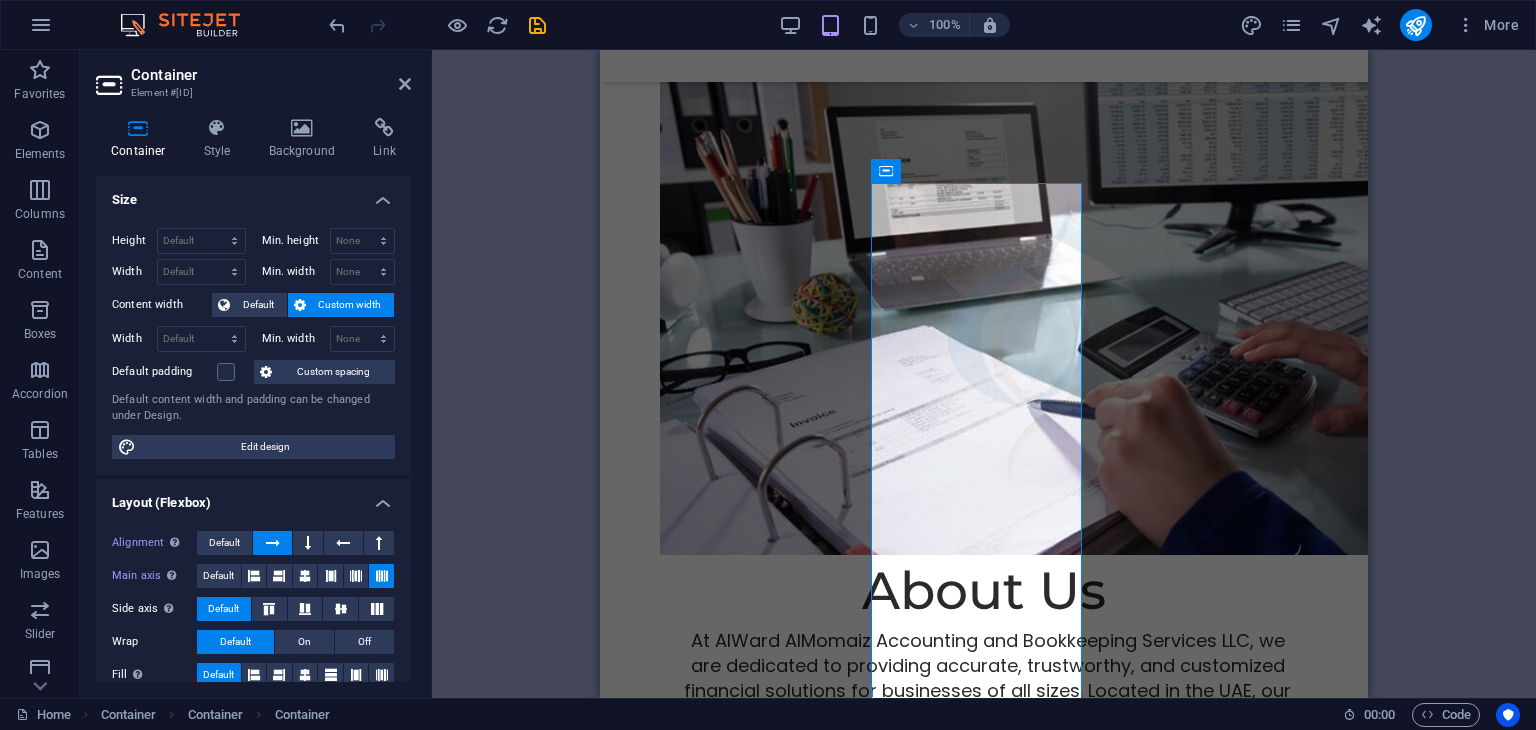 click at bounding box center [382, 576] 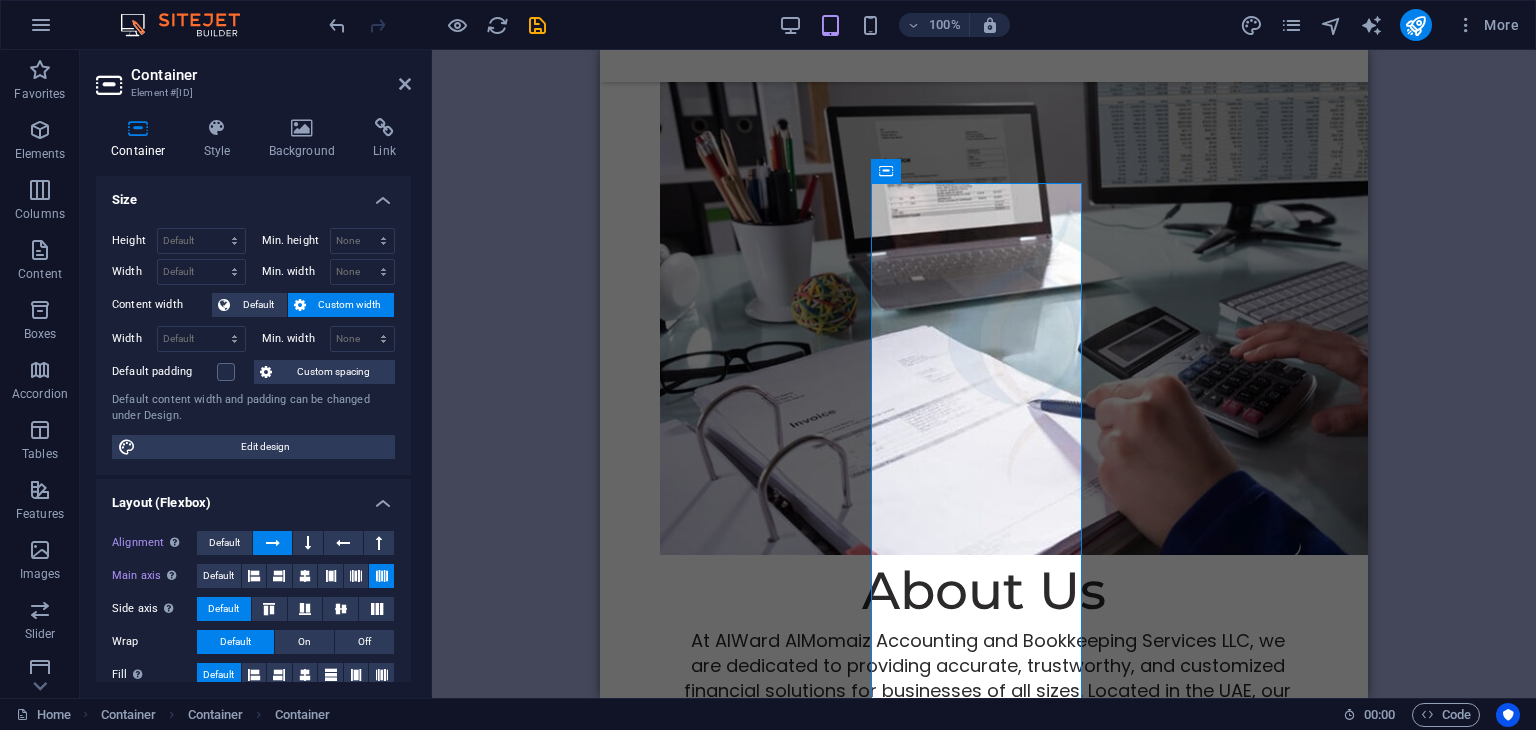 click at bounding box center [382, 576] 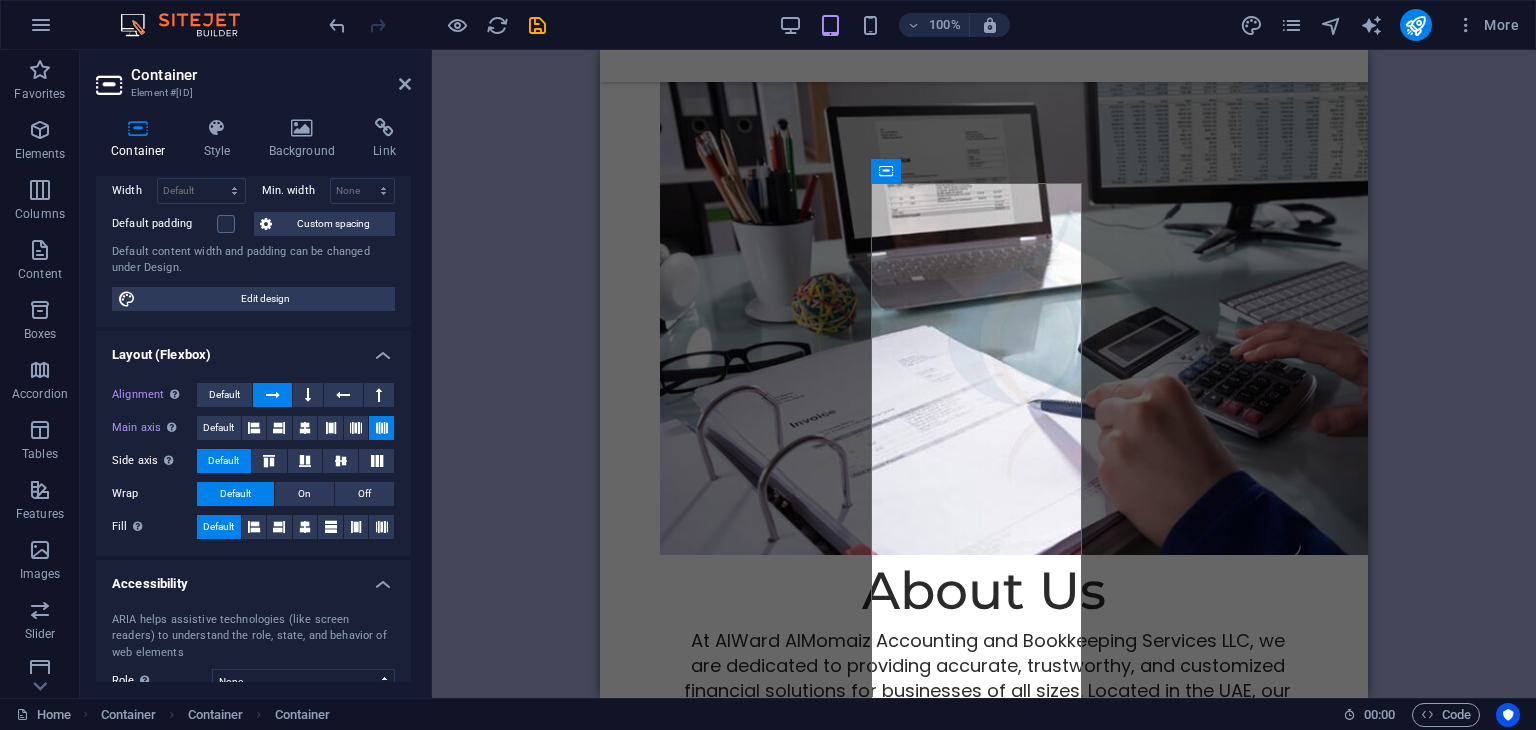 scroll, scrollTop: 173, scrollLeft: 0, axis: vertical 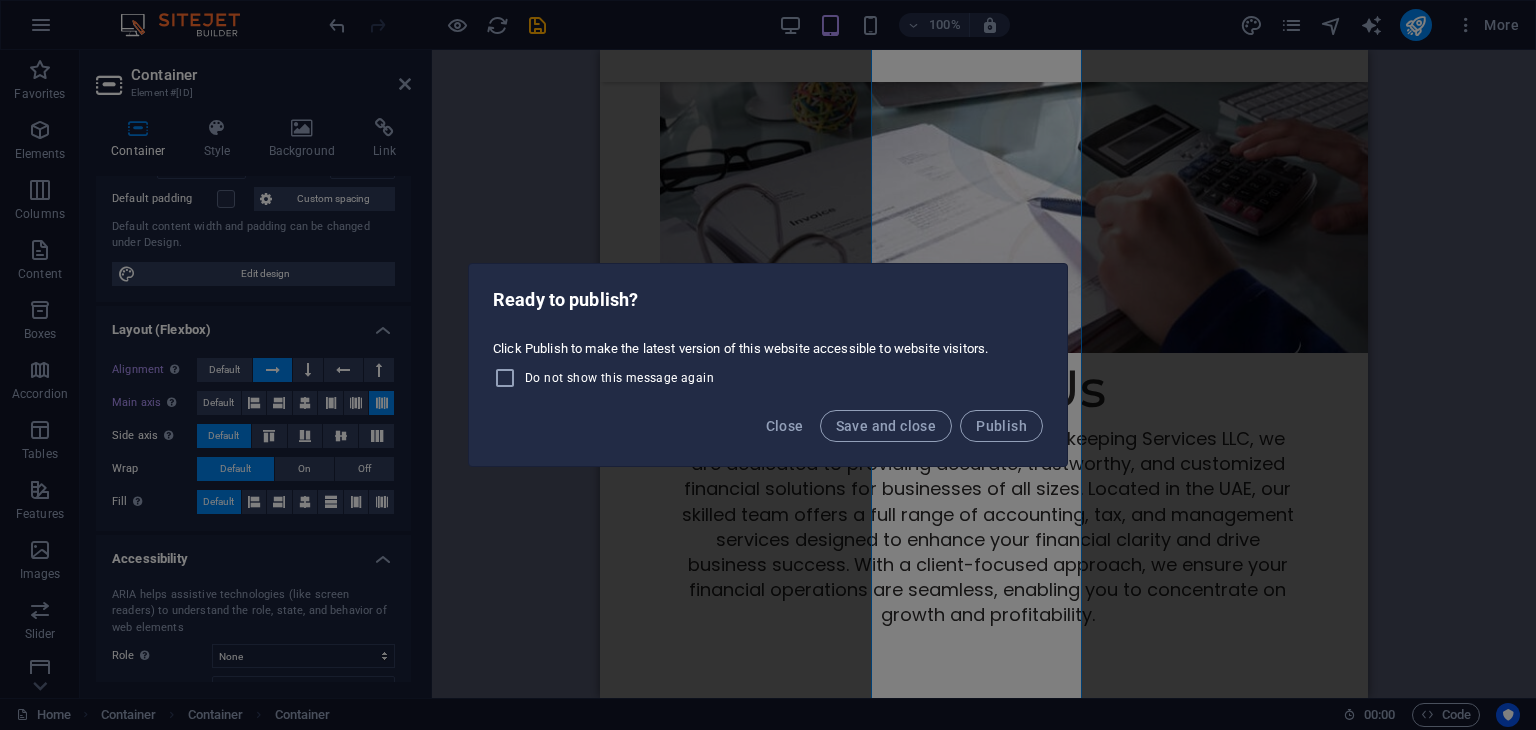 click on "Ready to publish? Click Publish to make the latest version of this website accessible to website visitors. Do not show this message again Close Save and close Publish" at bounding box center [768, 365] 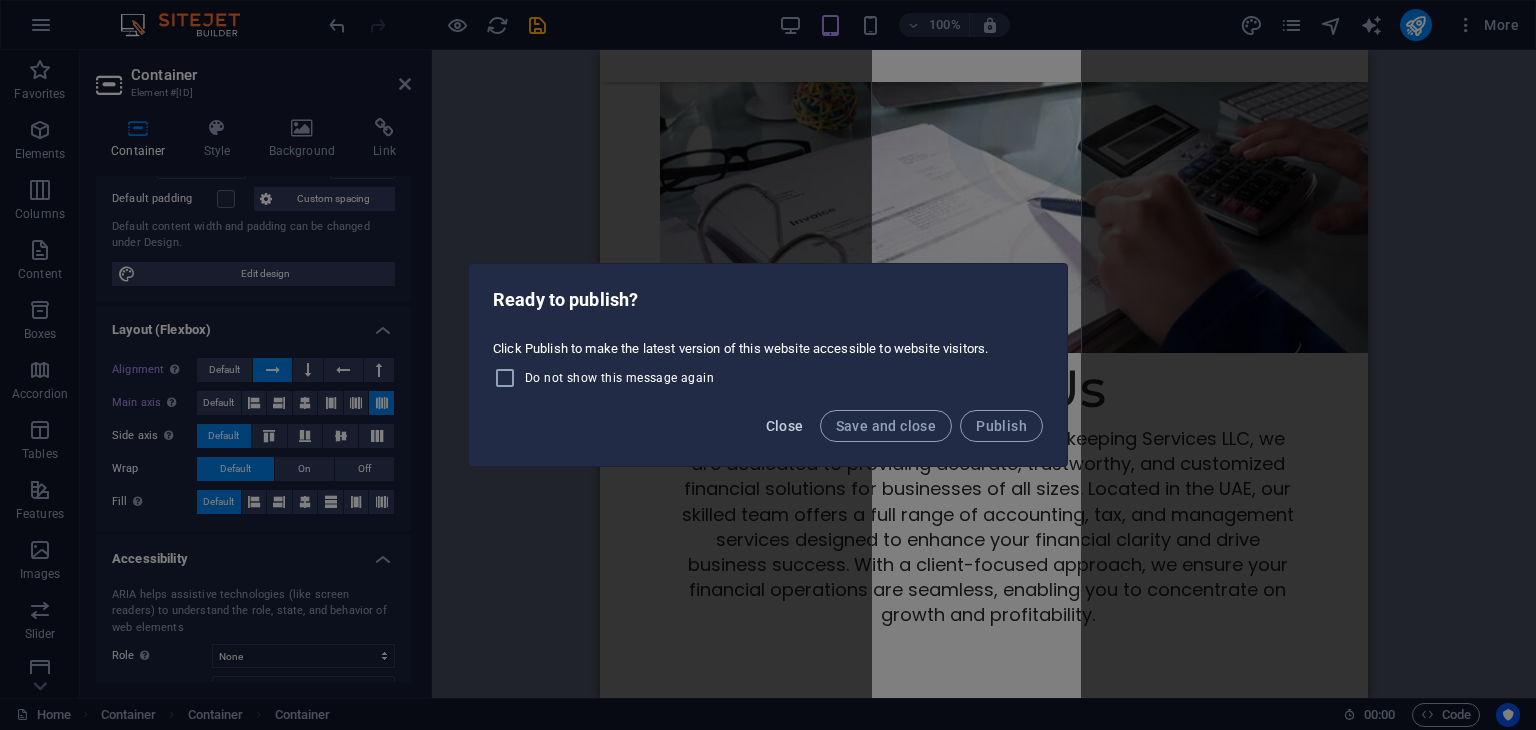 click on "Close" at bounding box center [785, 426] 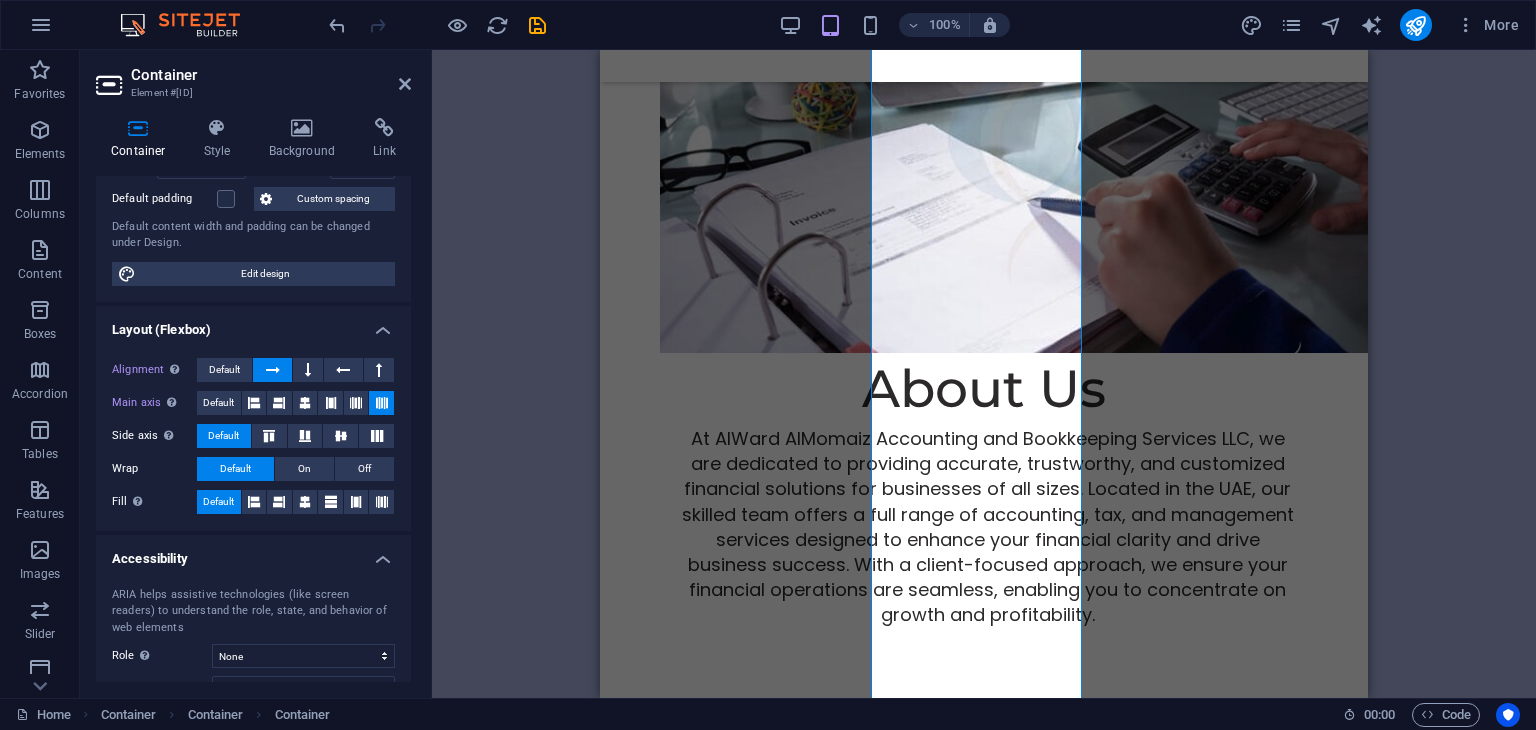 click on "H1 Banner Container Logo Container Image Container Text Container Button Container Text Container Text Container Spacer Image Text Menu Bar Text Text Text Container Container Text Placeholder Container Spacer Spacer" at bounding box center (984, 374) 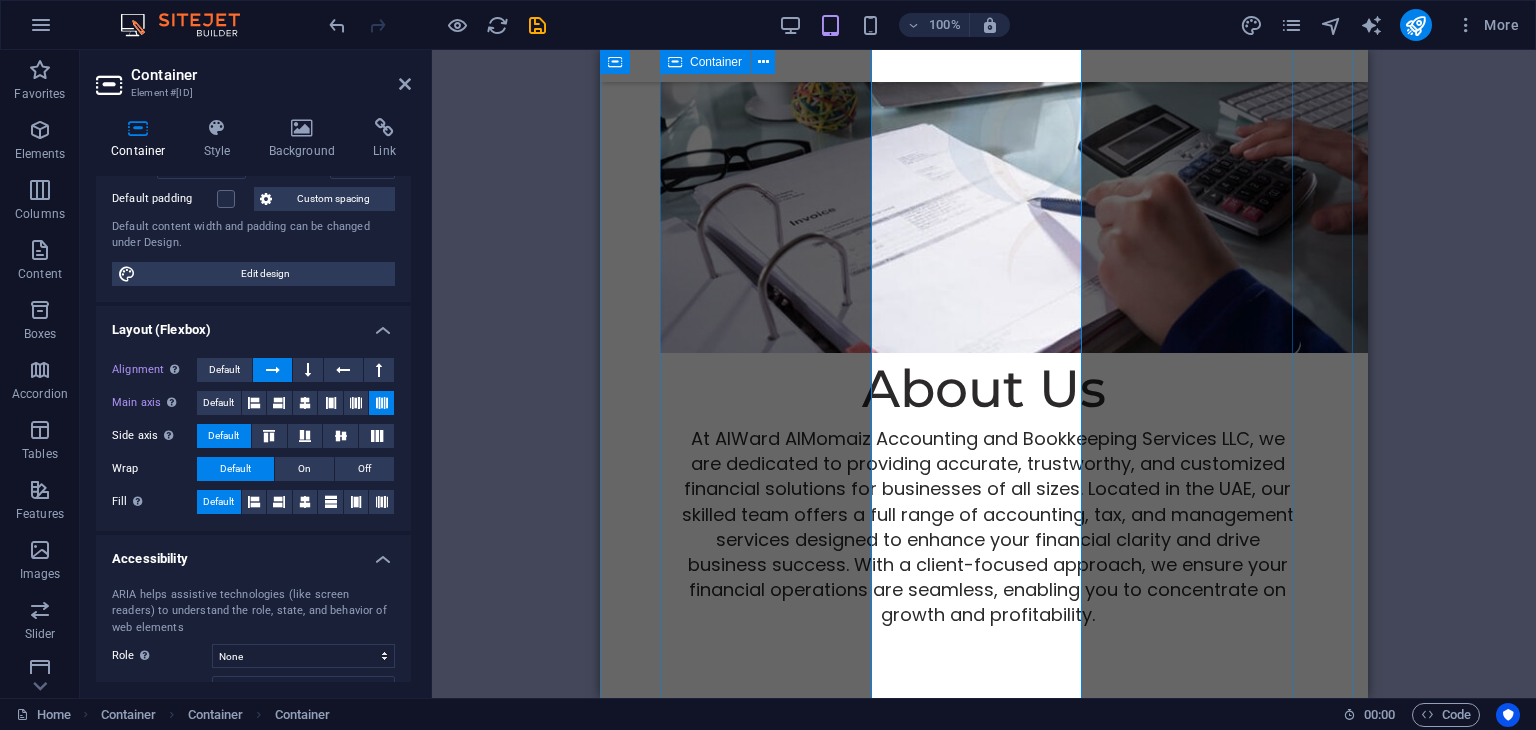 click on "Your Success Partner At our company, we pride ourselves on offering services that are specifically tailored to meet the unique and diverse needs of your business. We understand that every organization is different, and we strive to provide personalized solutions that align with your goals. Technology Driven We use advanced accounting software to streamline processes and boost productivity, ensuring precise and timely results for informed decision-making. Client support We're here to support you every step of the way, whether through onsite visits or online assistance. Your journey is our priority. Expertise For Results Our team is comprised of highly experienced accountants and skilled financial professionals who bring a wealth of knowledge and extensive industry experience to the table. Each member of our team is dedicated to providing exceptional service and expertise in their respective fields, ensuring that we meet the diverse needs of our clients effectively. Get a free quote" at bounding box center [984, 1706] 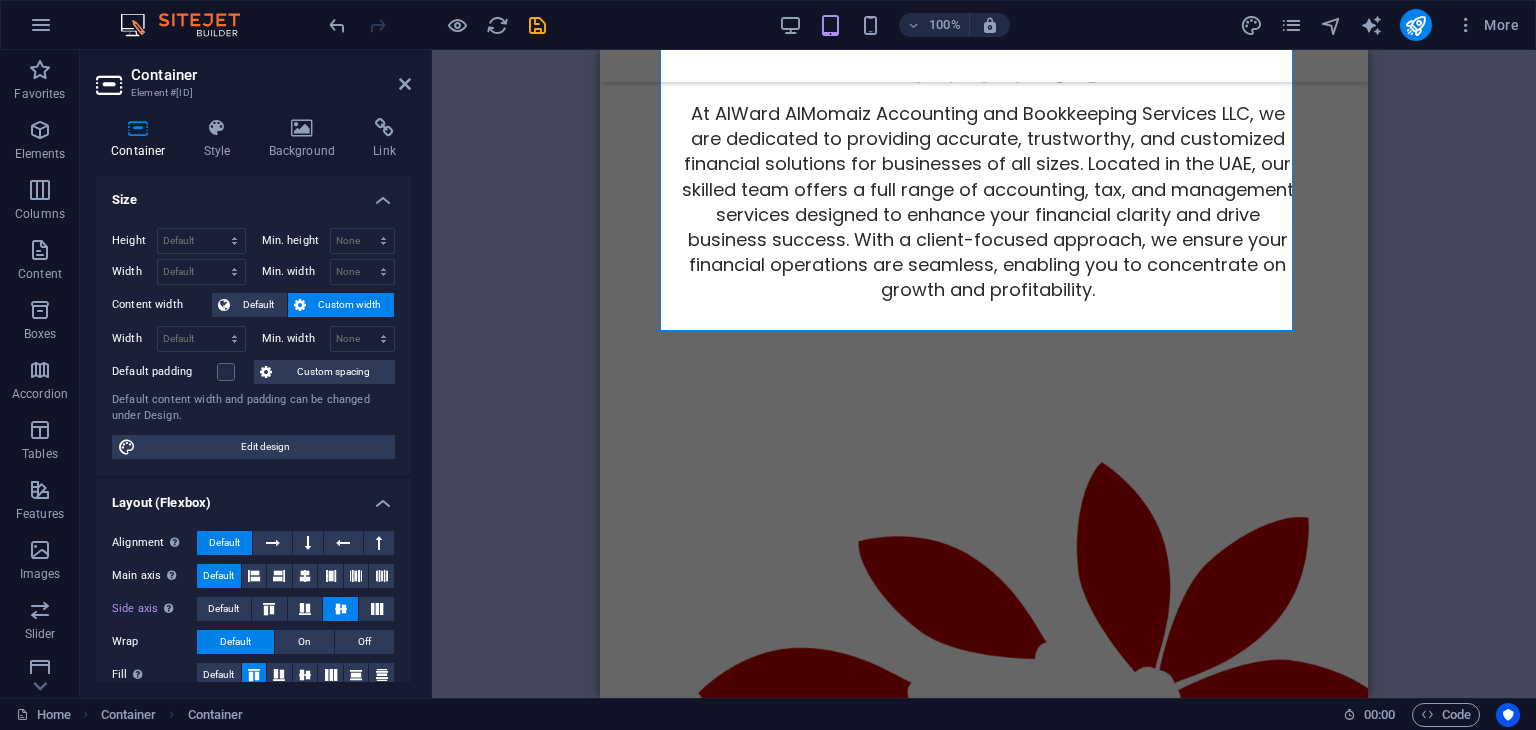 scroll, scrollTop: 2462, scrollLeft: 0, axis: vertical 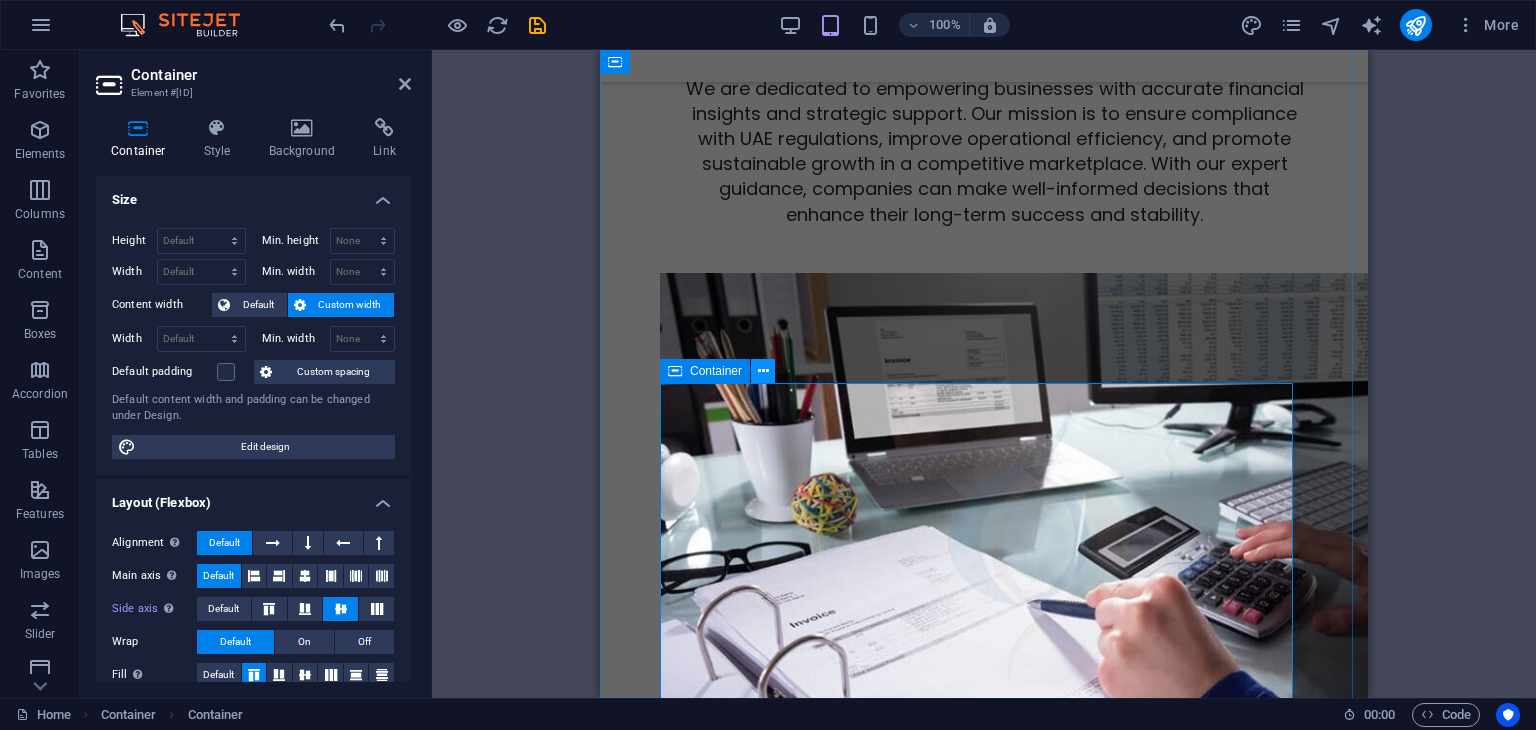 click at bounding box center [763, 371] 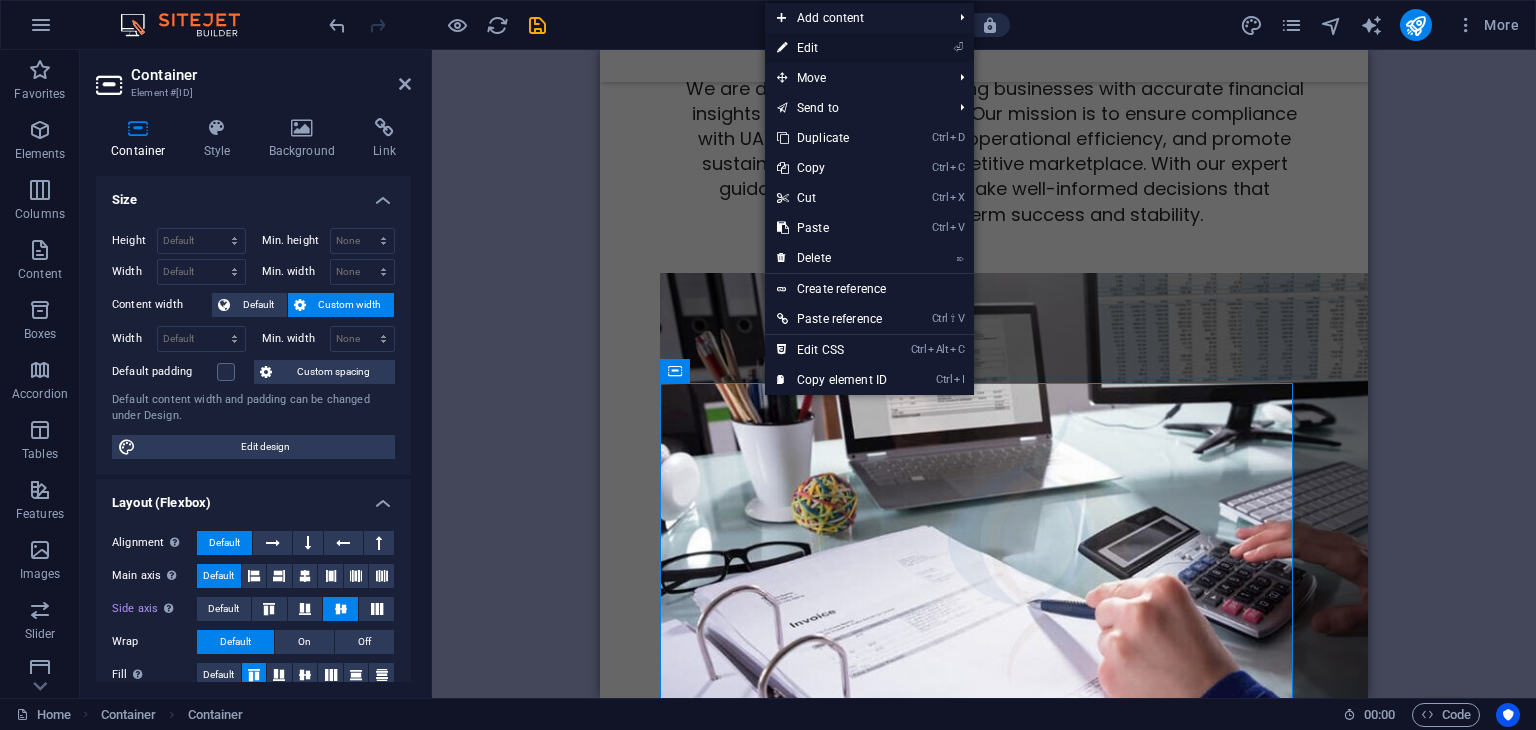 click on "⏎  Edit" at bounding box center (832, 48) 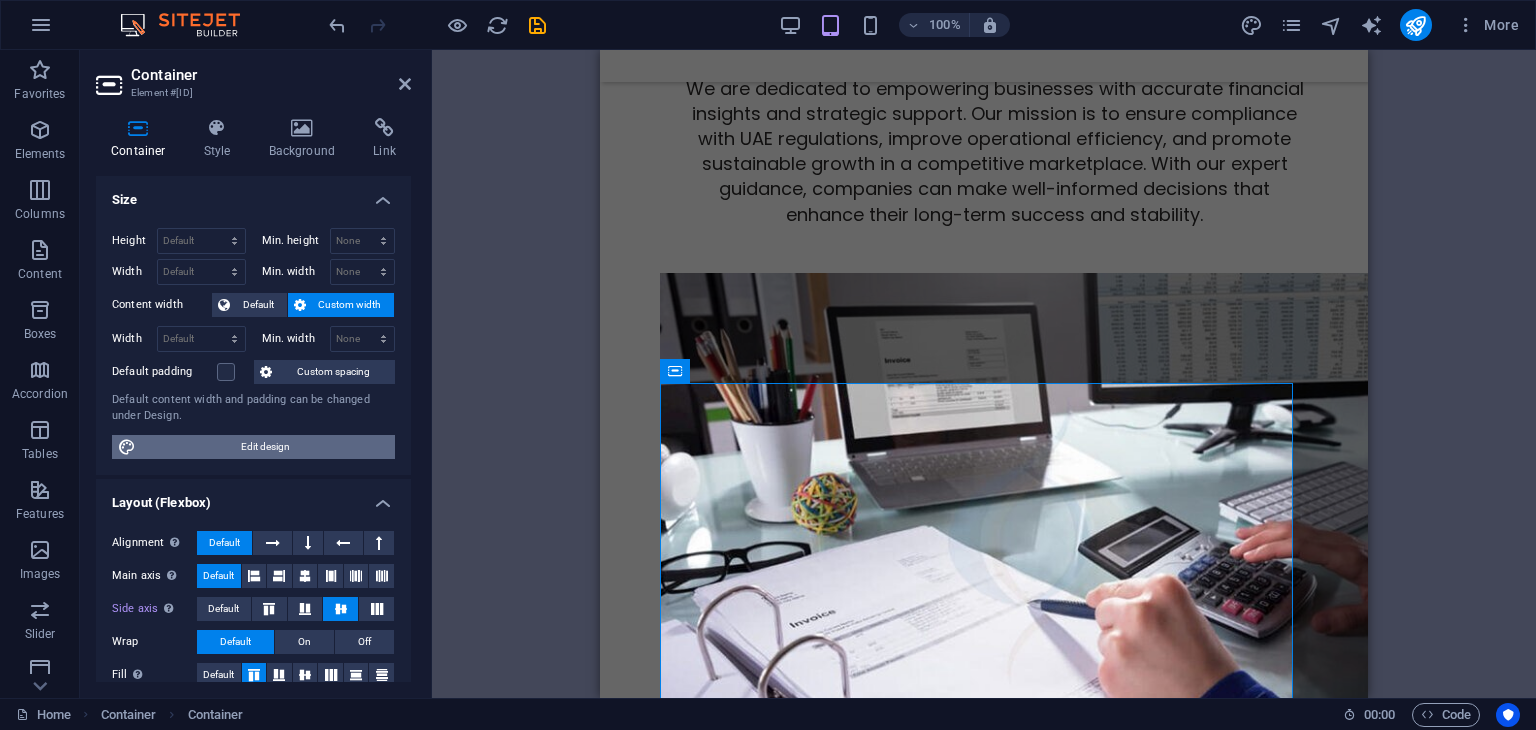click on "Edit design" at bounding box center [265, 447] 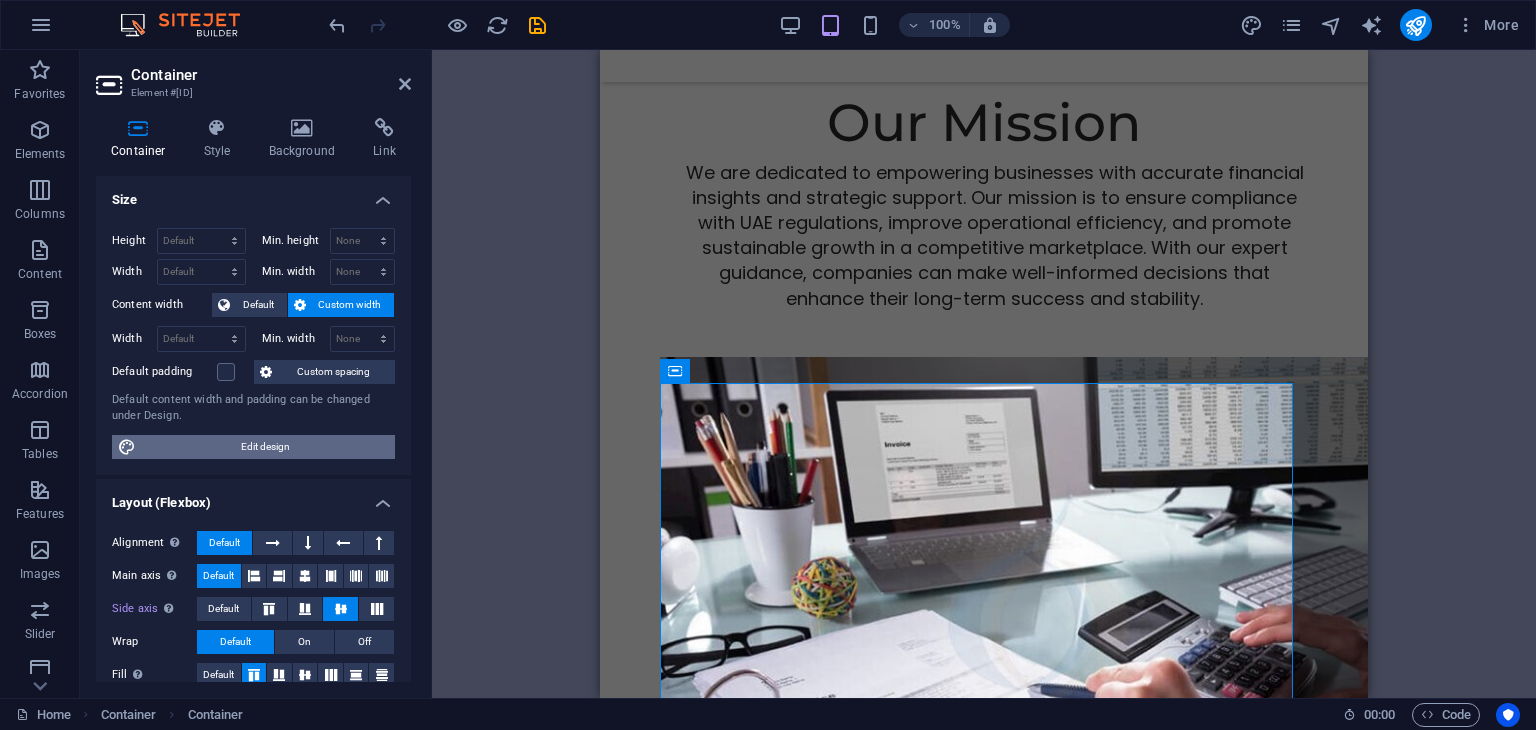 scroll, scrollTop: 1804, scrollLeft: 0, axis: vertical 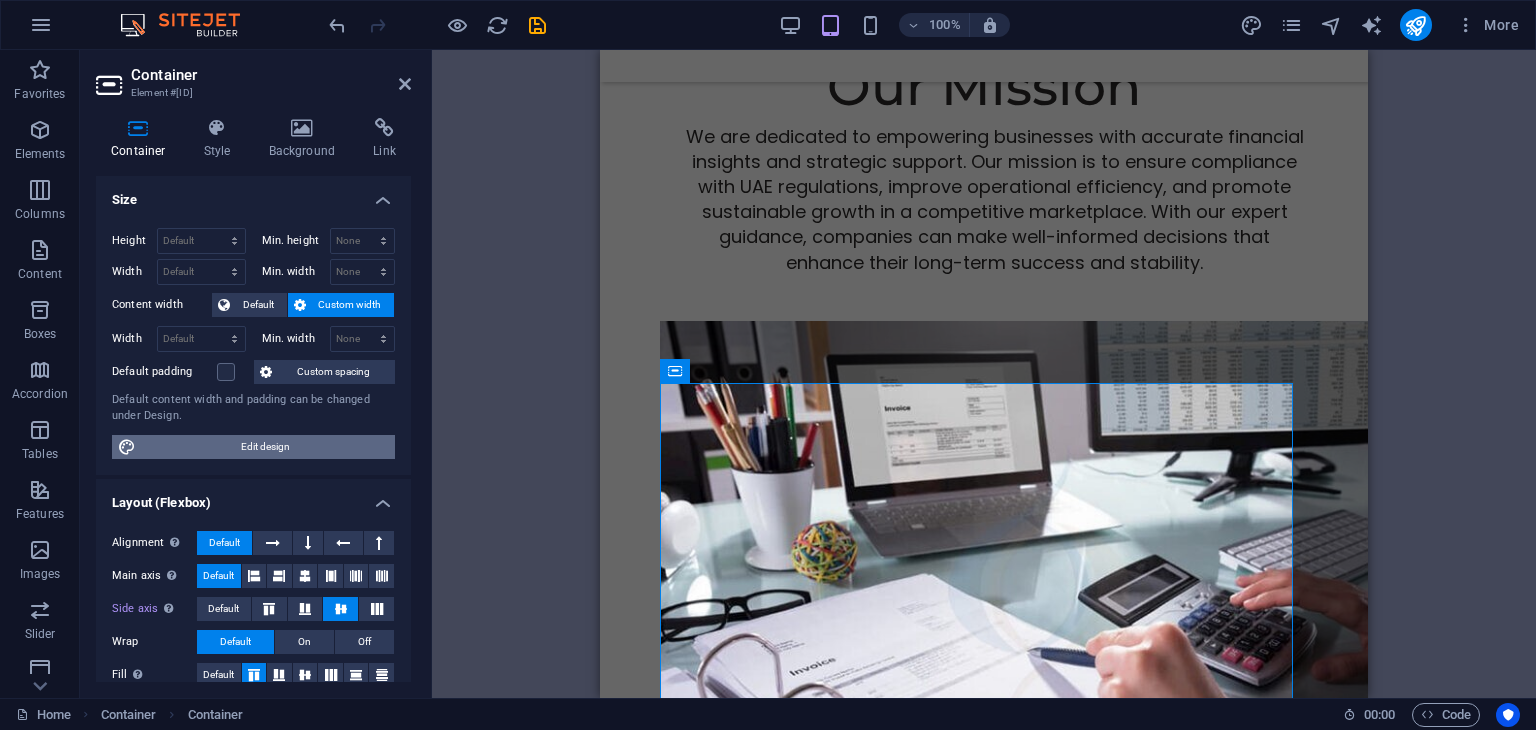 select on "rem" 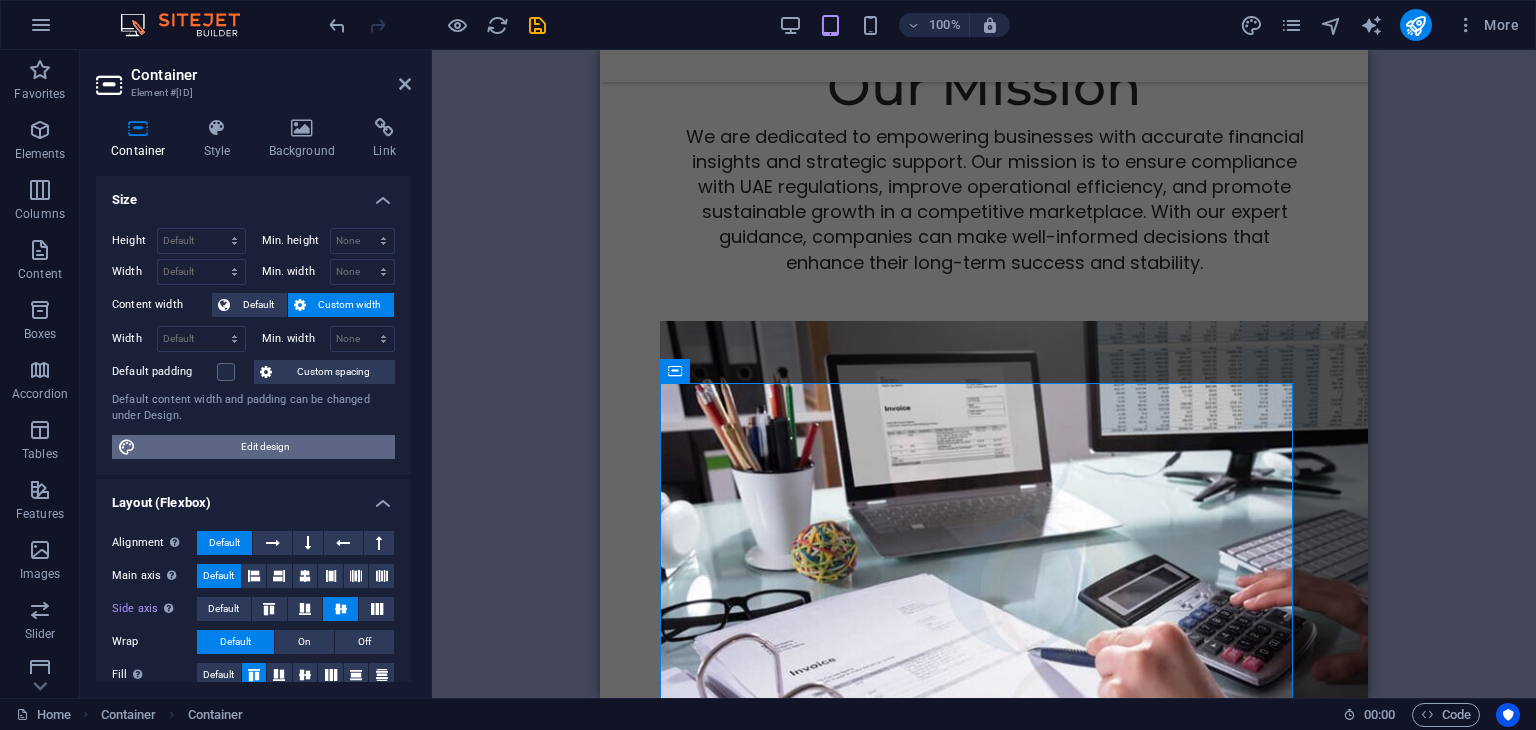select on "ease-in-out" 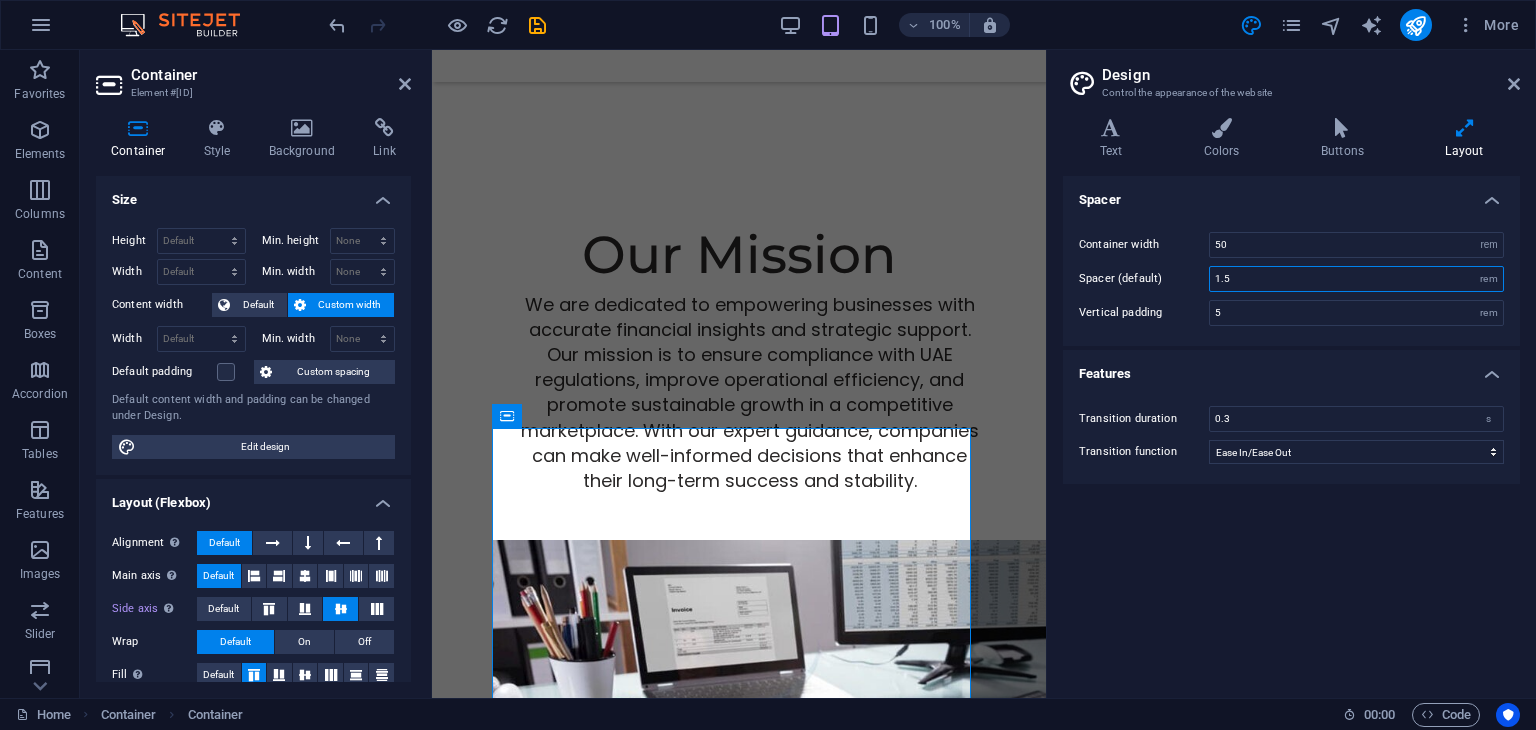 drag, startPoint x: 1260, startPoint y: 281, endPoint x: 1180, endPoint y: 281, distance: 80 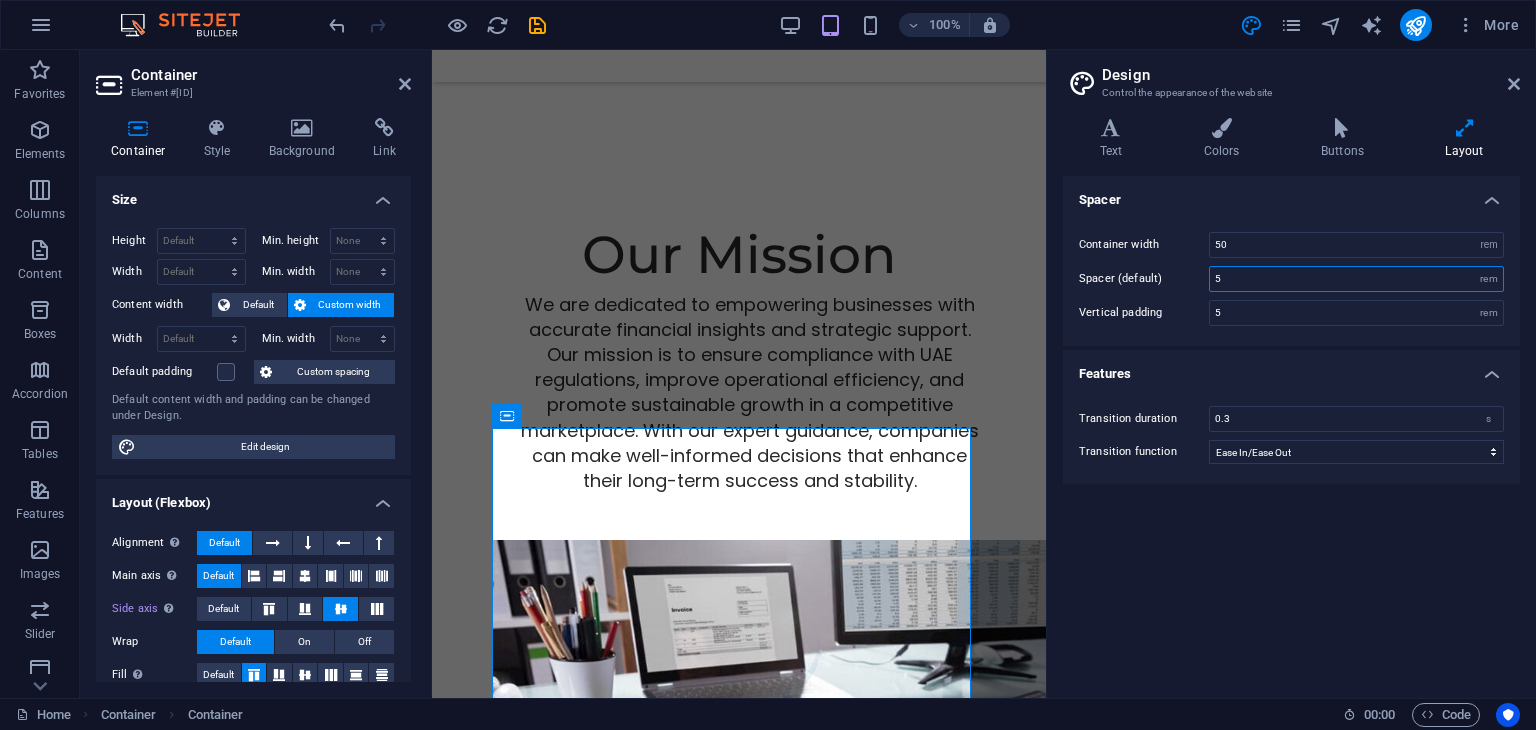 type on "5" 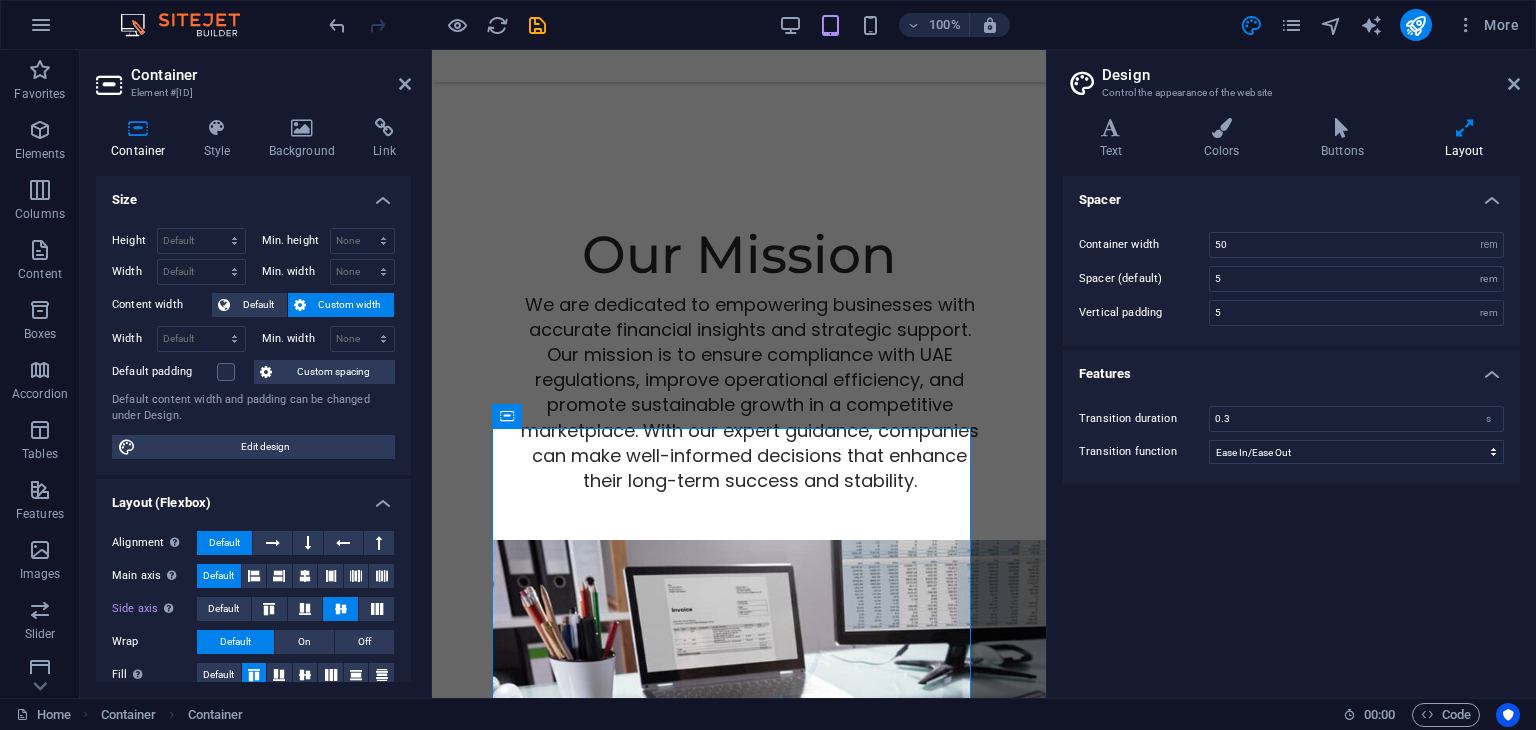 click on "Spacer Container width 50 rem px Spacer (default) 5 rem Vertical padding 5 rem Features Transition duration 0.3 s Transition function Ease Ease In Ease Out Ease In/Ease Out Linear" at bounding box center [1291, 429] 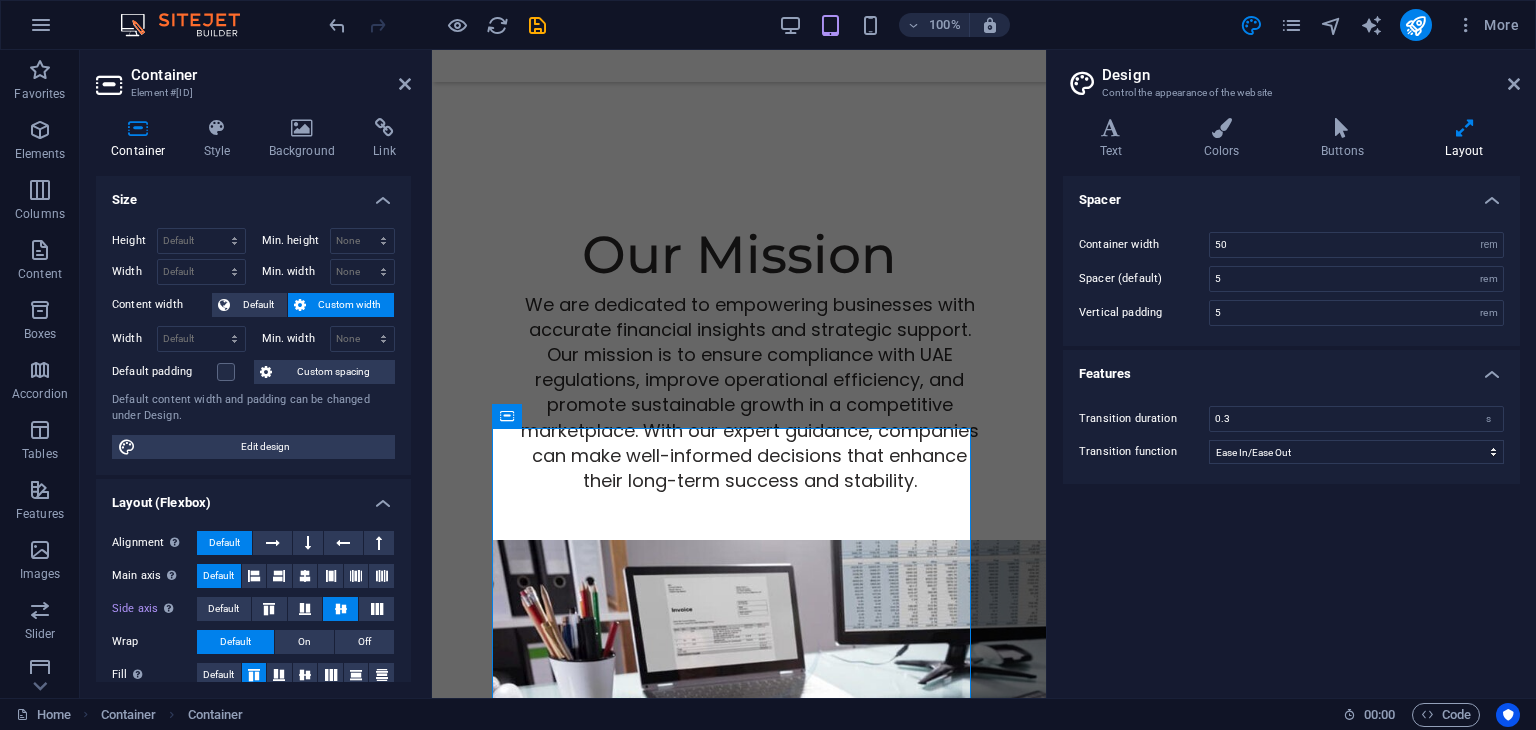 click on "Spacer (default)" at bounding box center (1144, 278) 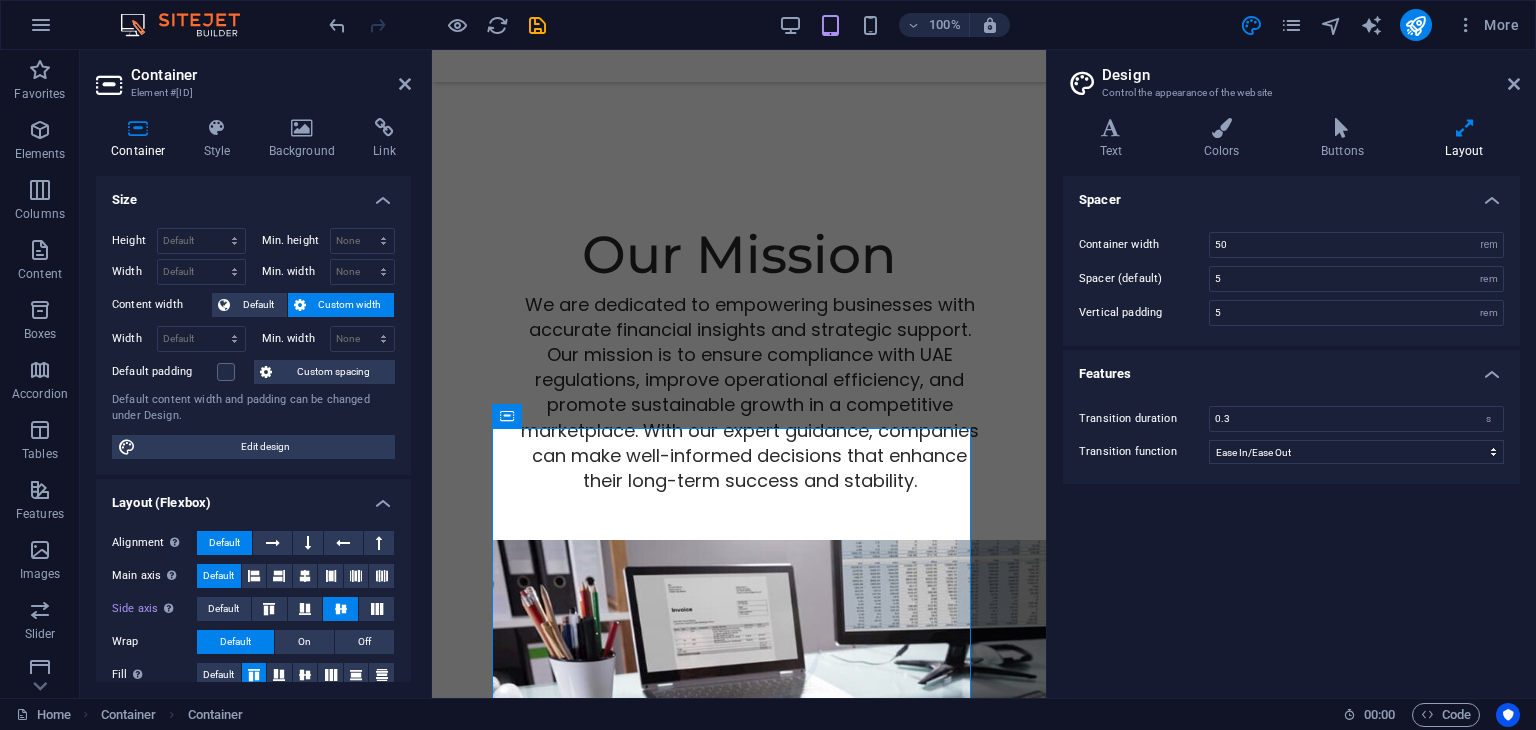 click on "Spacer (default)" at bounding box center [1144, 278] 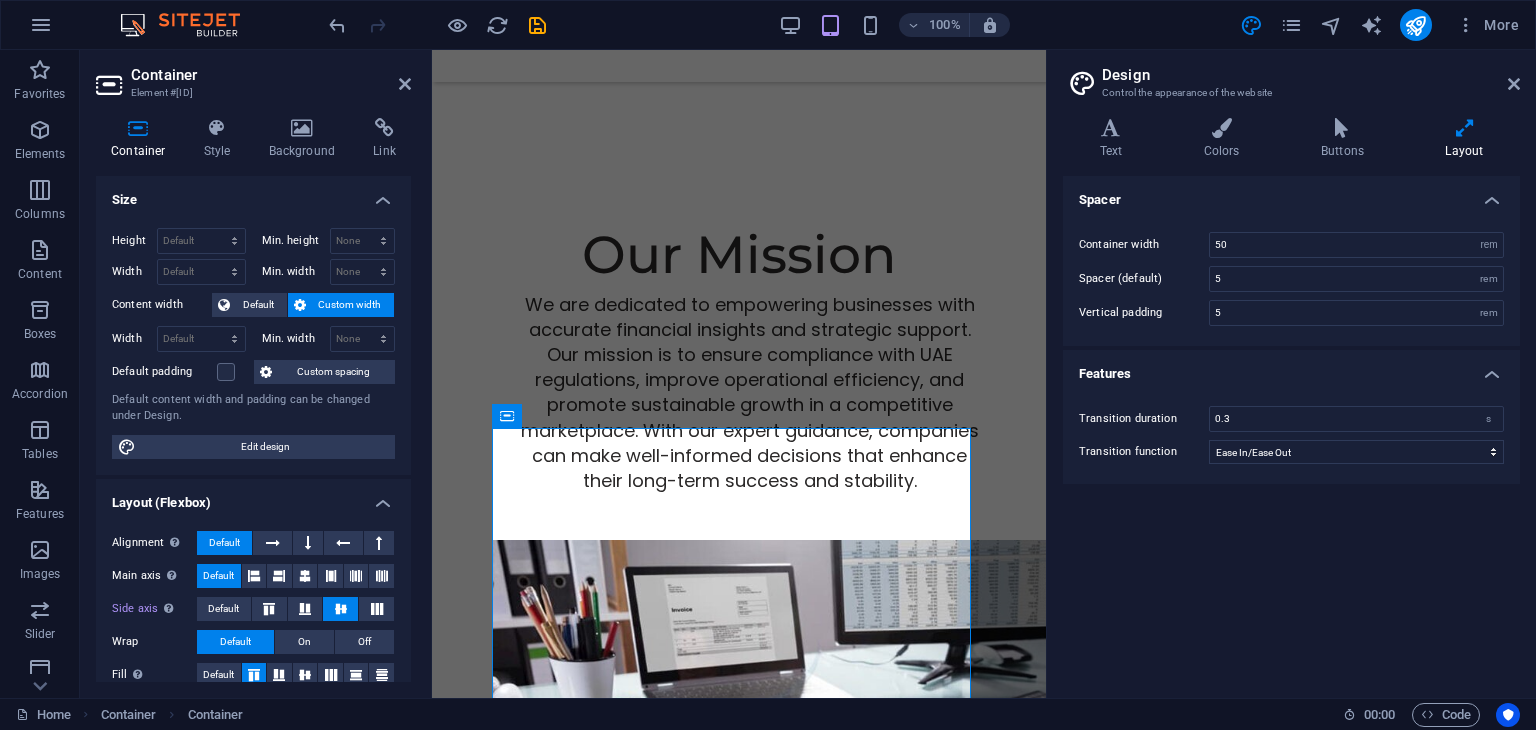 click on "Spacer (default)" at bounding box center [1144, 278] 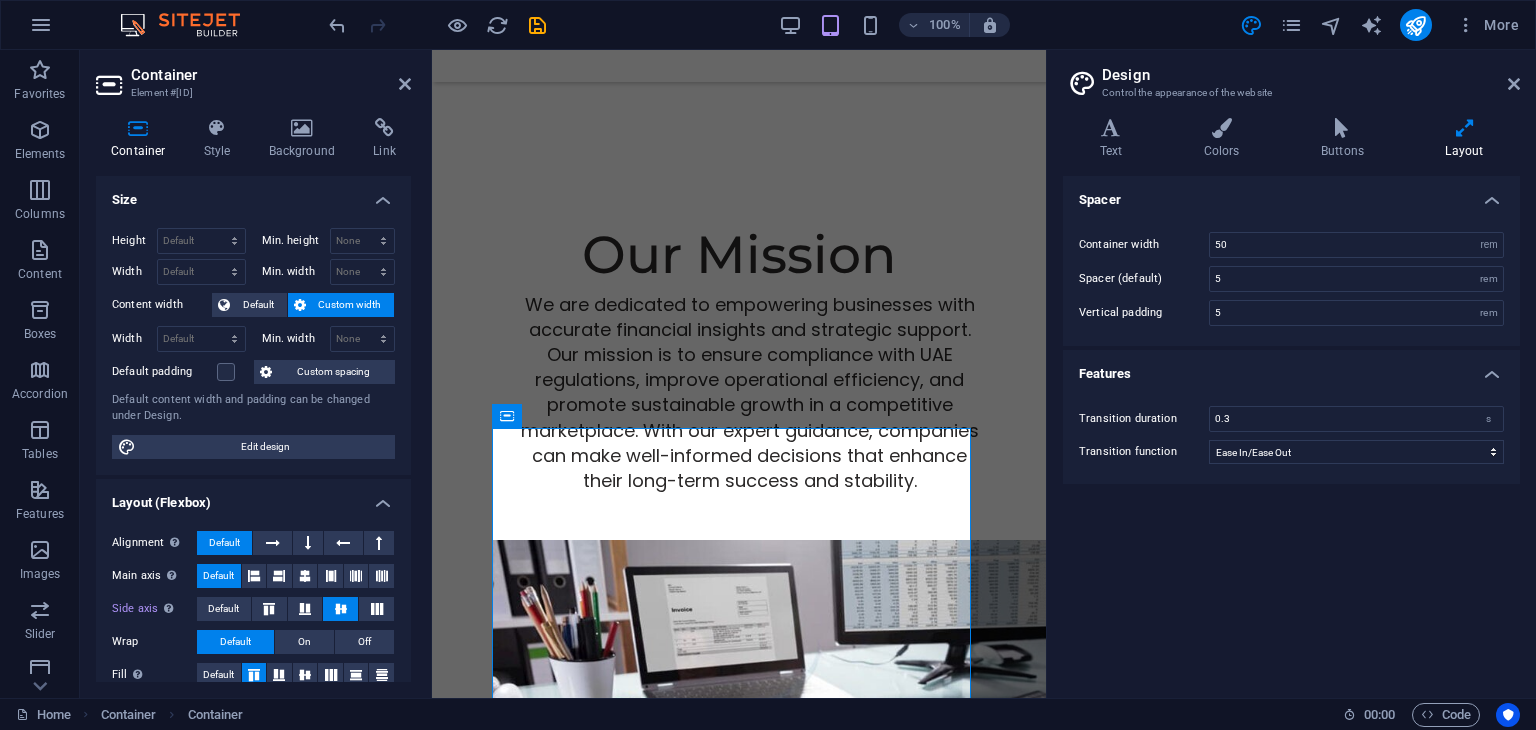 click at bounding box center [1464, 128] 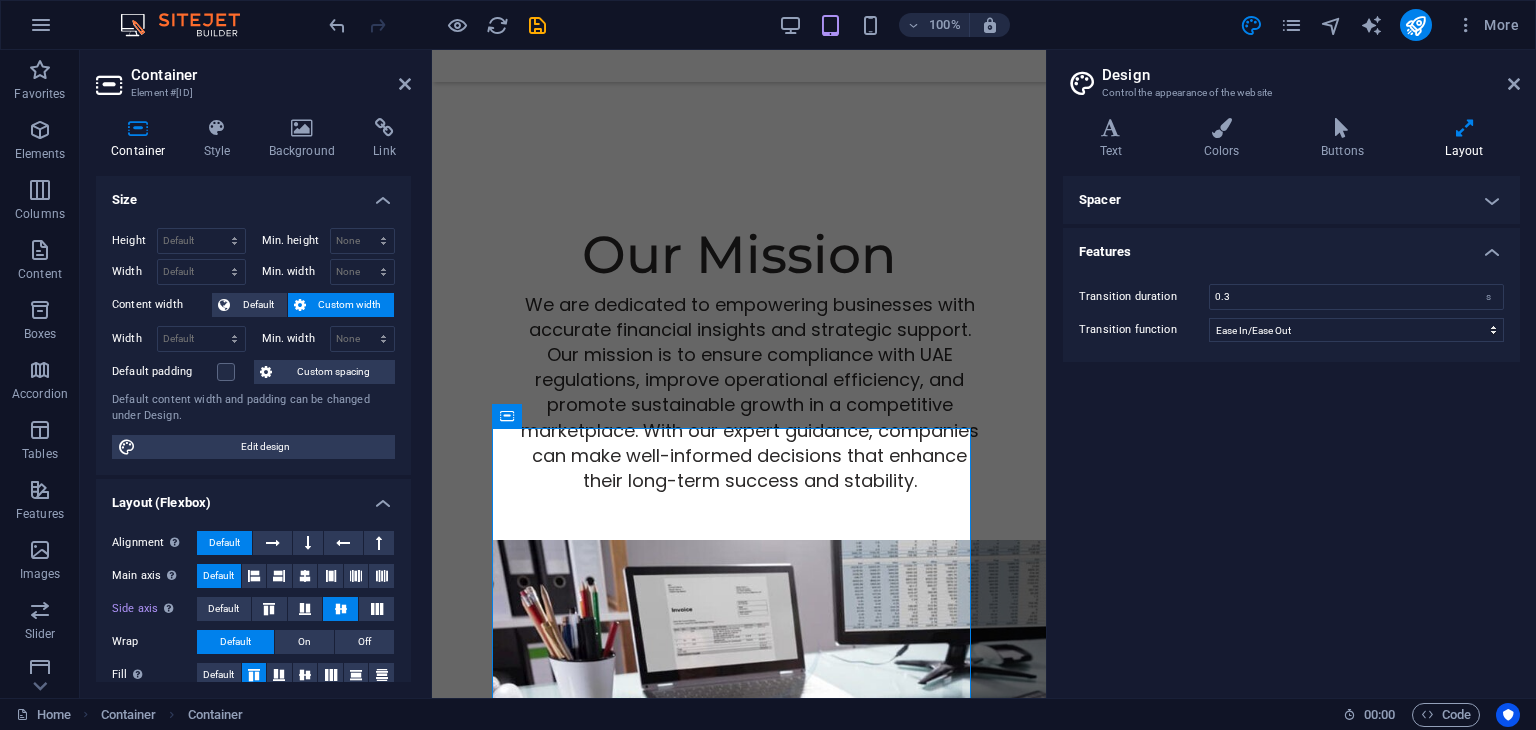 click on "Spacer" at bounding box center (1291, 200) 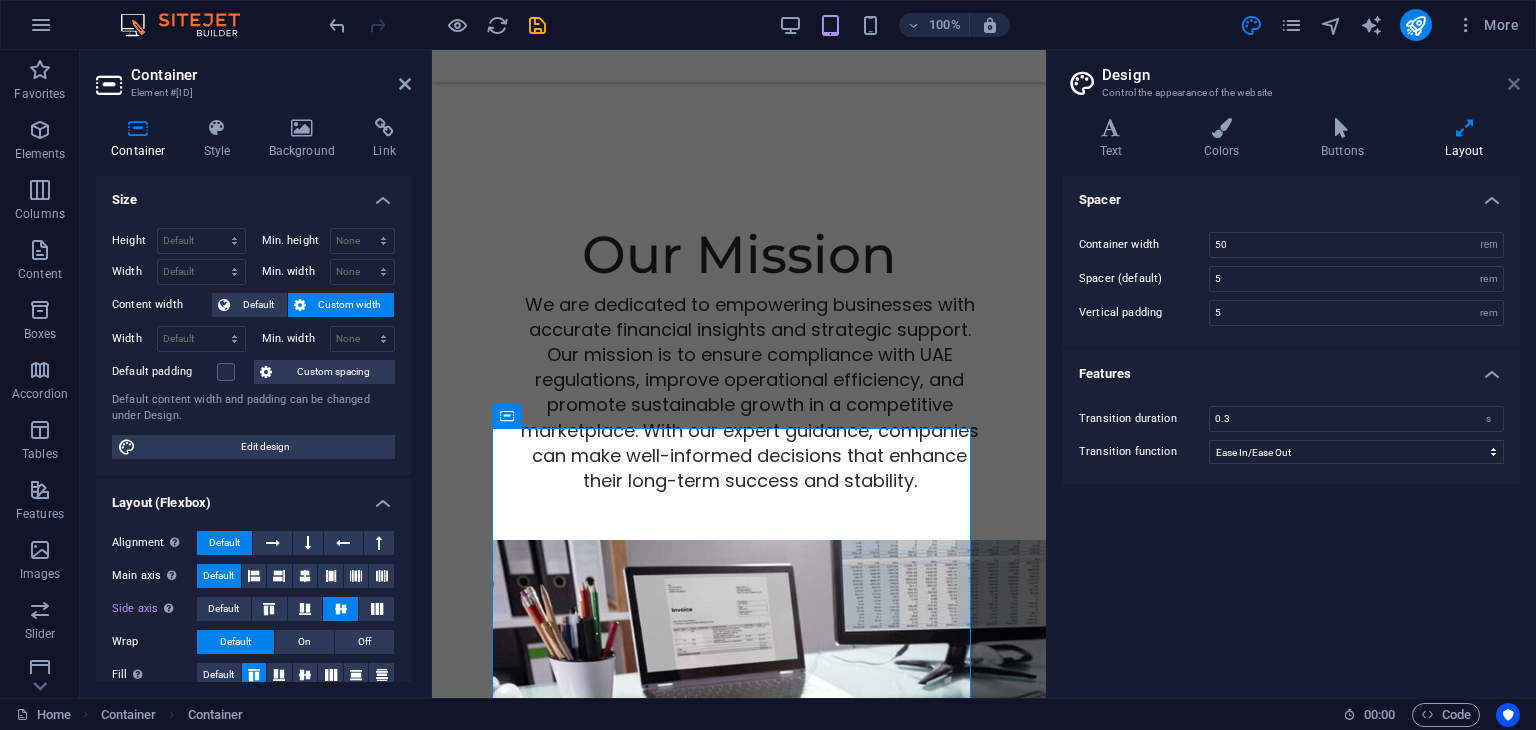 click at bounding box center (1514, 84) 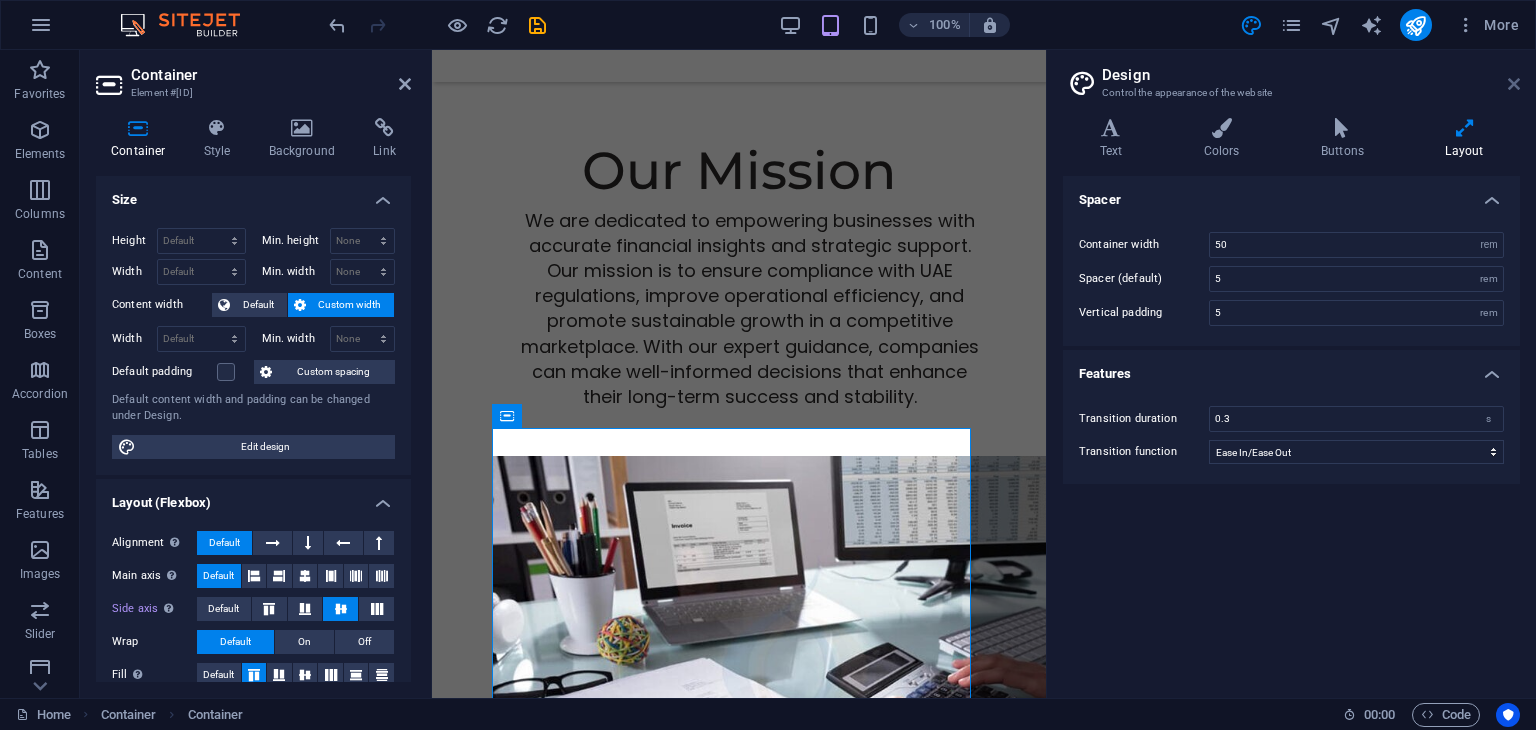 scroll, scrollTop: 1768, scrollLeft: 0, axis: vertical 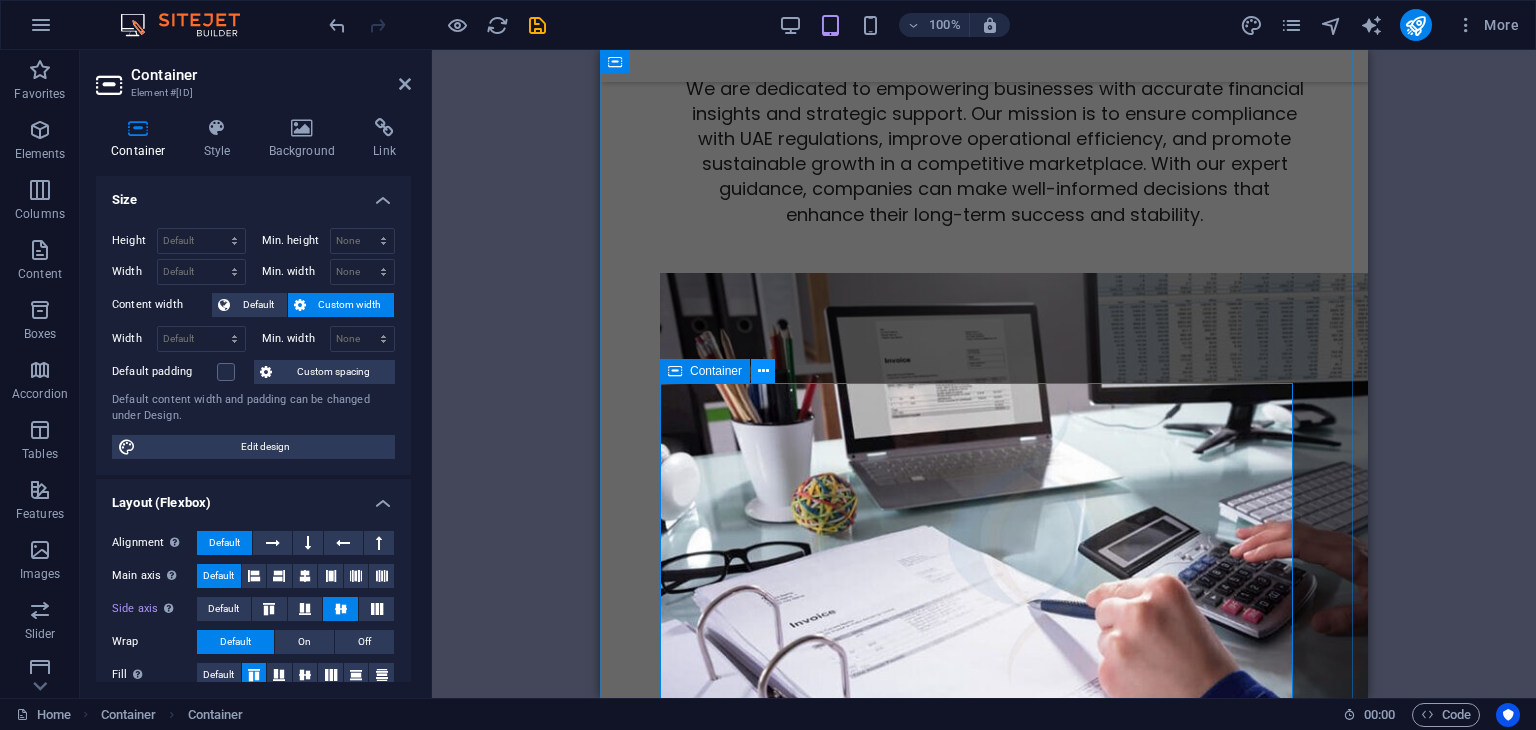 click at bounding box center (763, 371) 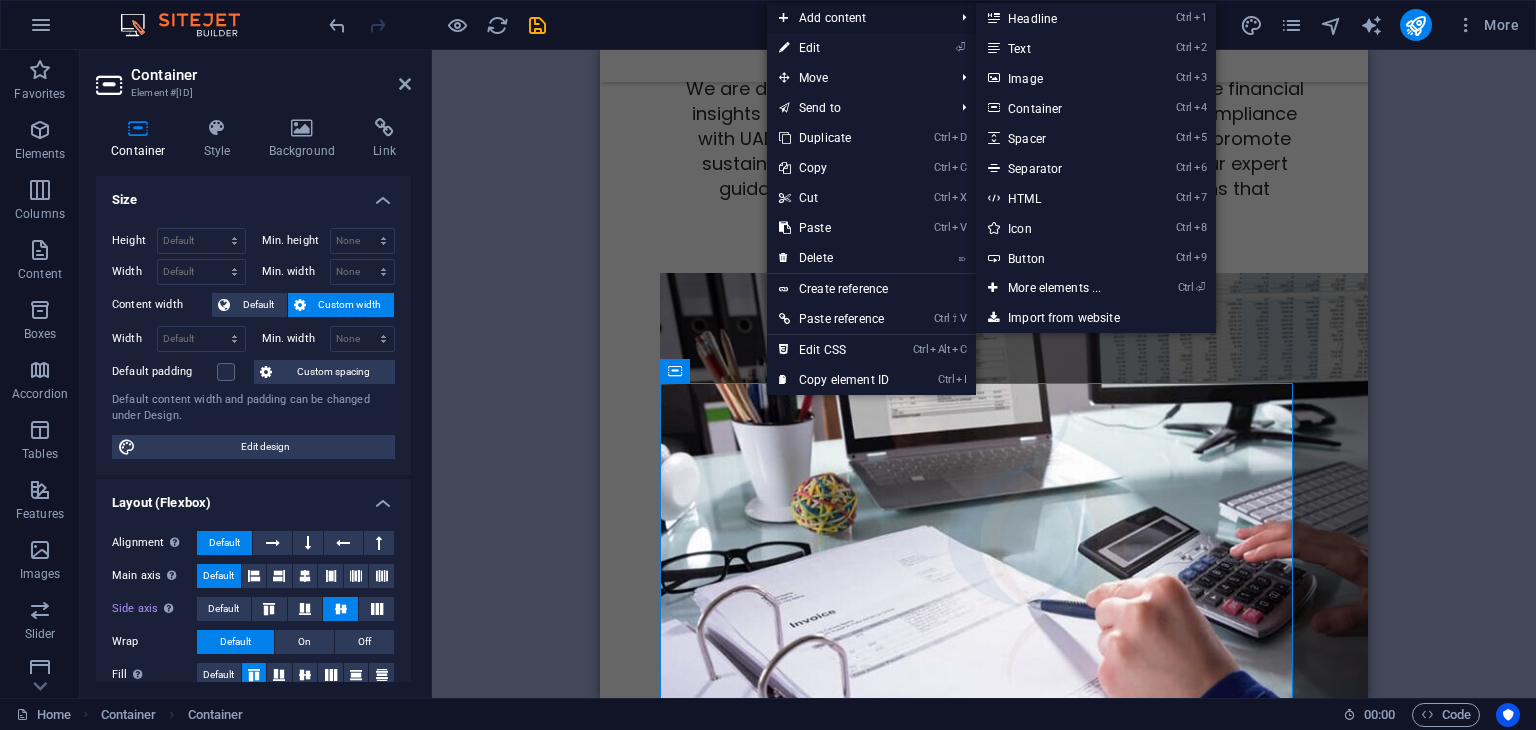 click on "Add content" at bounding box center [856, 18] 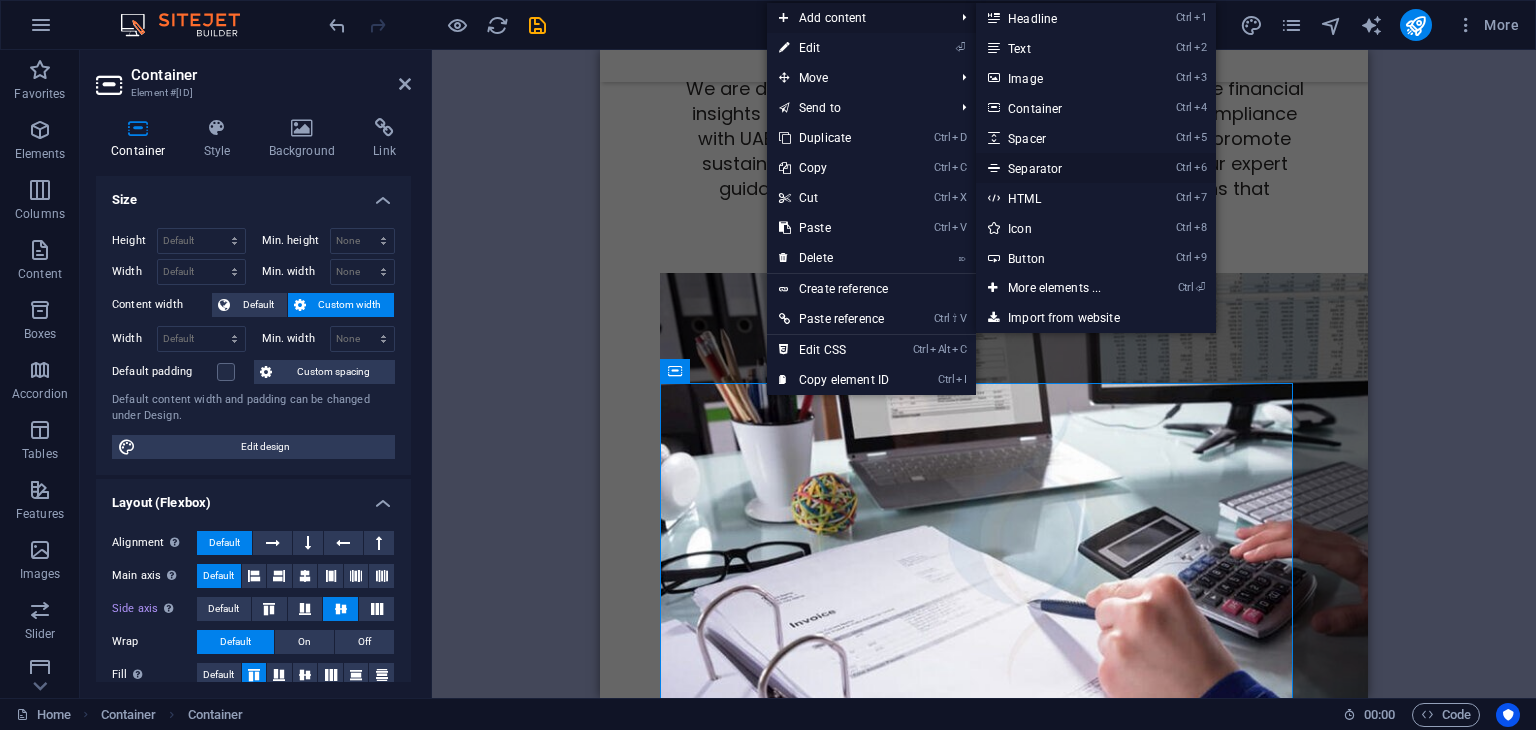 click on "Ctrl 6  Separator" at bounding box center (1058, 168) 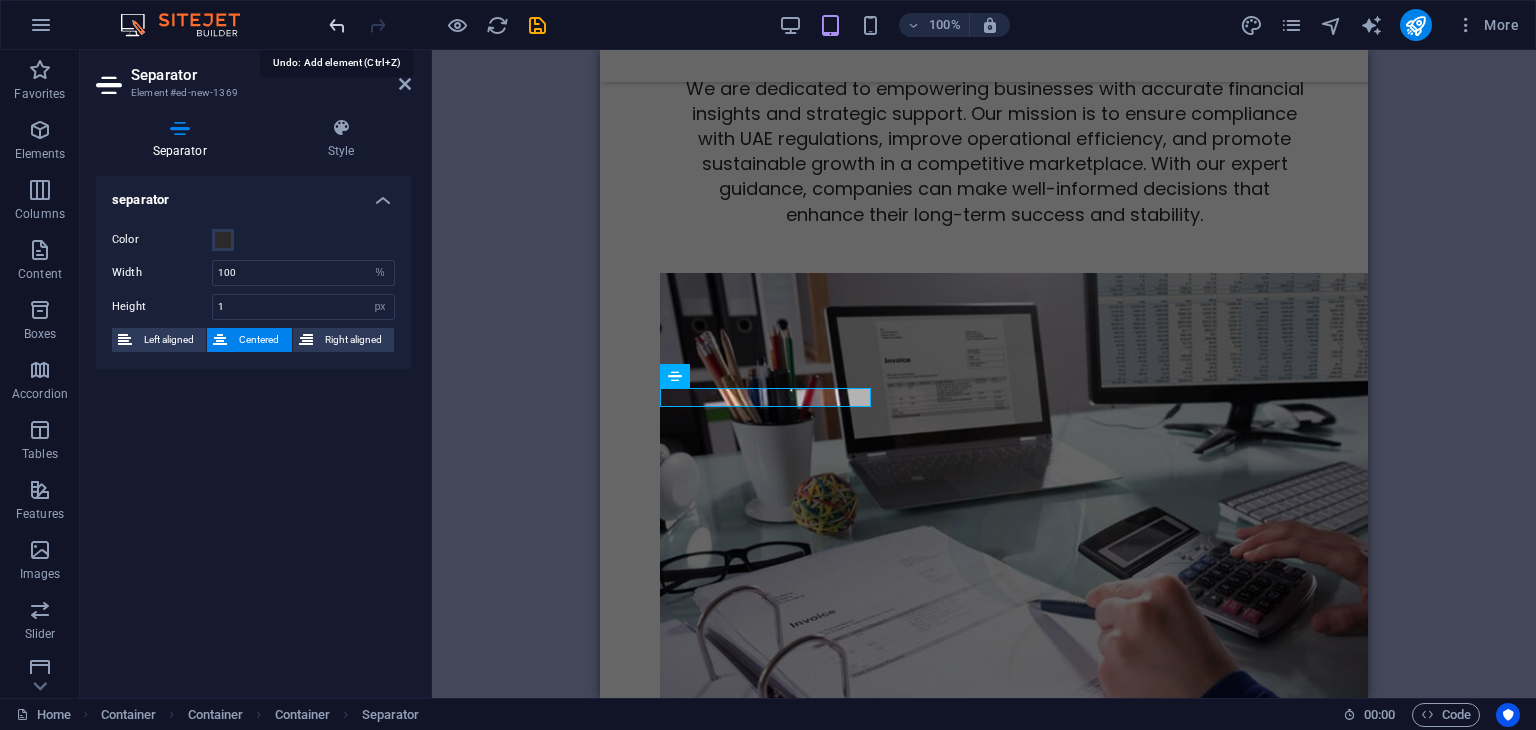 click at bounding box center (337, 25) 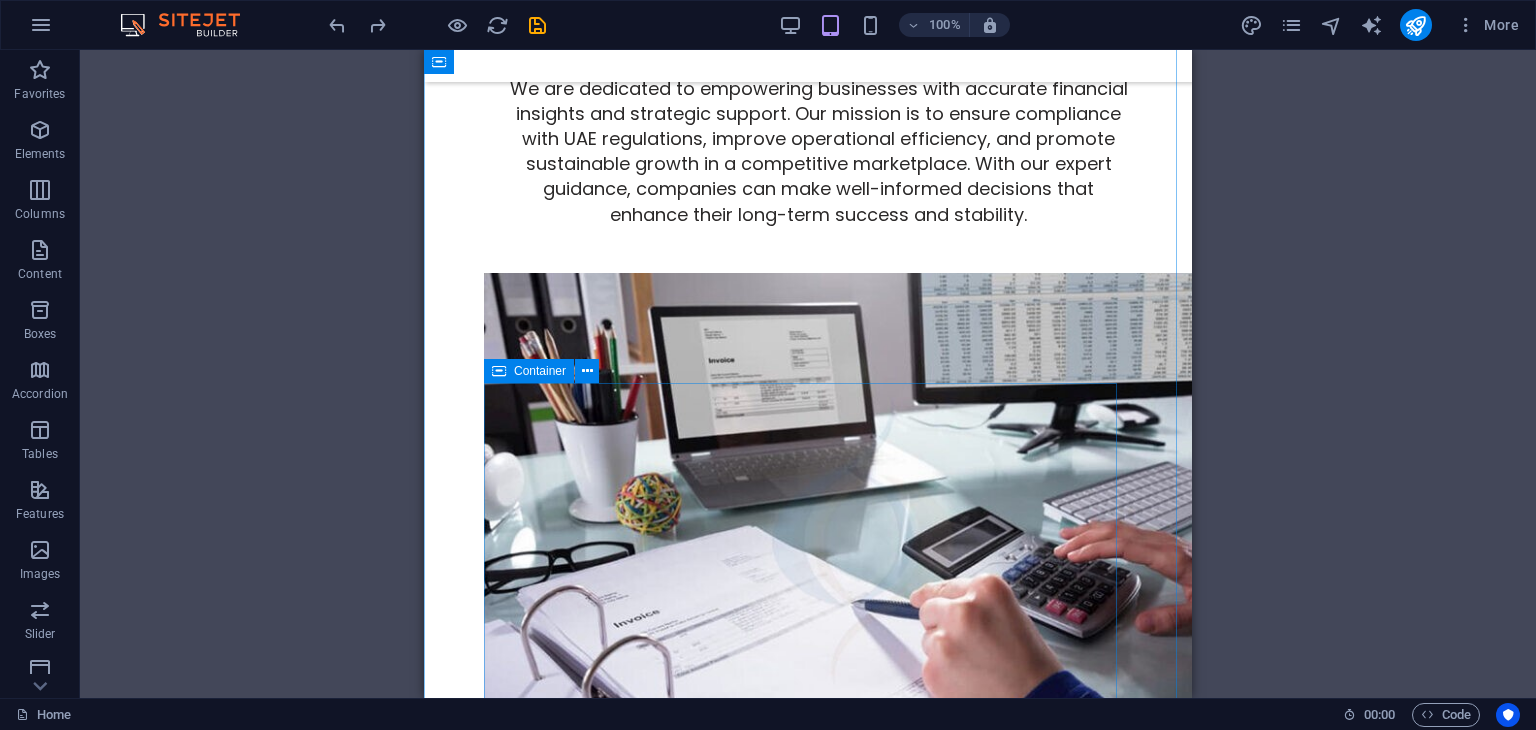 click at bounding box center [499, 371] 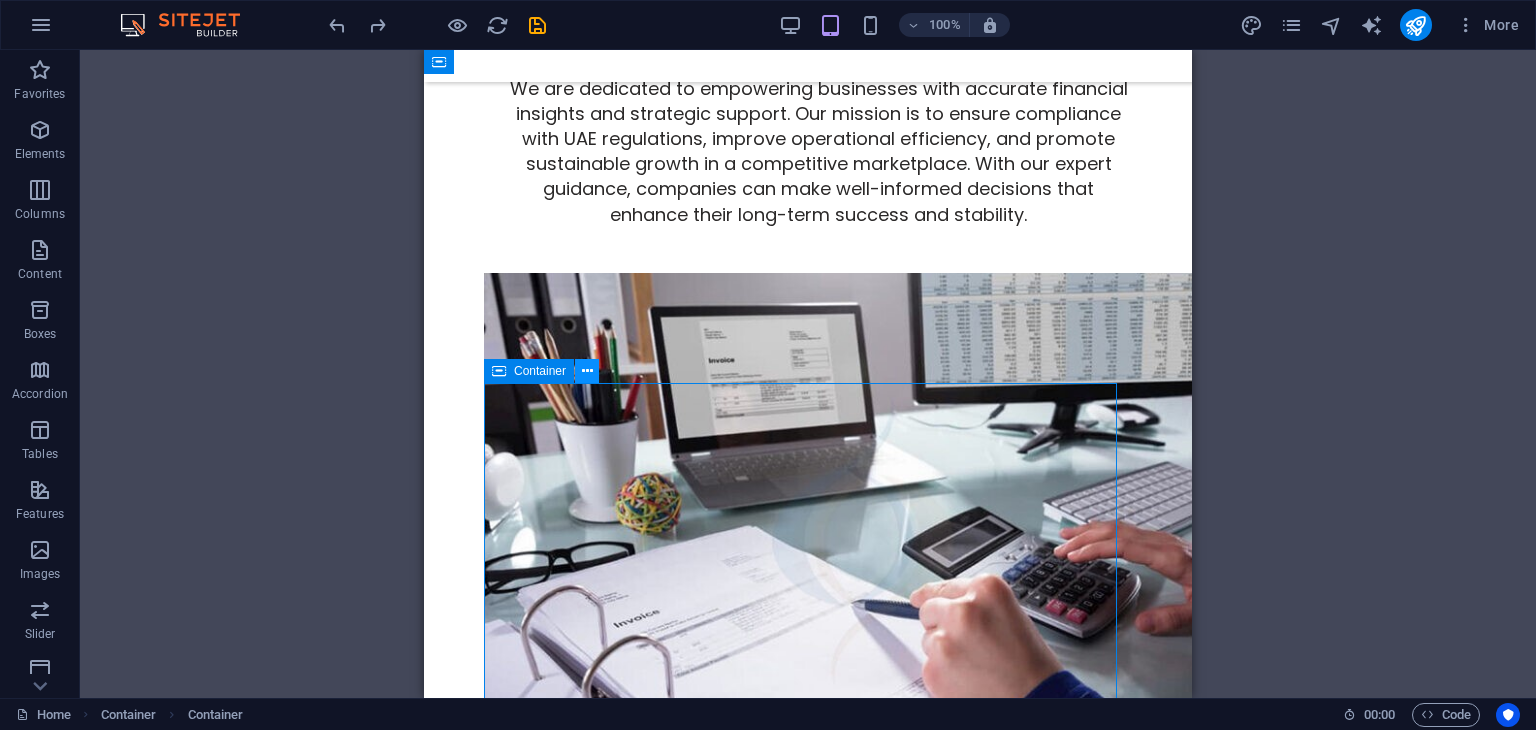click at bounding box center (587, 371) 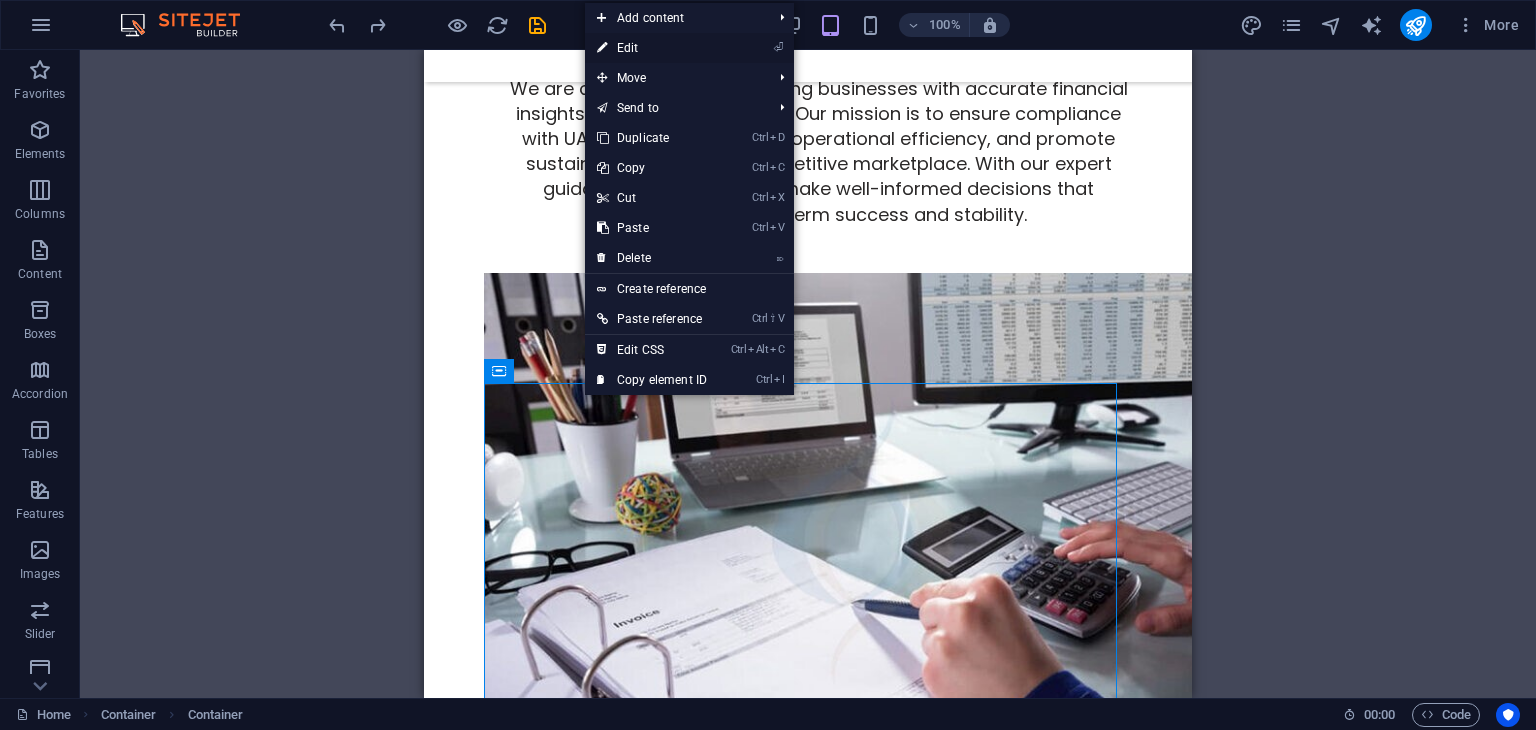 click on "⏎  Edit" at bounding box center (652, 48) 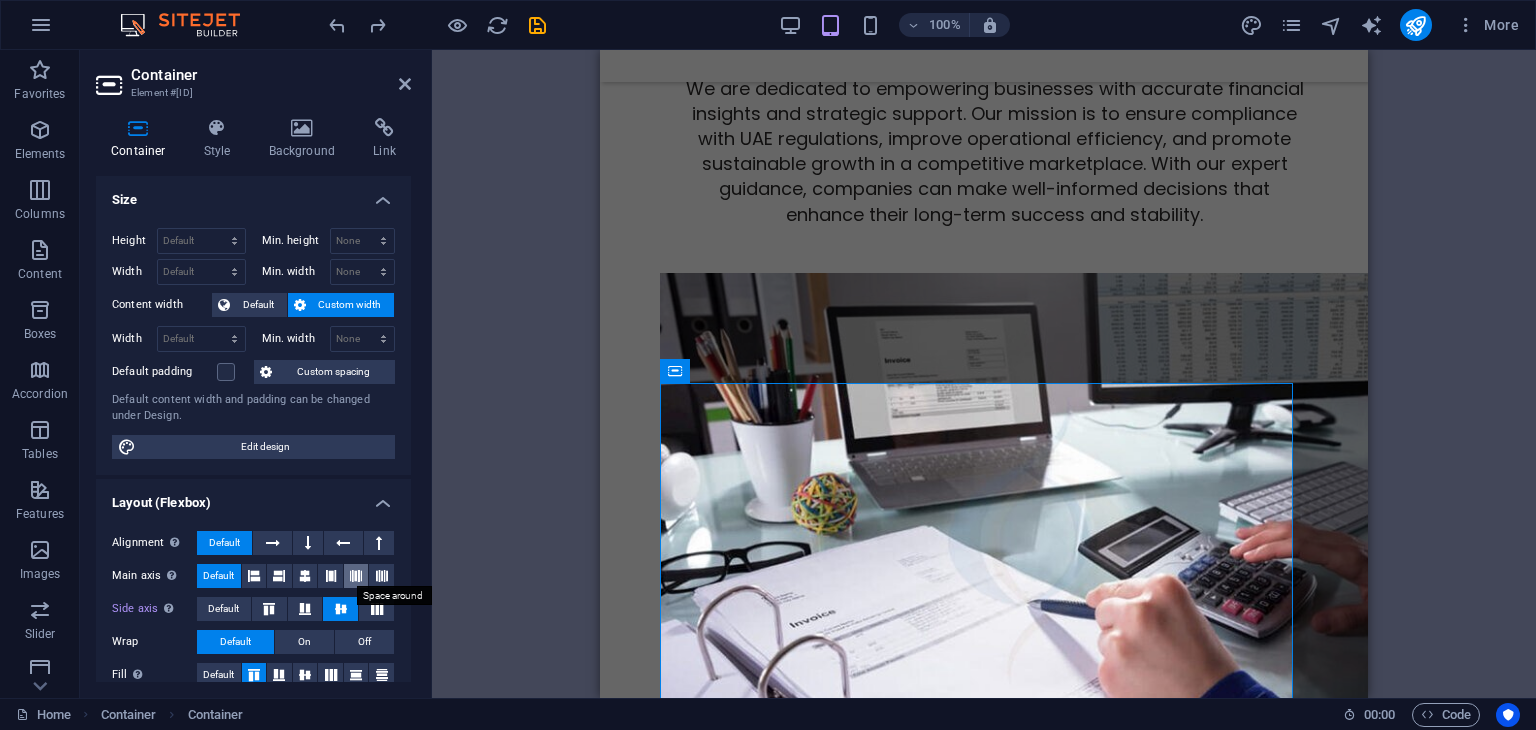 click at bounding box center [356, 576] 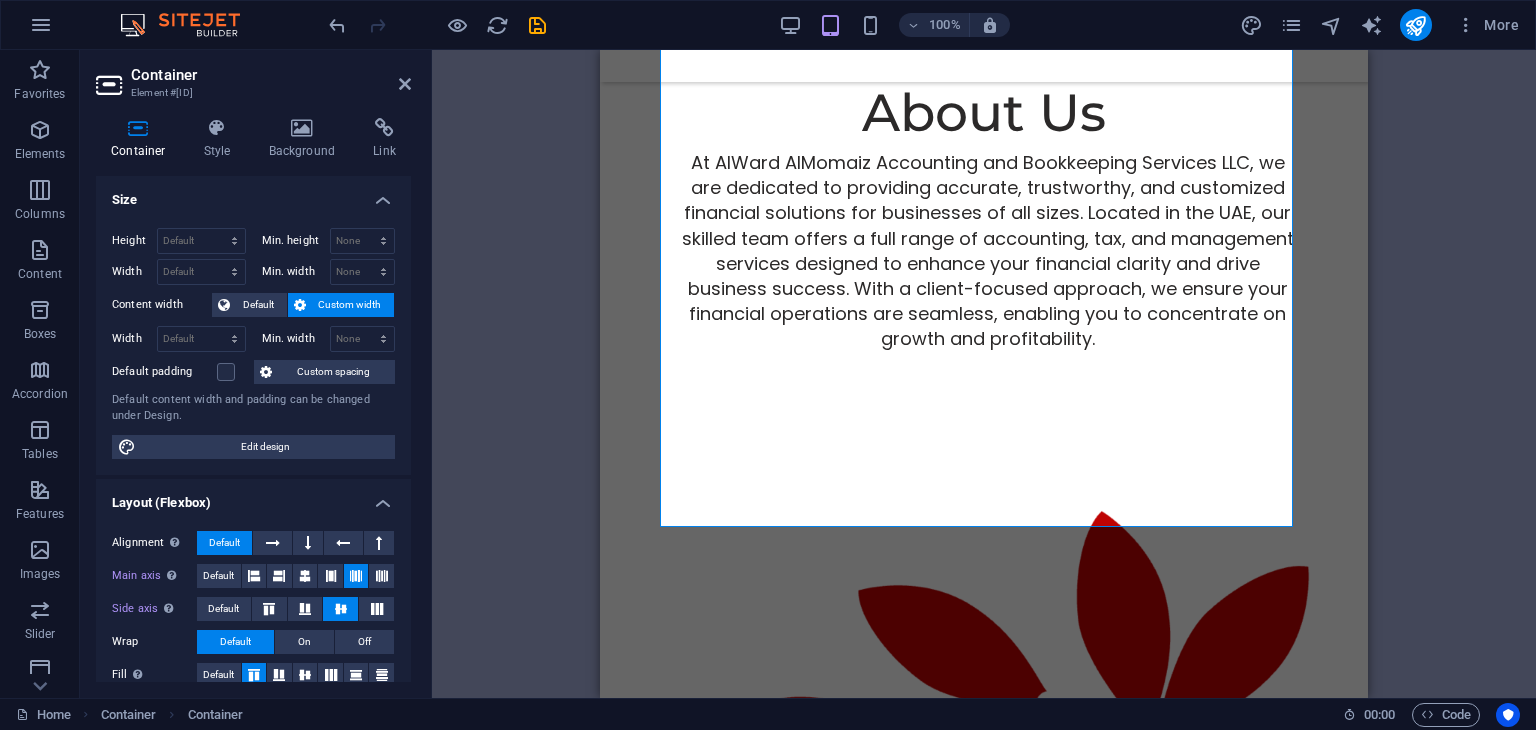 scroll, scrollTop: 2511, scrollLeft: 0, axis: vertical 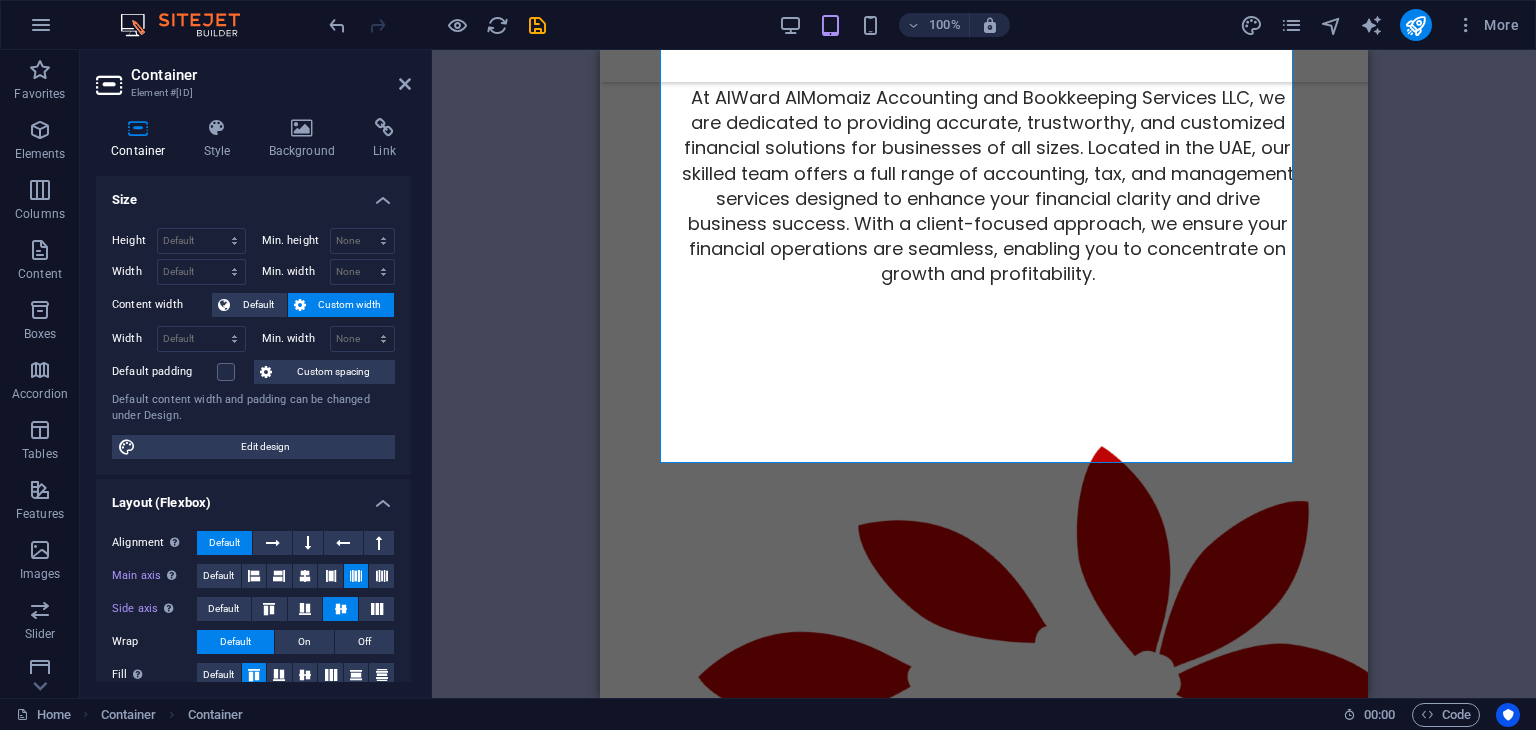 drag, startPoint x: 1359, startPoint y: 182, endPoint x: 1968, endPoint y: 269, distance: 615.1829 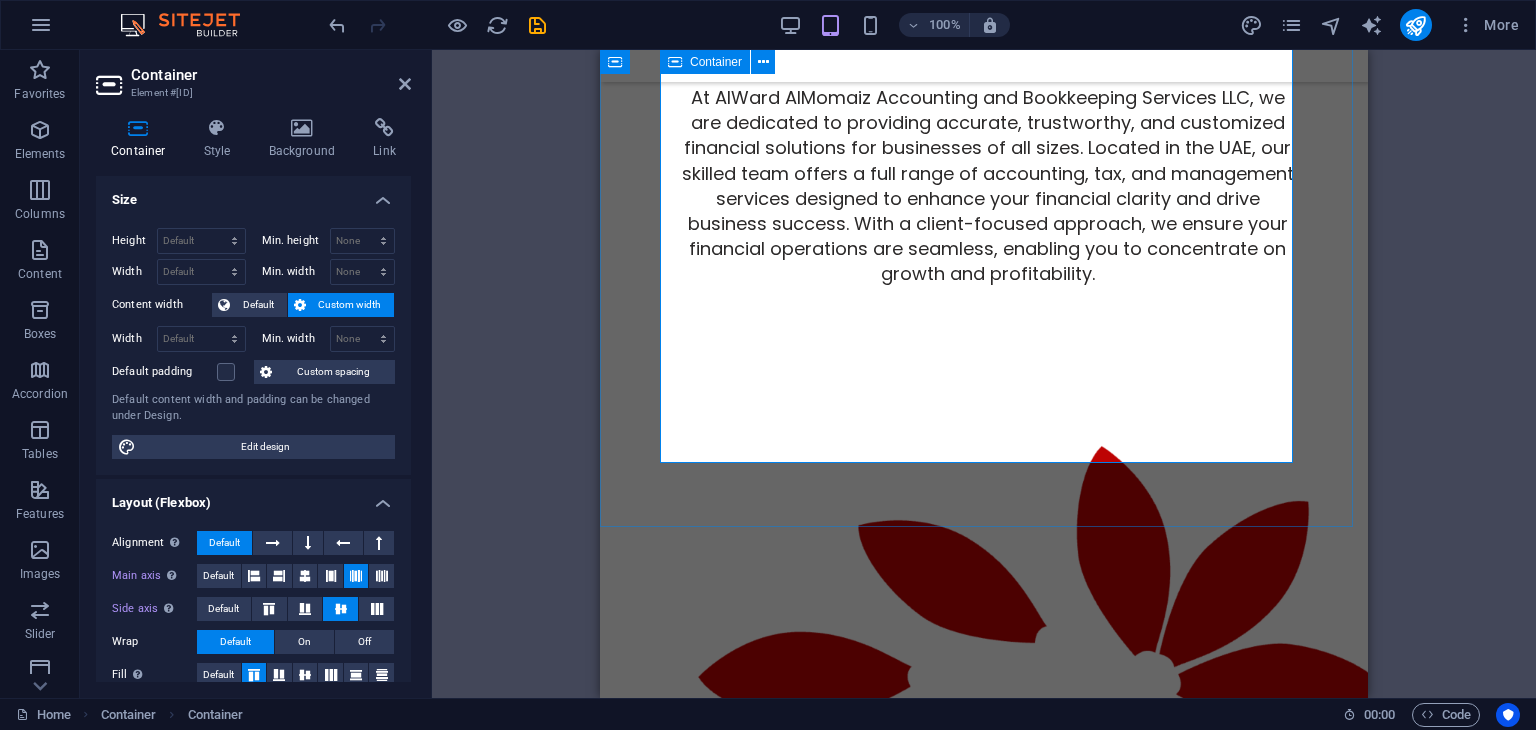 click on "Your Success Partner At our company, we pride ourselves on offering services that are specifically tailored to meet the unique and diverse needs of your business. We understand that every organization is different, and we strive to provide personalized solutions that align with your goals. Technology Driven We use advanced accounting software to streamline processes and boost productivity, ensuring precise and timely results for informed decision-making. Client support We're here to support you every step of the way, whether through onsite visits or online assistance. Your journey is our priority. Expertise For Results Our team is comprised of highly experienced accountants and skilled financial professionals who bring a wealth of knowledge and extensive industry experience to the table. Each member of our team is dedicated to providing exceptional service and expertise in their respective fields, ensuring that we meet the diverse needs of our clients effectively. Get a free quote" at bounding box center [984, 1365] 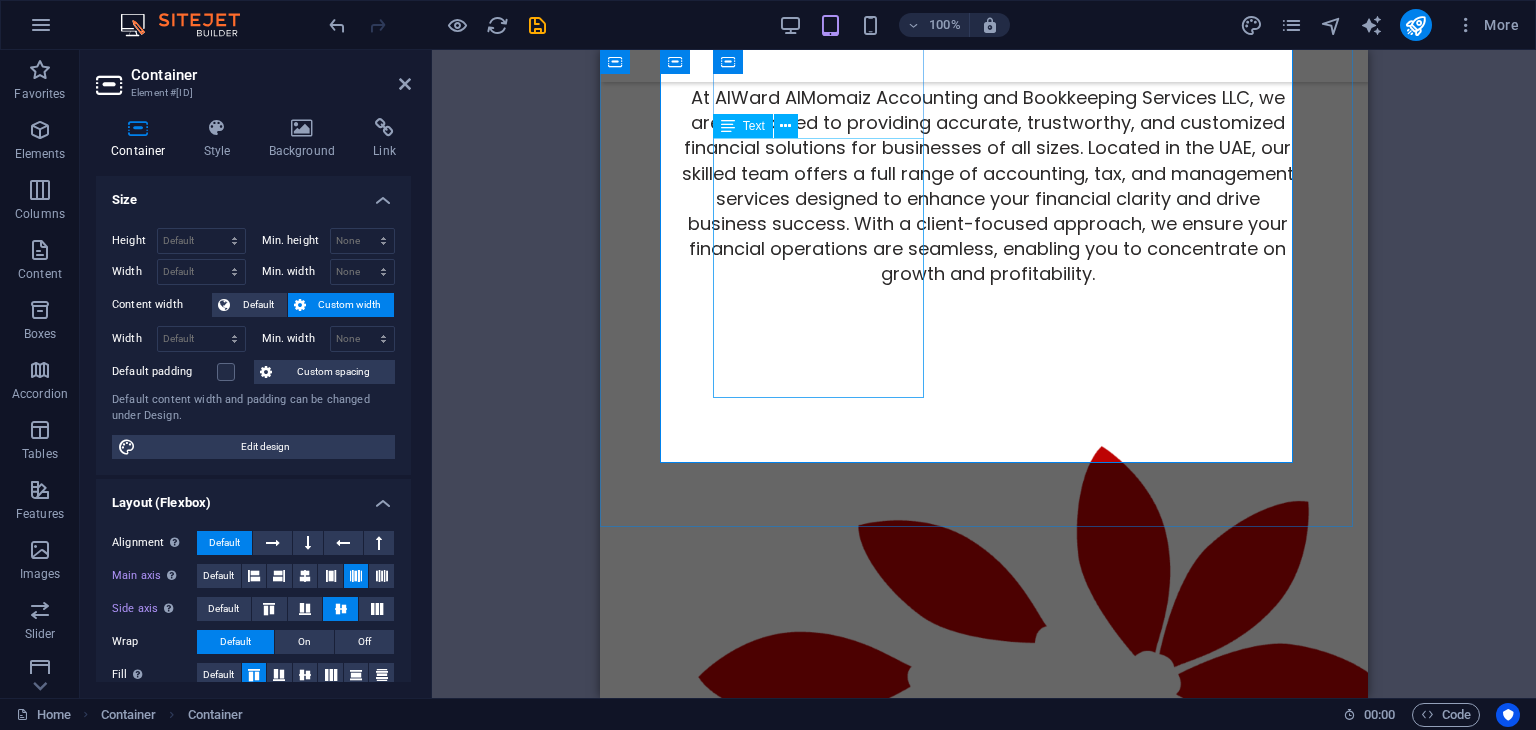 click on "We use advanced accounting software to streamline processes and boost productivity, ensuring precise and timely results for informed decision-making." at bounding box center [984, 1306] 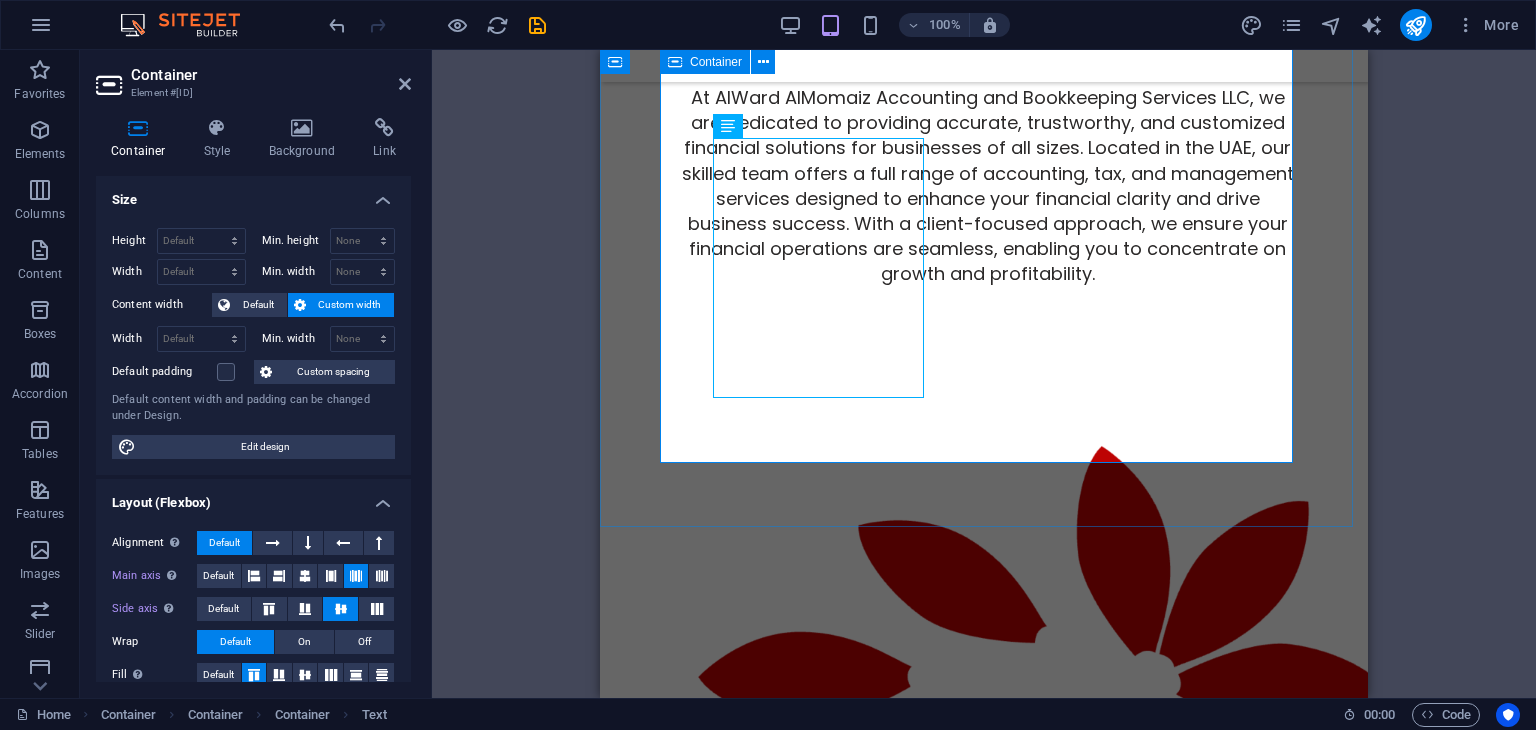 click on "Your Success Partner At our company, we pride ourselves on offering services that are specifically tailored to meet the unique and diverse needs of your business. We understand that every organization is different, and we strive to provide personalized solutions that align with your goals. Technology Driven We use advanced accounting software to streamline processes and boost productivity, ensuring precise and timely results for informed decision-making. Client support We're here to support you every step of the way, whether through onsite visits or online assistance. Your journey is our priority. Expertise For Results Our team is comprised of highly experienced accountants and skilled financial professionals who bring a wealth of knowledge and extensive industry experience to the table. Each member of our team is dedicated to providing exceptional service and expertise in their respective fields, ensuring that we meet the diverse needs of our clients effectively. Get a free quote" at bounding box center [984, 1365] 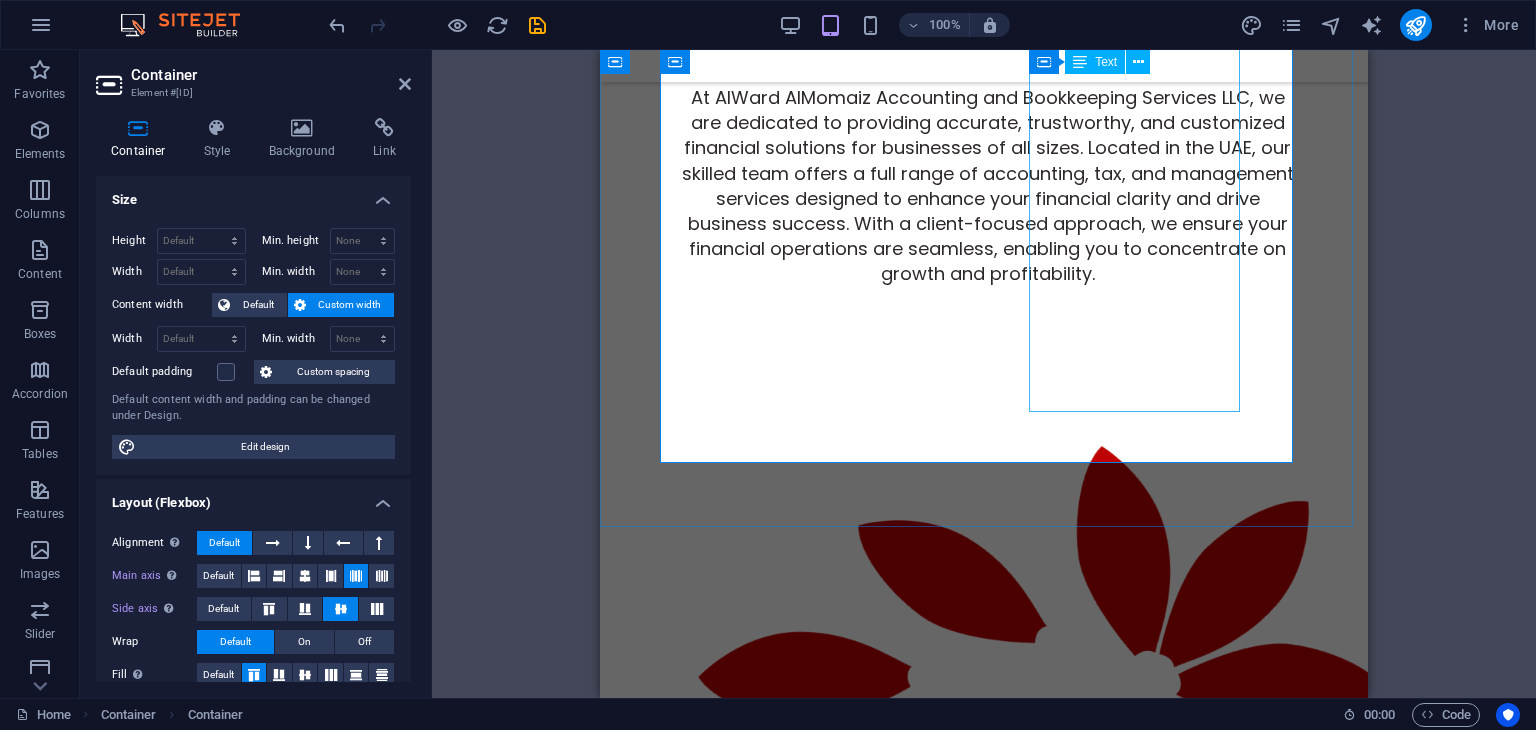 click on "Our team is comprised of highly experienced accountants and skilled financial professionals who bring a wealth of knowledge and extensive industry experience to the table. Each member of our team is dedicated to providing exceptional service and expertise in their respective fields, ensuring that we meet the diverse needs of our clients effectively." at bounding box center (984, 1556) 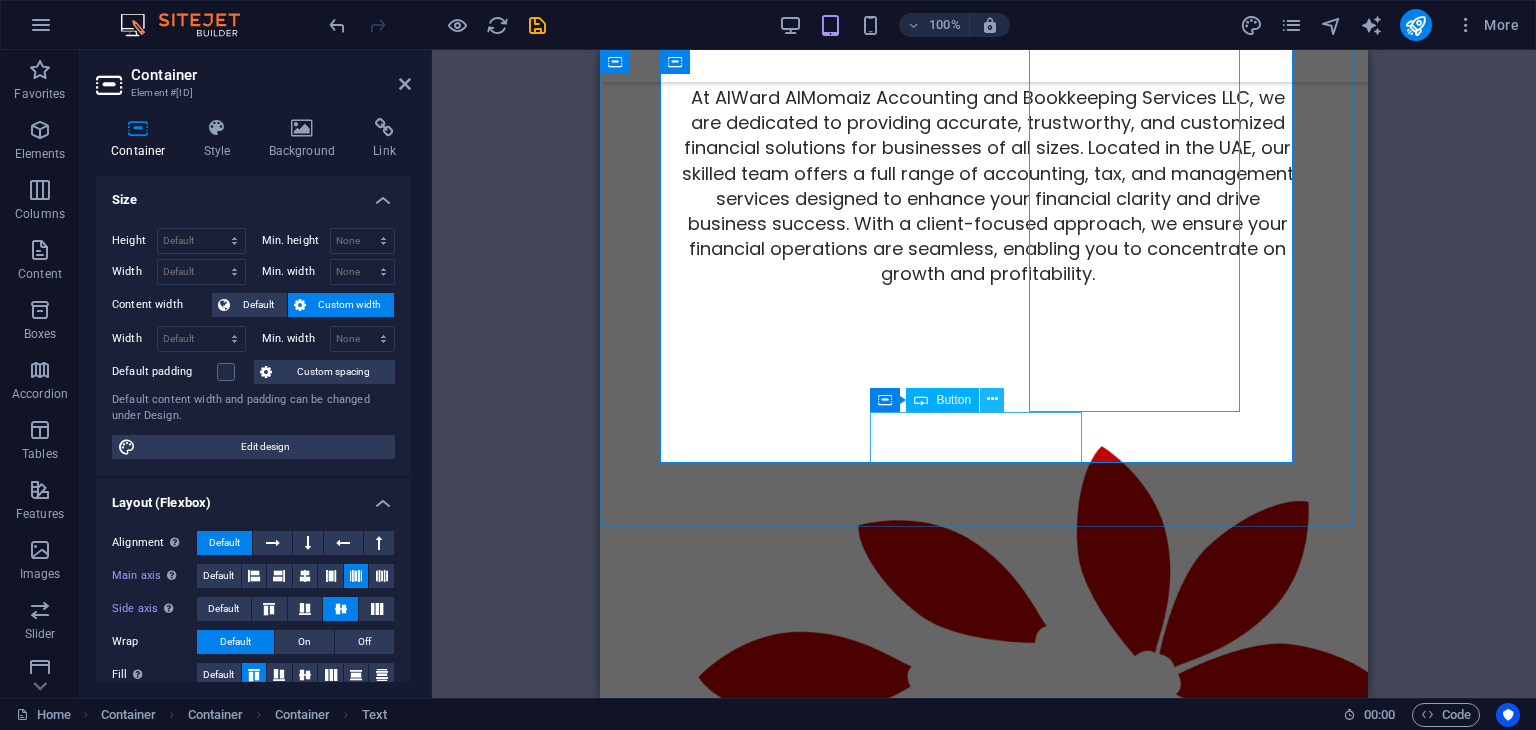 click at bounding box center (992, 399) 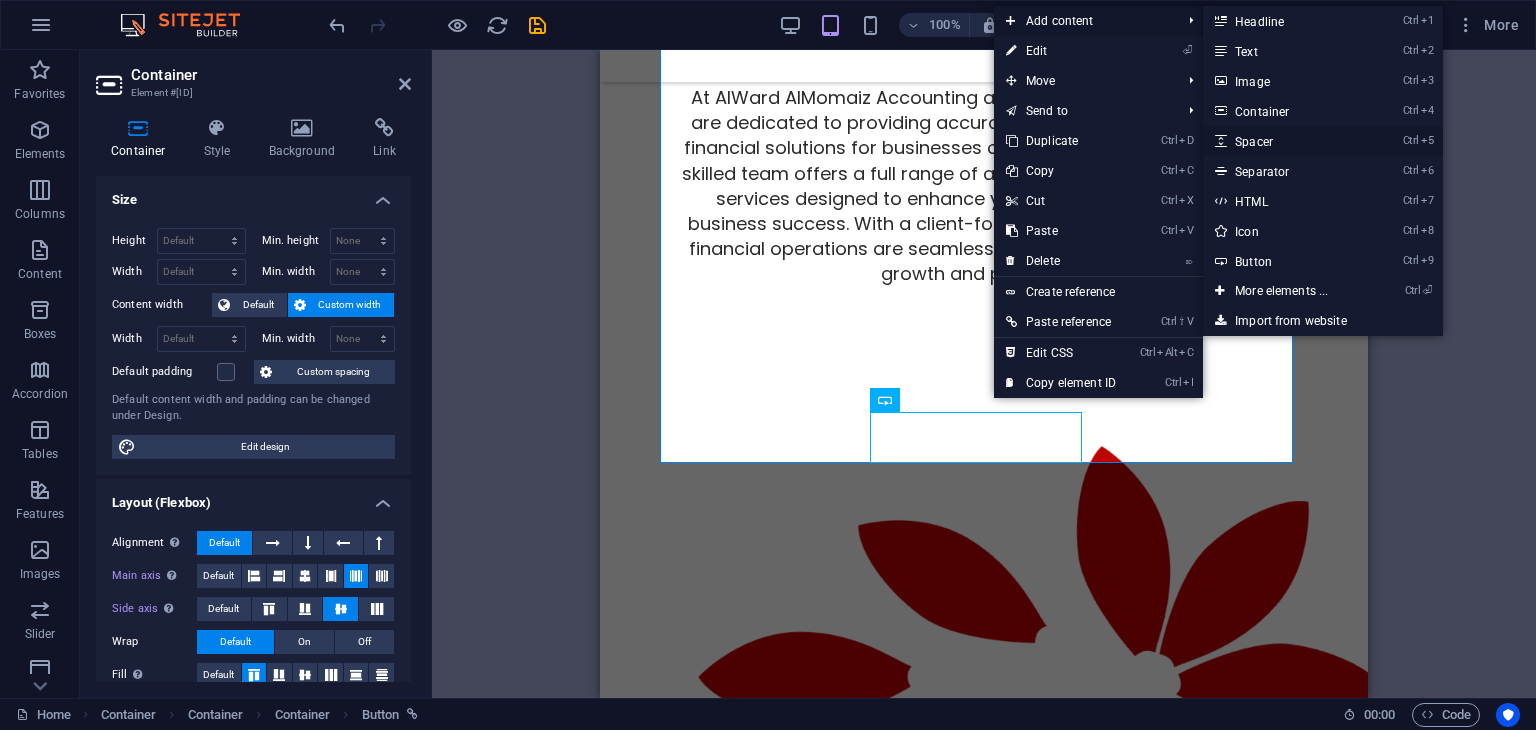 click on "Ctrl 5  Spacer" at bounding box center [1285, 141] 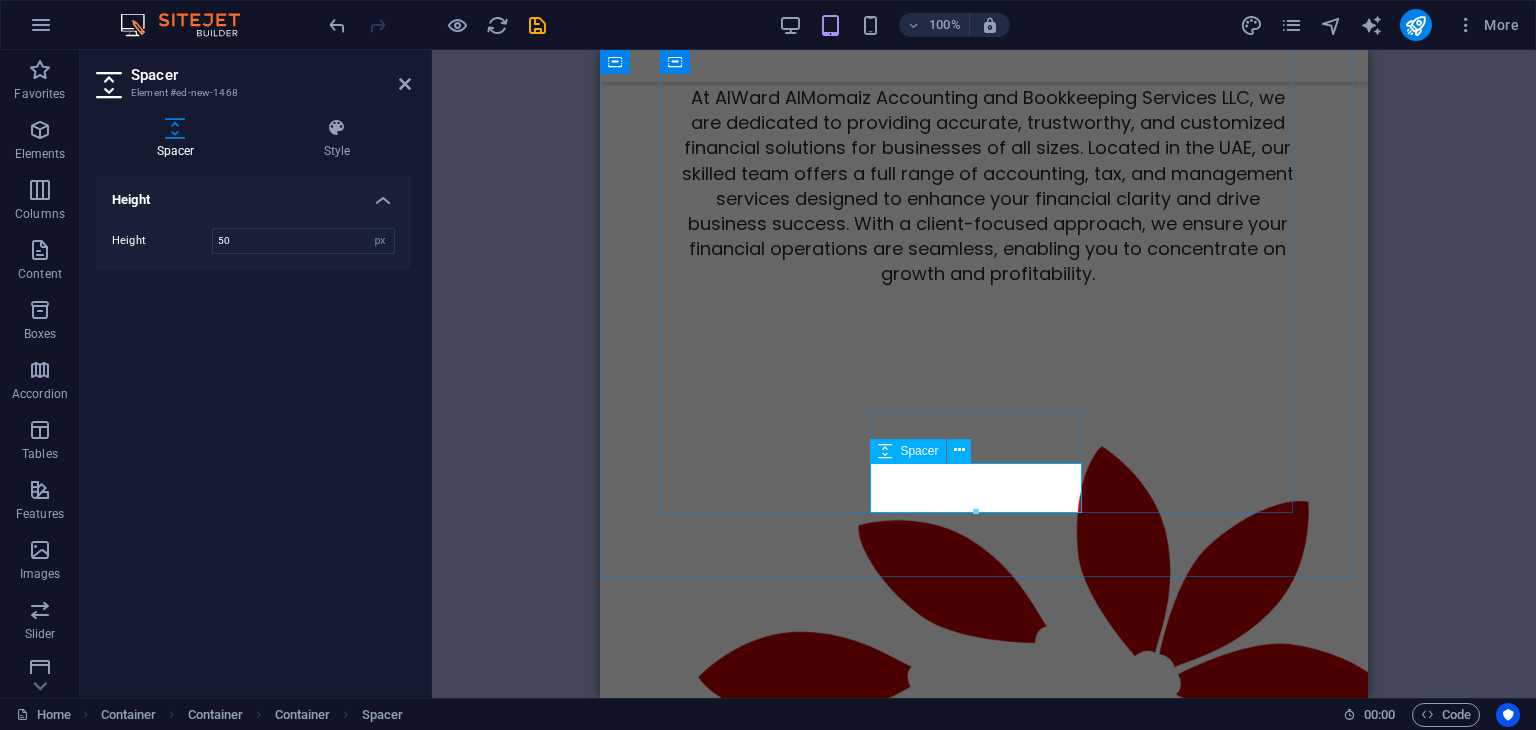 click at bounding box center (984, 1695) 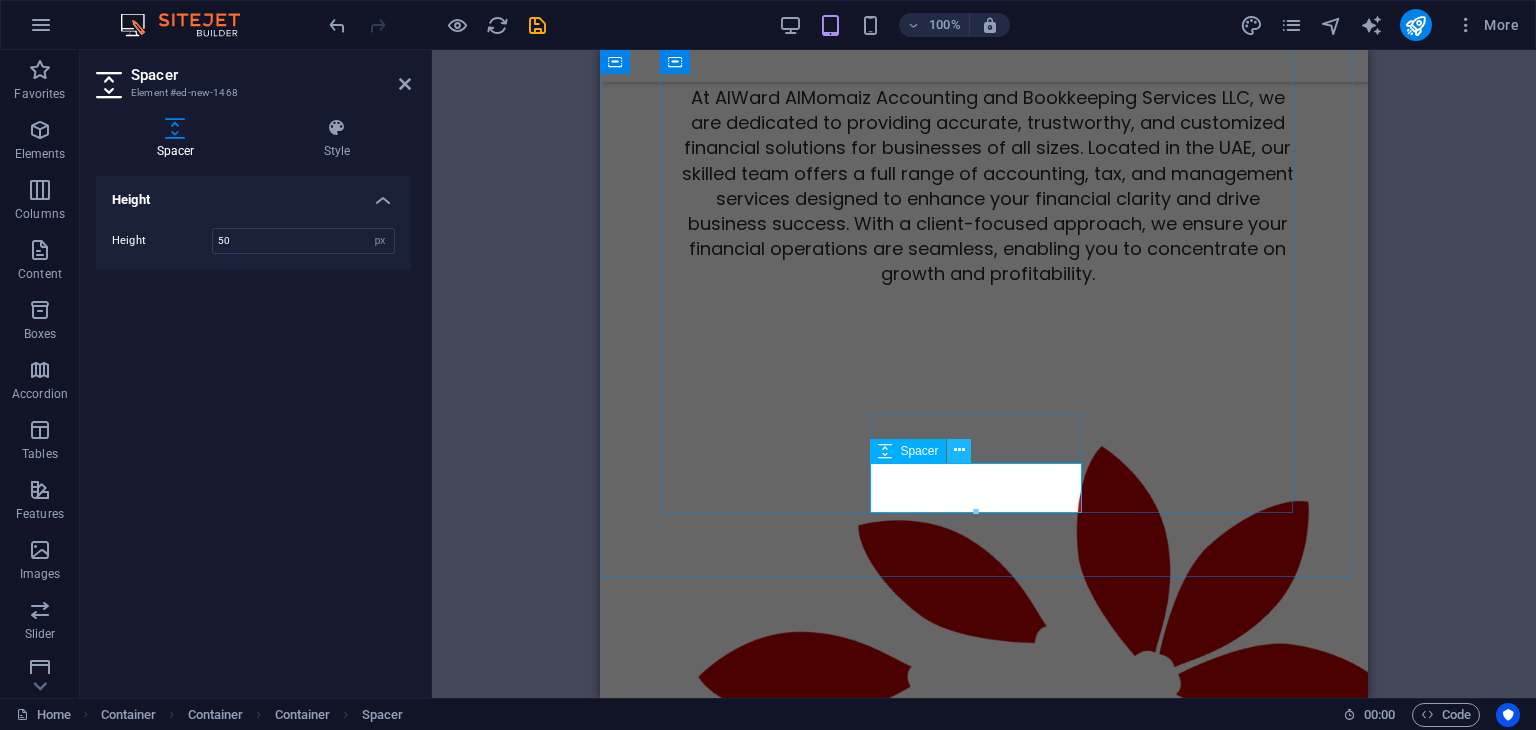 click at bounding box center [959, 450] 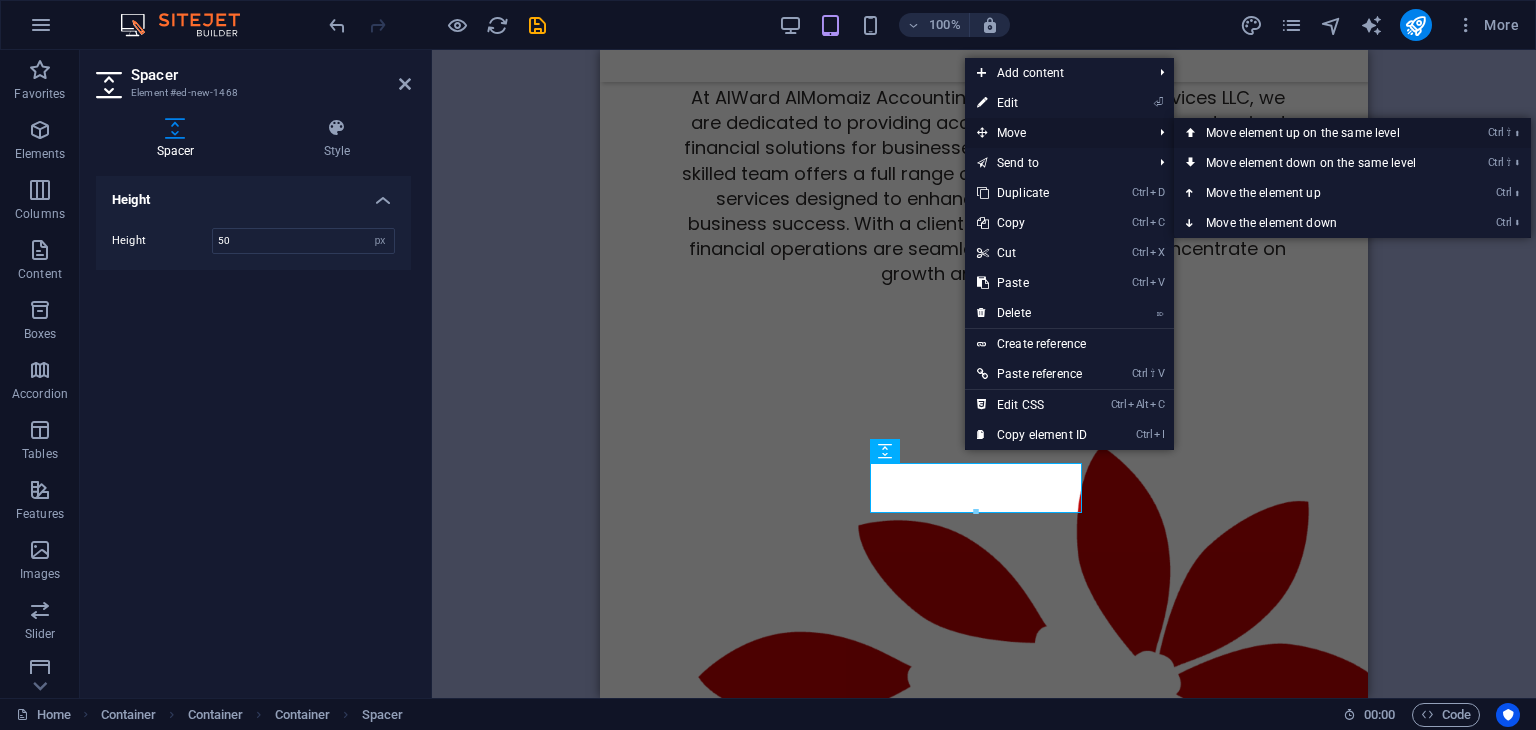 click on "Ctrl ⇧ ⬆  Move element up on the same level" at bounding box center [1315, 133] 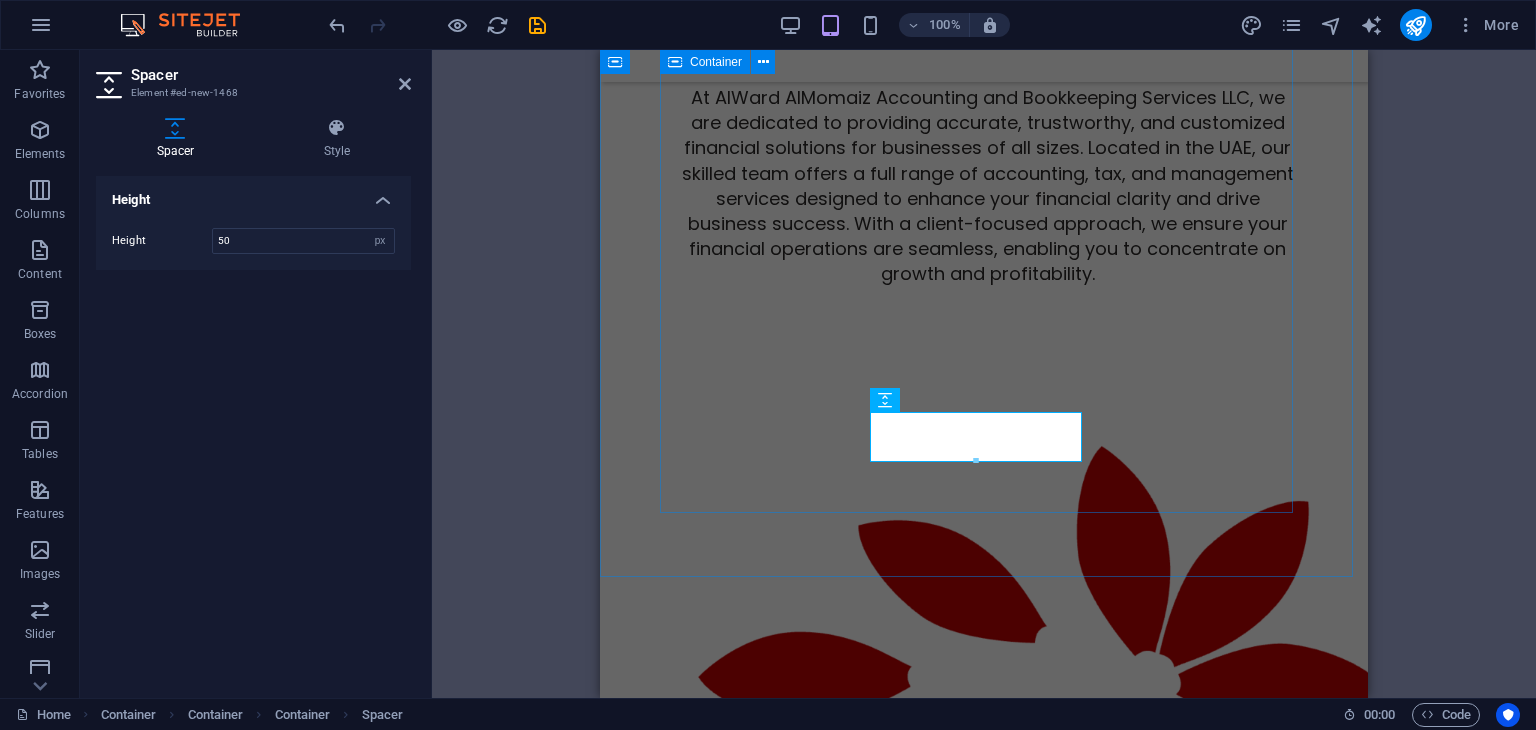 click on "Your Success Partner At our company, we pride ourselves on offering services that are specifically tailored to meet the unique and diverse needs of your business. We understand that every organization is different, and we strive to provide personalized solutions that align with your goals. Technology Driven We use advanced accounting software to streamline processes and boost productivity, ensuring precise and timely results for informed decision-making. Client support We're here to support you every step of the way, whether through onsite visits or online assistance. Your journey is our priority. Expertise For Results Our team is comprised of highly experienced accountants and skilled financial professionals who bring a wealth of knowledge and extensive industry experience to the table. Each member of our team is dedicated to providing exceptional service and expertise in their respective fields, ensuring that we meet the diverse needs of our clients effectively. Get a free quote" at bounding box center (984, 1390) 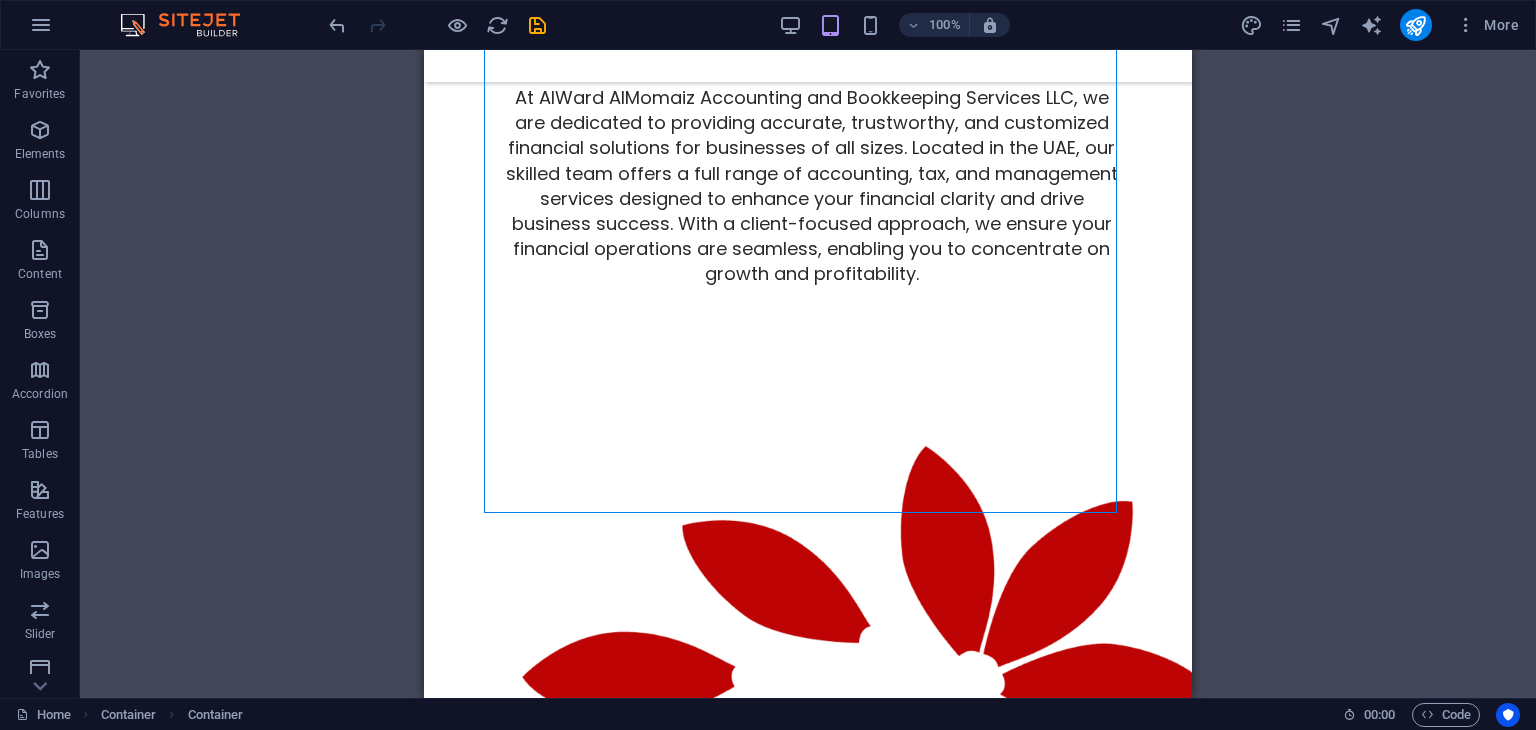 click on "H1 Banner Container Logo Container Image Container Text Container Container Button Container Text Container Text Container Spacer Image Container Text Menu Bar Text Container Text Text Text Container Text Placeholder Container Spacer Spacer Container Separator Spacer" at bounding box center [808, 374] 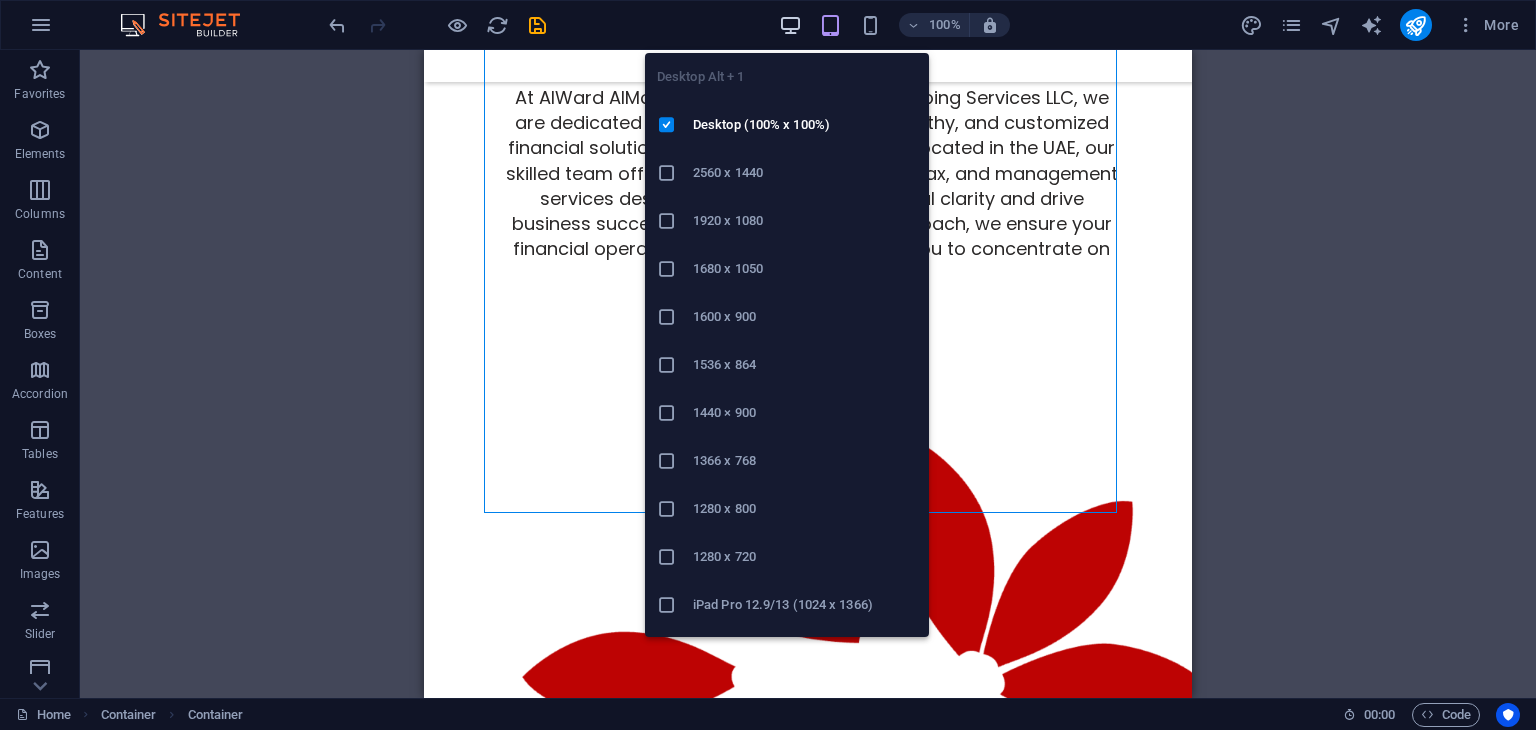 click at bounding box center [790, 25] 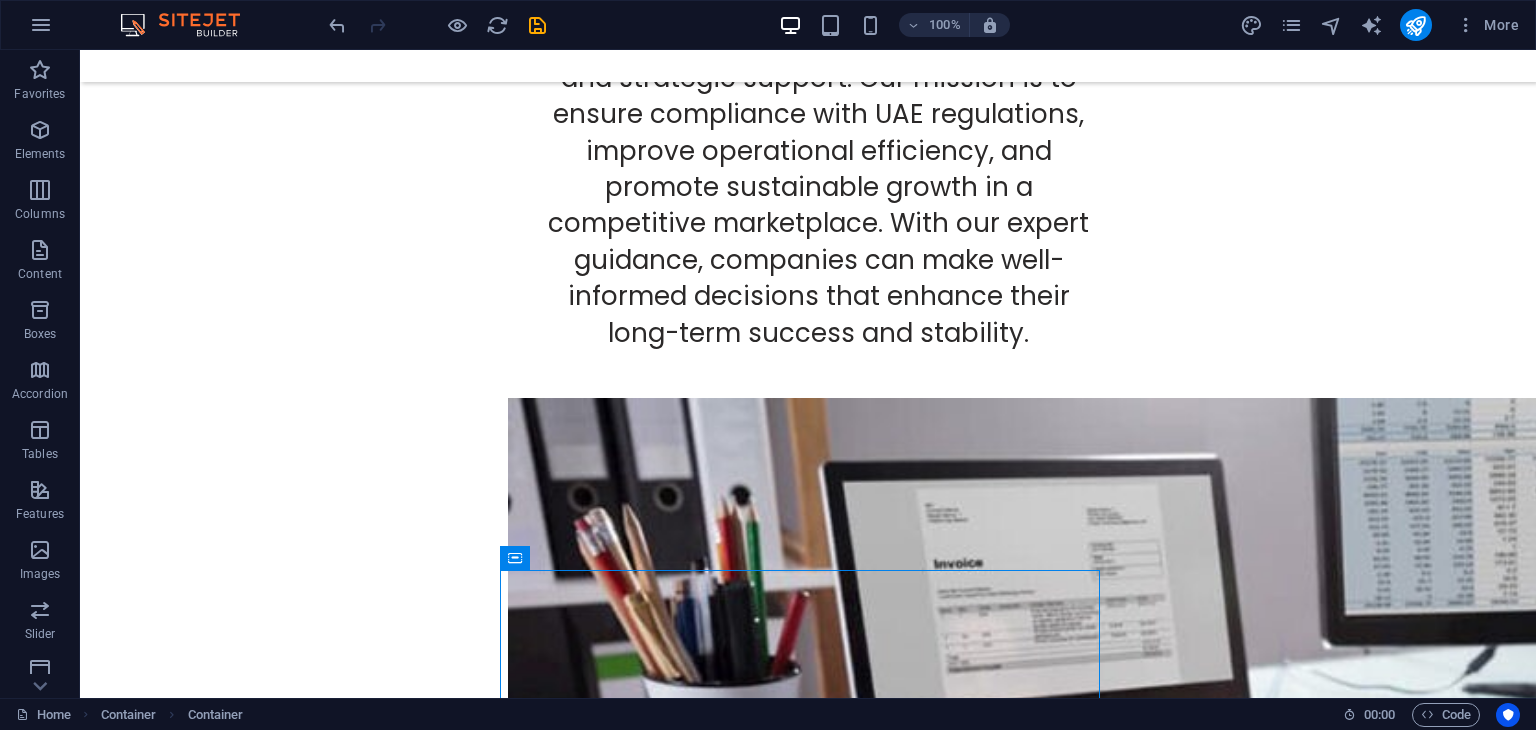 scroll, scrollTop: 2380, scrollLeft: 0, axis: vertical 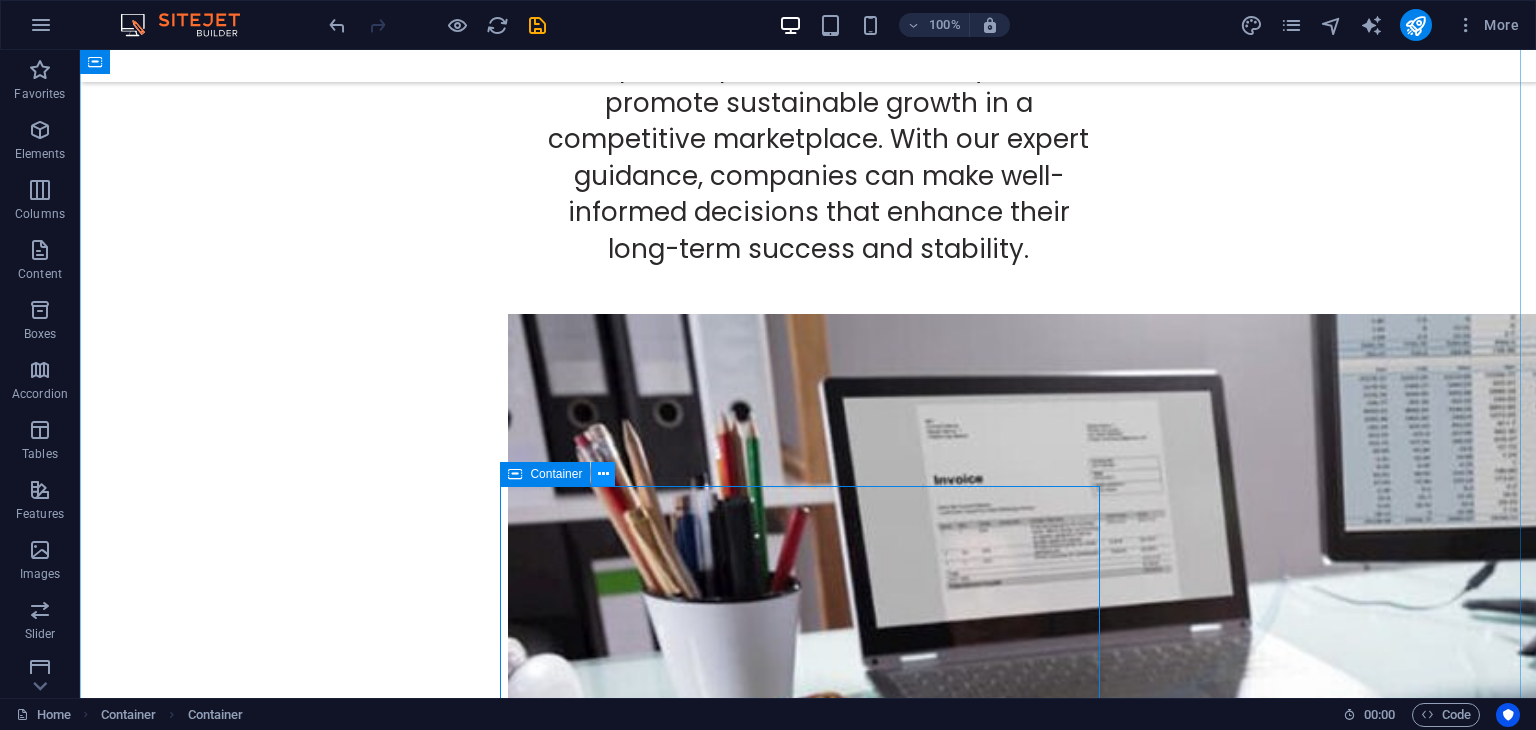 click at bounding box center (603, 474) 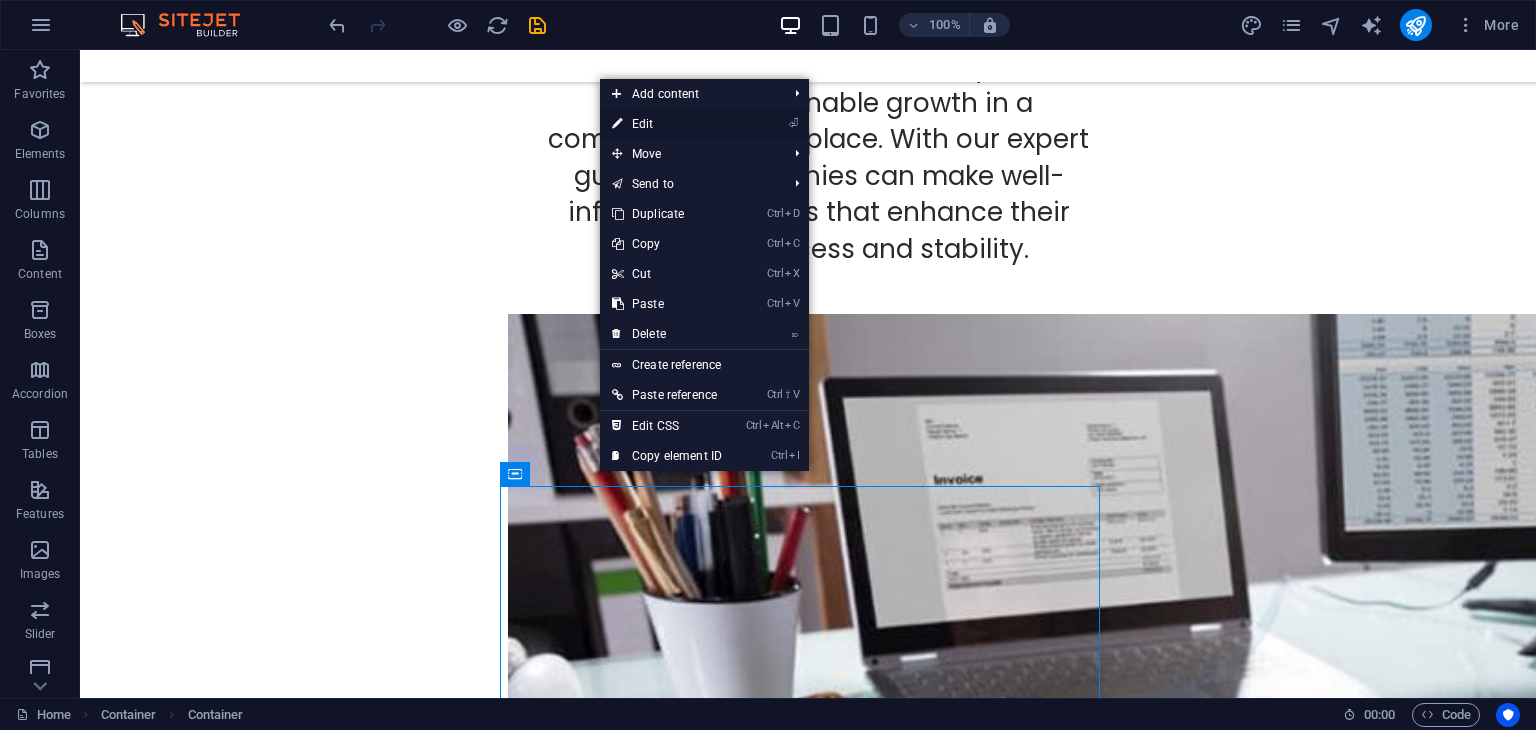 click on "⏎  Edit" at bounding box center [667, 124] 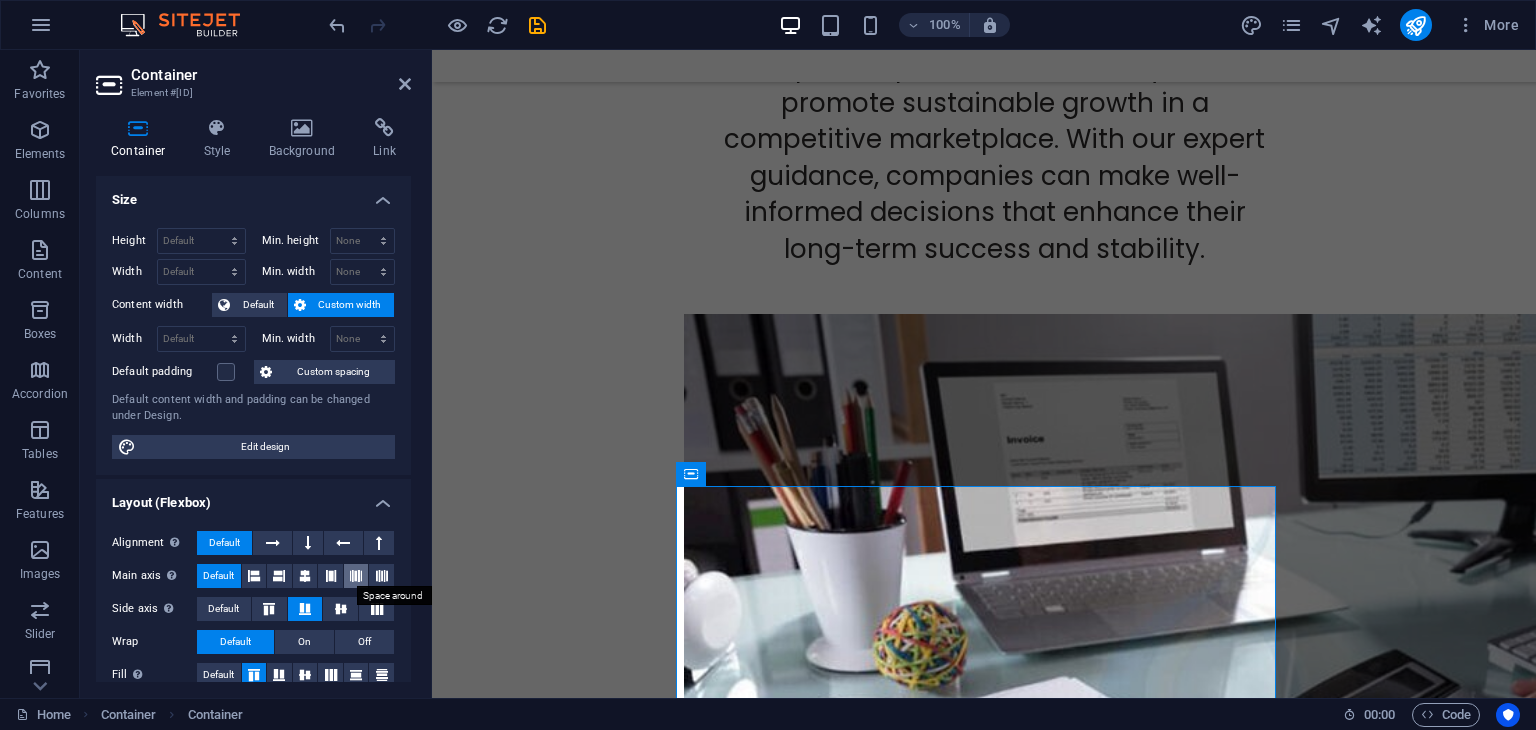 click at bounding box center (356, 576) 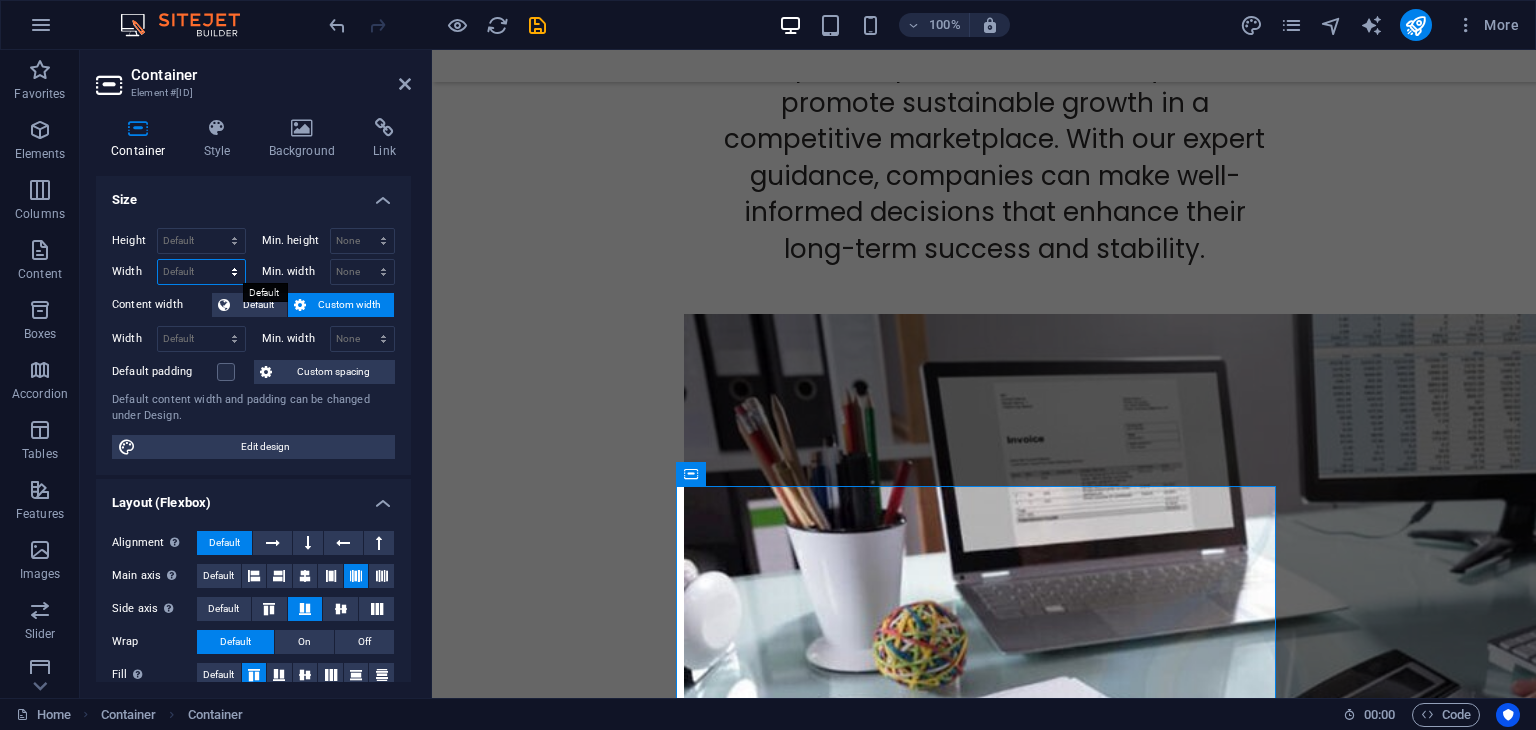 click on "Default px rem % em vh vw" at bounding box center (201, 272) 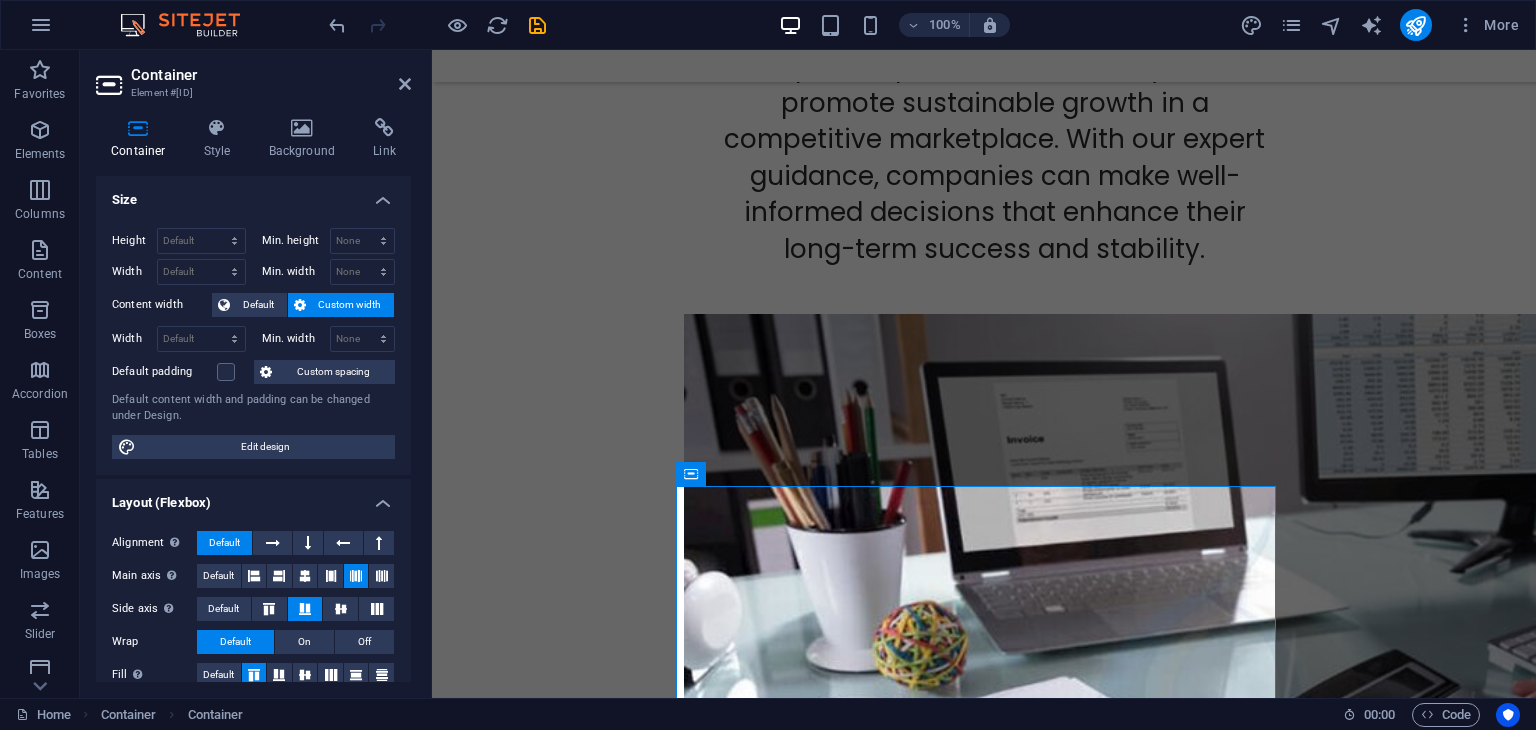 click on "Custom width" at bounding box center (350, 305) 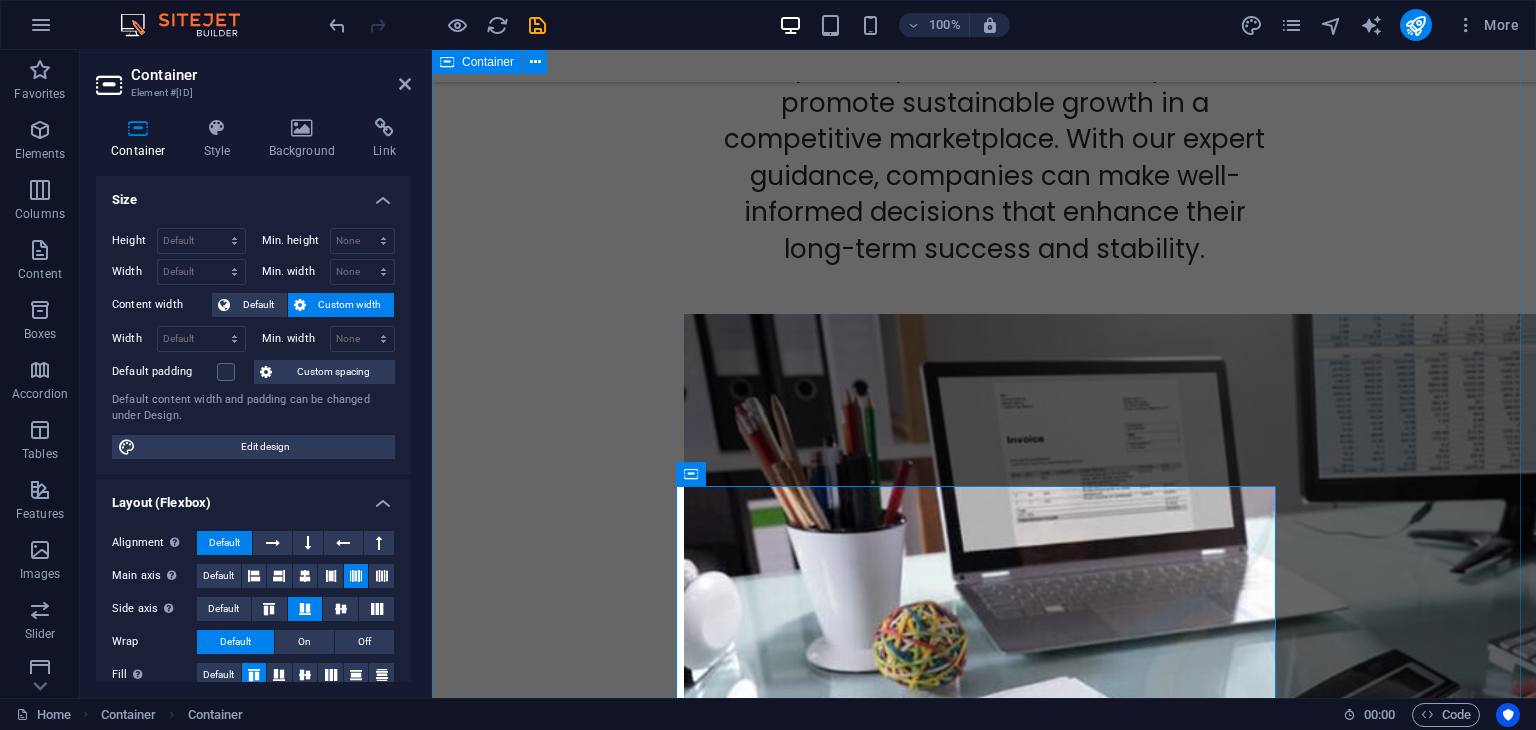 click on "Our Mission We are dedicated to empowering businesses with accurate financial insights and strategic support. Our mission is to ensure compliance with [COUNTRY] regulations, improve operational efficiency, and promote sustainable growth in a competitive marketplace. With our expert guidance, companies can make well-informed decisions that enhance their long-term success and stability. About Us At AlWard AlMomaiz Accounting and Bookkeeping Services LLC, we are dedicated to providing accurate, trustworthy, and customized financial solutions for businesses of all sizes. Located in the [COUNTRY], our skilled team offers a full range of accounting, tax, and management services designed to enhance your financial clarity and drive business success. With a client-focused approach, we ensure your financial operations are seamless, enabling you to concentrate on growth and profitability. Your Success Partner Technology Driven Client support Expertise For Results Get a free quote" at bounding box center (984, 1811) 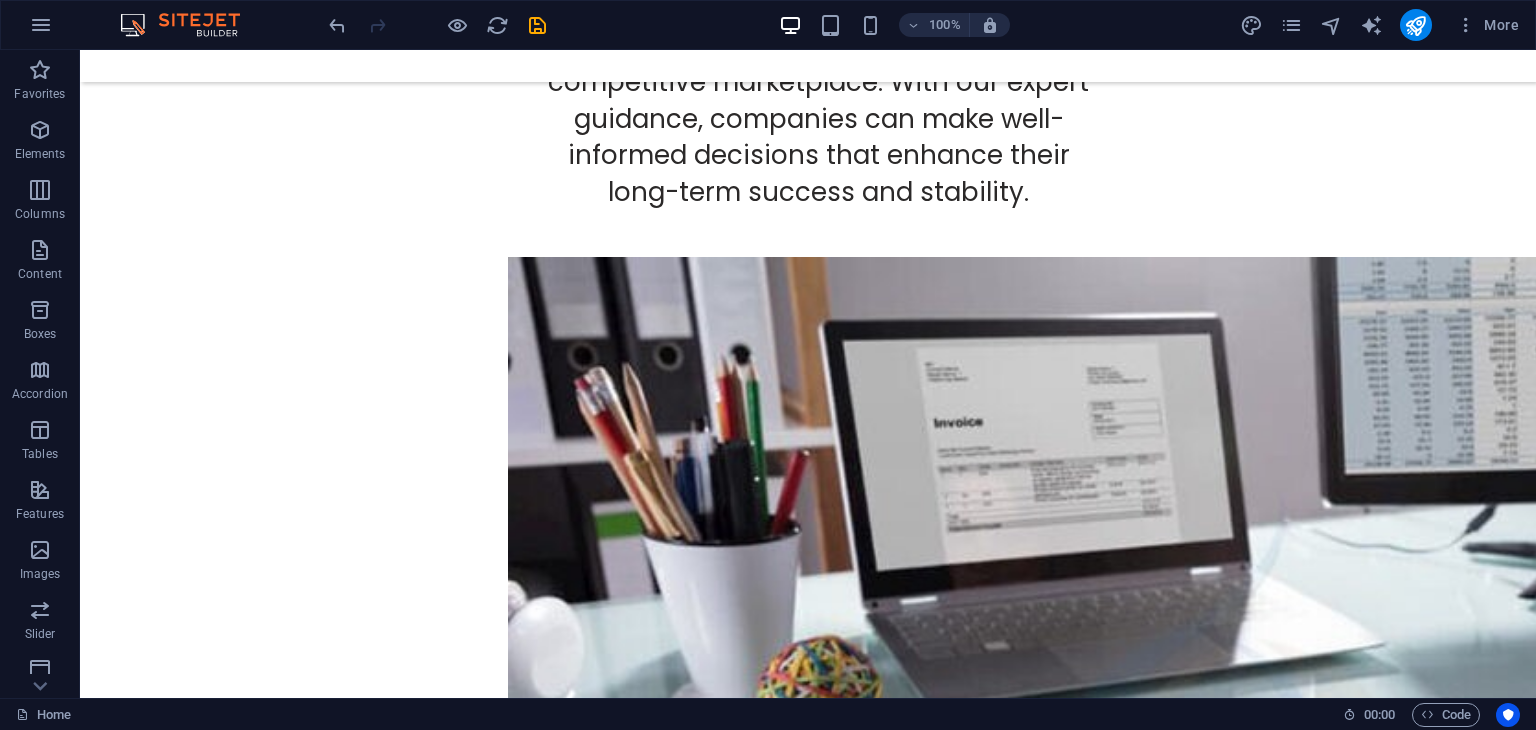 scroll, scrollTop: 2563, scrollLeft: 0, axis: vertical 